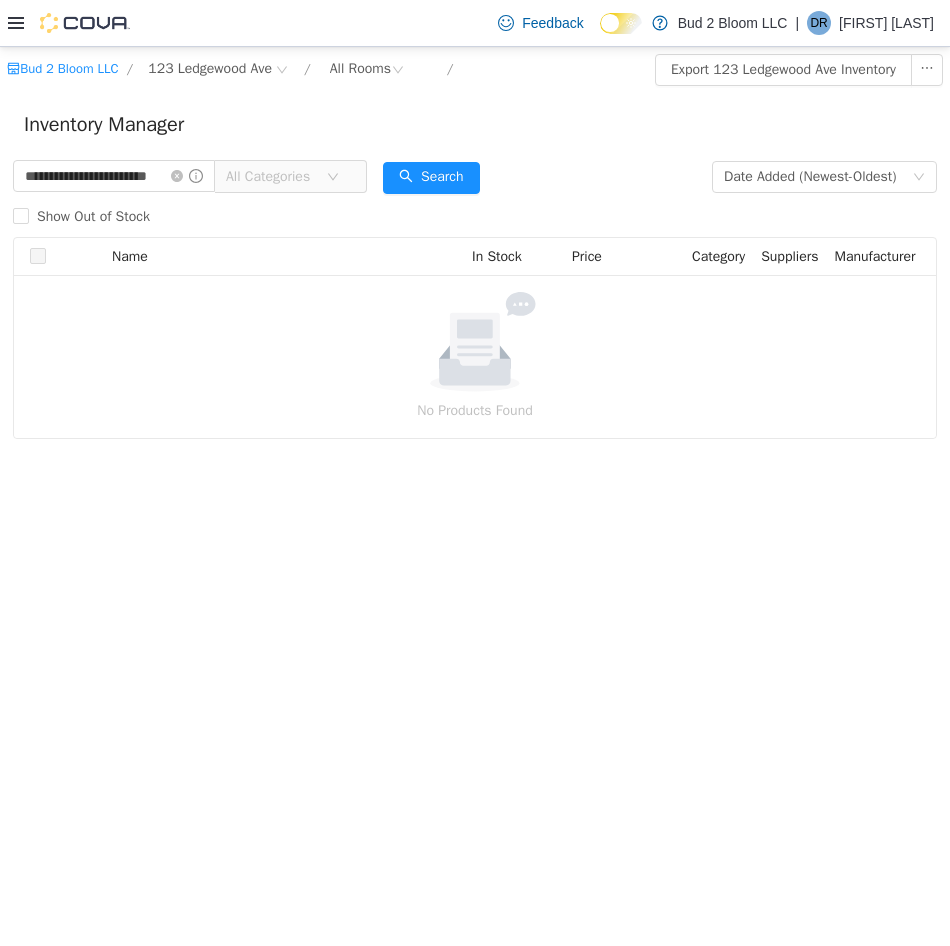 scroll, scrollTop: 0, scrollLeft: 0, axis: both 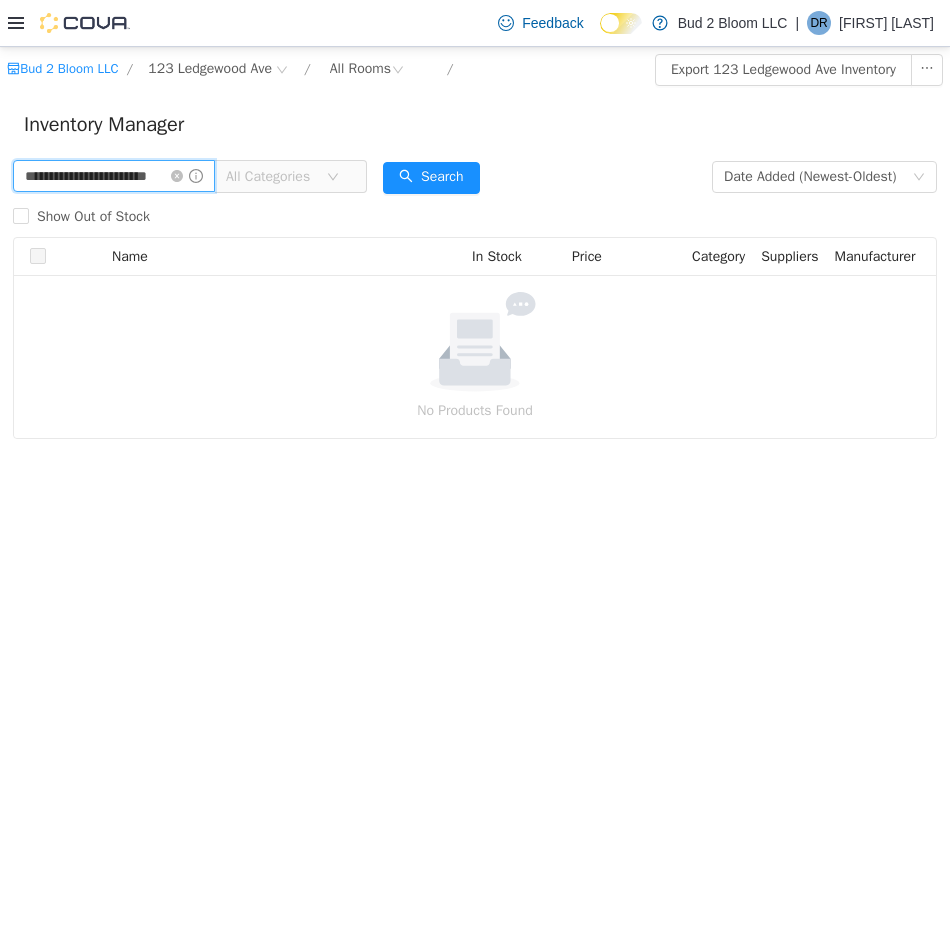 click on "**********" at bounding box center (114, 176) 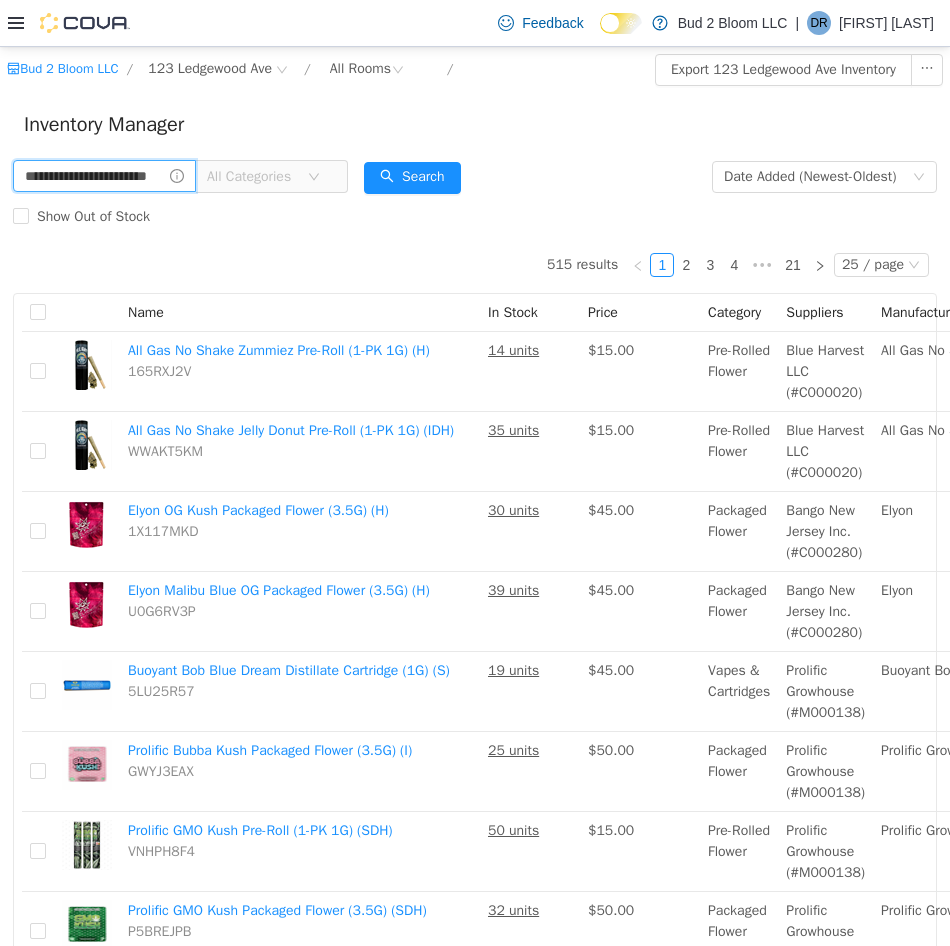 scroll, scrollTop: 0, scrollLeft: 25, axis: horizontal 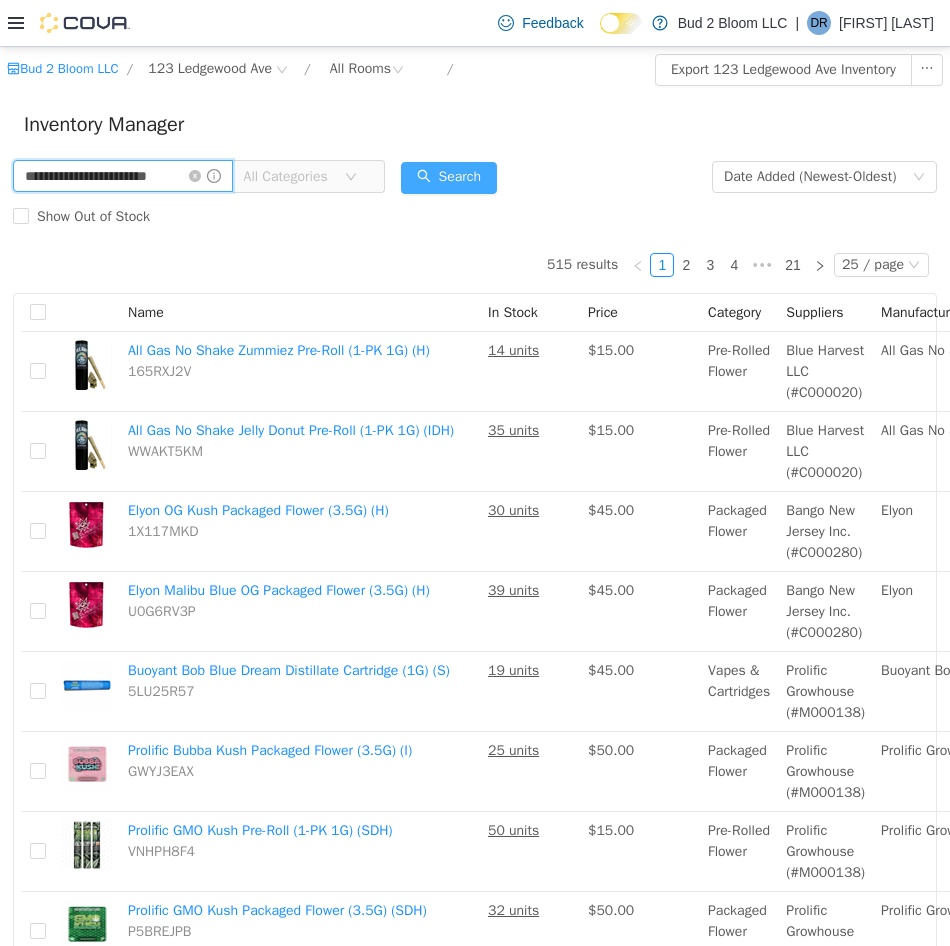 type on "**********" 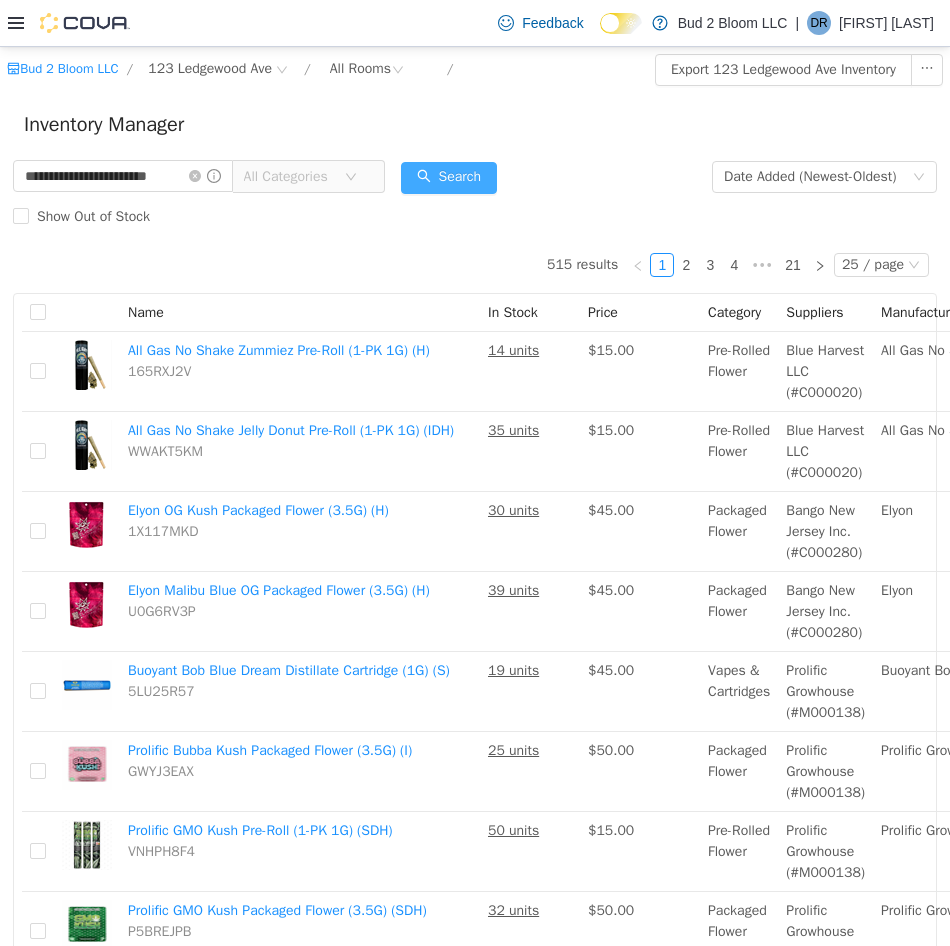 click on "Search" at bounding box center [449, 178] 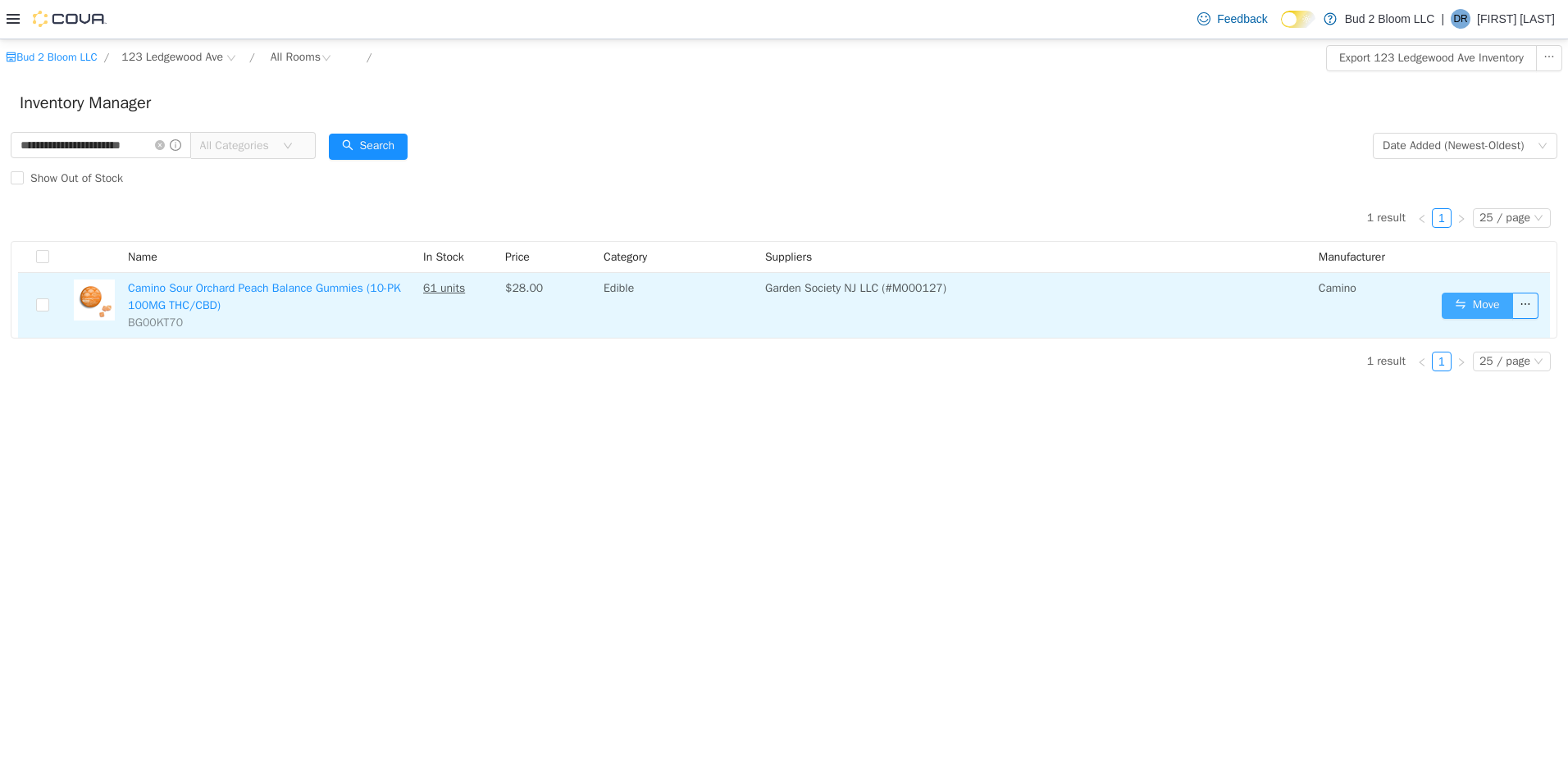 click on "Move" at bounding box center (1477, 305) 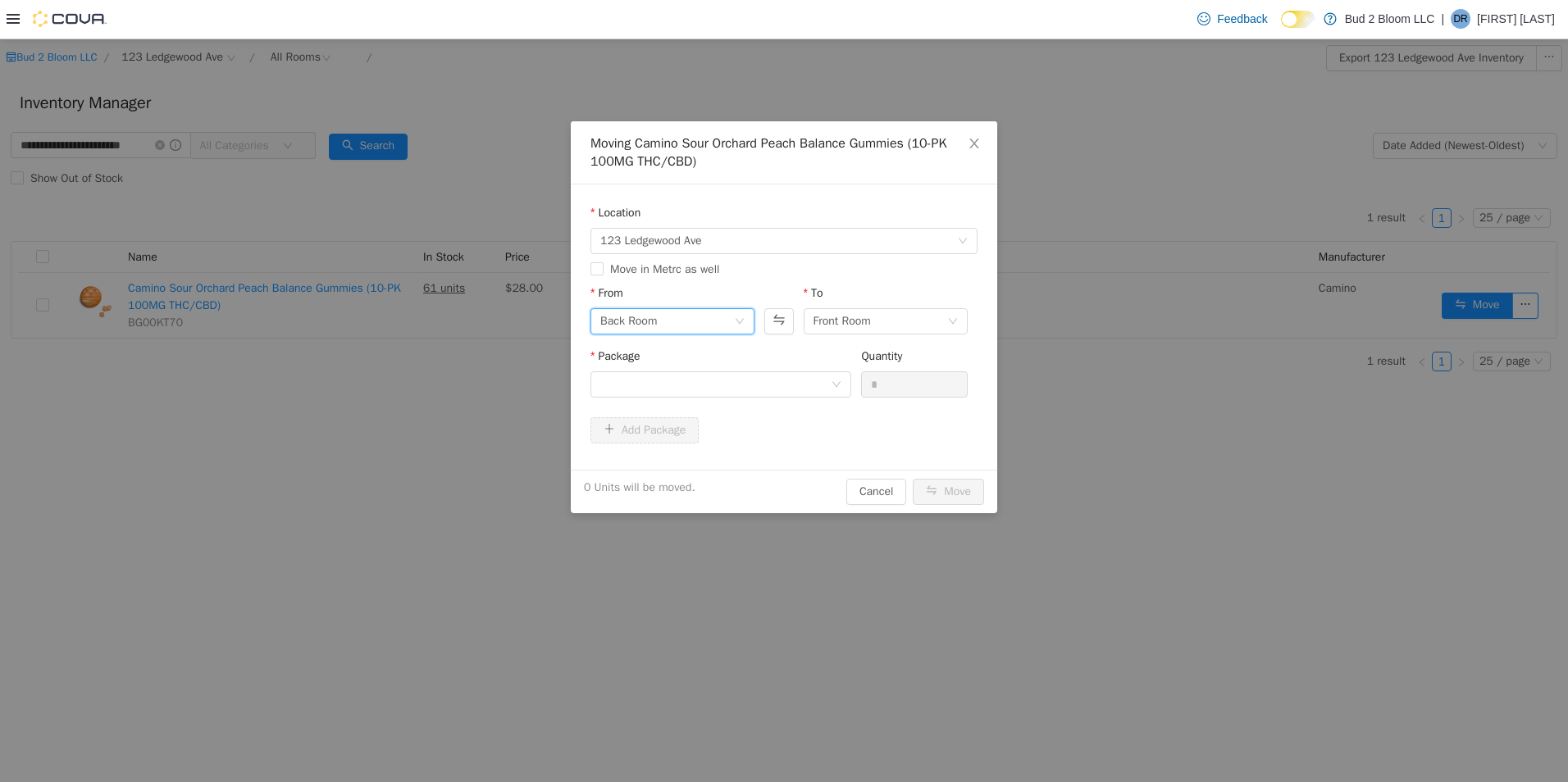 click on "Back Room" at bounding box center [667, 321] 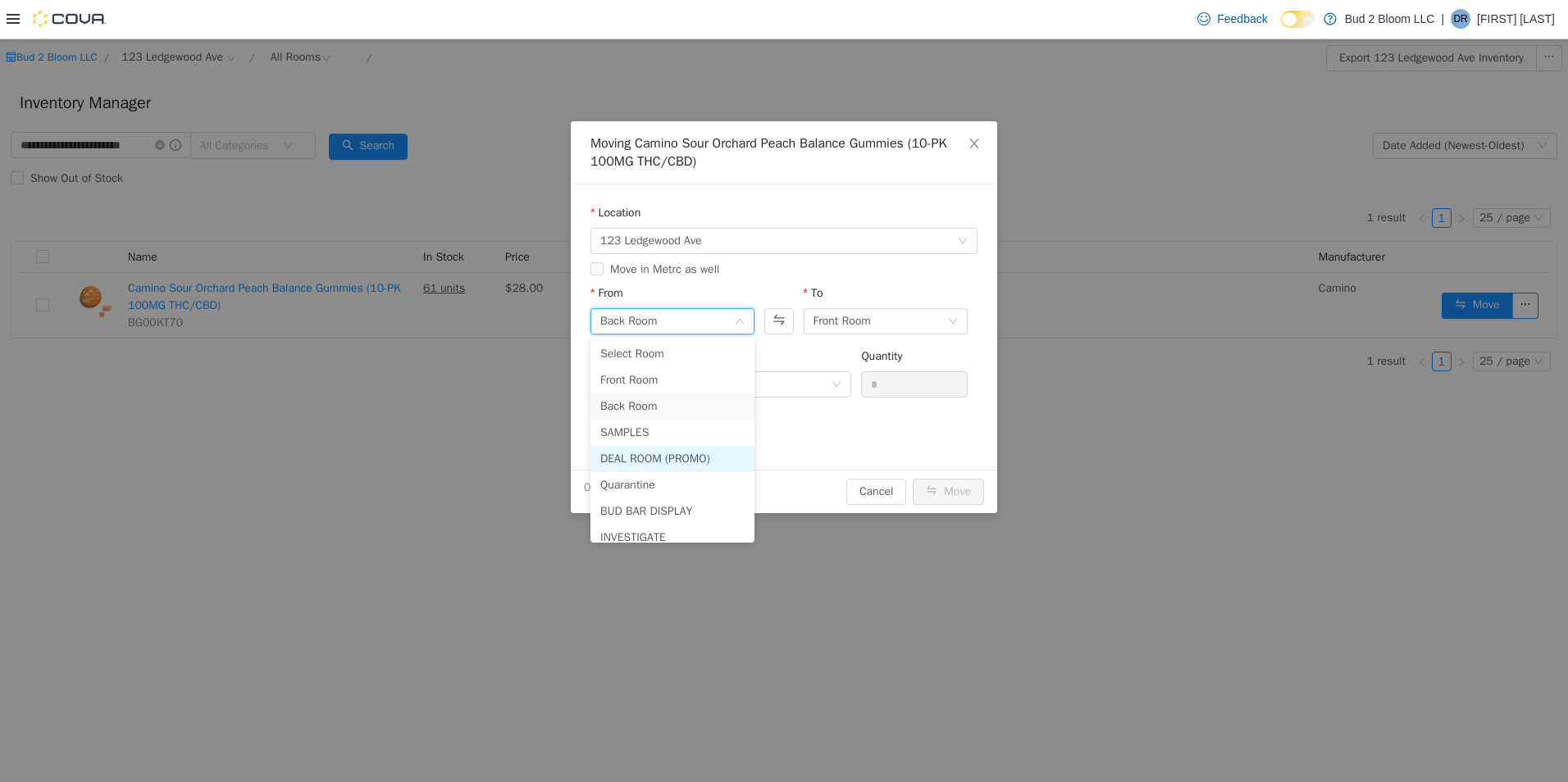 click on "DEAL ROOM (PROMO)" at bounding box center (672, 458) 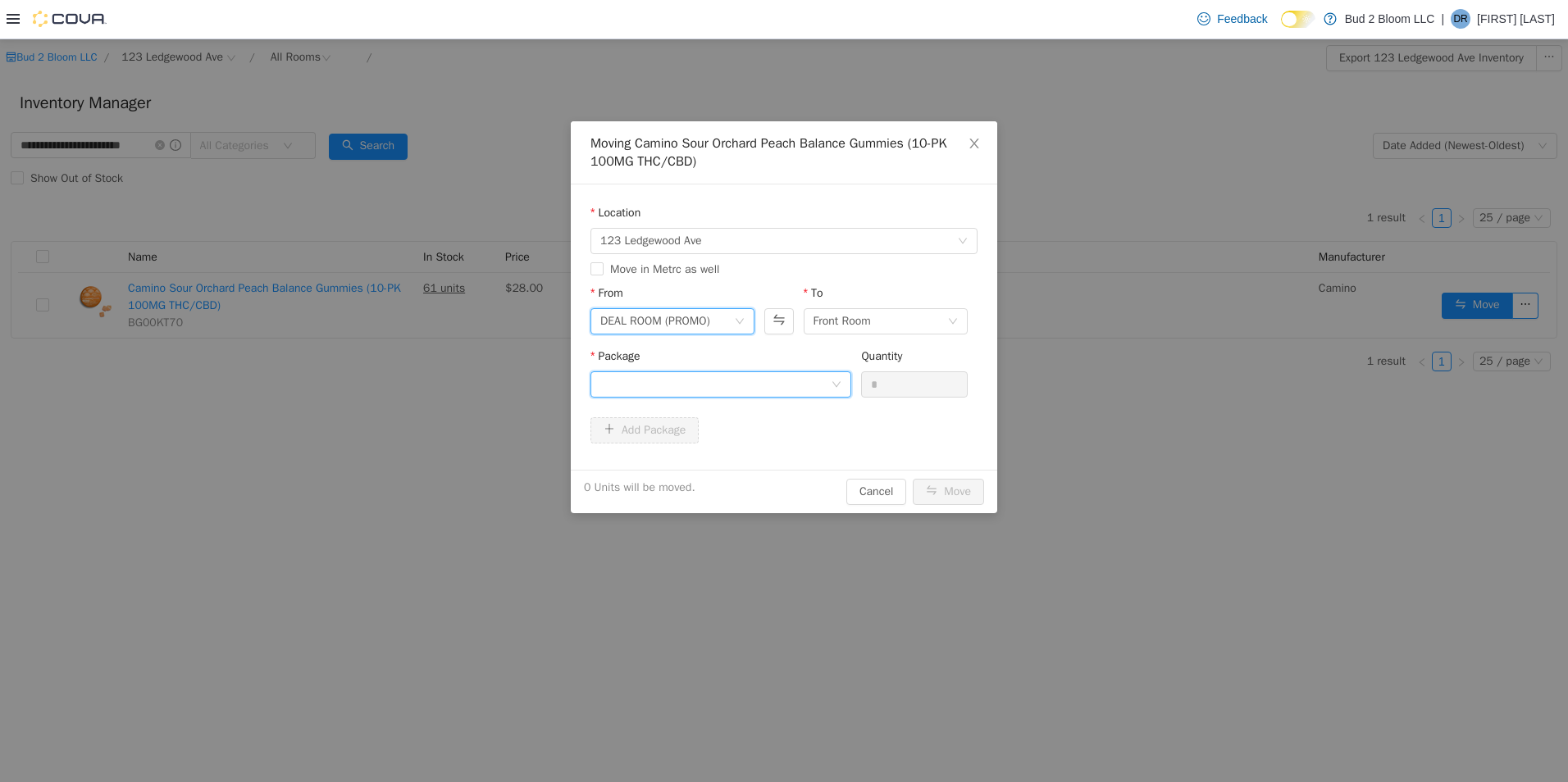 click at bounding box center (715, 384) 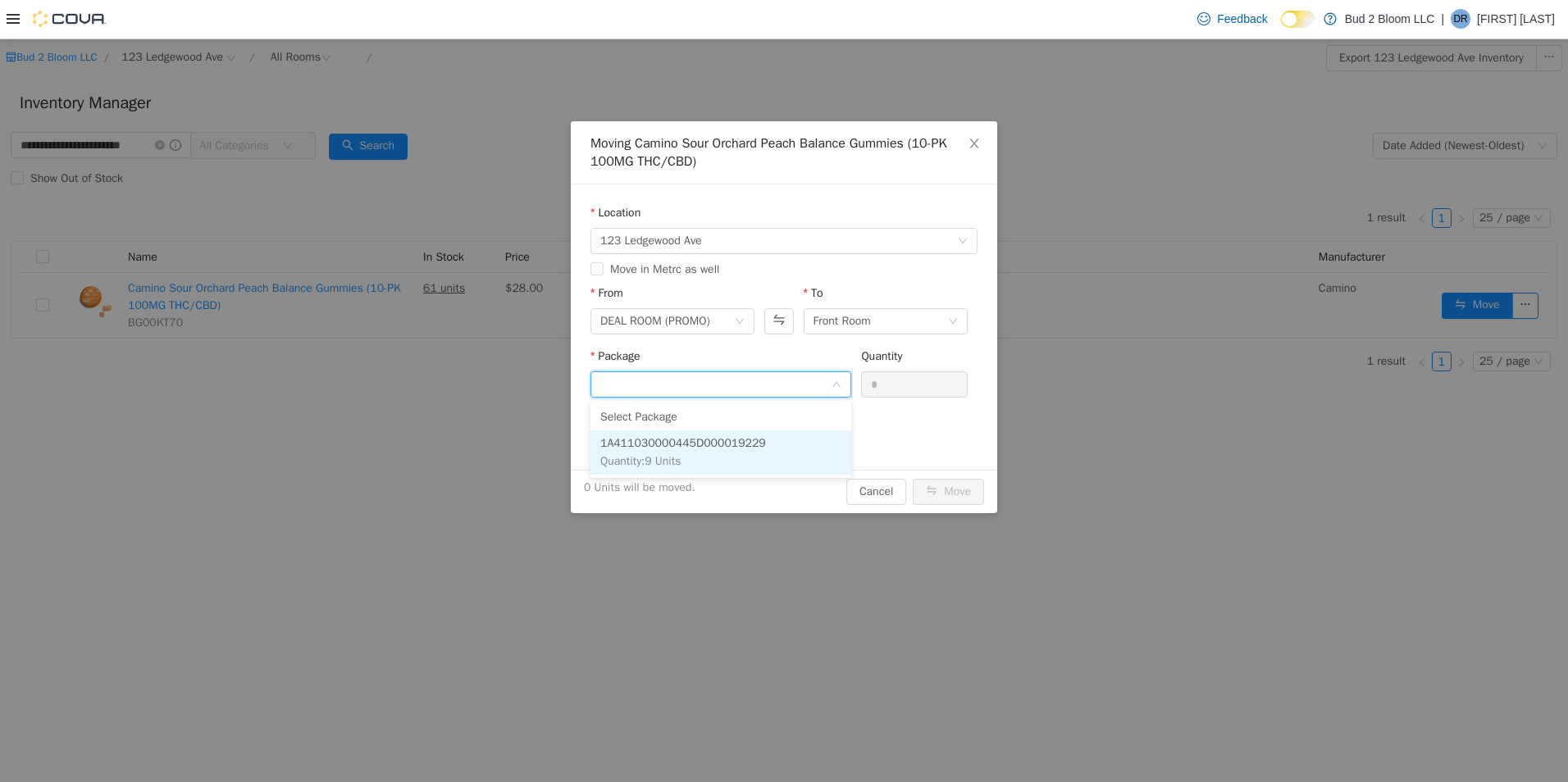 click on "1A411030000445D000019229" at bounding box center [683, 442] 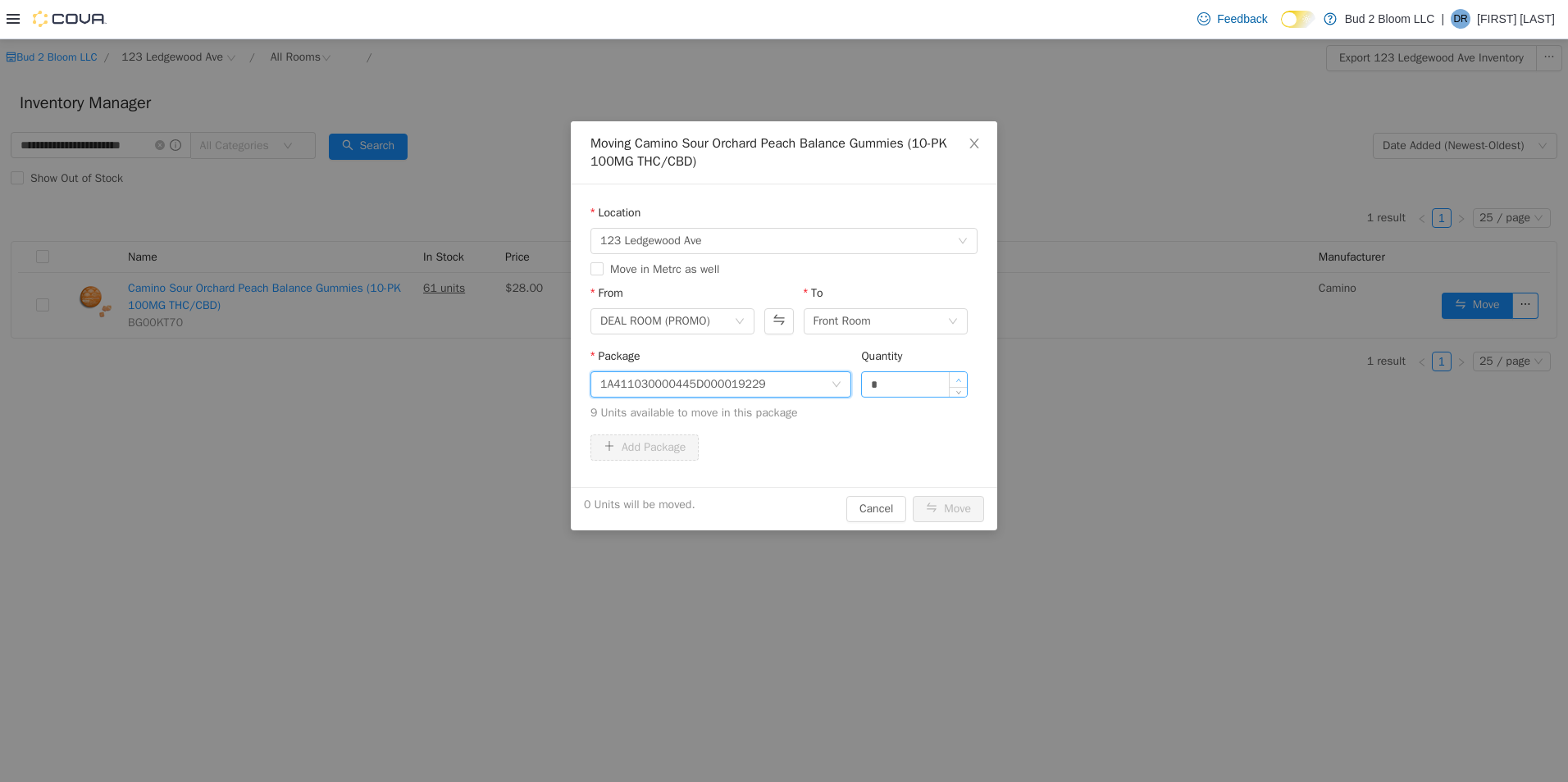type on "*" 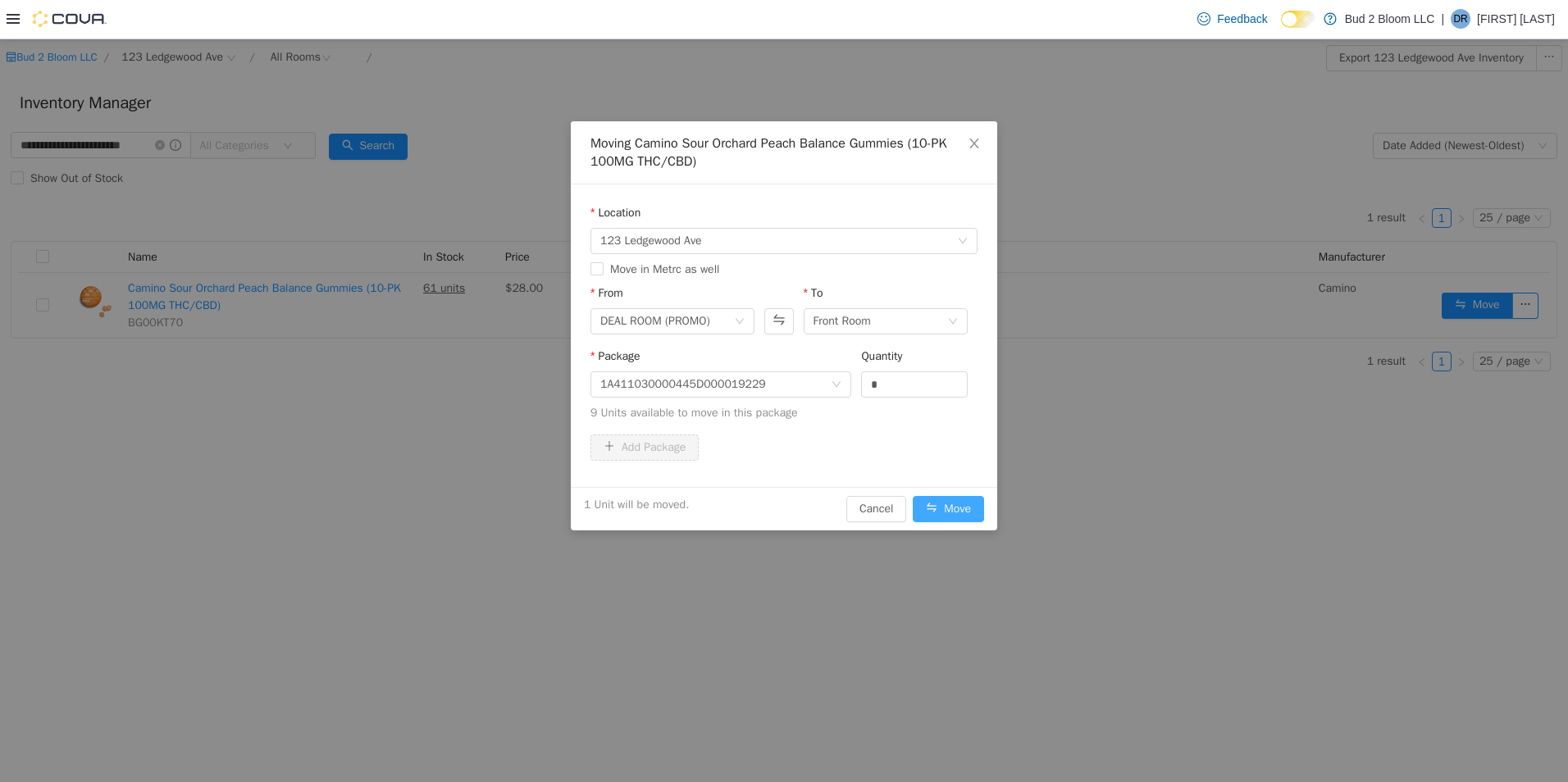 click on "Move" at bounding box center (948, 508) 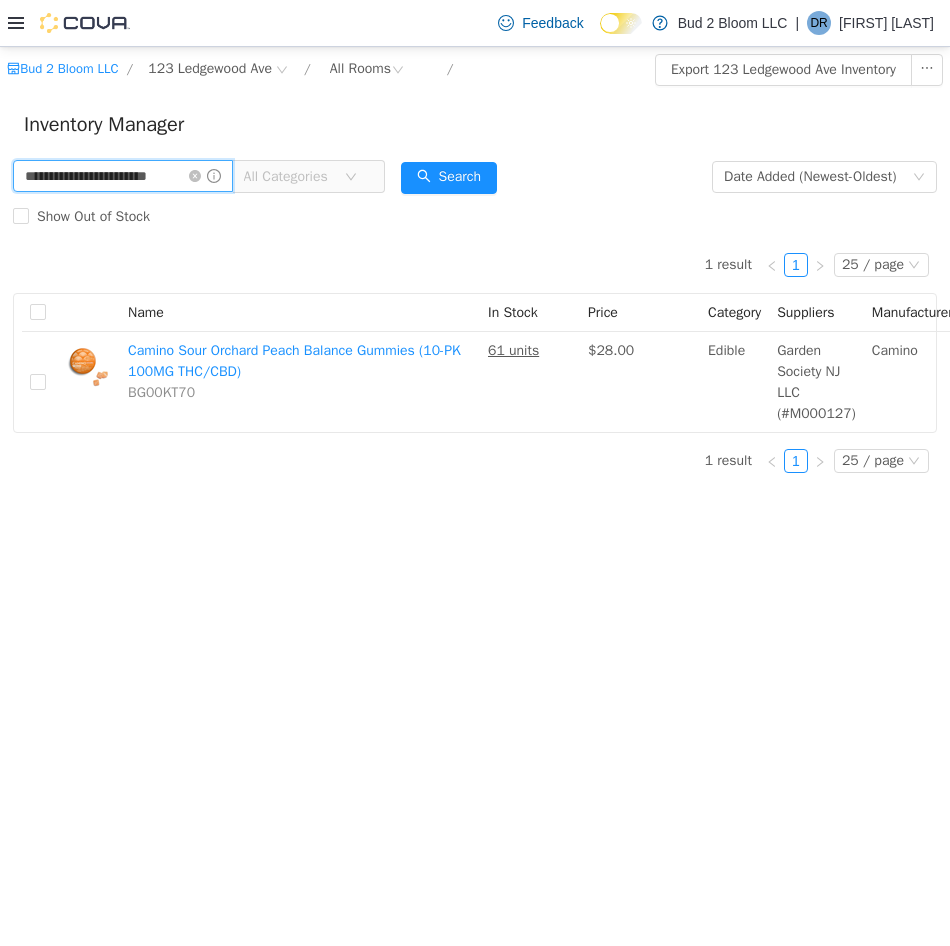 click on "**********" at bounding box center [123, 176] 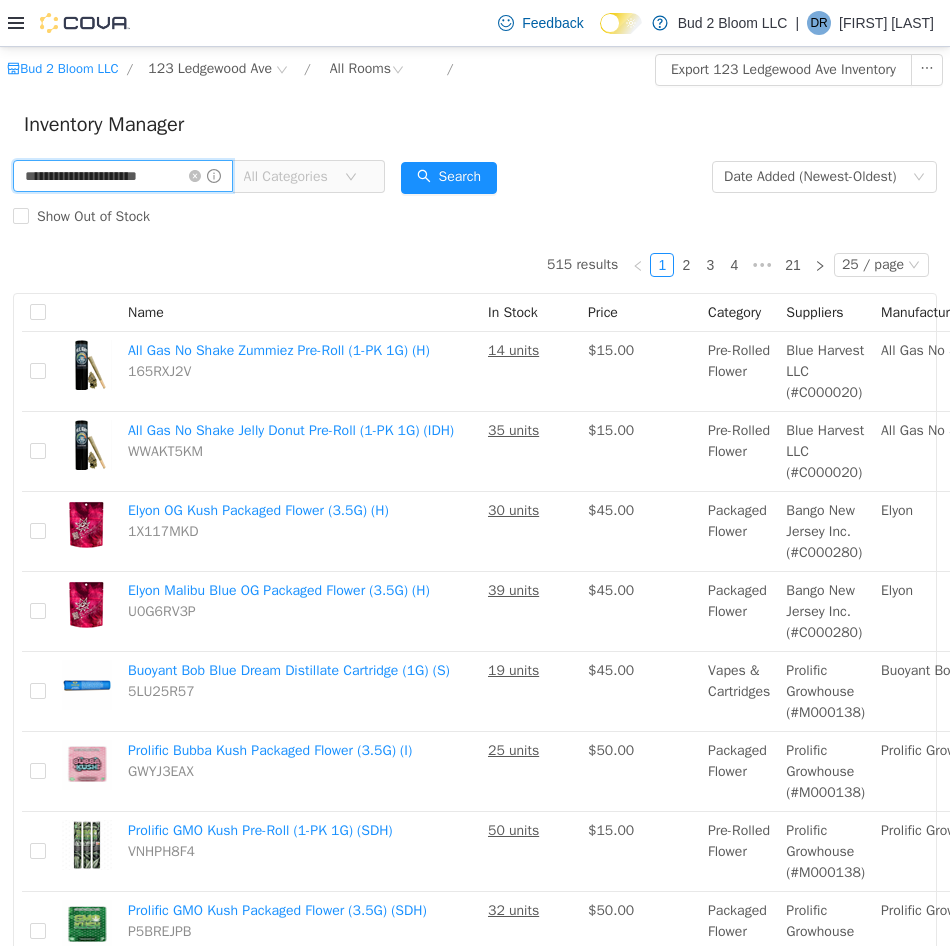 scroll, scrollTop: 0, scrollLeft: 0, axis: both 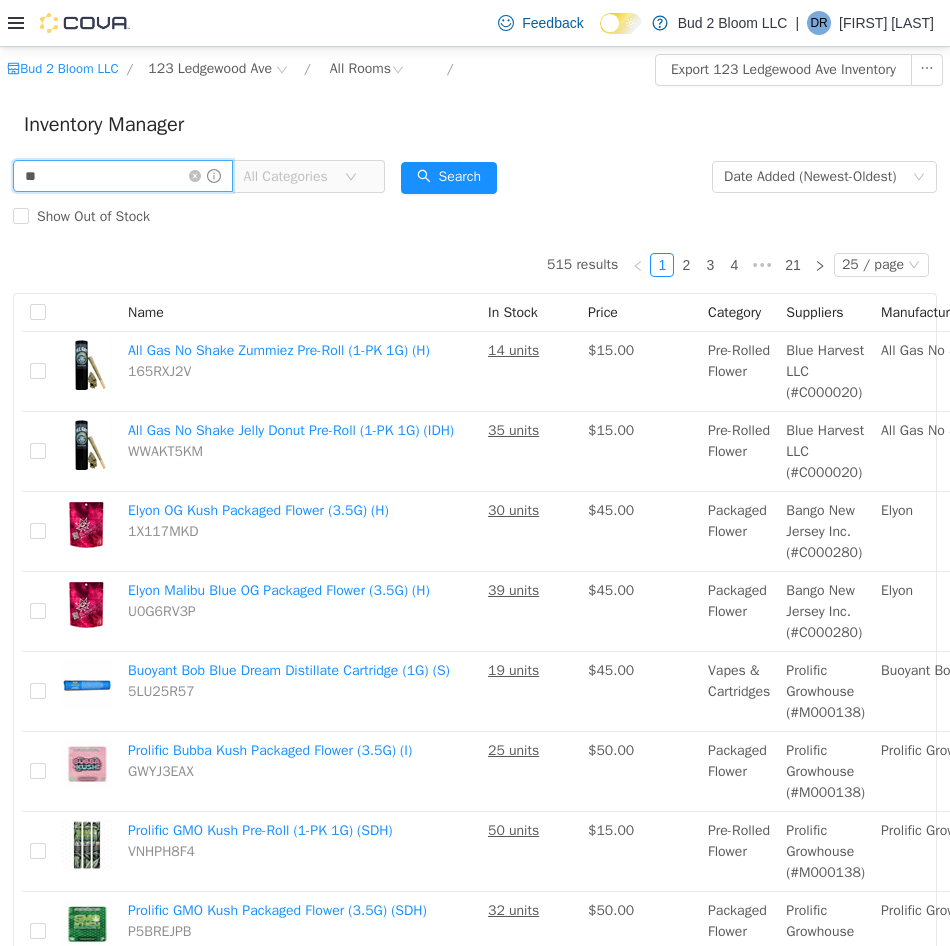 type on "*" 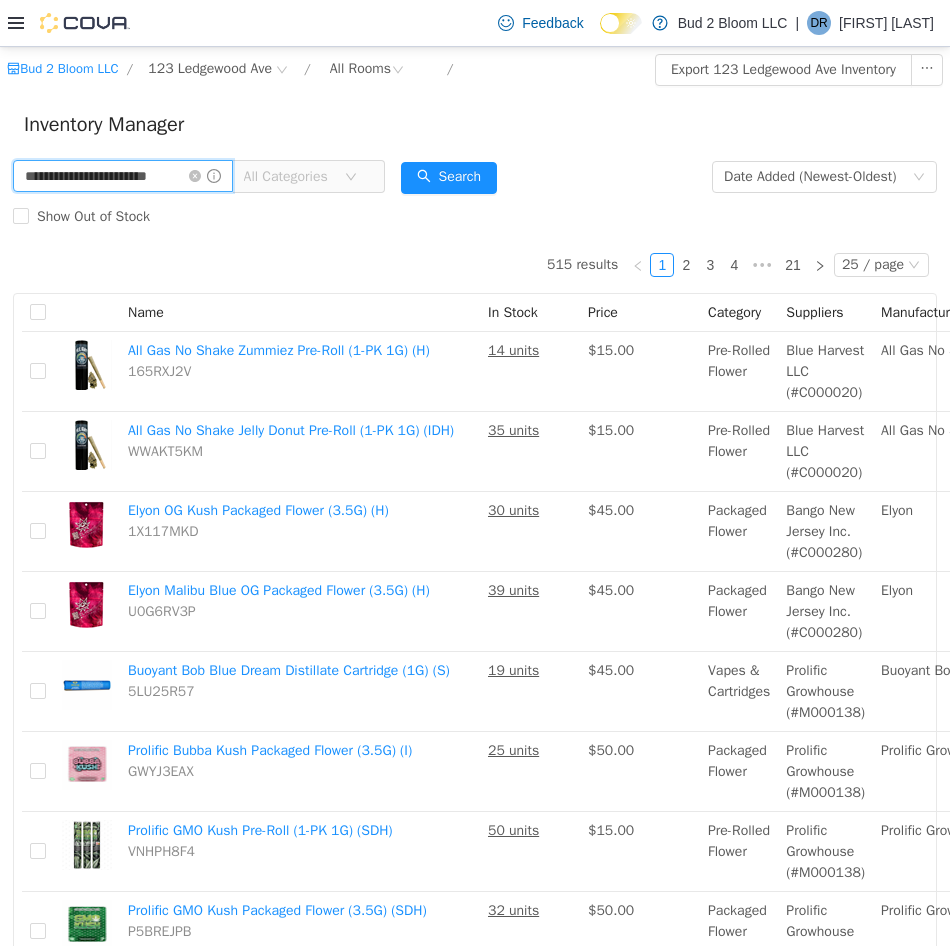 scroll, scrollTop: 0, scrollLeft: 25, axis: horizontal 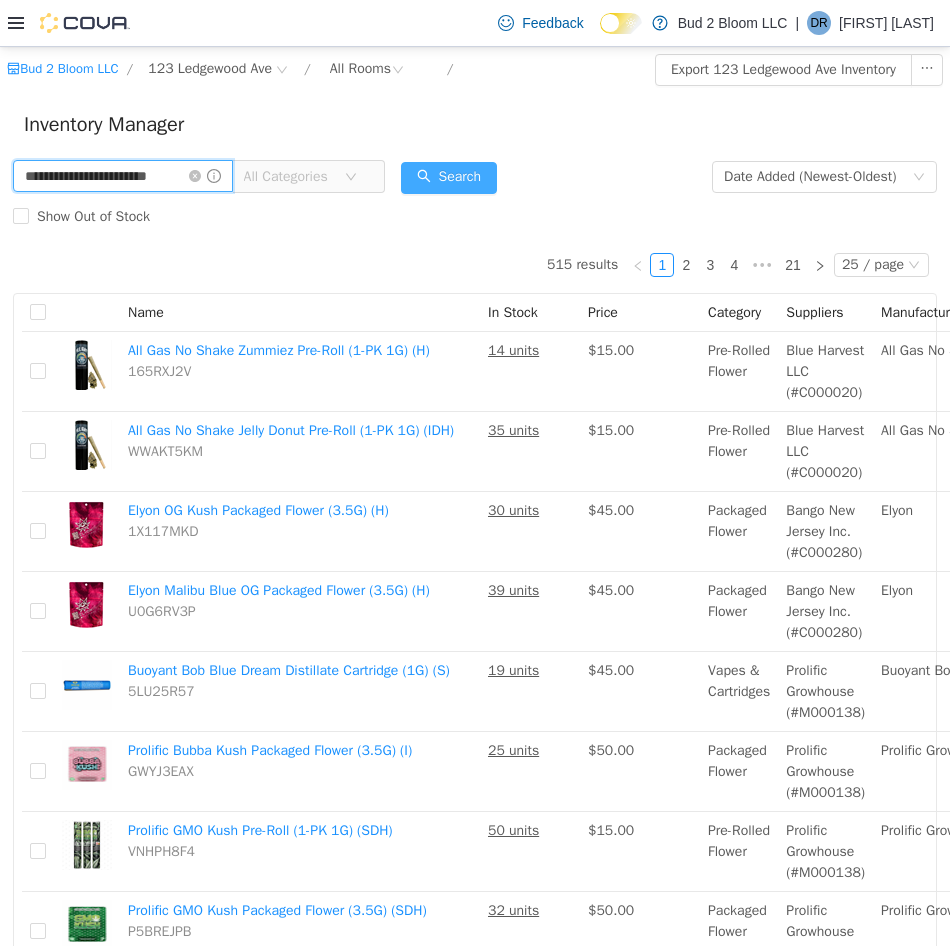 type on "**********" 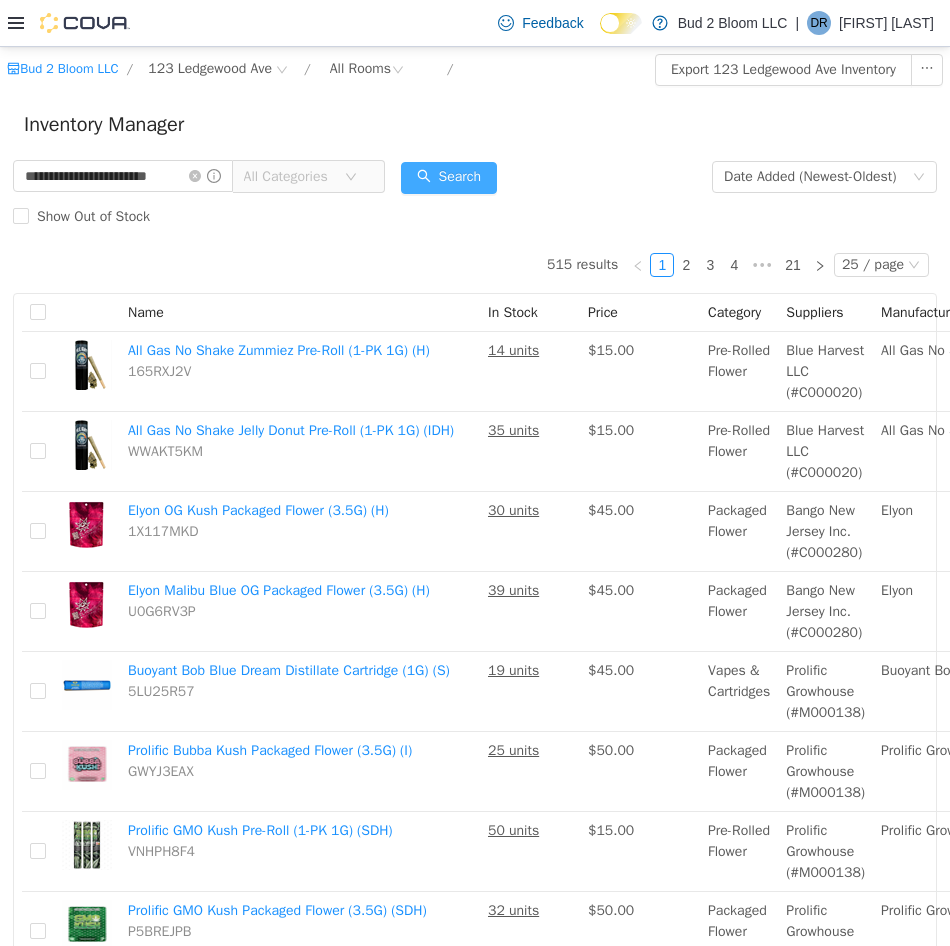 click on "Search" at bounding box center (449, 178) 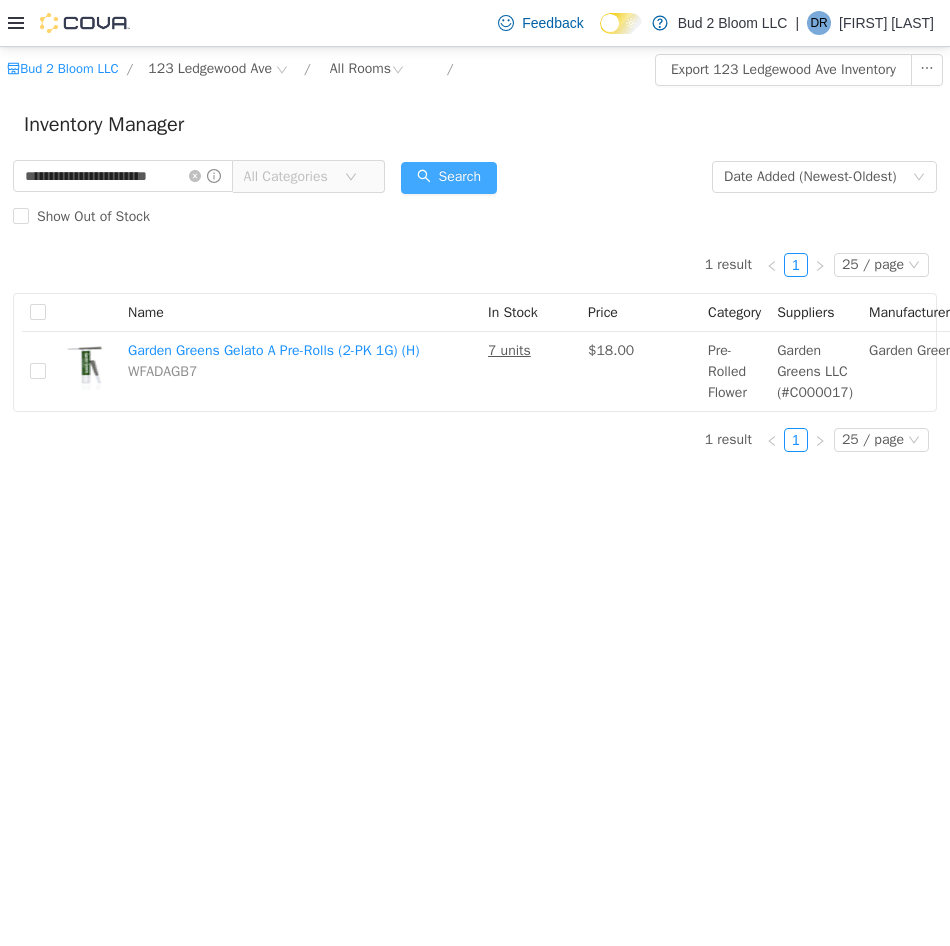 scroll, scrollTop: 0, scrollLeft: 218, axis: horizontal 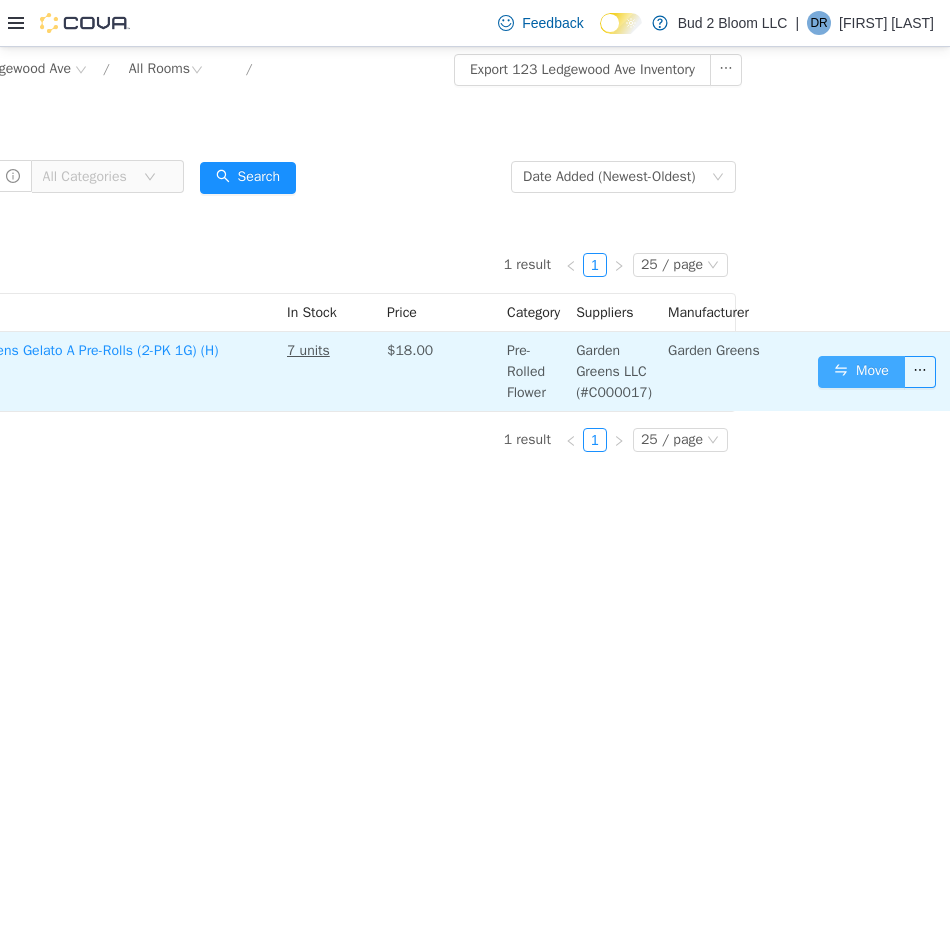 click on "Move" at bounding box center (861, 372) 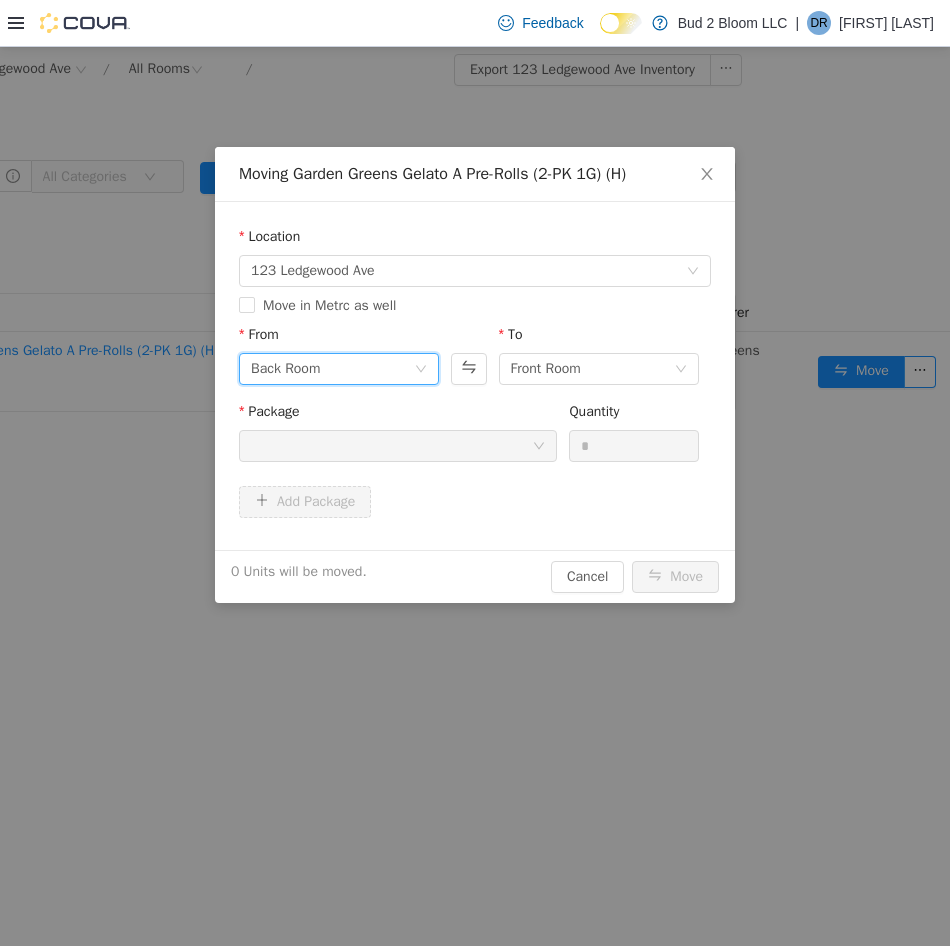 click on "Back Room" at bounding box center [285, 369] 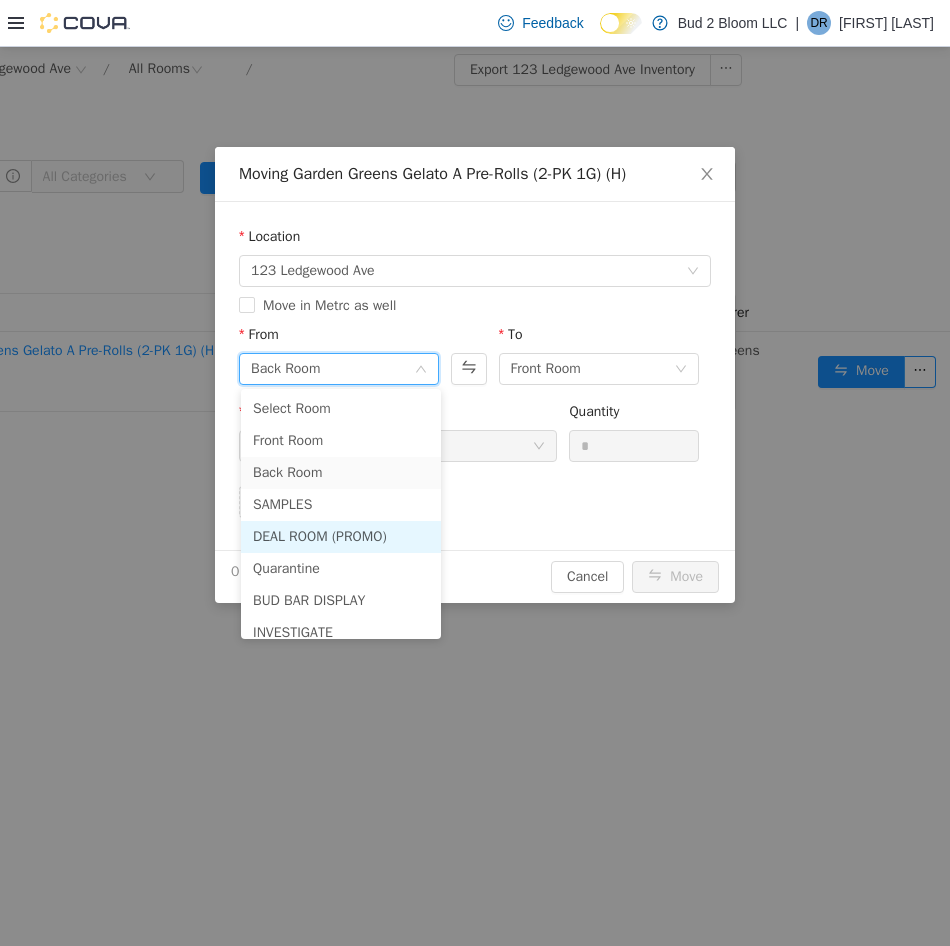 click on "DEAL ROOM (PROMO)" at bounding box center (341, 537) 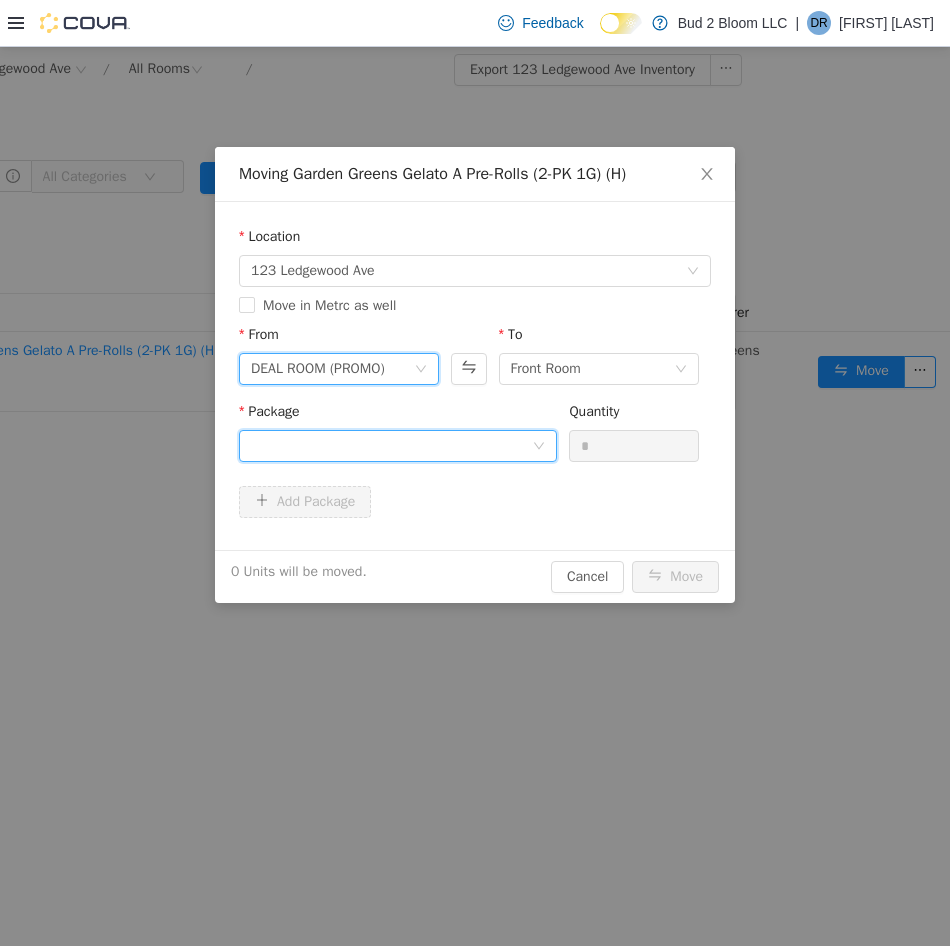 click at bounding box center (391, 446) 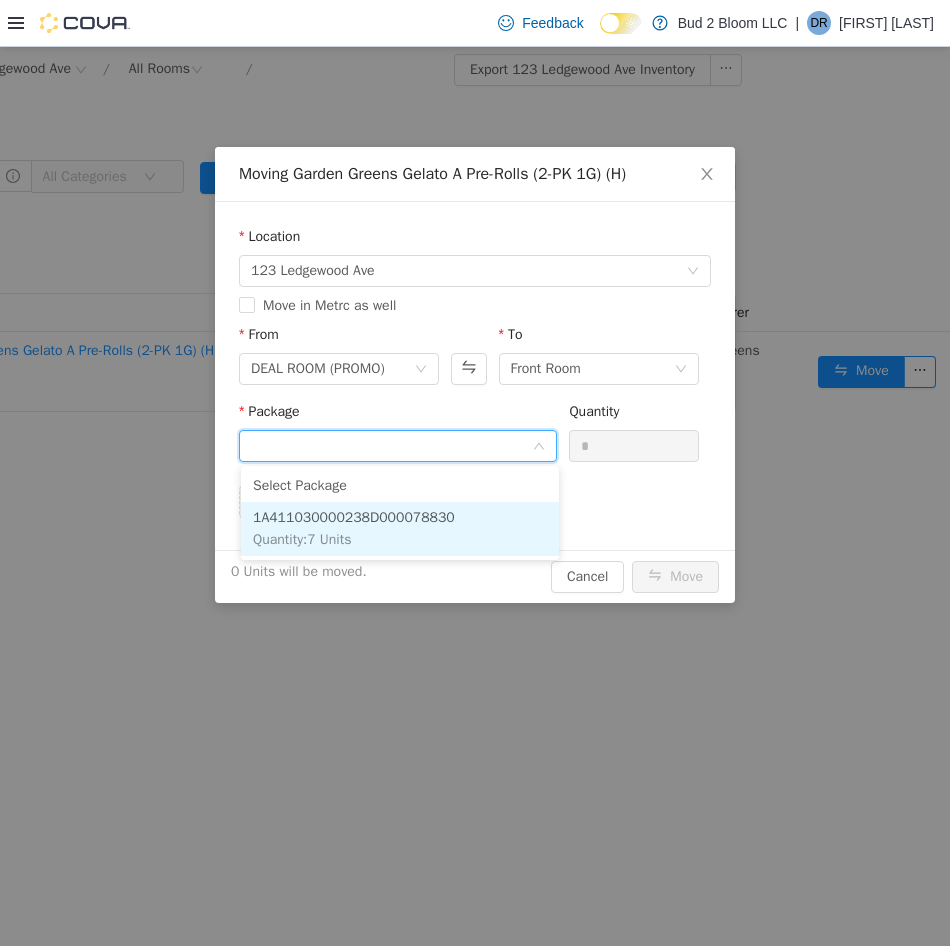 click on "1A411030000238D000078830 Quantity :  7 Units" at bounding box center (400, 529) 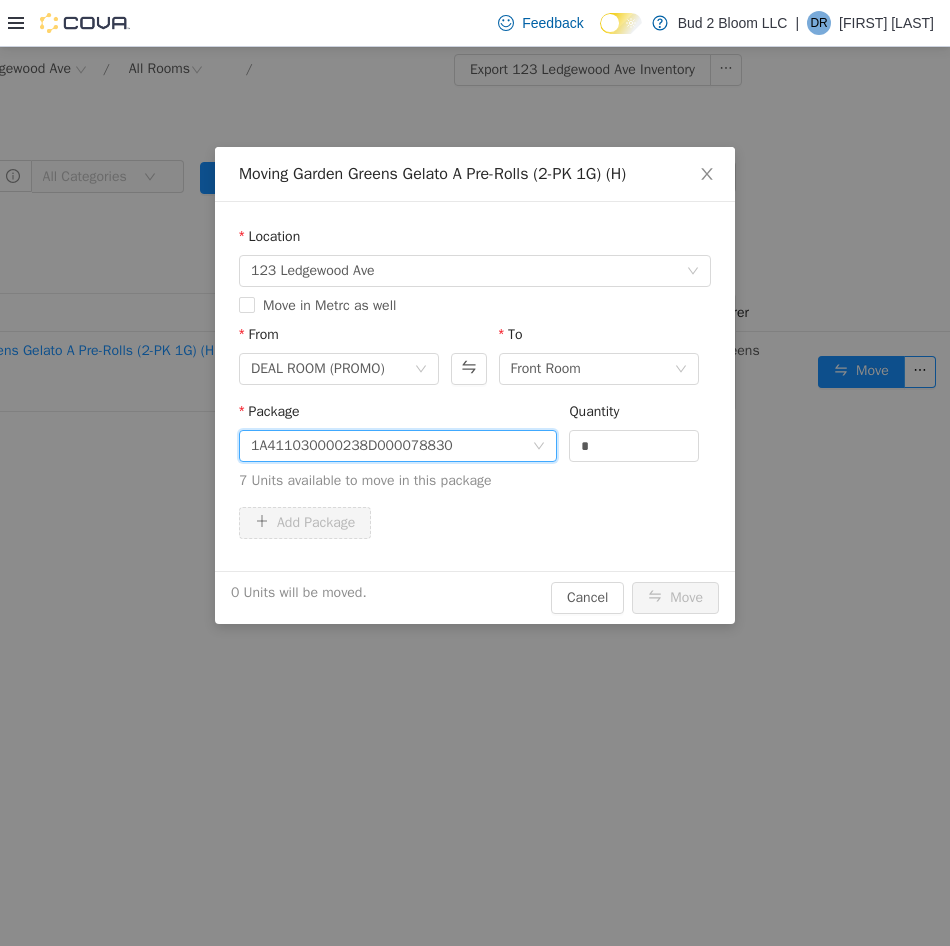 click on "Package 1A411030000238D000078830   Quantity * 7 Units available to move in this package" at bounding box center [475, 446] 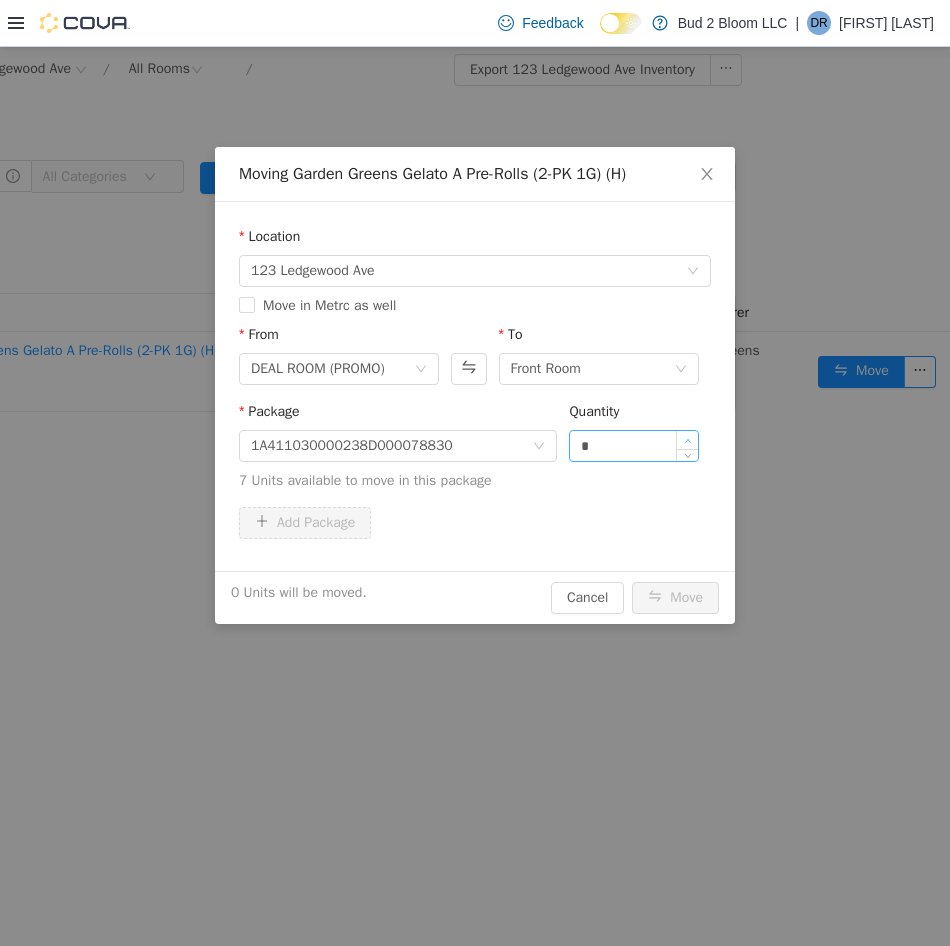 type on "*" 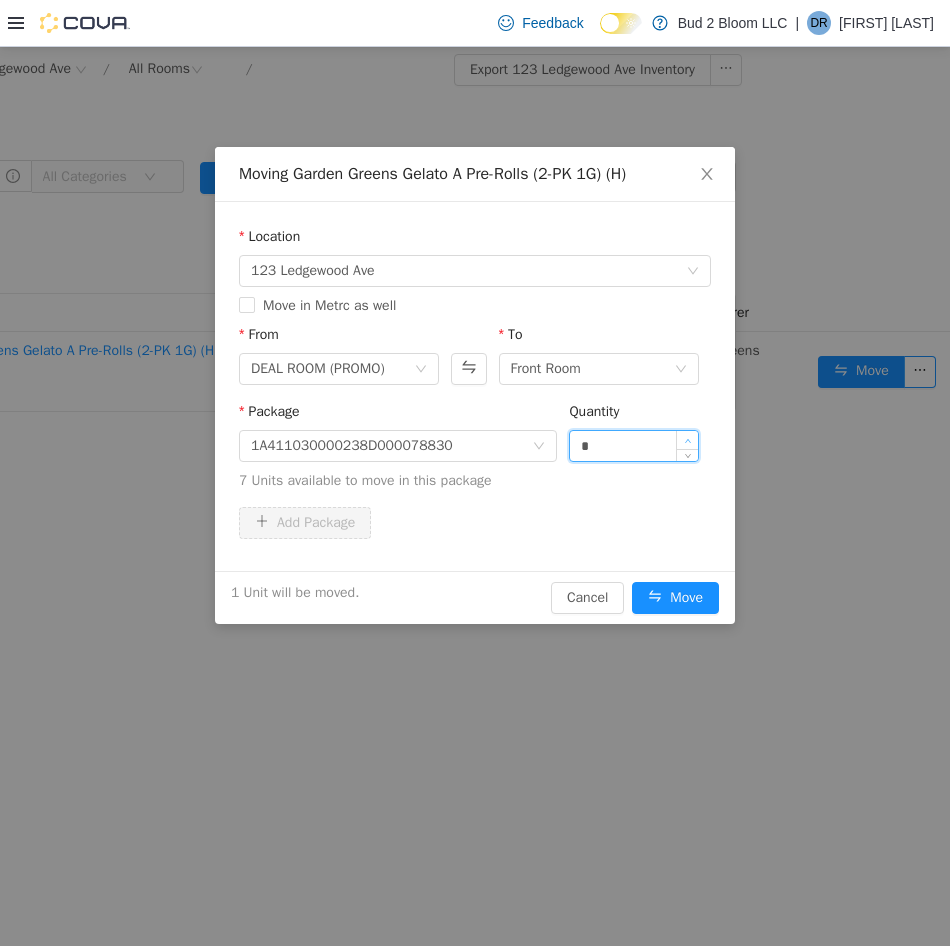 click at bounding box center [687, 440] 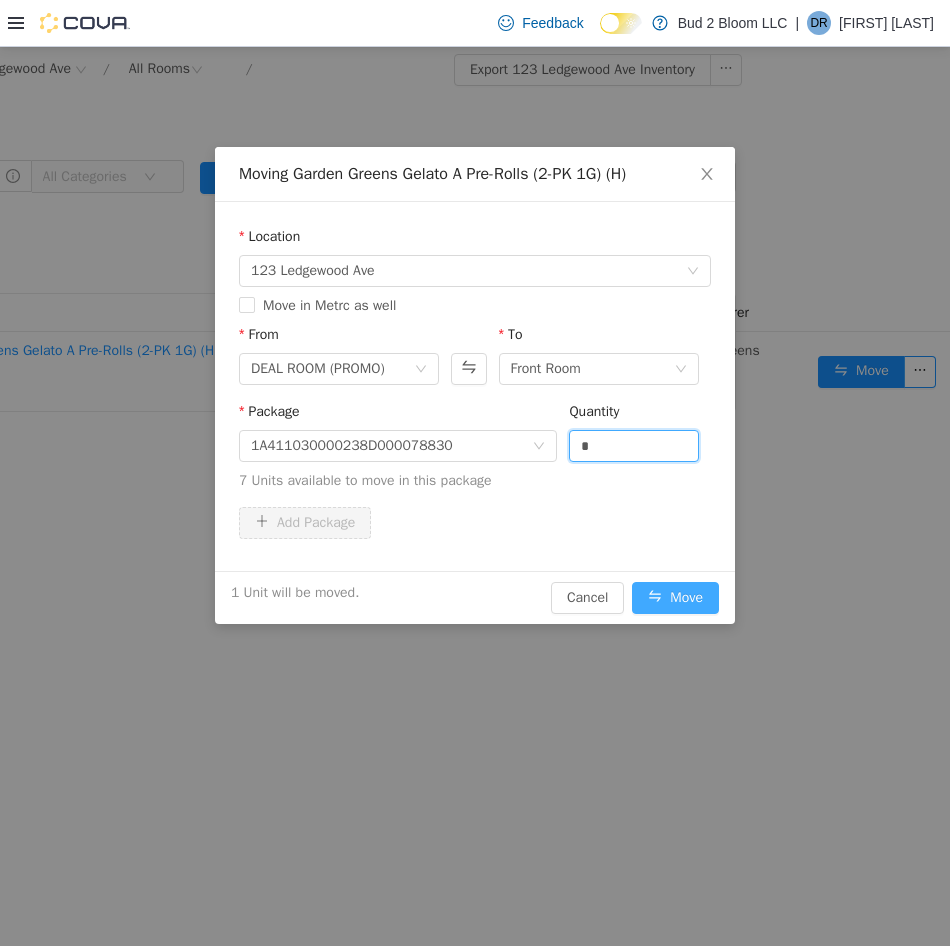 click on "Move" at bounding box center (675, 598) 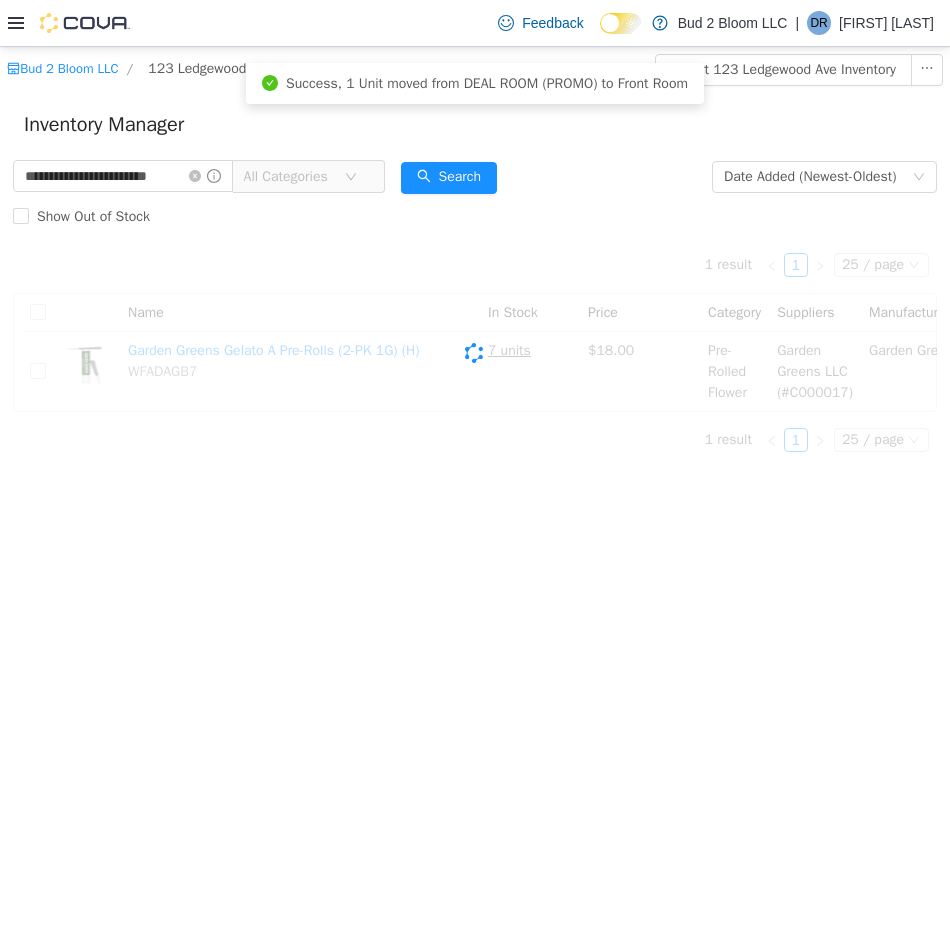 scroll, scrollTop: 0, scrollLeft: 0, axis: both 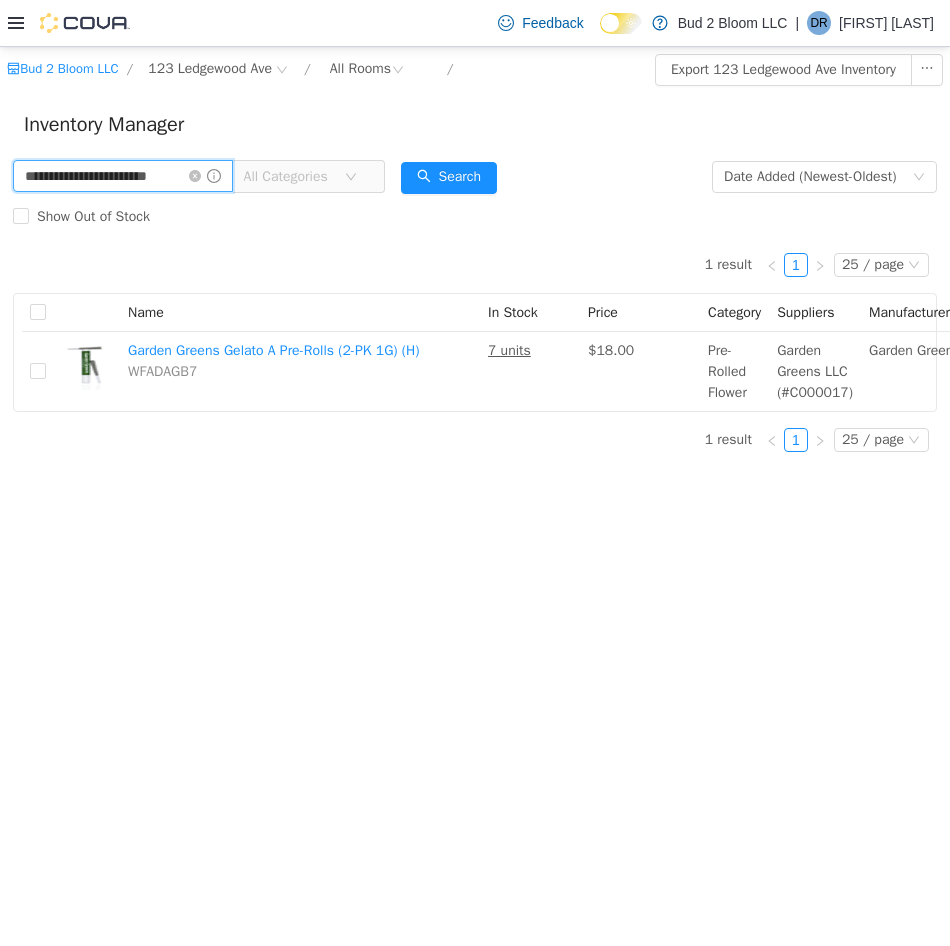 click on "**********" at bounding box center [123, 176] 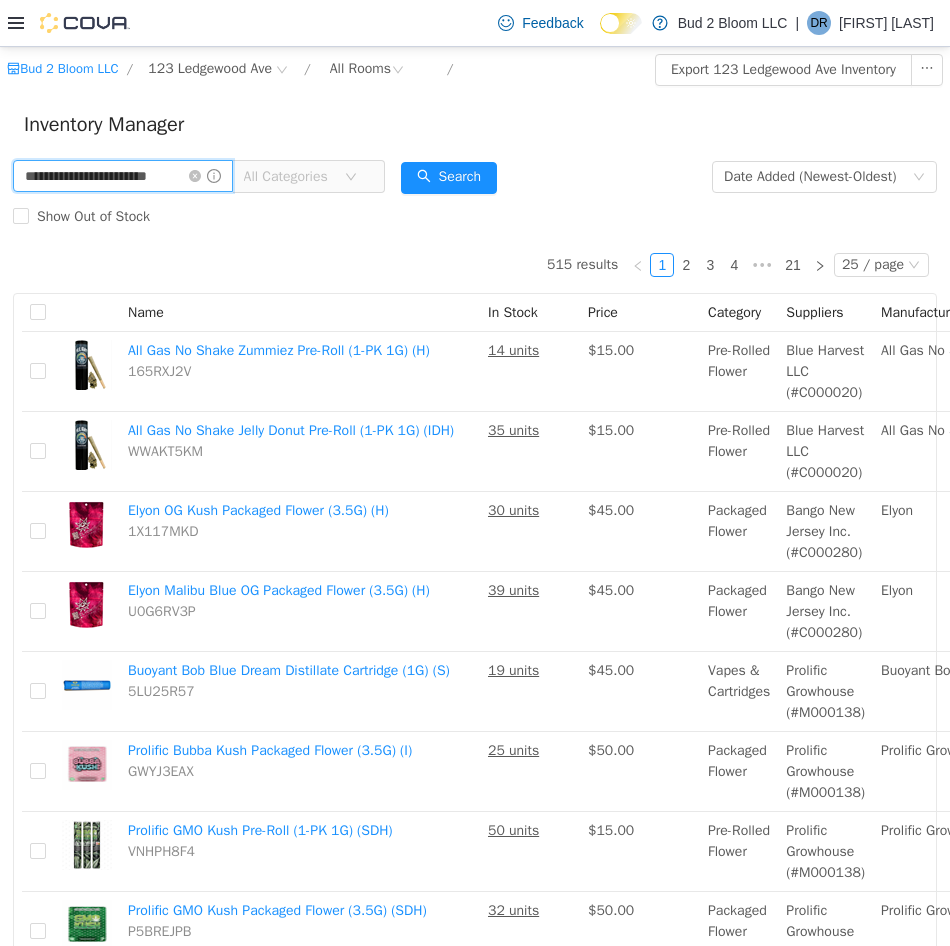 scroll, scrollTop: 0, scrollLeft: 24, axis: horizontal 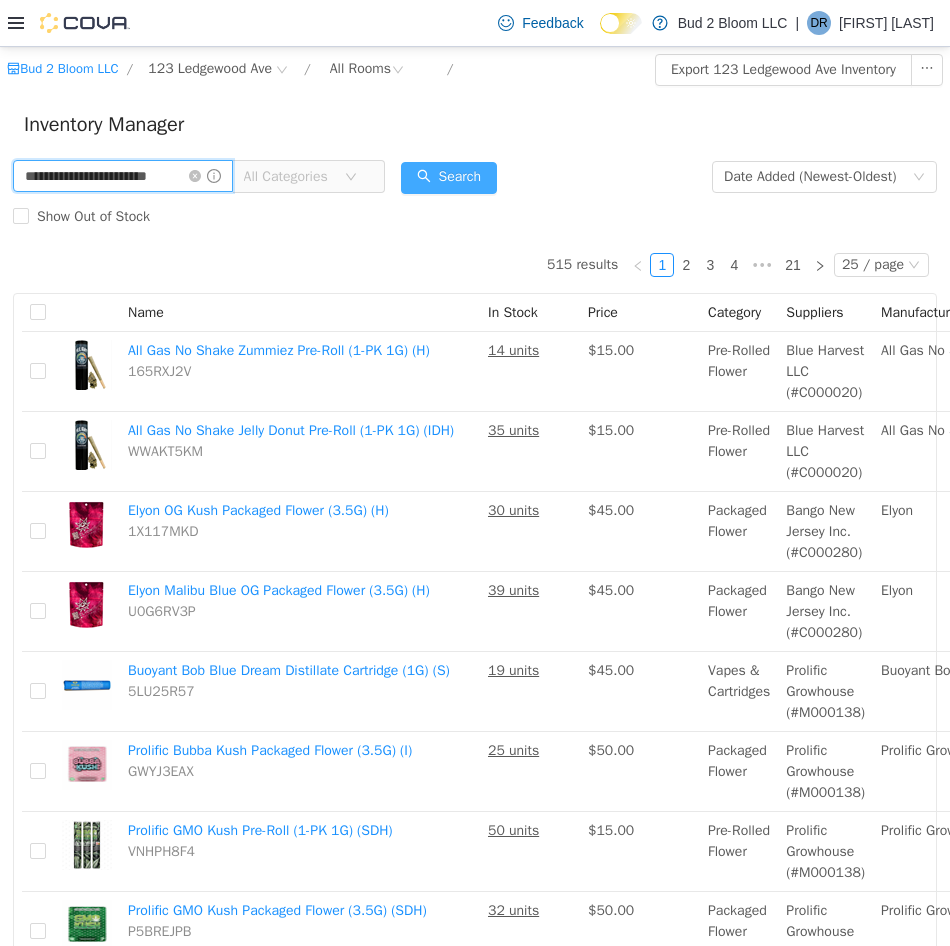 type on "**********" 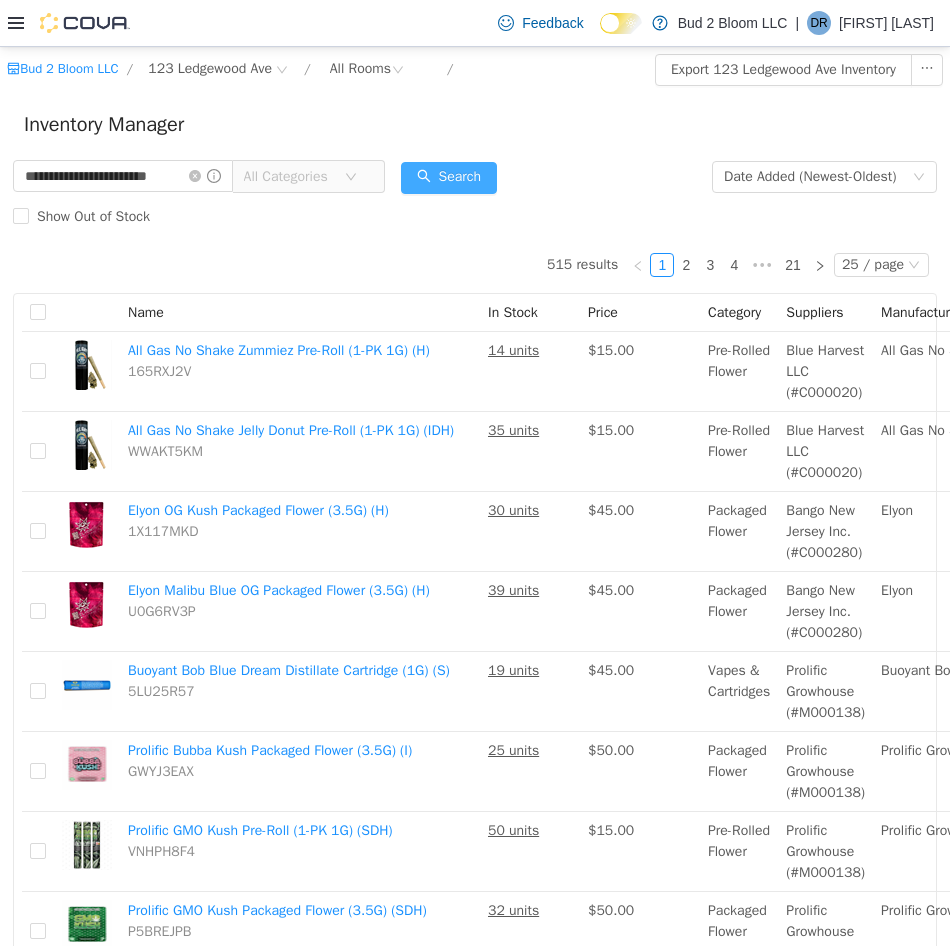 click on "Search" at bounding box center (449, 178) 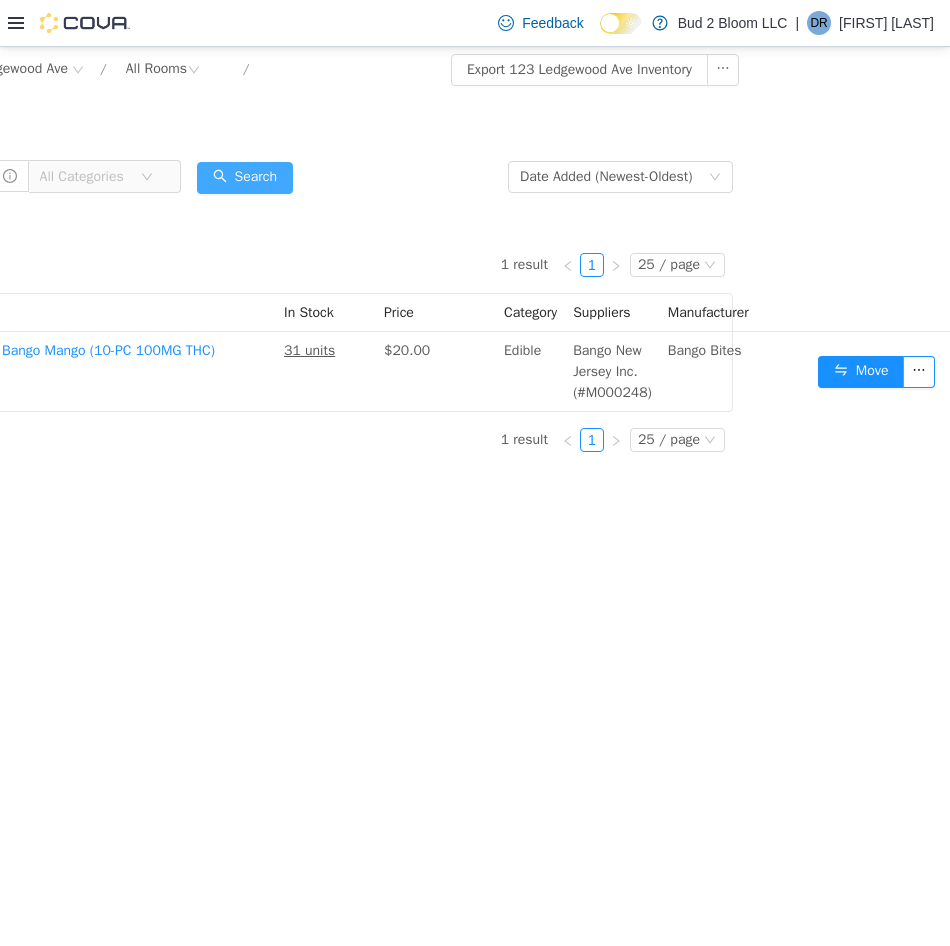 scroll, scrollTop: 0, scrollLeft: 222, axis: horizontal 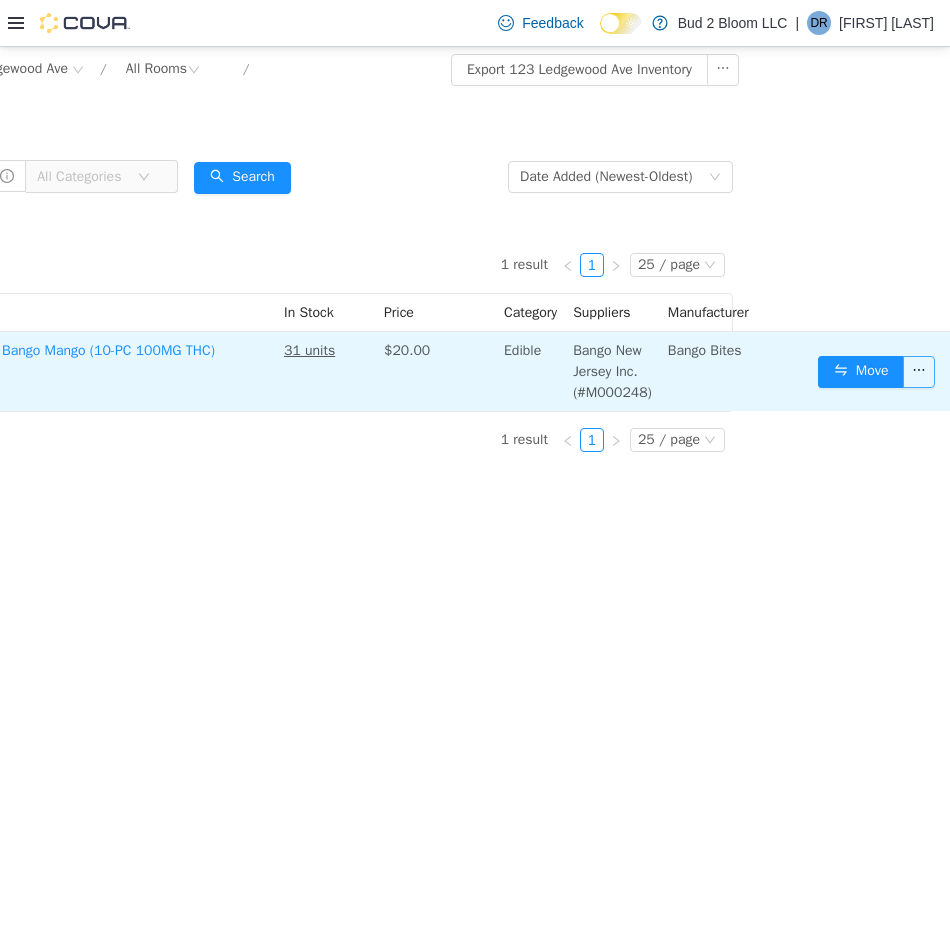 click at bounding box center [919, 372] 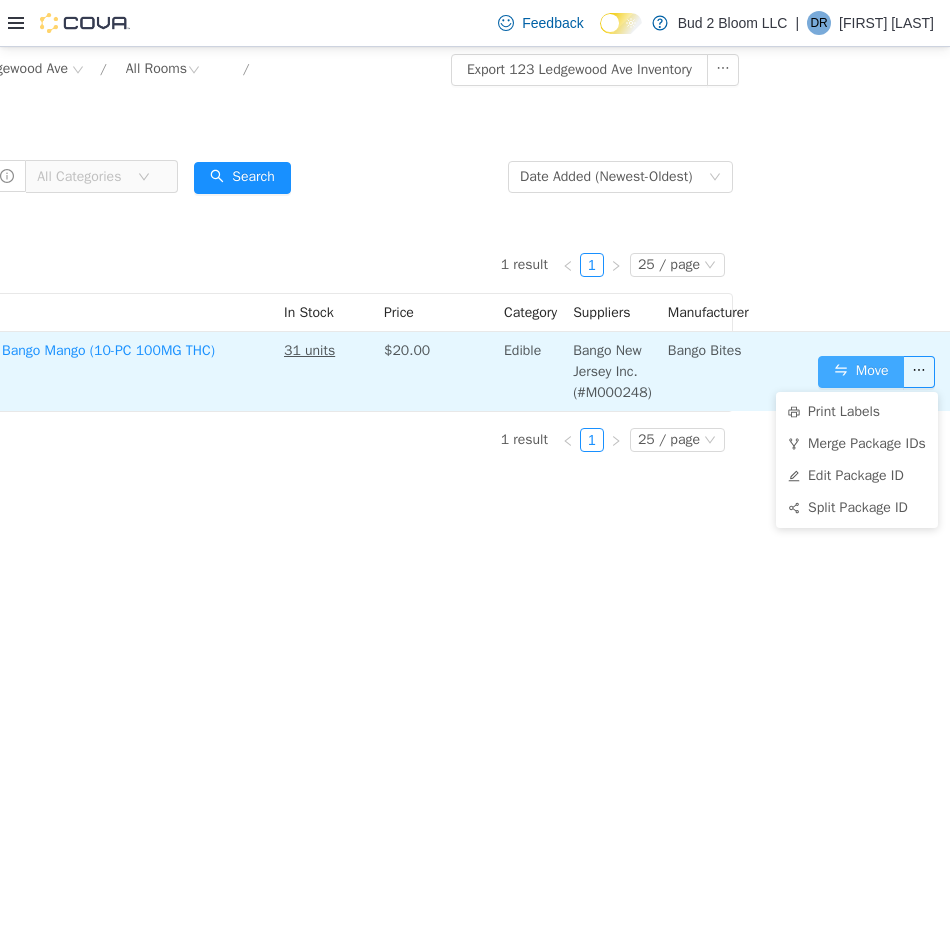 click on "Move" at bounding box center (861, 372) 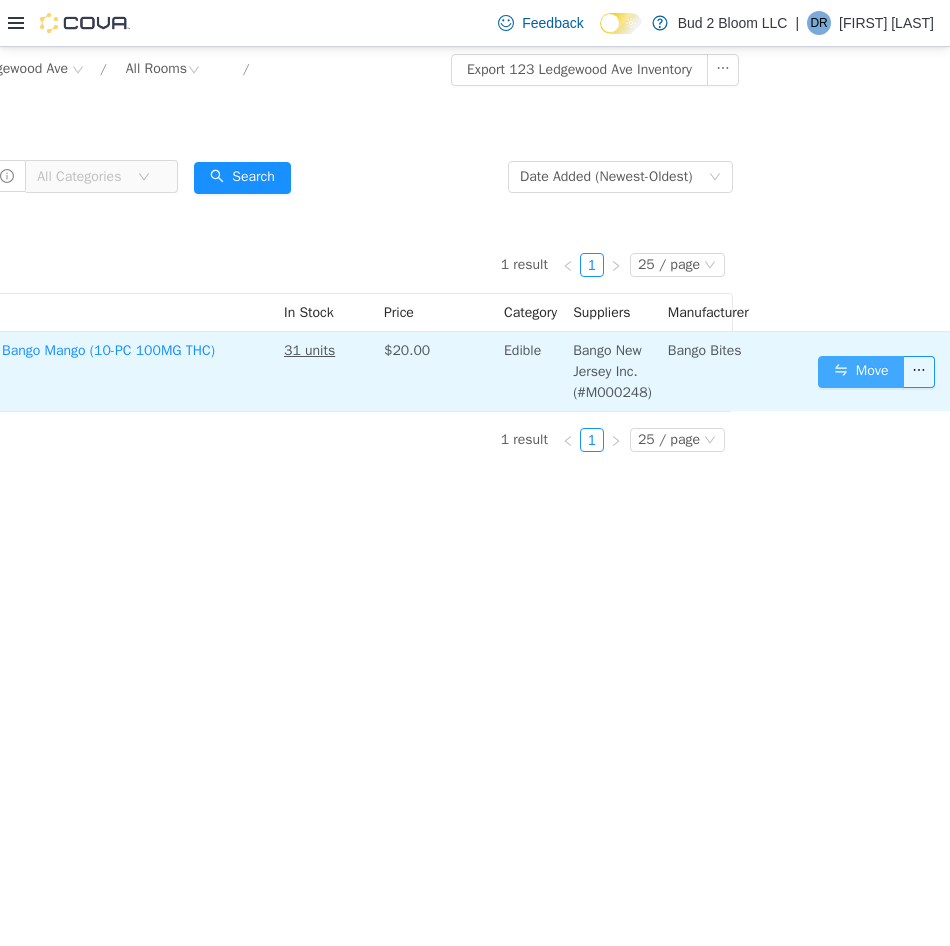 scroll, scrollTop: 0, scrollLeft: 207, axis: horizontal 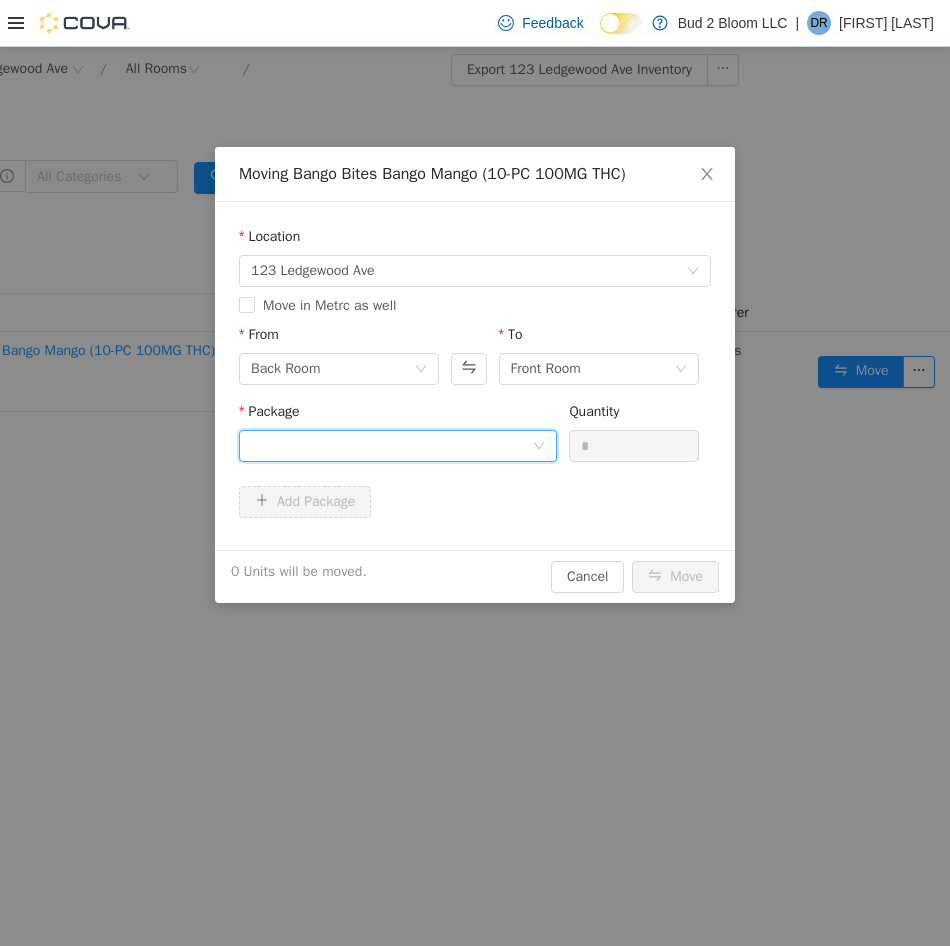 click at bounding box center [391, 446] 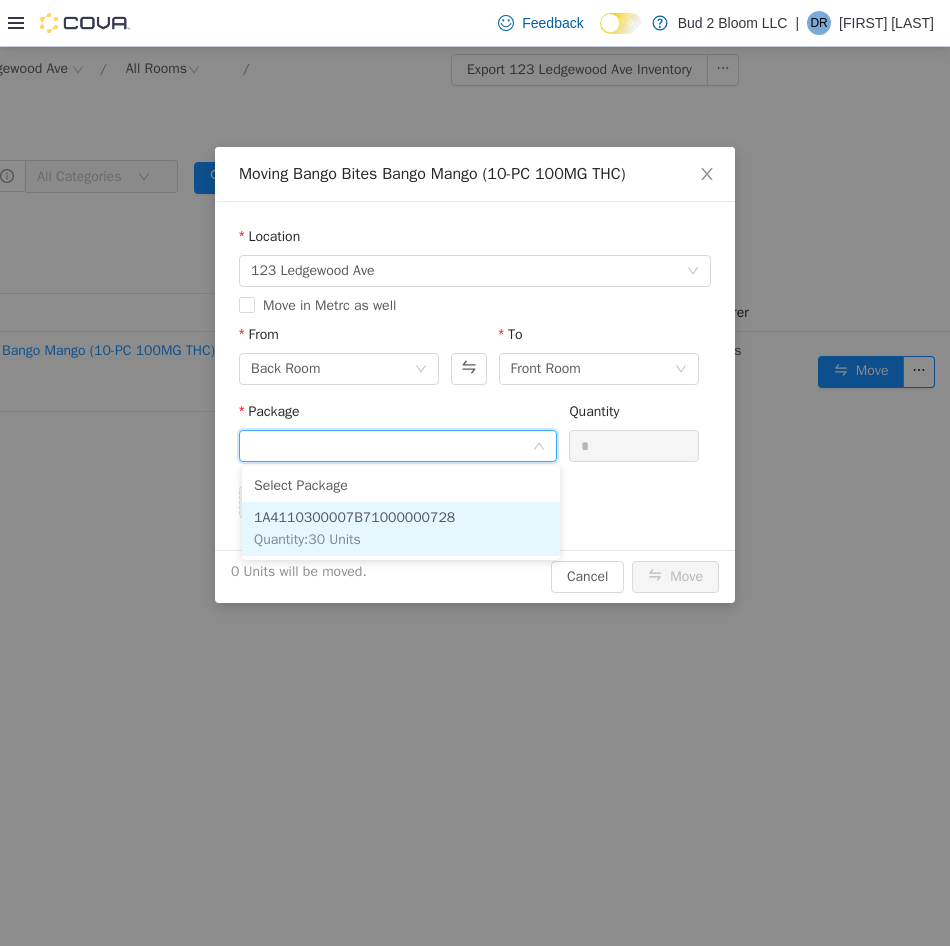 click on "1A4110300007B71000000728" at bounding box center (354, 517) 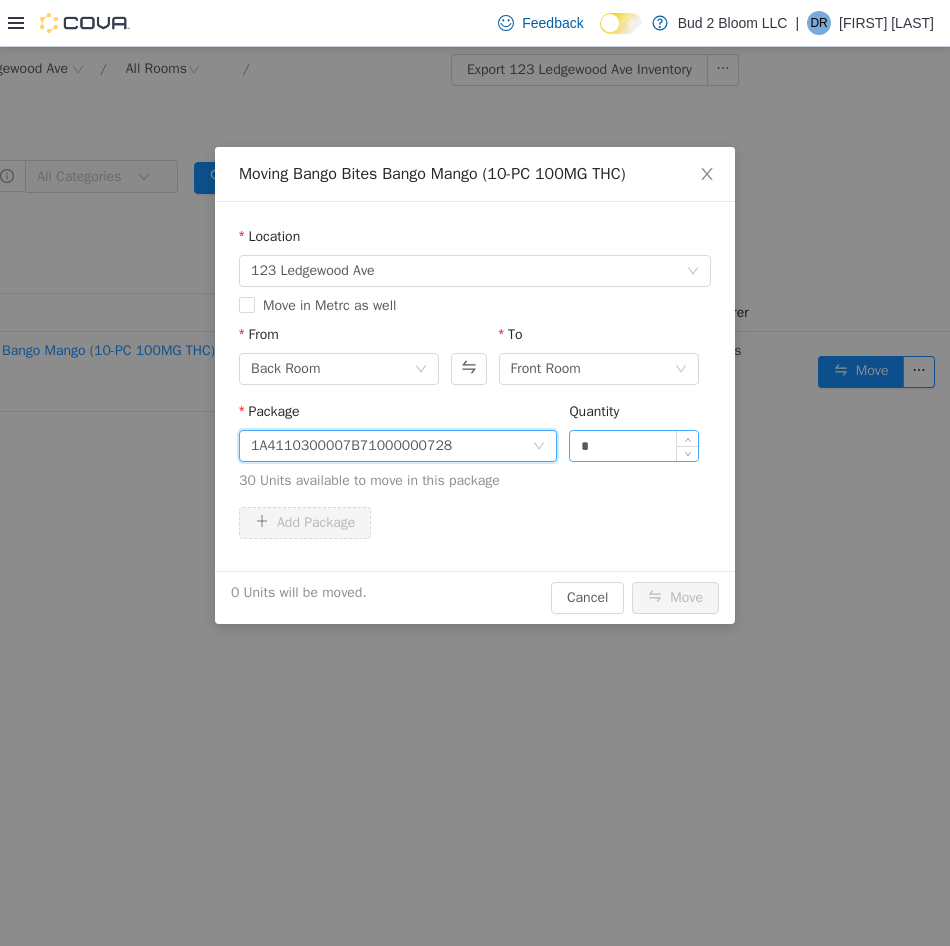 click on "*" at bounding box center (634, 446) 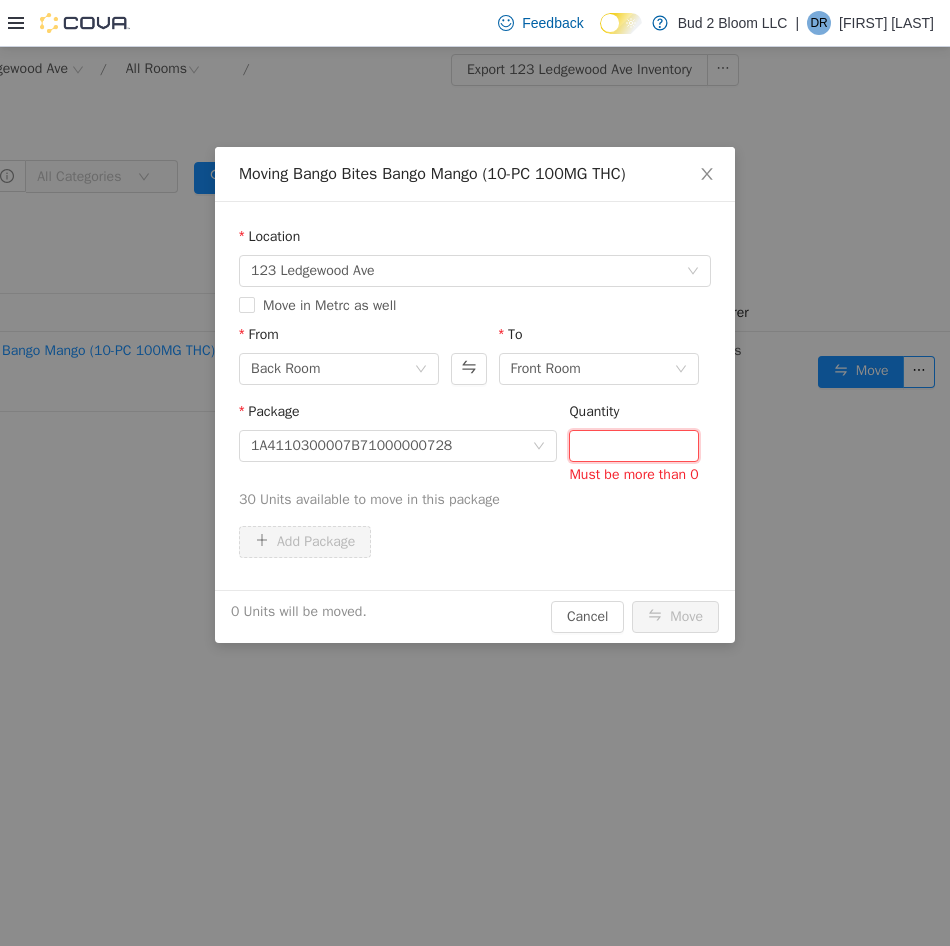 type 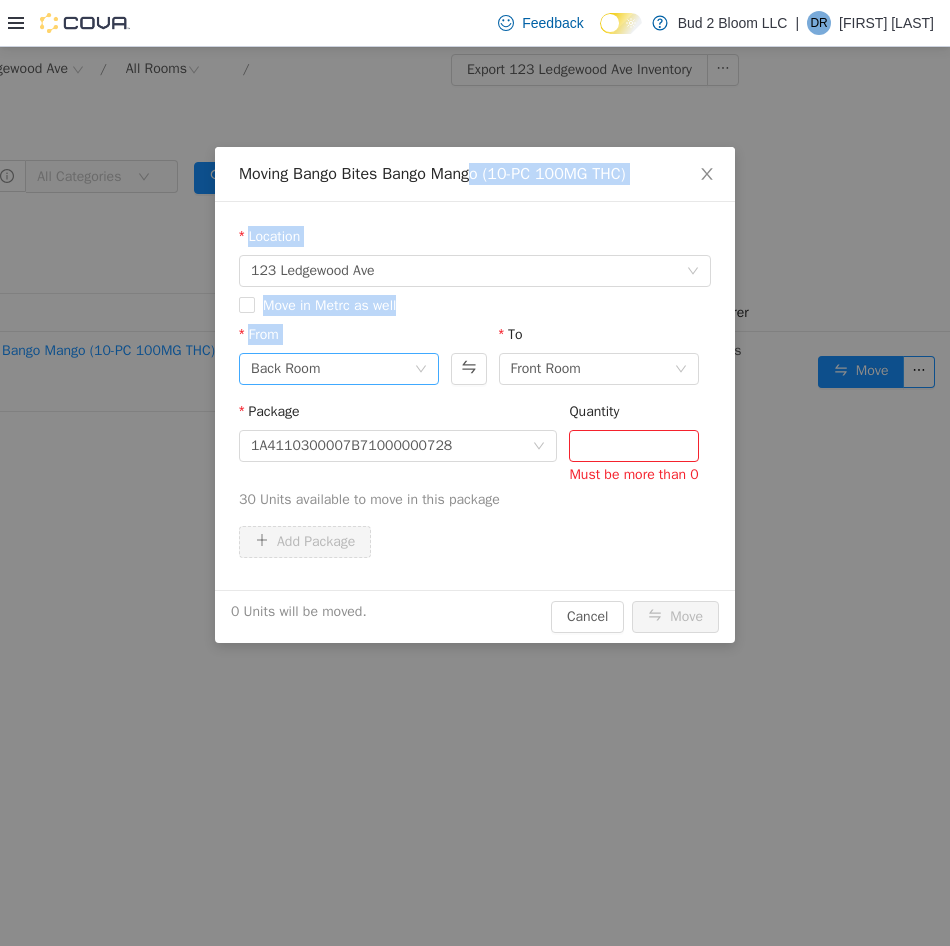 drag, startPoint x: 482, startPoint y: 156, endPoint x: 381, endPoint y: 353, distance: 221.38202 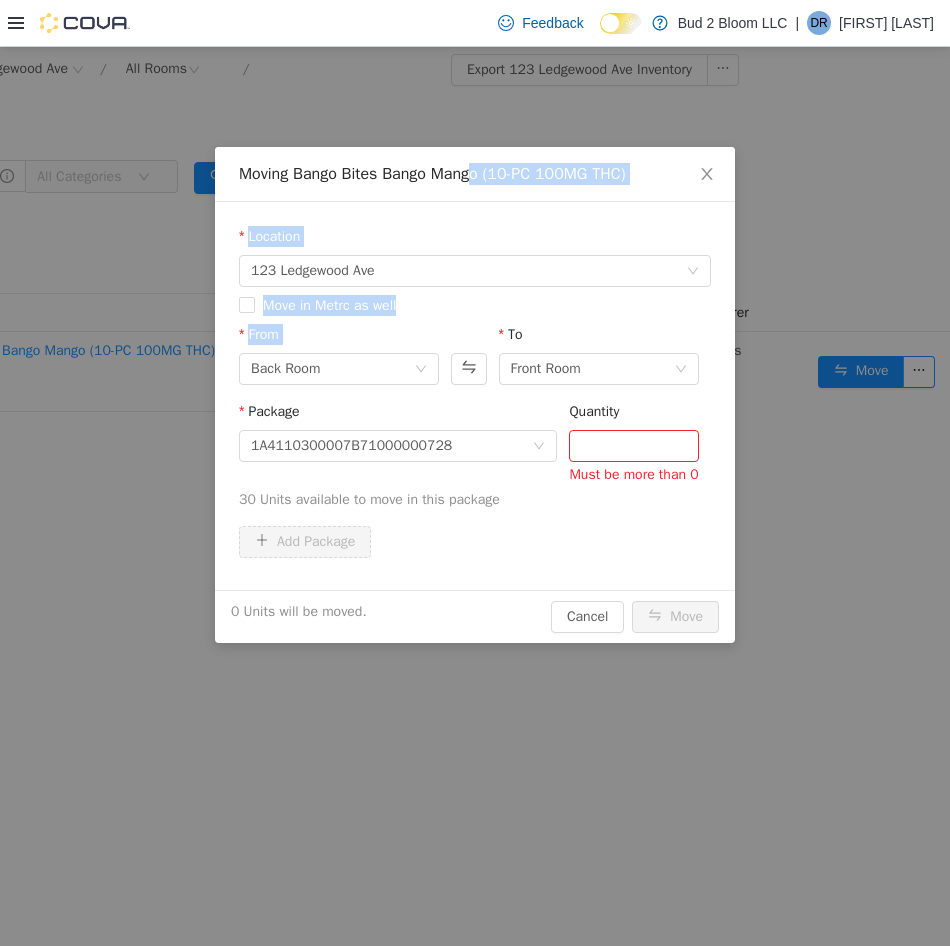 click on "Moving Bango Bites Bango Mango (10-PC 100MG THC) Location 123 Ledgewood Ave Move in Metrc as well From Back Room   To Front Room Package 1A4110300007B71000000728   Quantity Must be more than 0 30 Units available to move in this package  Add Package 0 Units will be moved. Cancel Move" at bounding box center (475, 496) 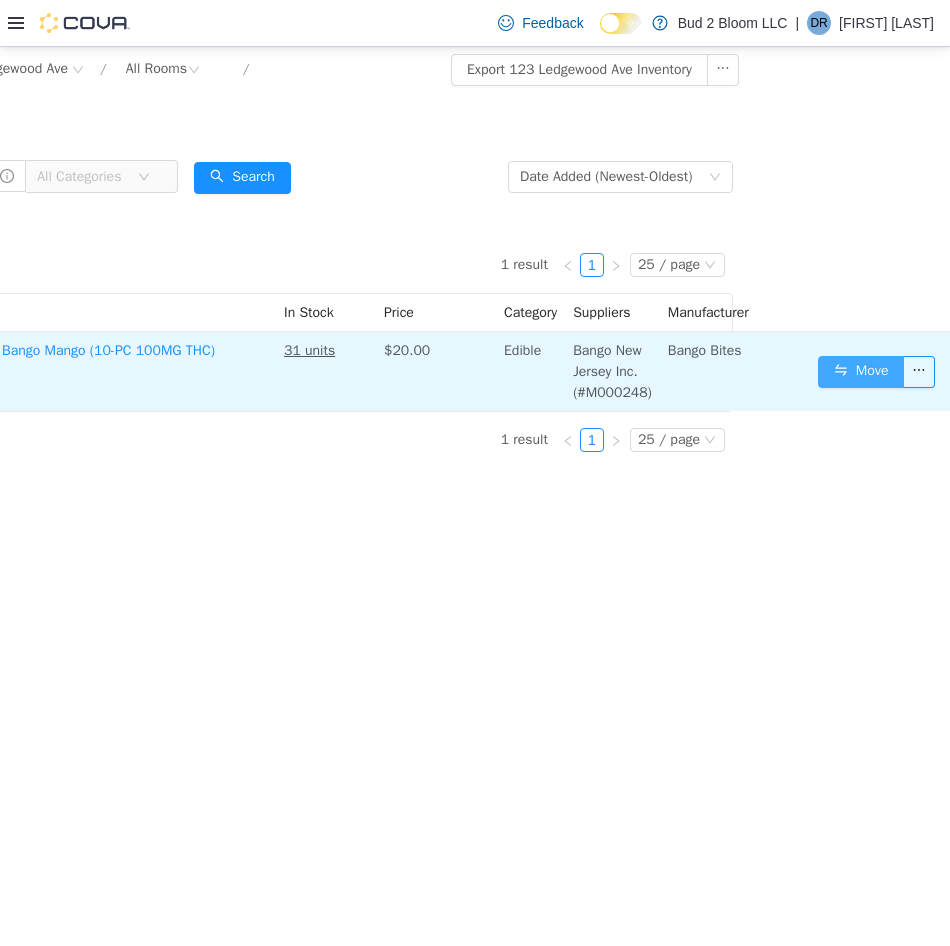 click on "Move" at bounding box center [861, 372] 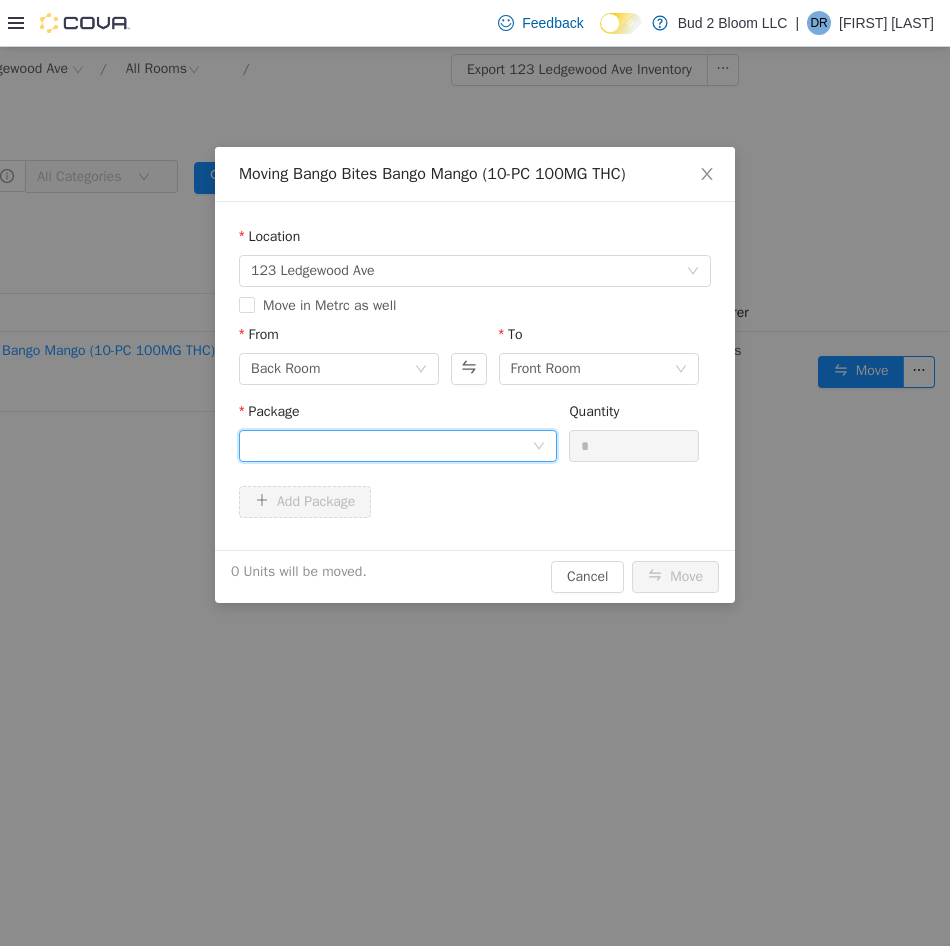 click at bounding box center (391, 446) 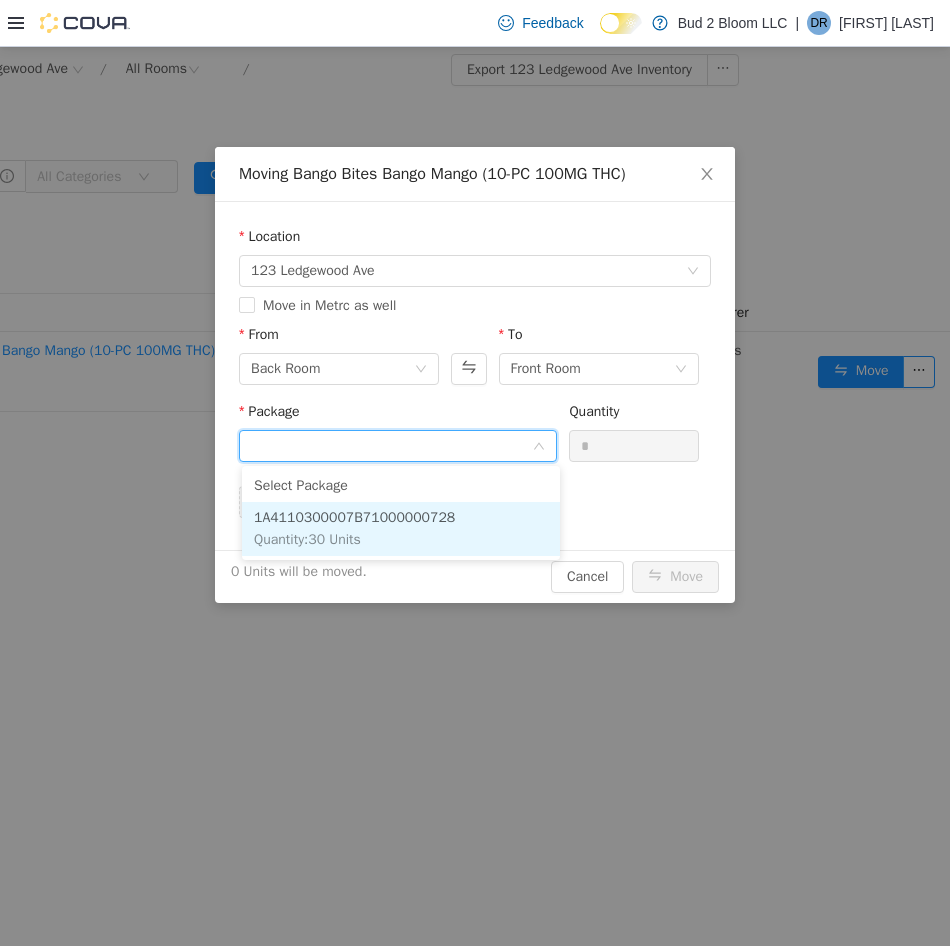 drag, startPoint x: 419, startPoint y: 517, endPoint x: 459, endPoint y: 510, distance: 40.60788 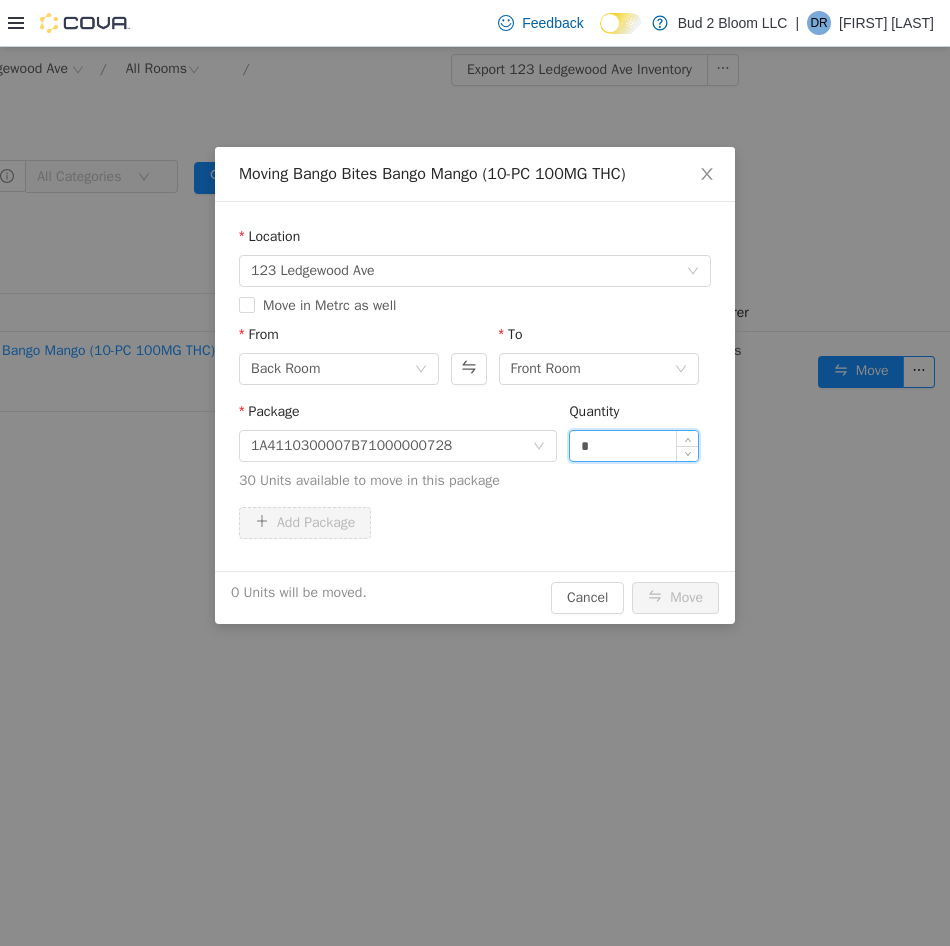 click on "*" at bounding box center [634, 446] 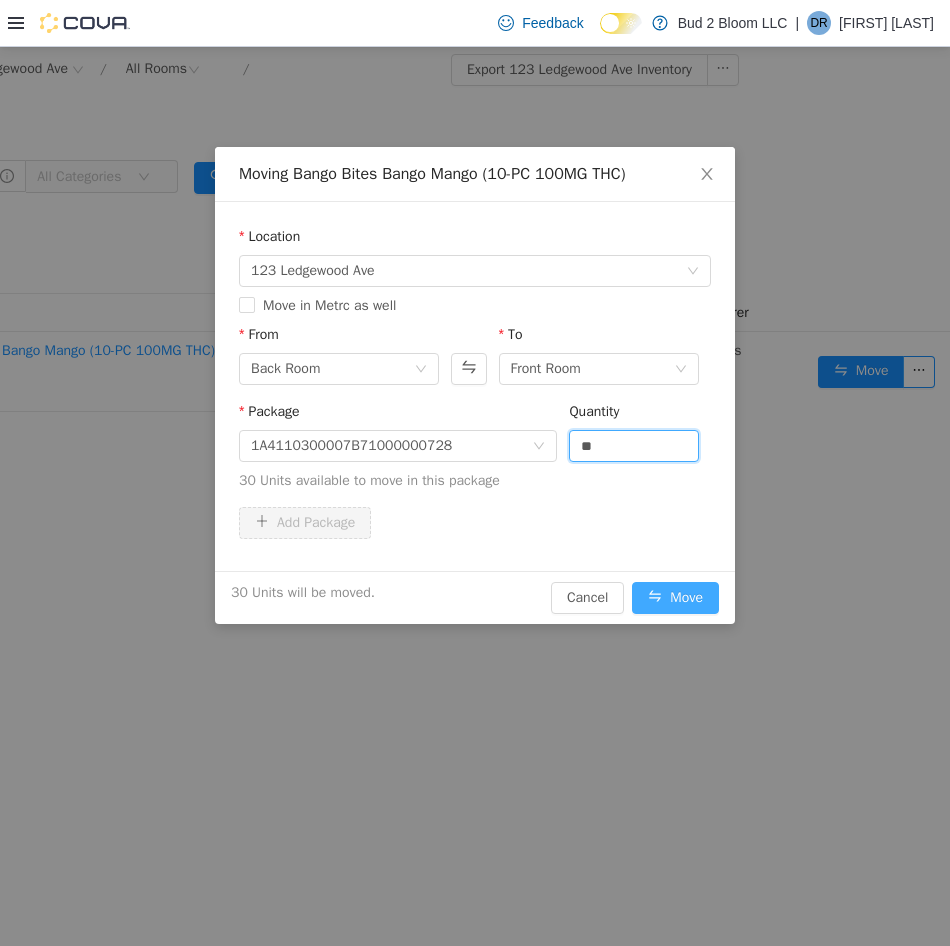 type on "**" 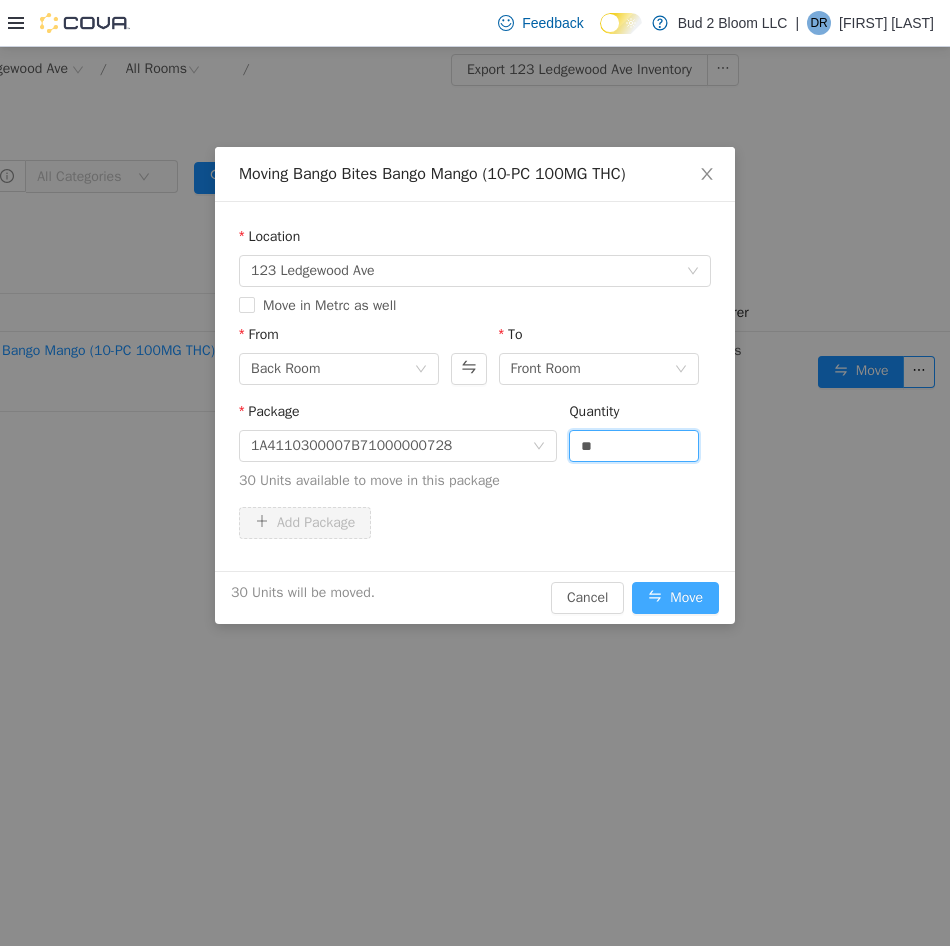 click on "Move" at bounding box center (675, 598) 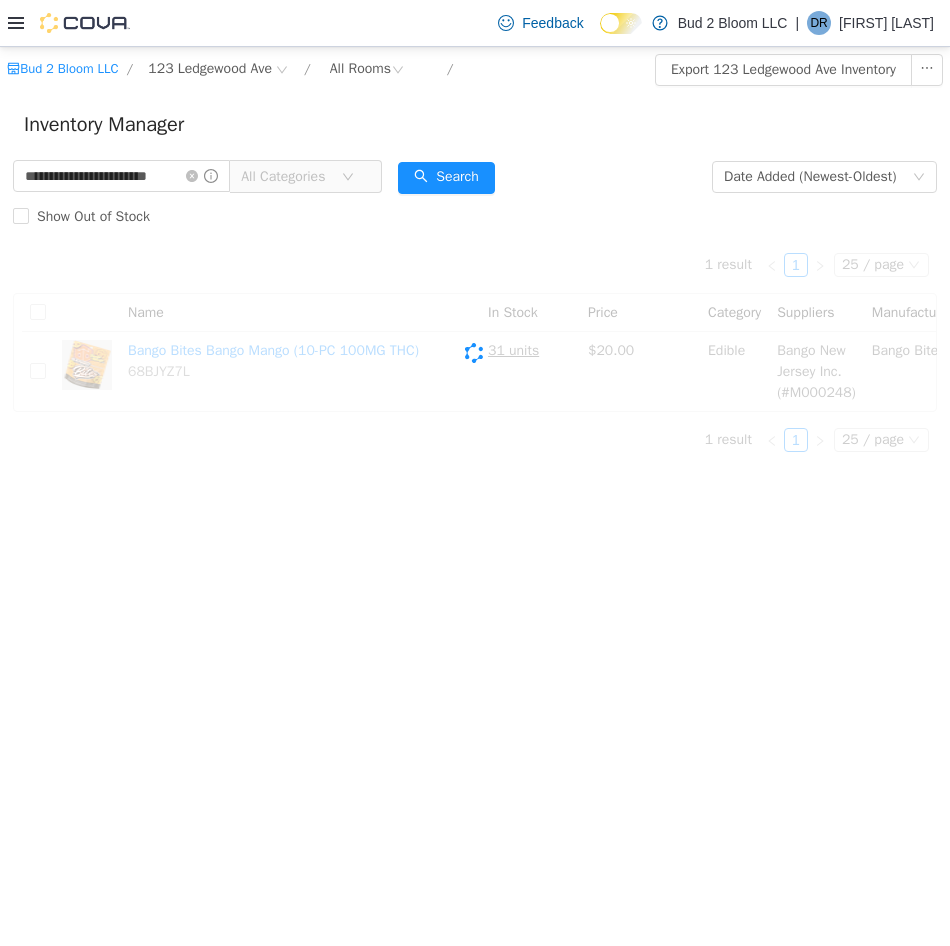 scroll, scrollTop: 0, scrollLeft: 0, axis: both 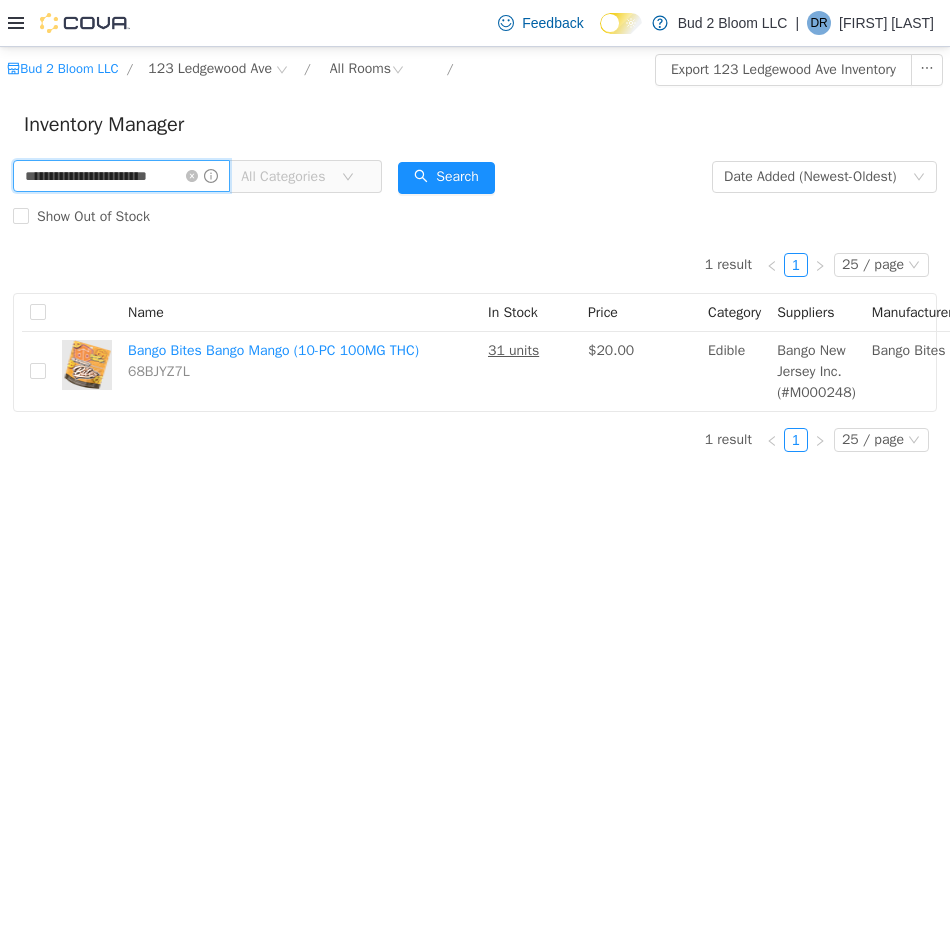 click on "**********" at bounding box center (121, 176) 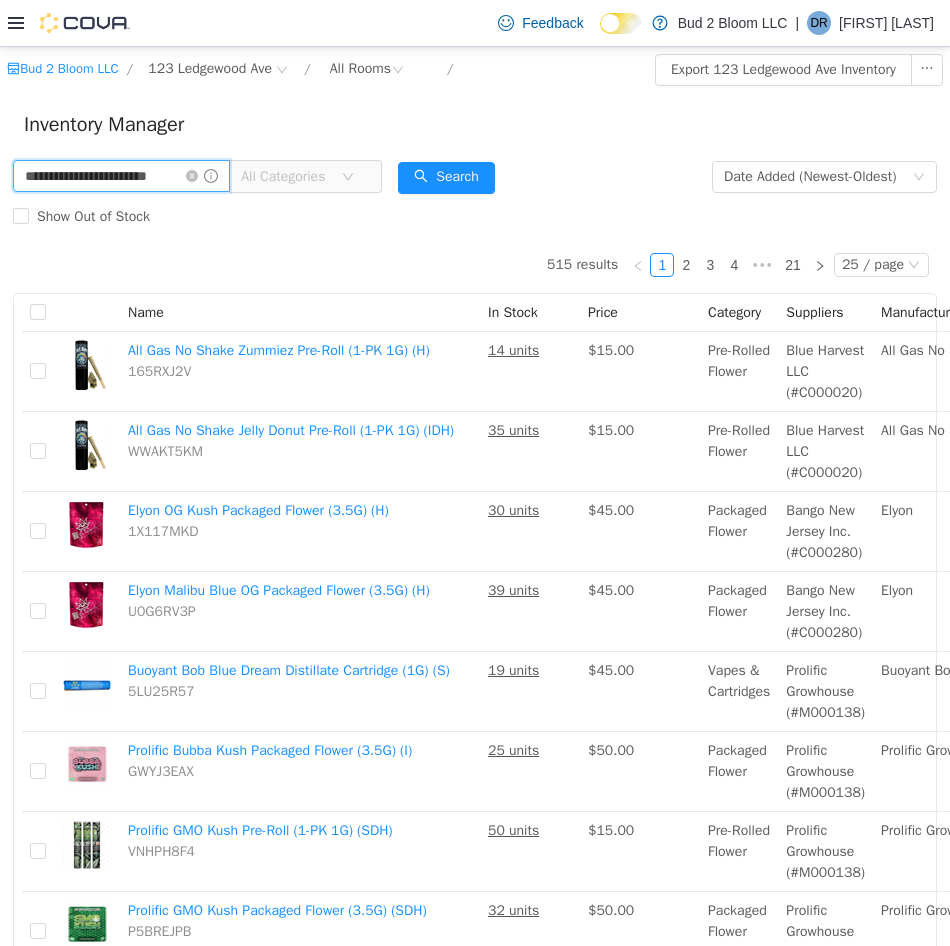scroll, scrollTop: 0, scrollLeft: 23, axis: horizontal 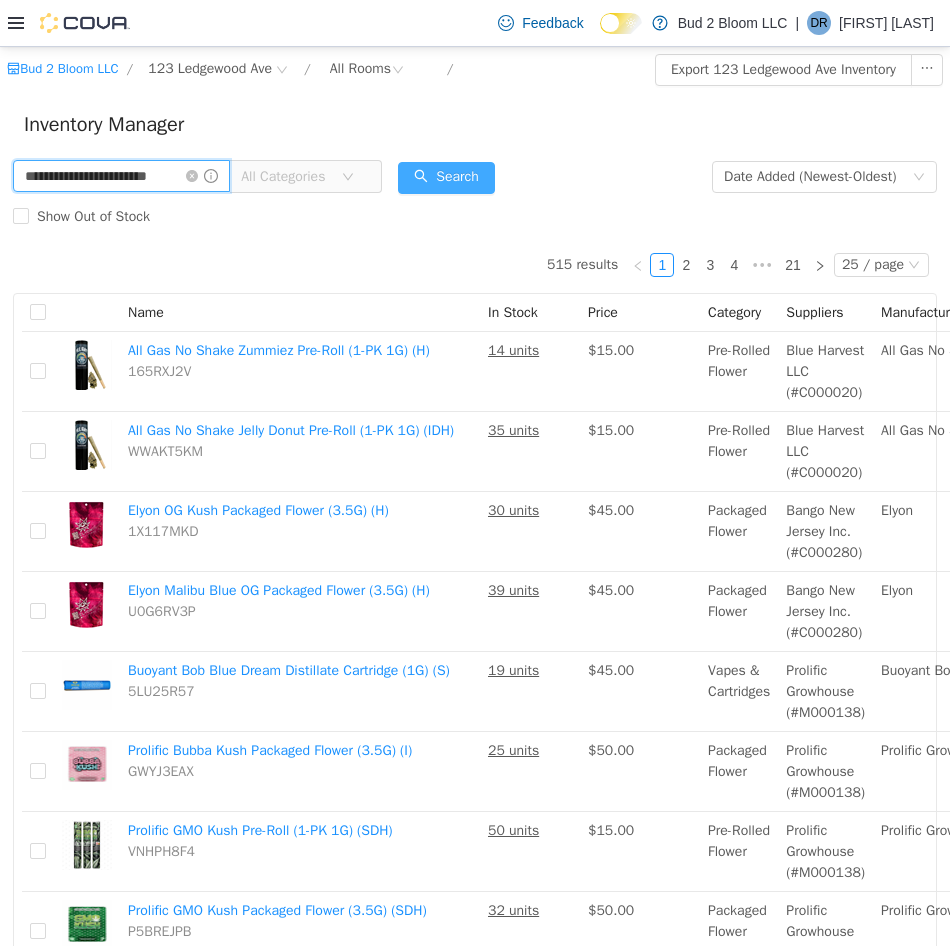type on "**********" 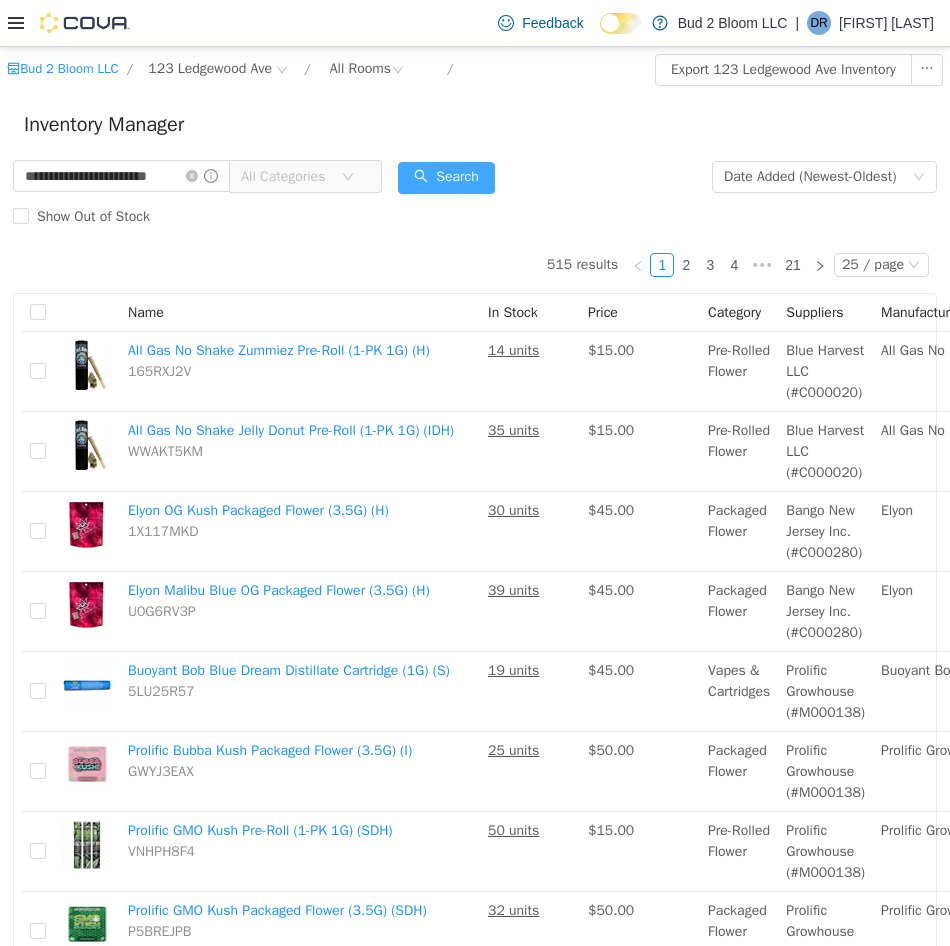 click on "Search" at bounding box center (446, 178) 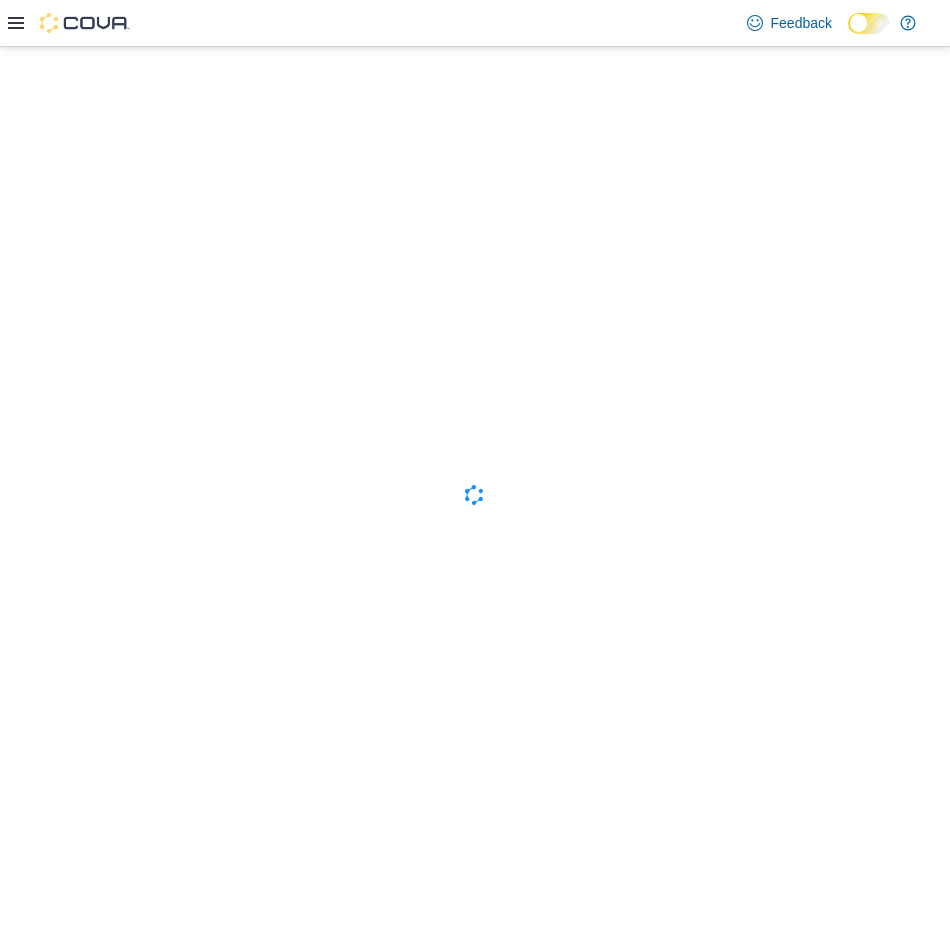 scroll, scrollTop: 0, scrollLeft: 0, axis: both 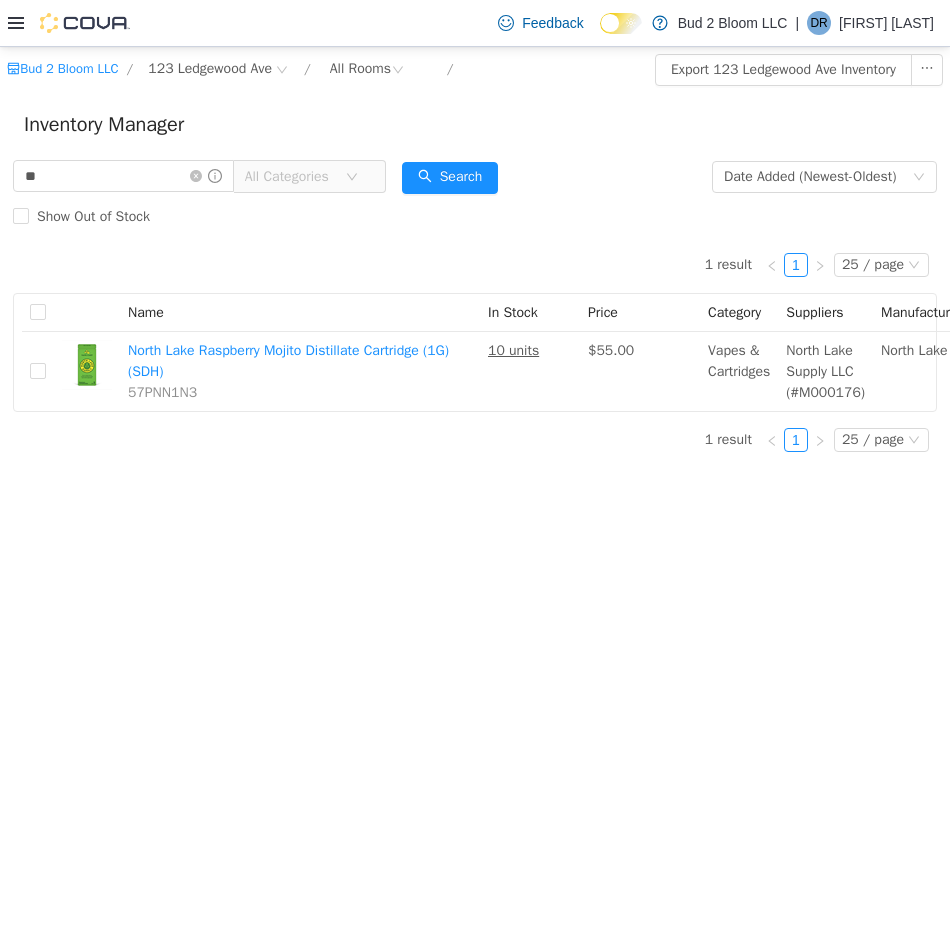 type on "*" 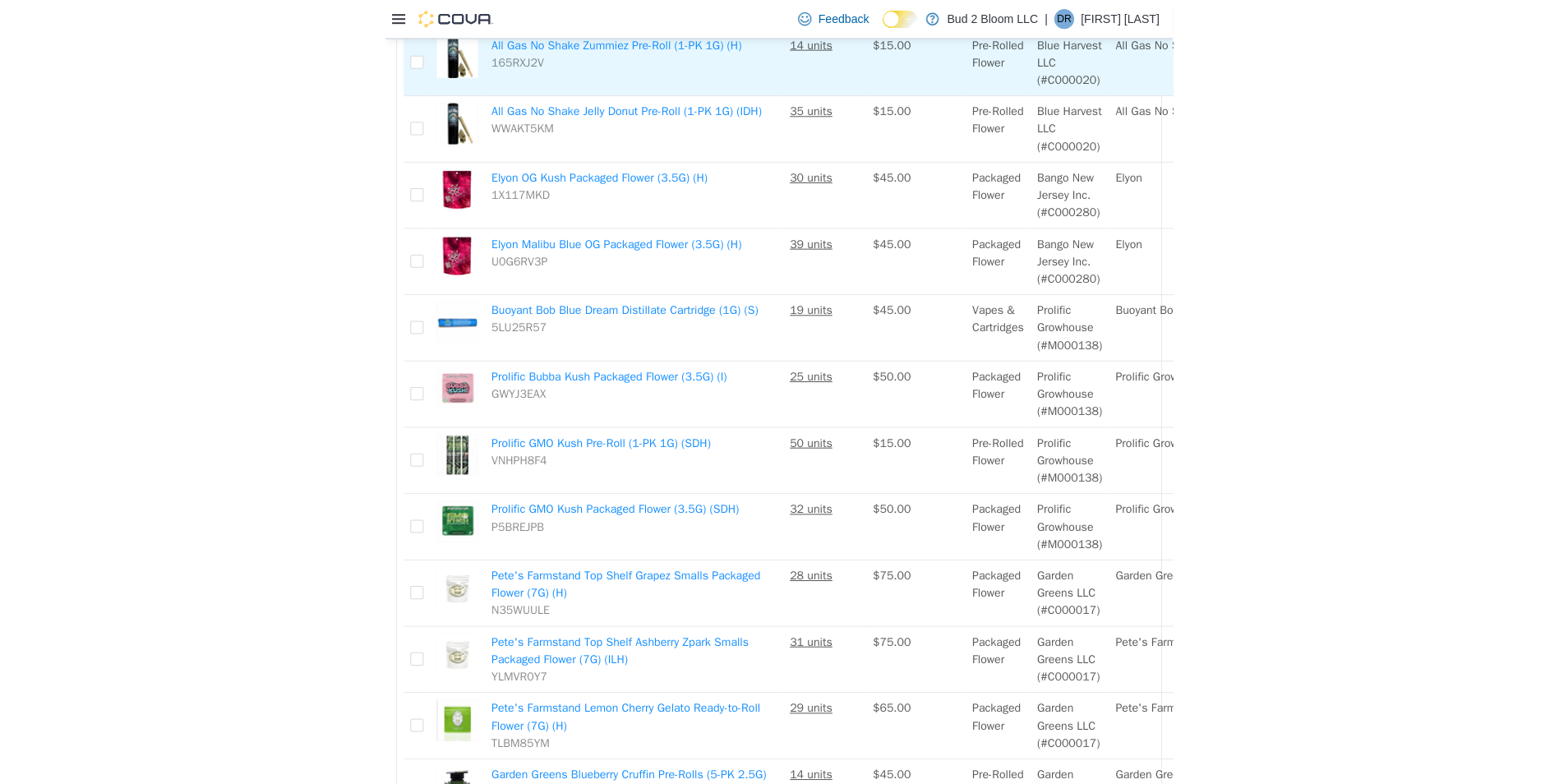scroll, scrollTop: 0, scrollLeft: 0, axis: both 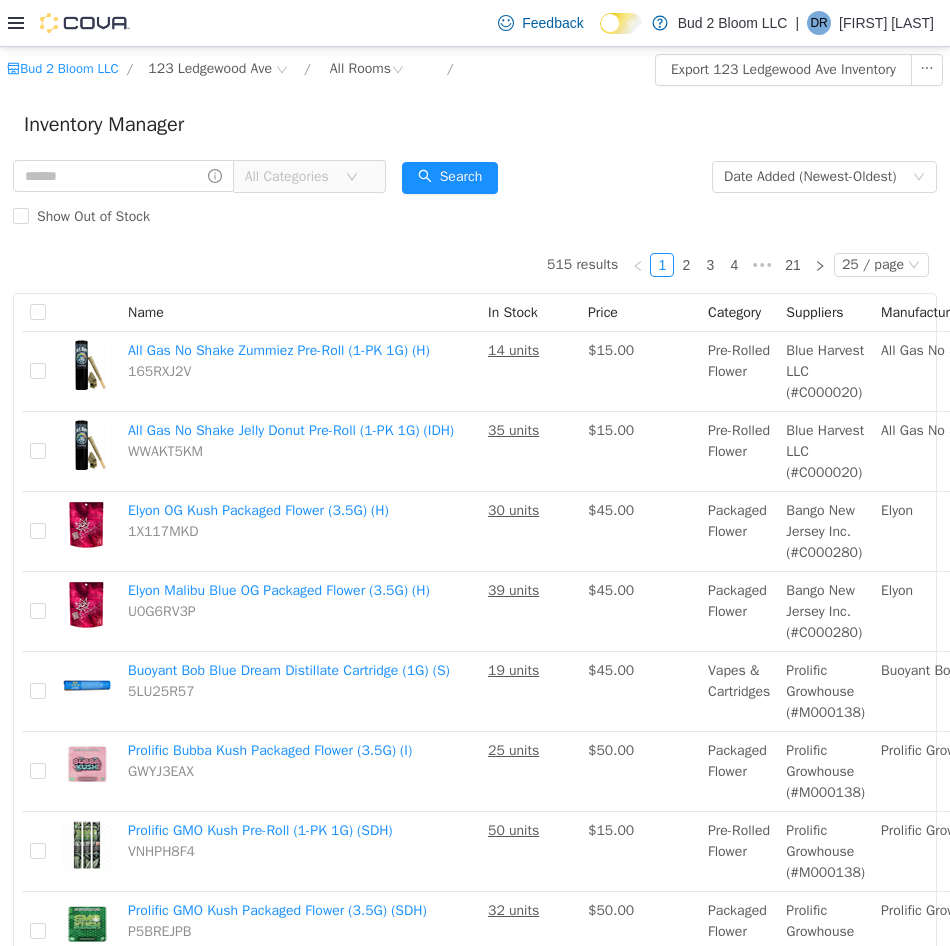 type 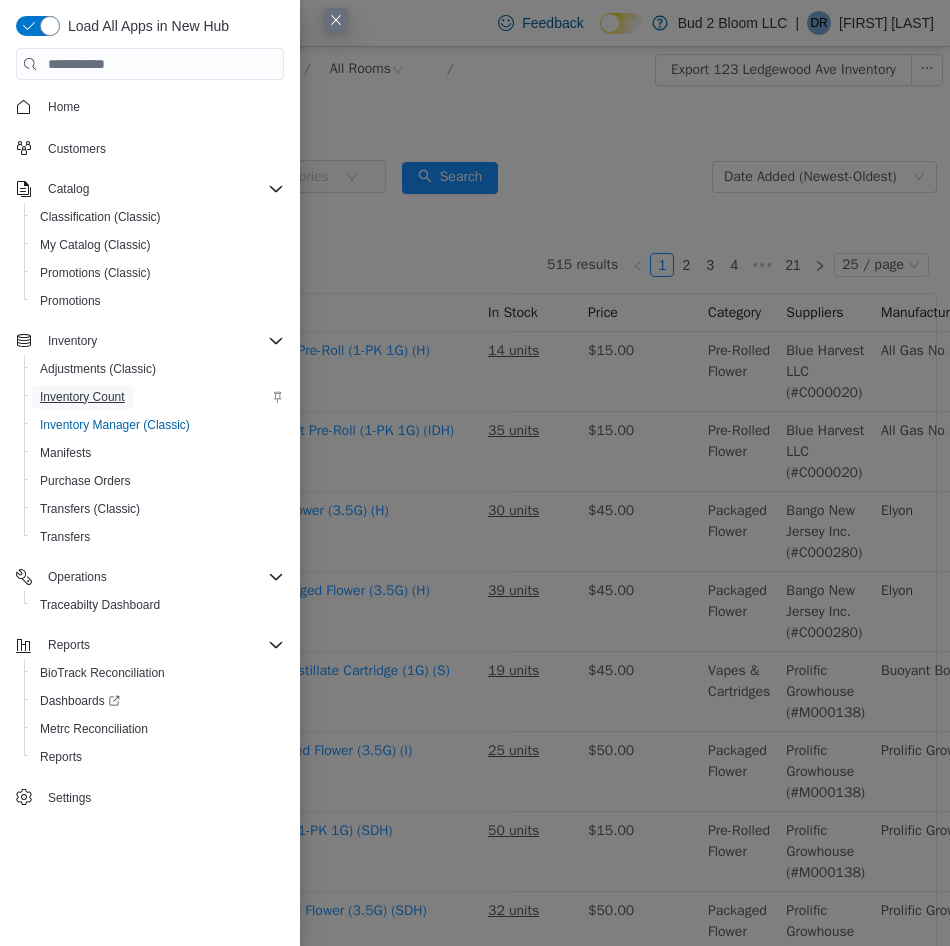 click on "Inventory Count" at bounding box center [82, 397] 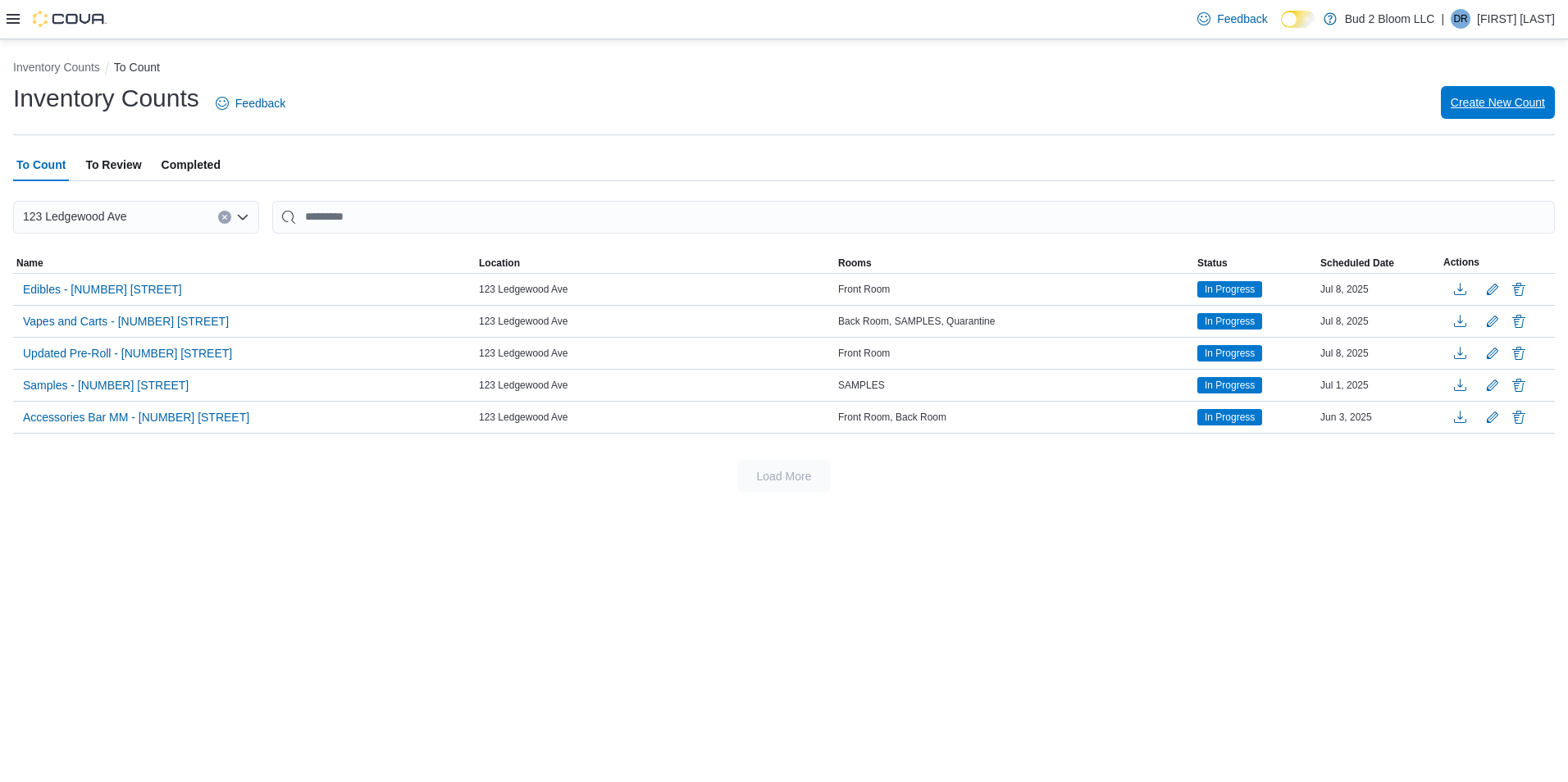 click on "Create New Count" at bounding box center (1497, 102) 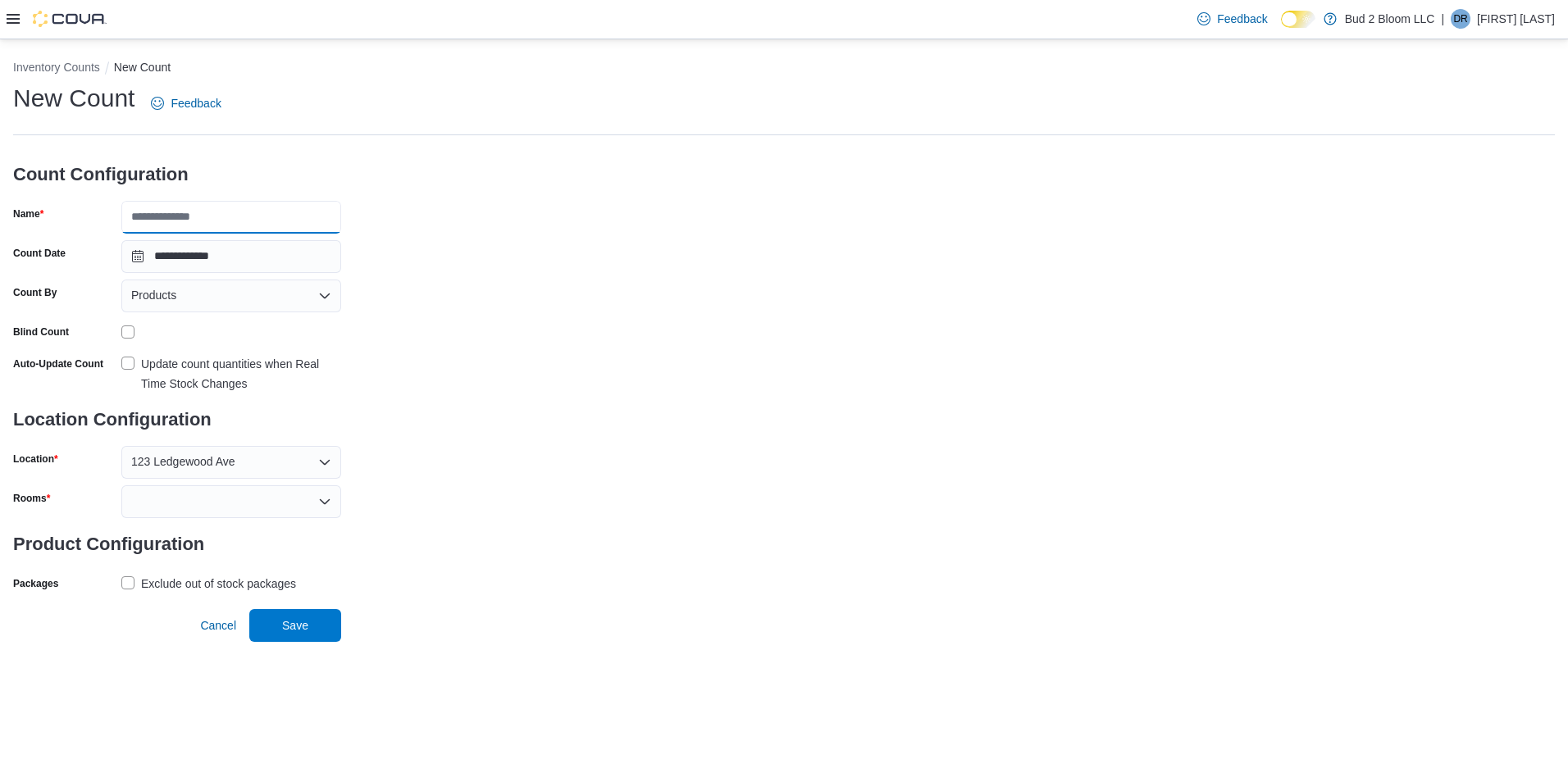 click on "Name" at bounding box center [231, 217] 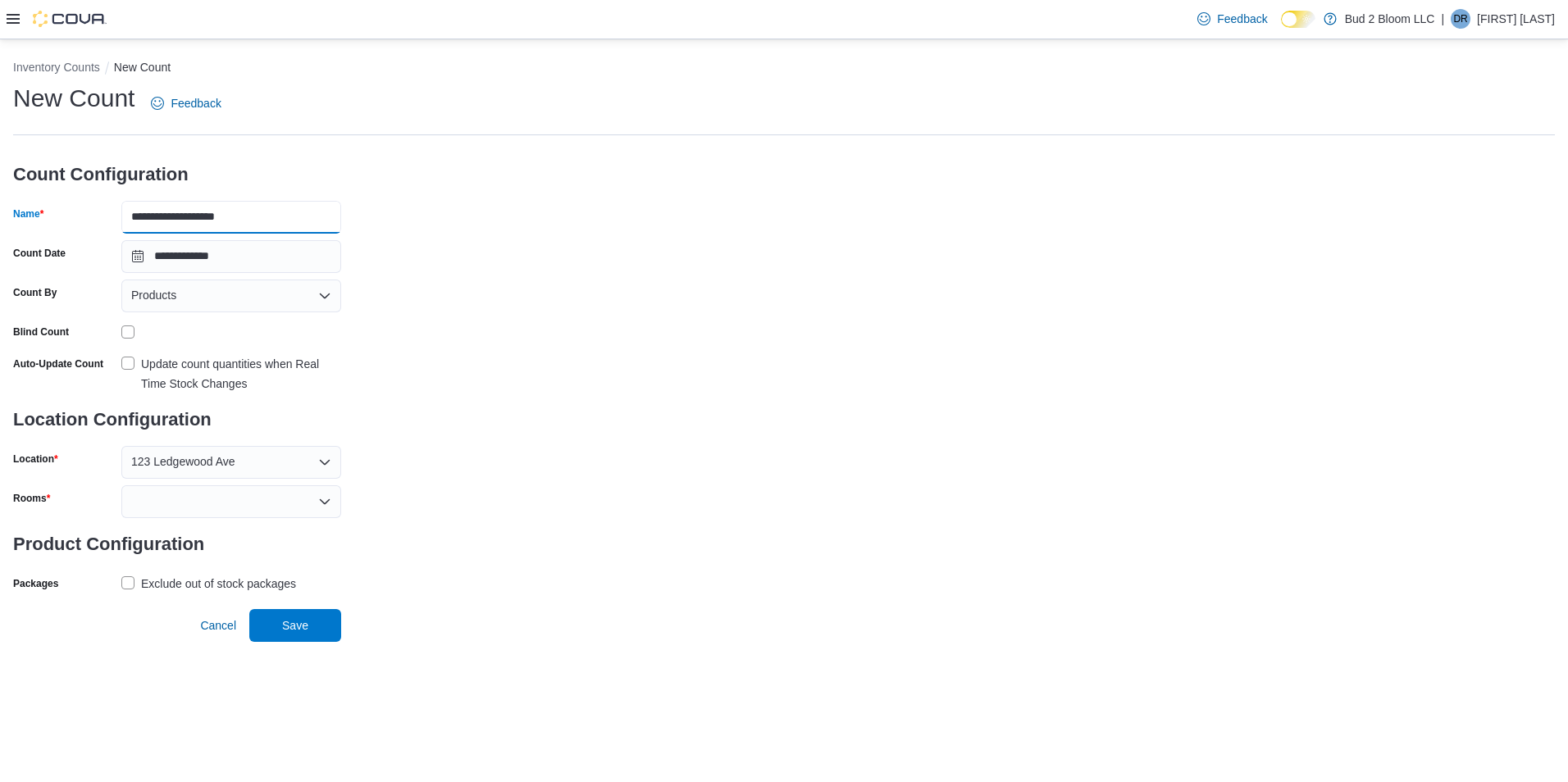type on "**********" 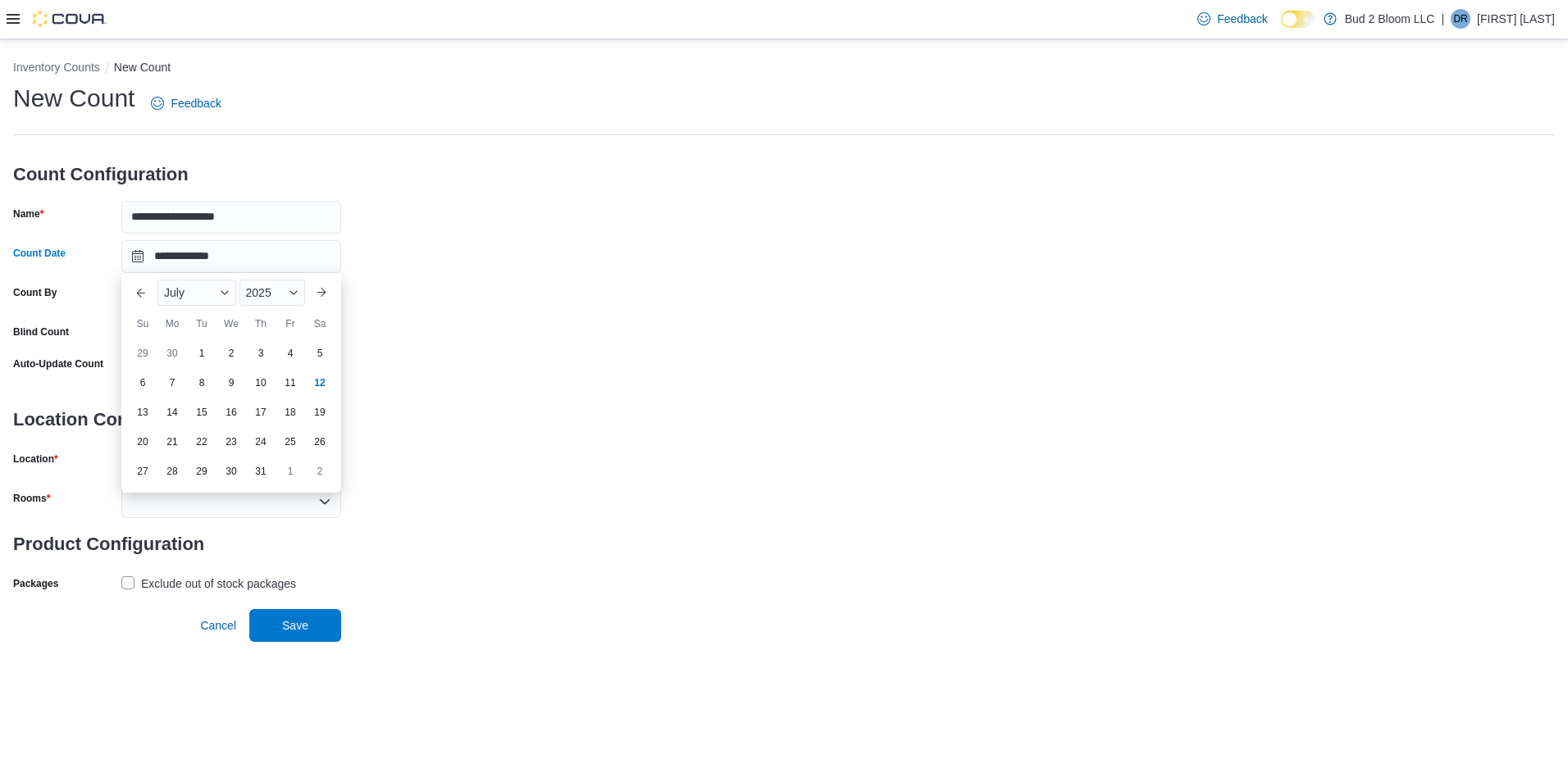 click on "**********" at bounding box center (784, 339) 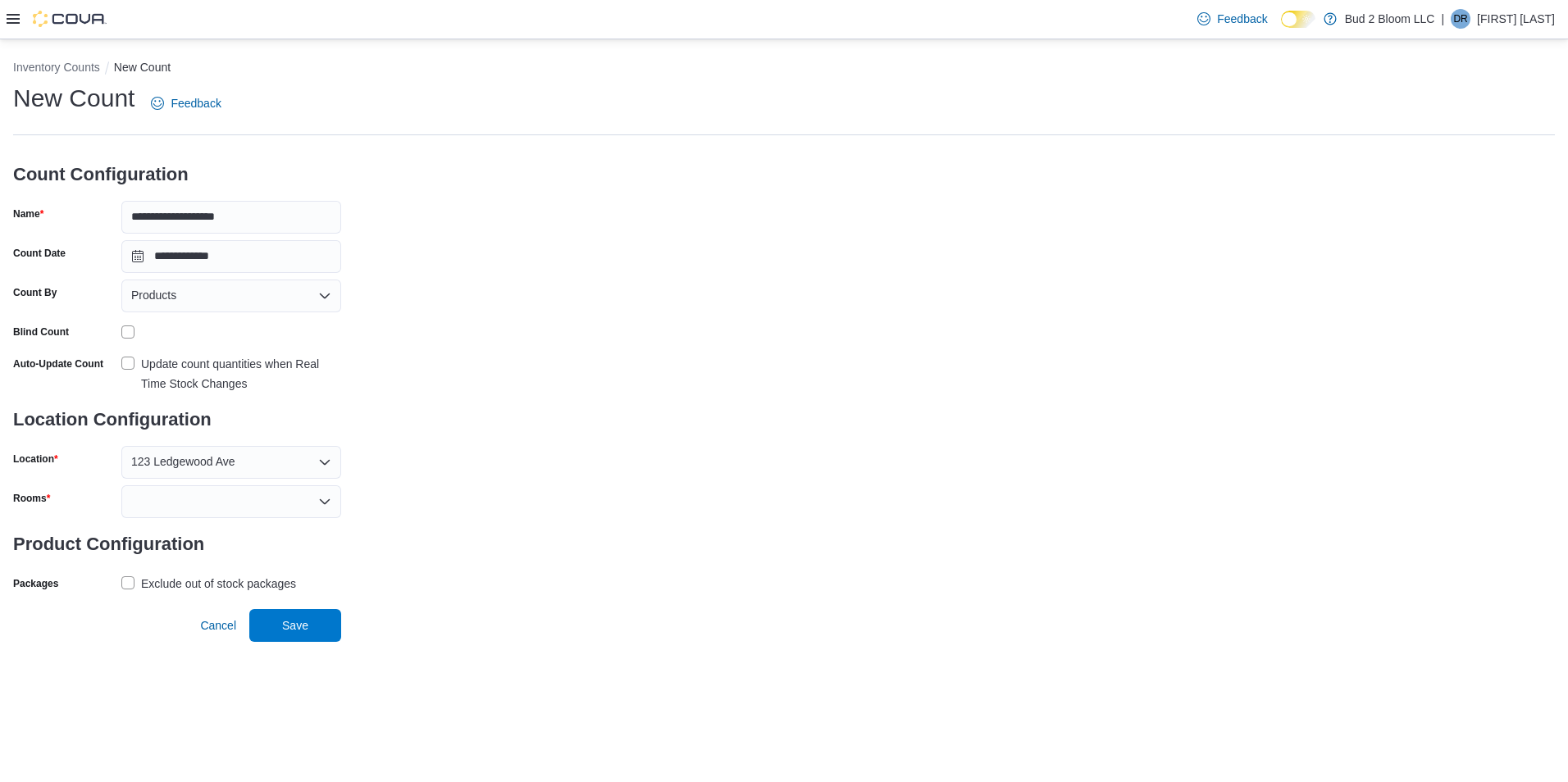 click on "Products" at bounding box center (231, 296) 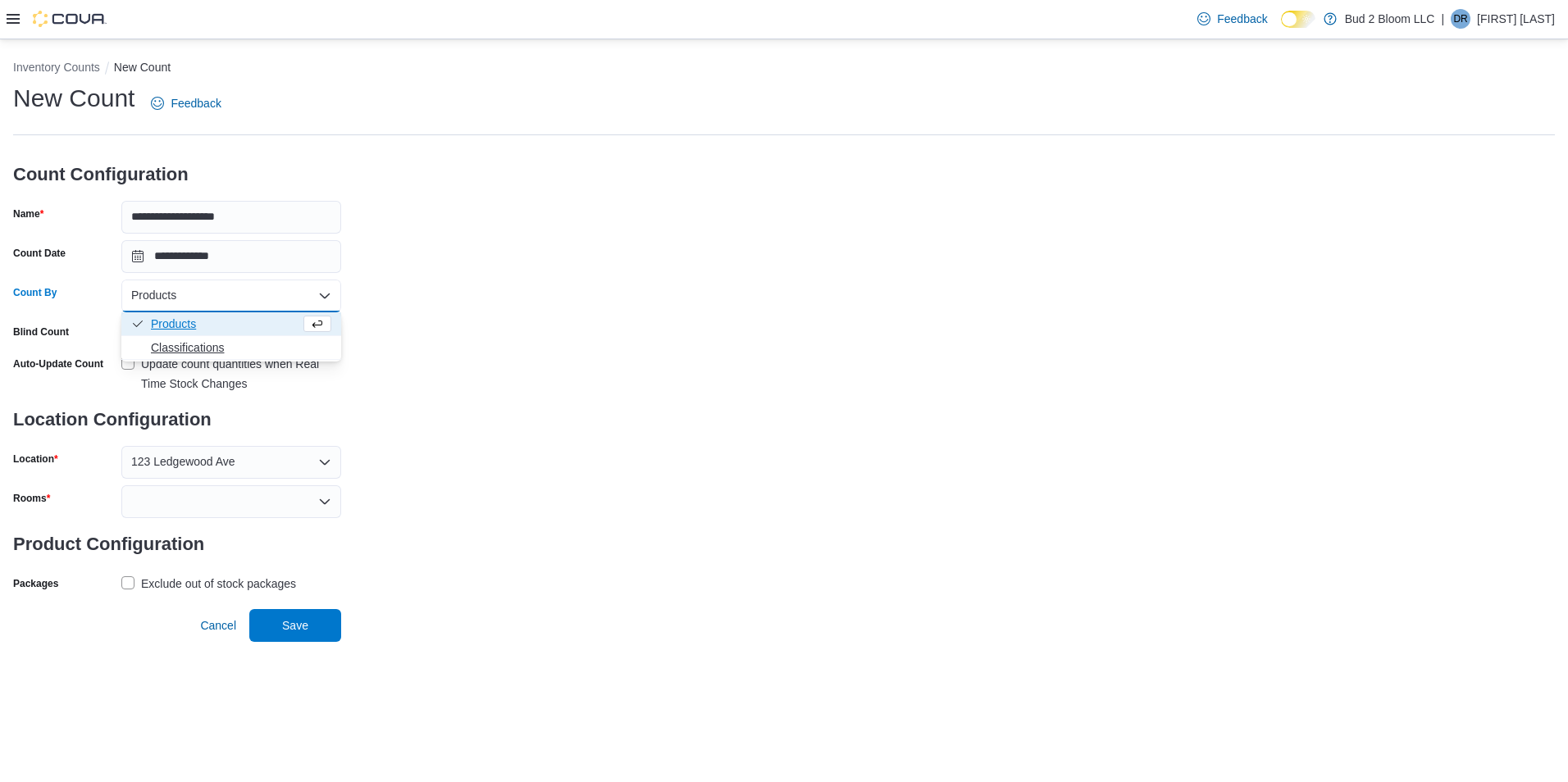click on "Classifications" at bounding box center (241, 348) 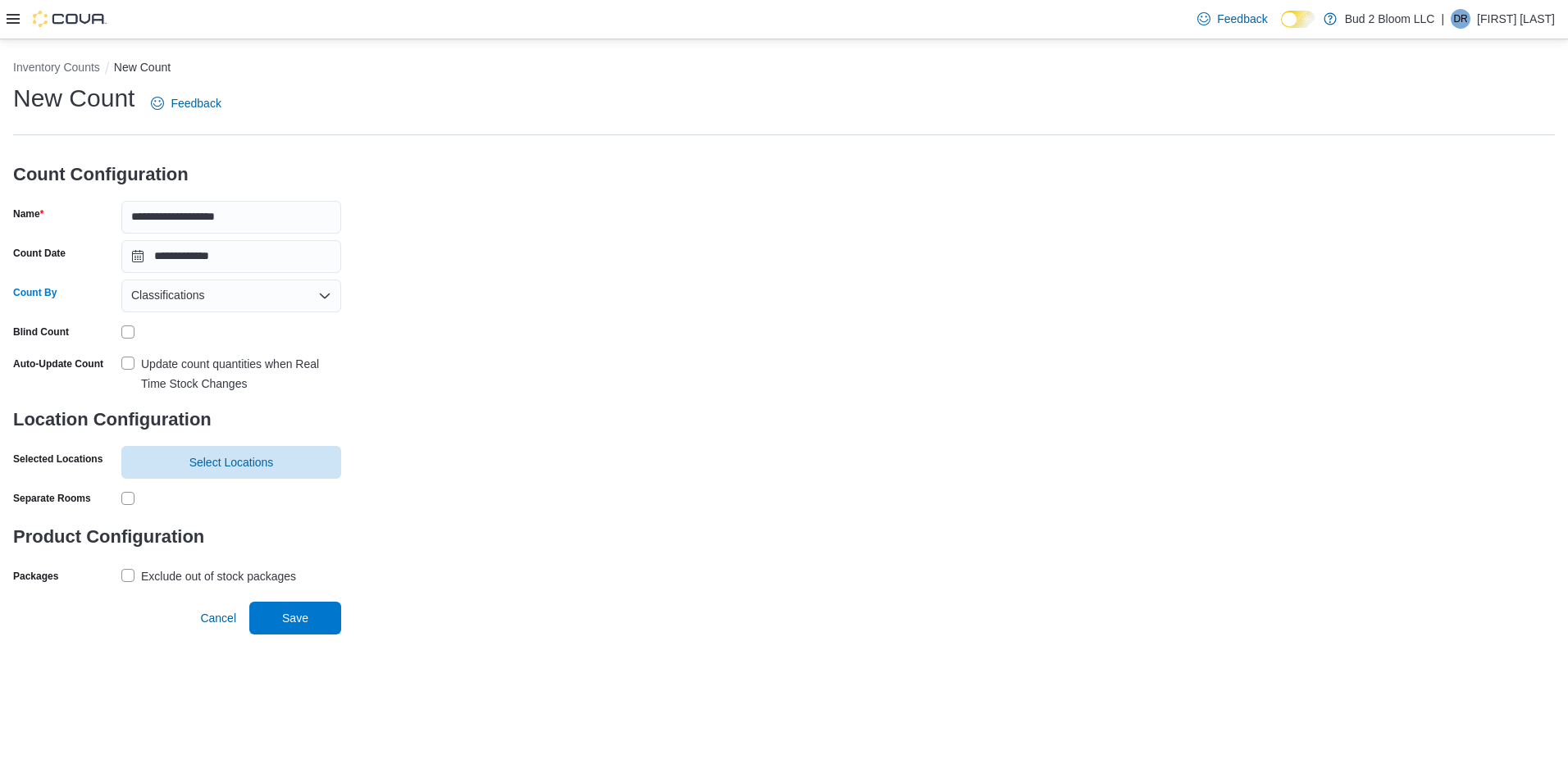 click on "Update count quantities when Real Time Stock Changes" at bounding box center (231, 374) 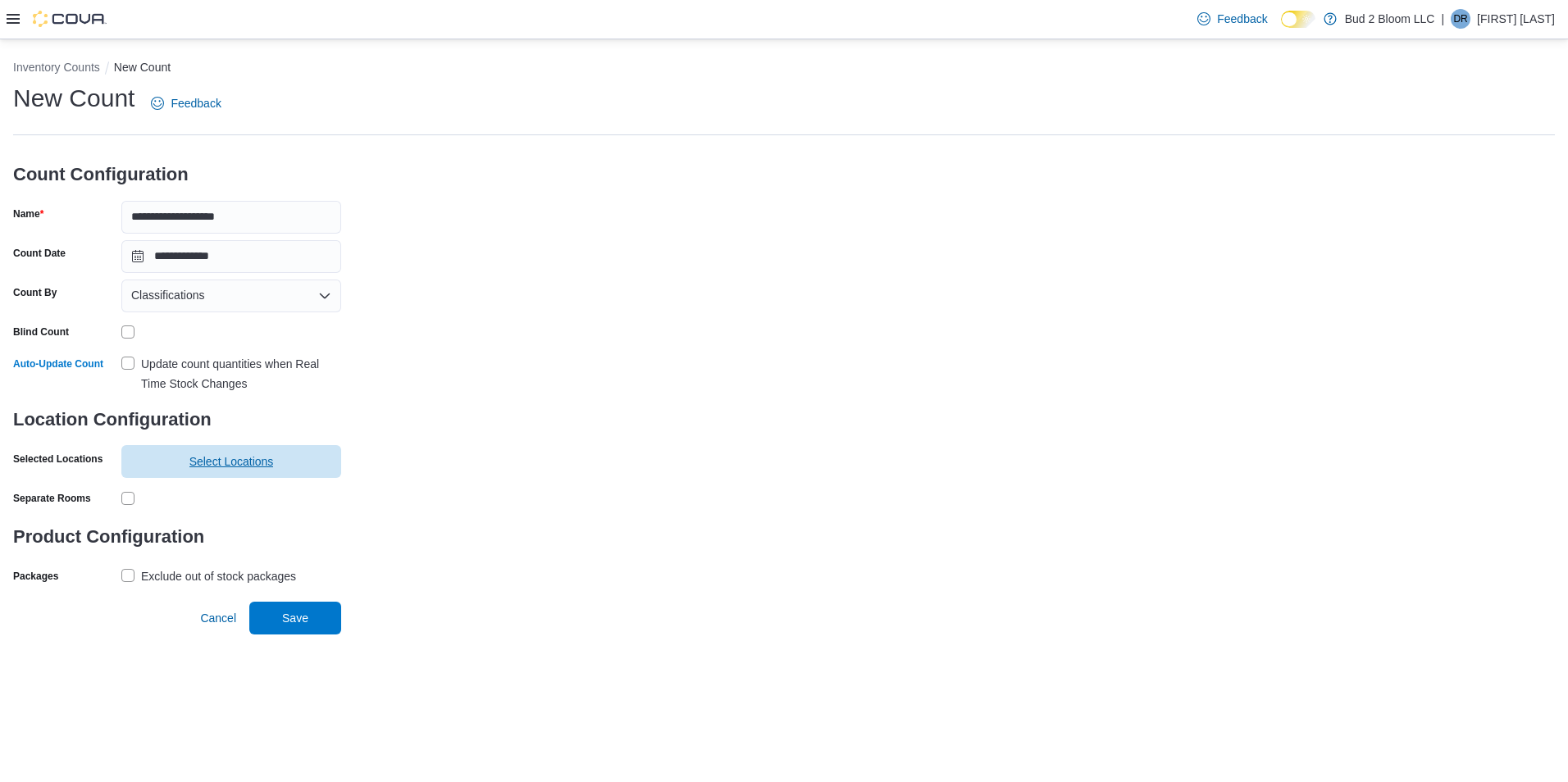 click on "Select Locations" at bounding box center (231, 461) 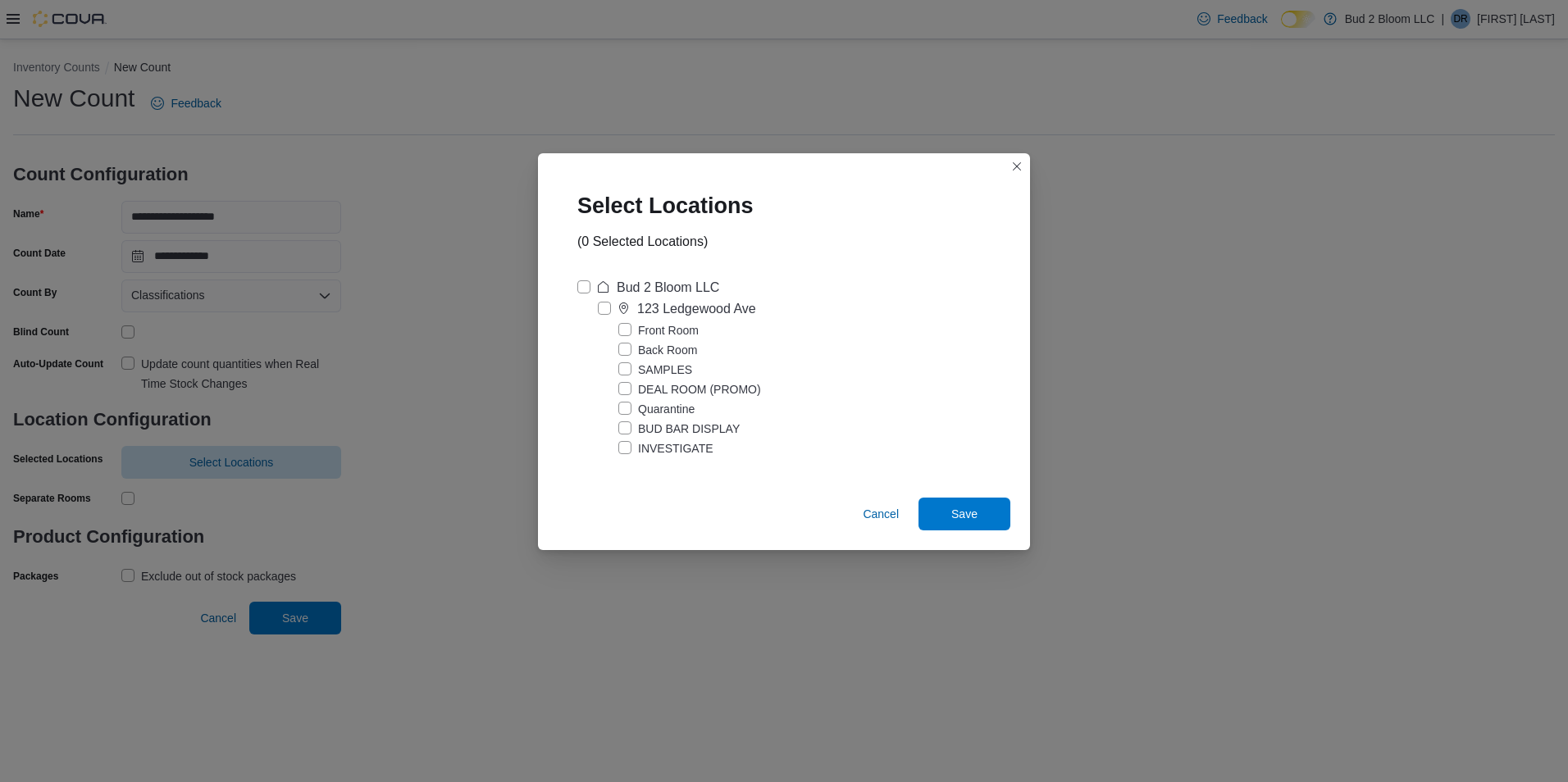 click on "Back Room" at bounding box center [658, 350] 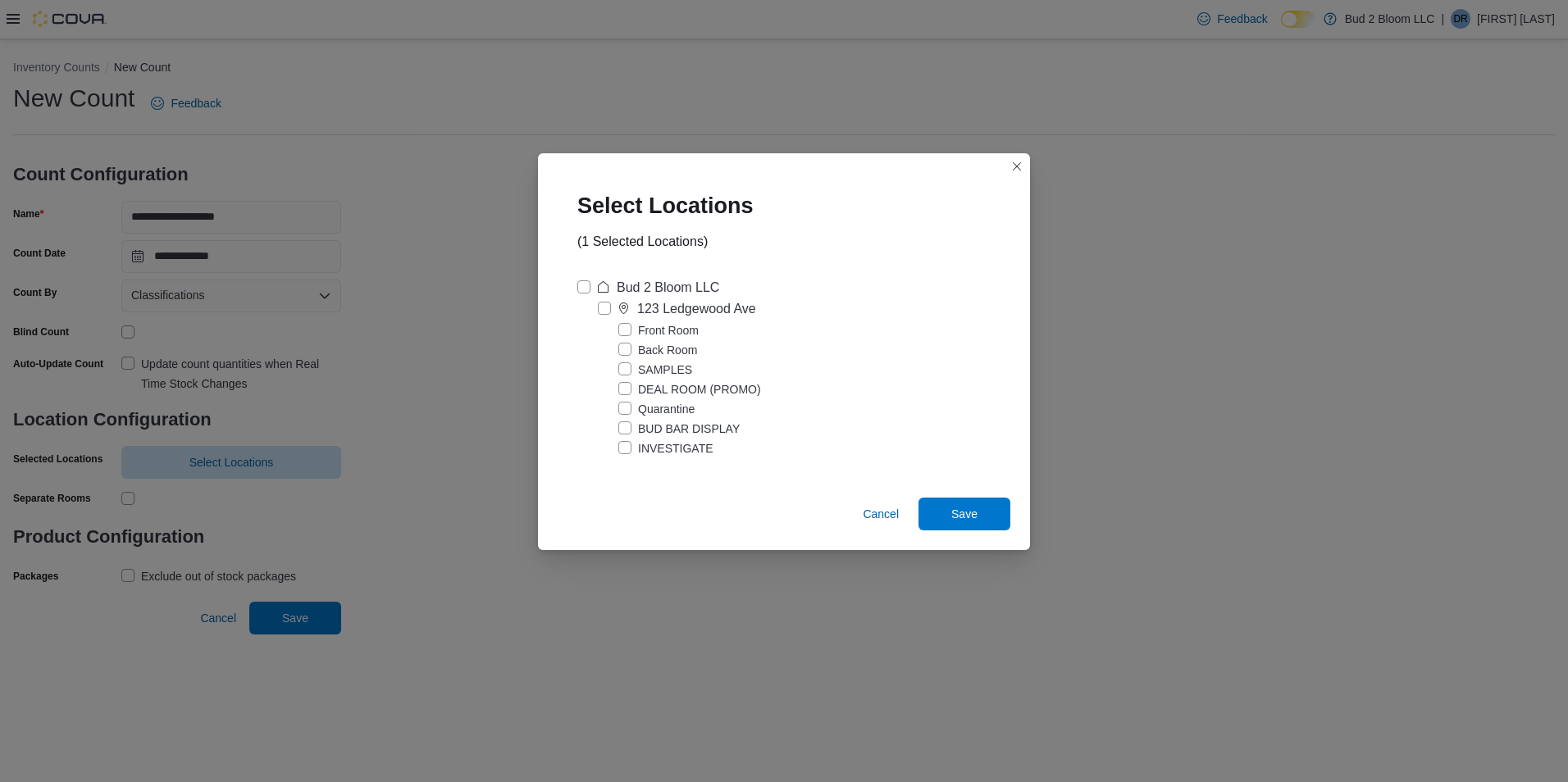 click on "SAMPLES" at bounding box center [655, 370] 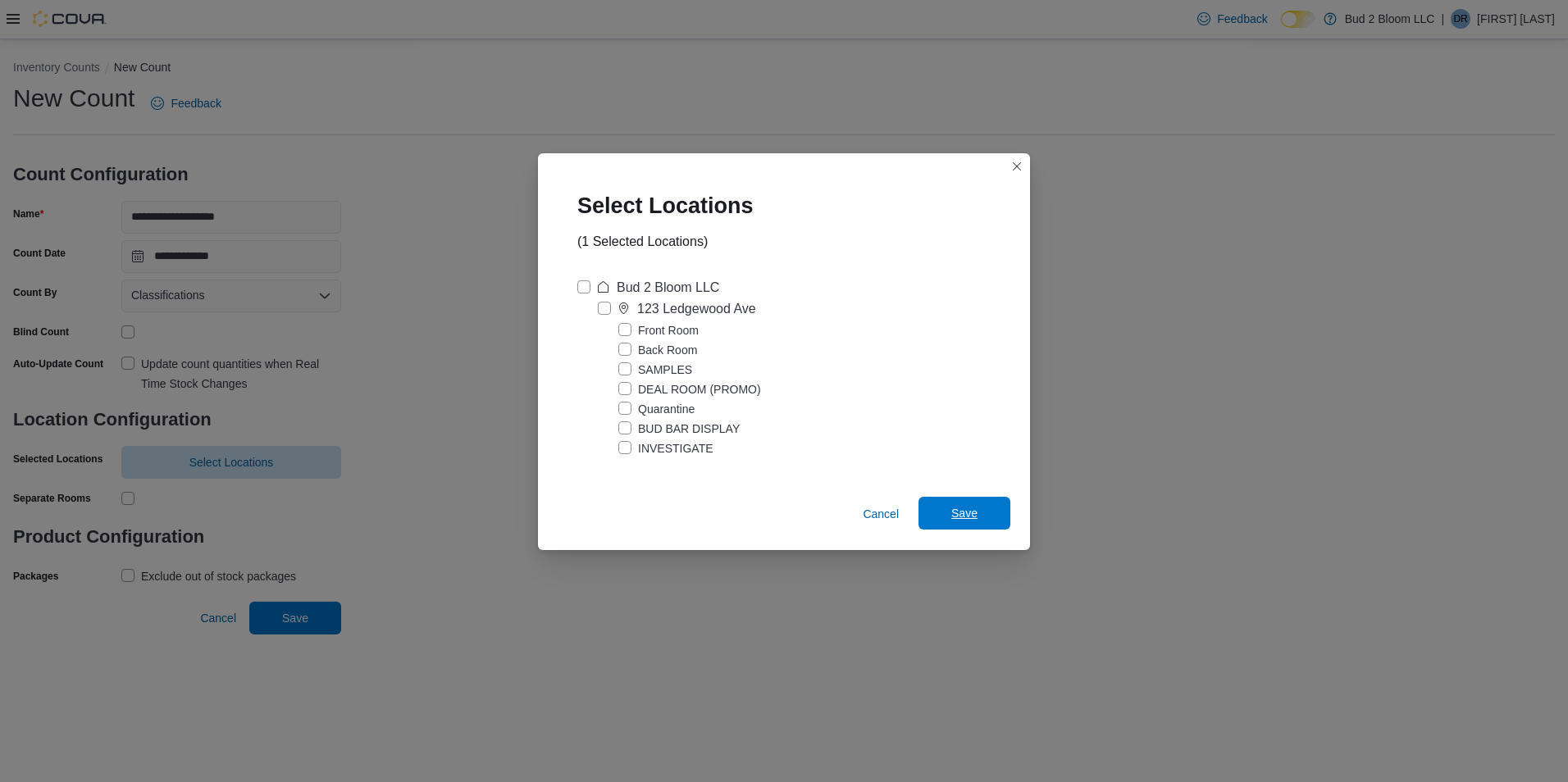 click on "Save" at bounding box center [964, 513] 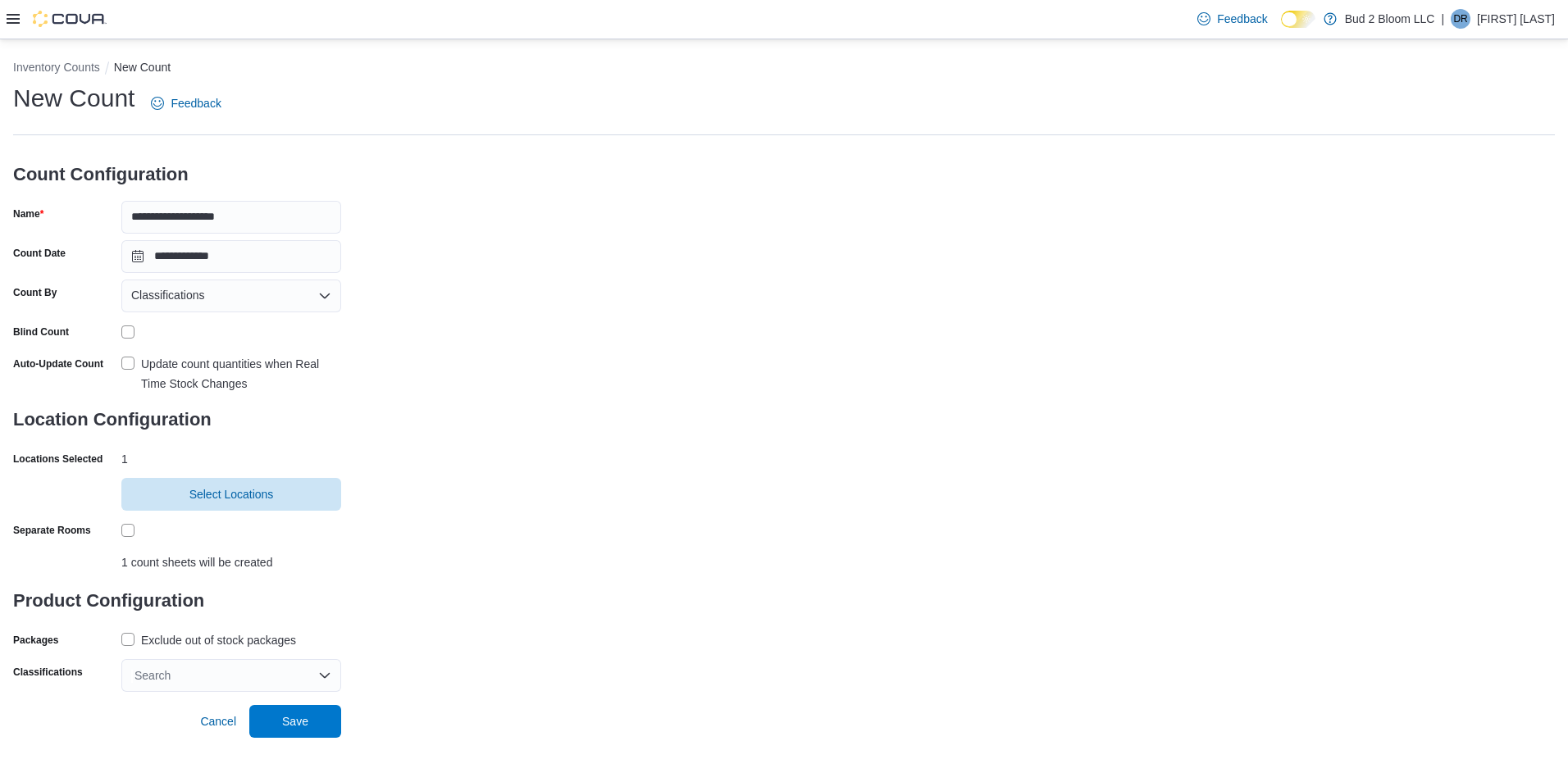 click on "Exclude out of stock packages" at bounding box center (208, 640) 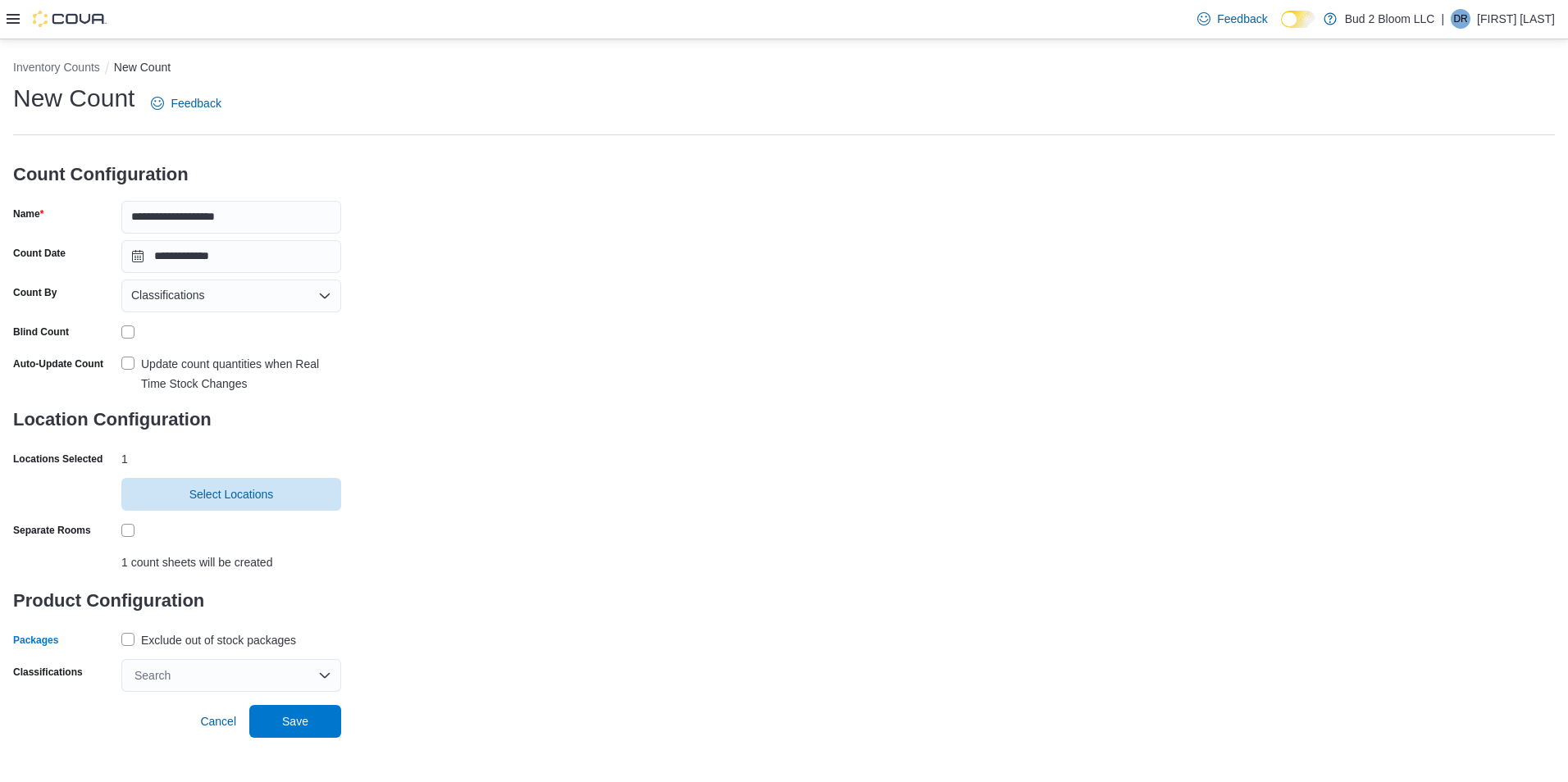 click on "Search" at bounding box center [231, 675] 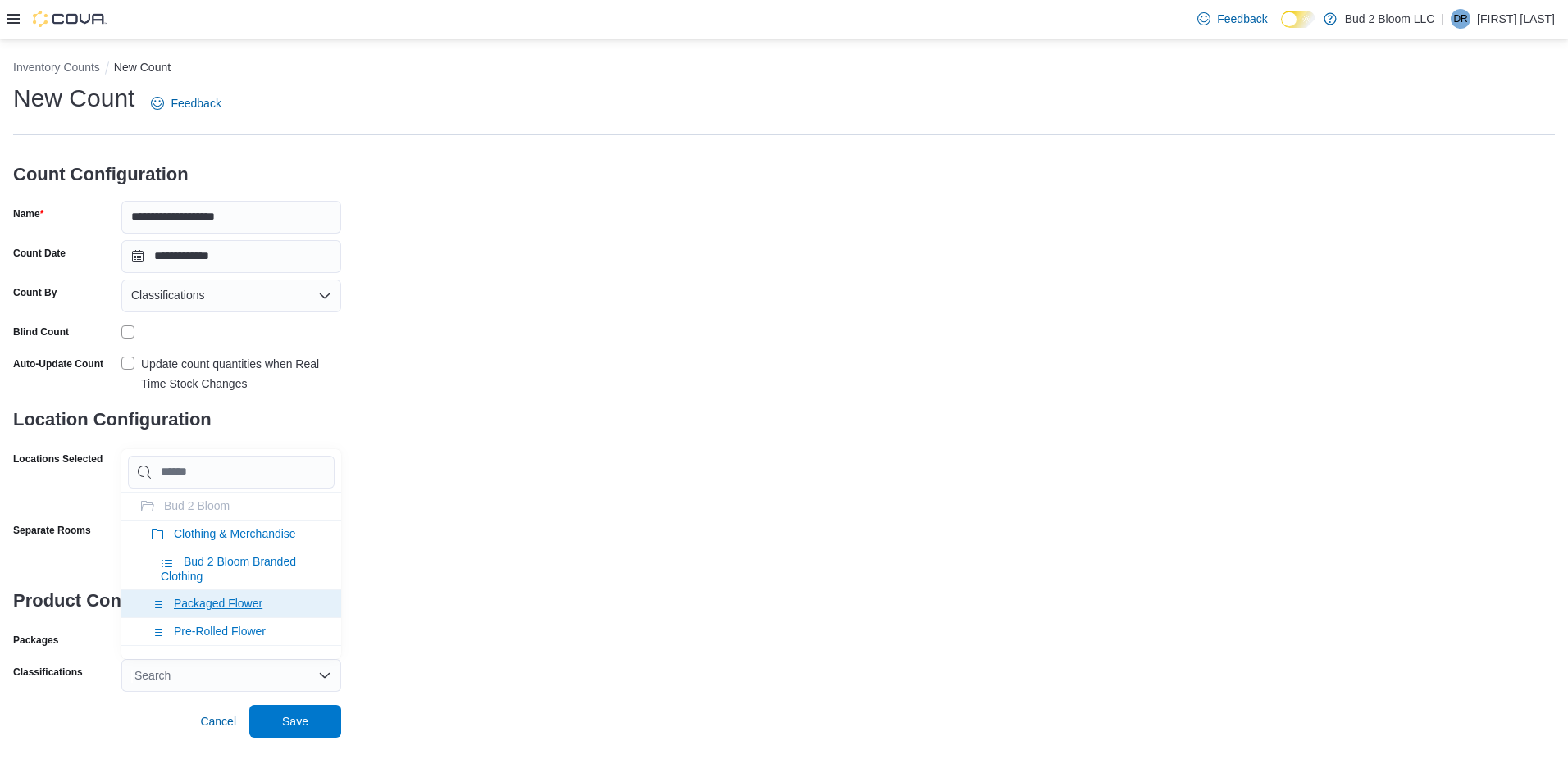 click 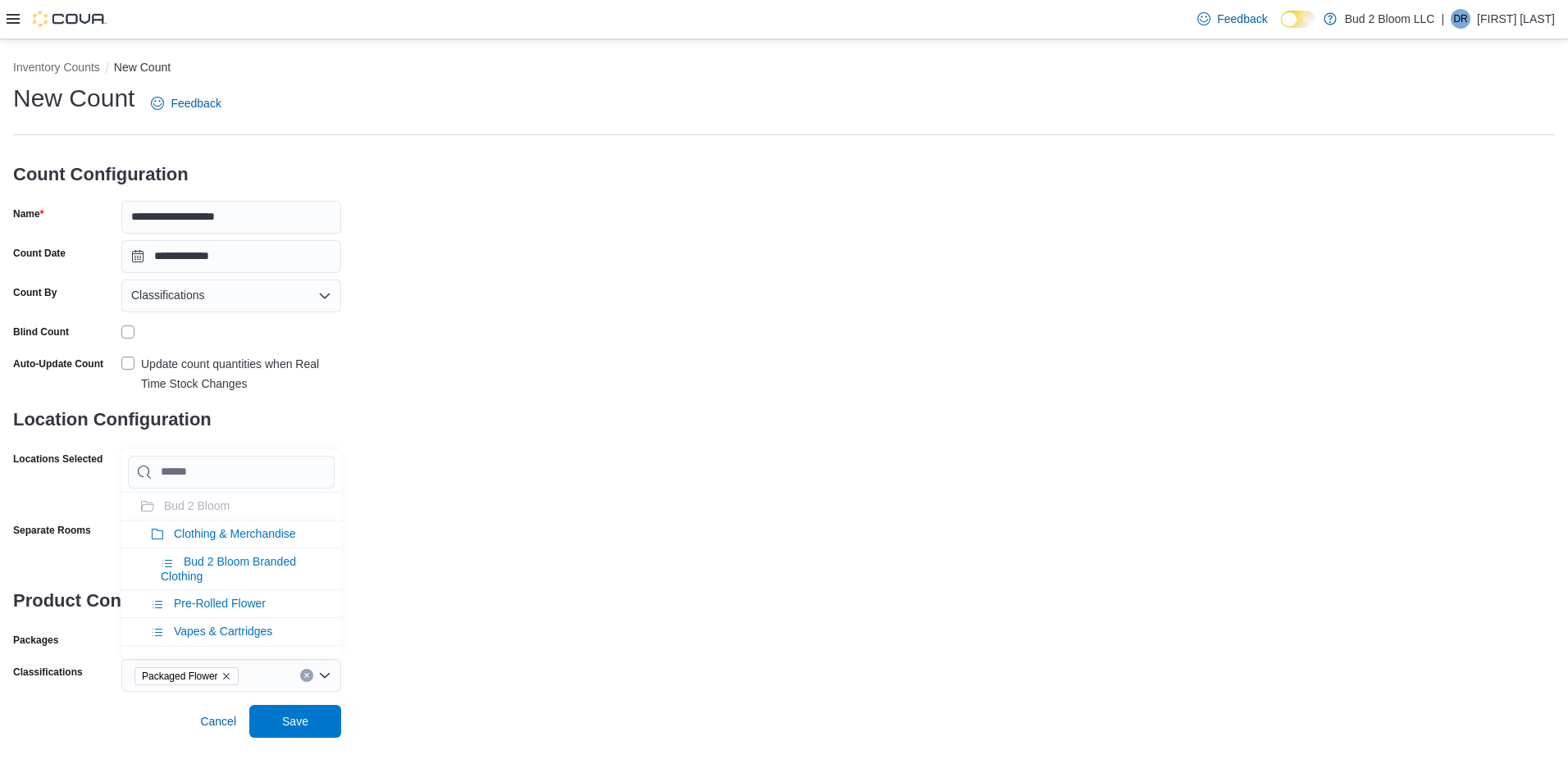 click 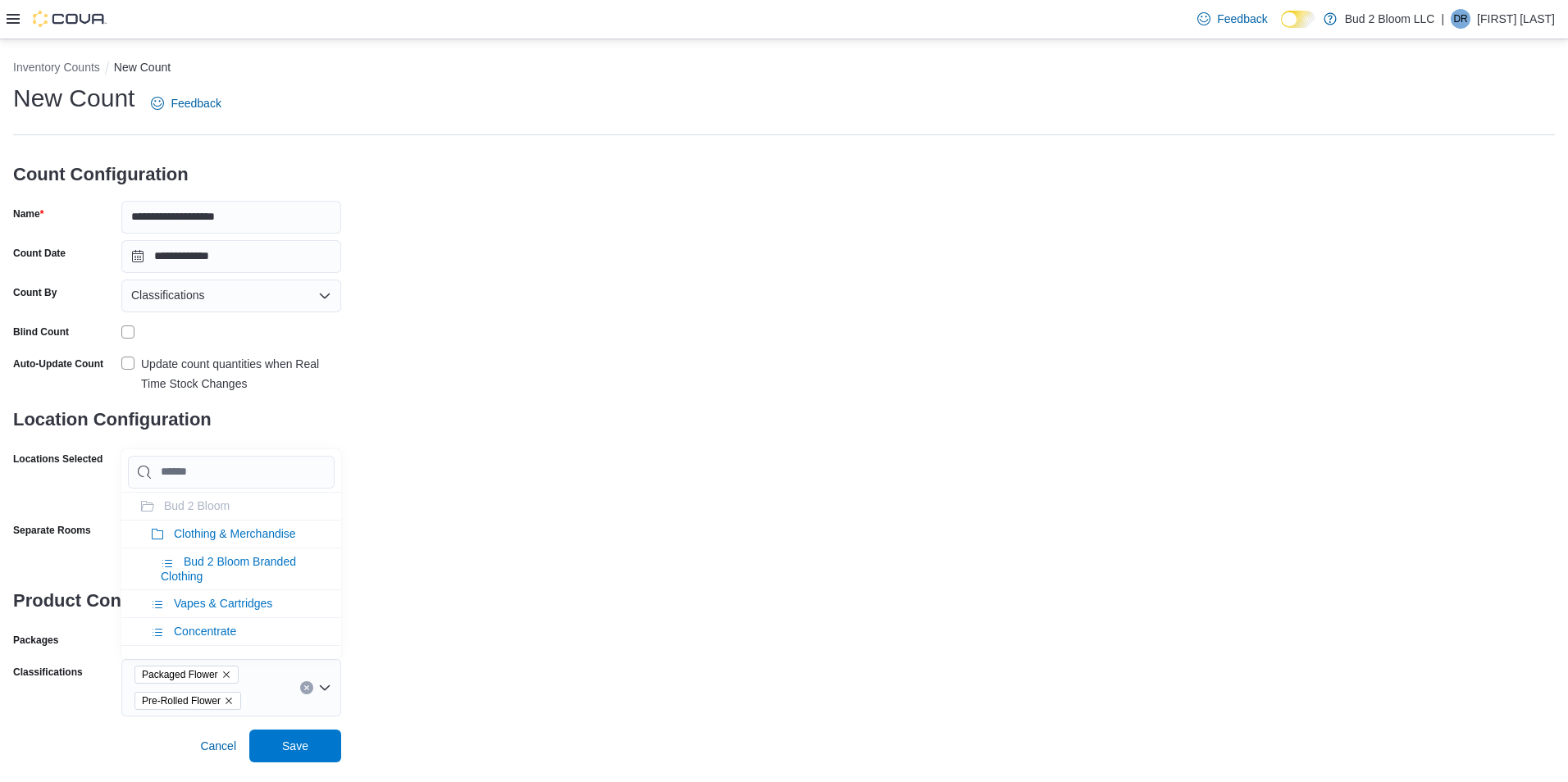 click 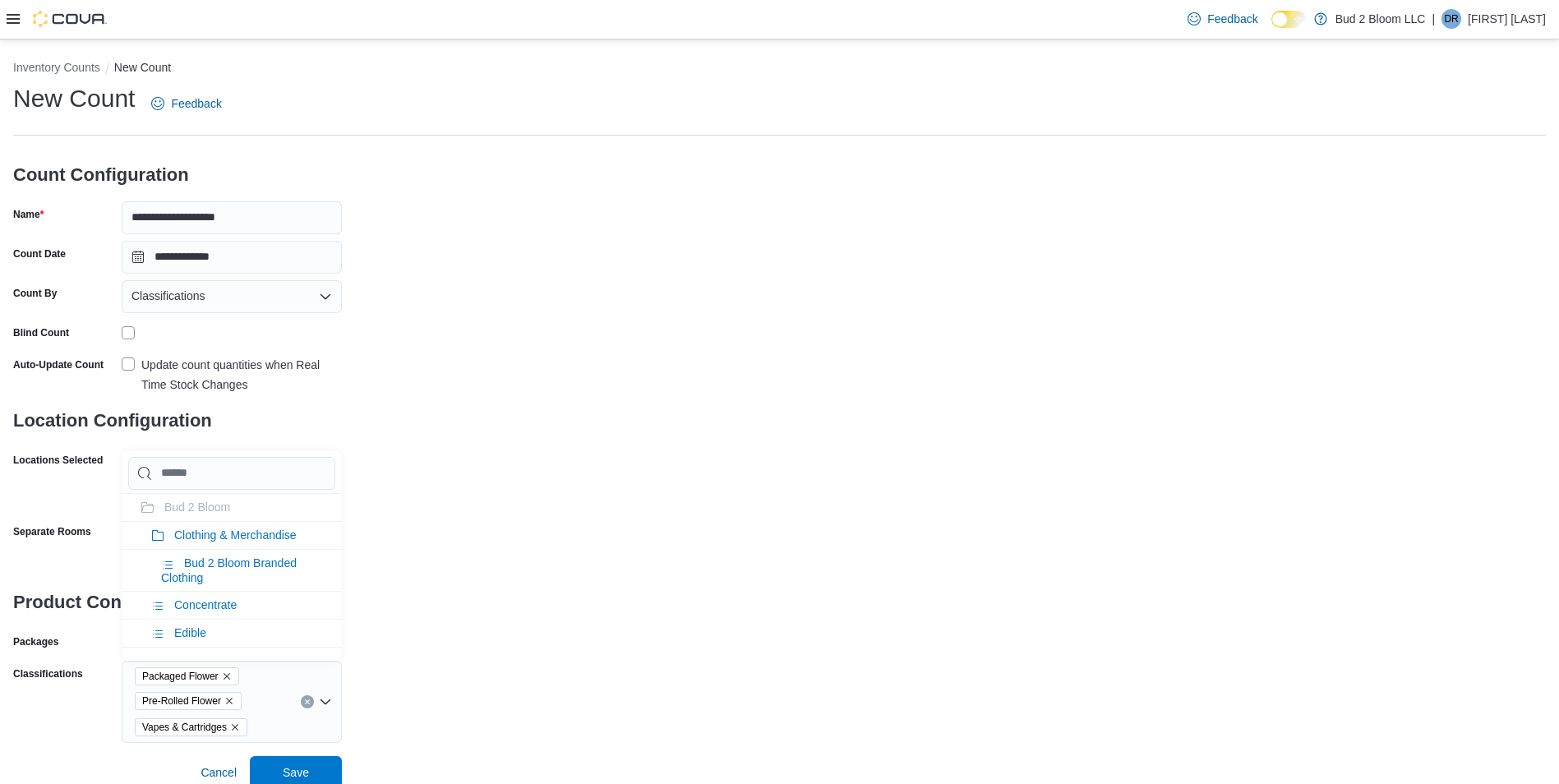 click 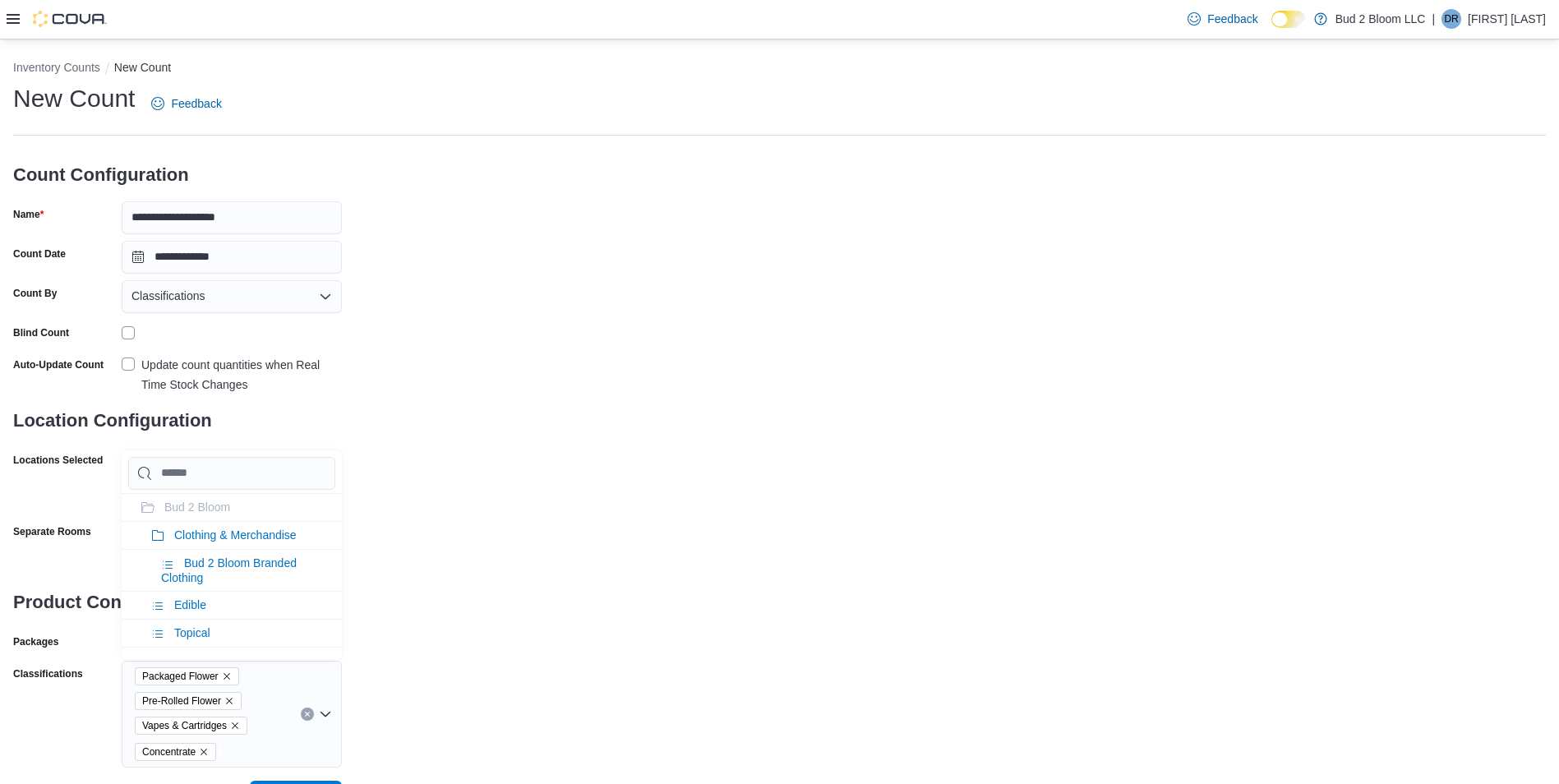 click 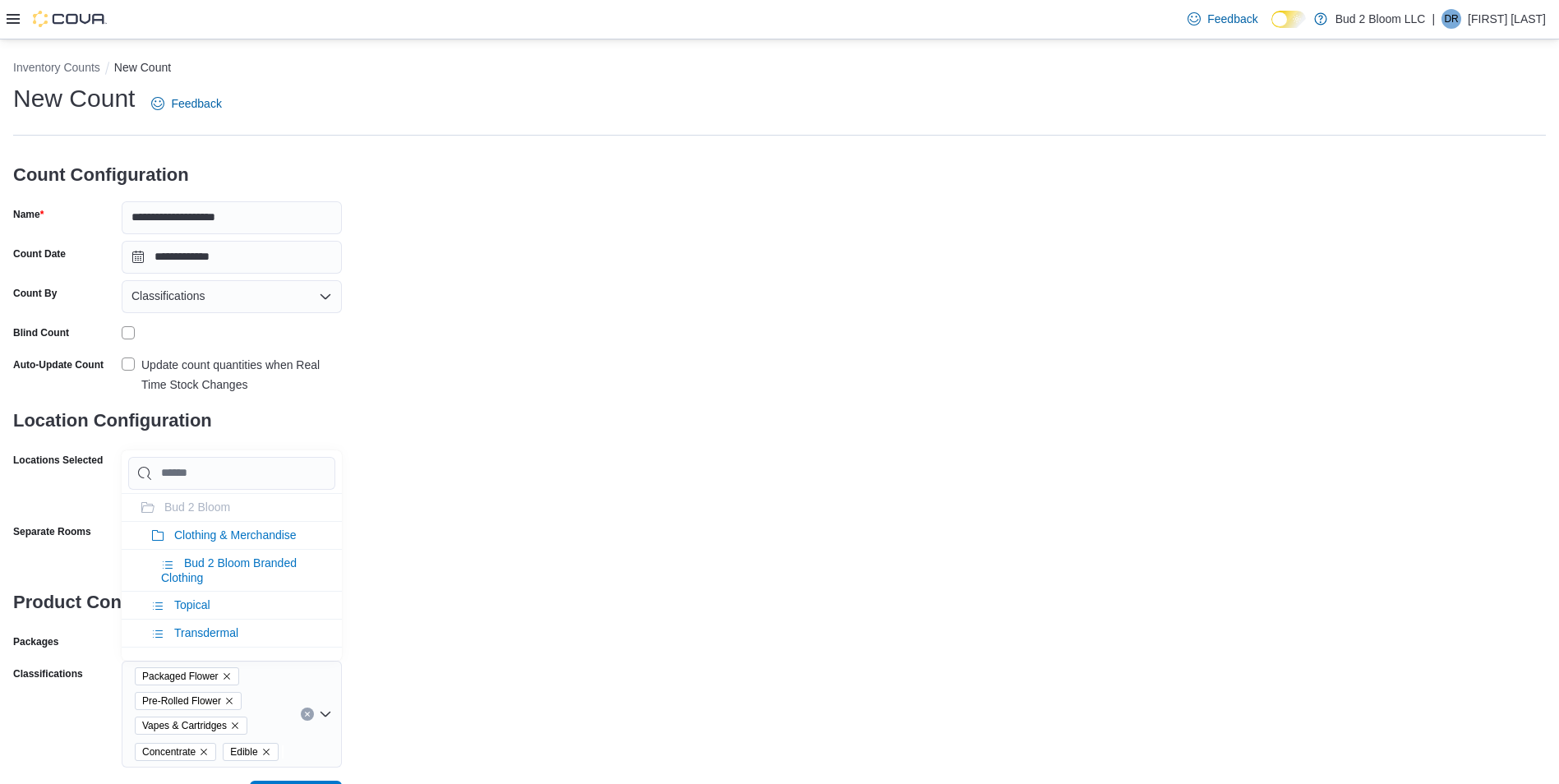 click 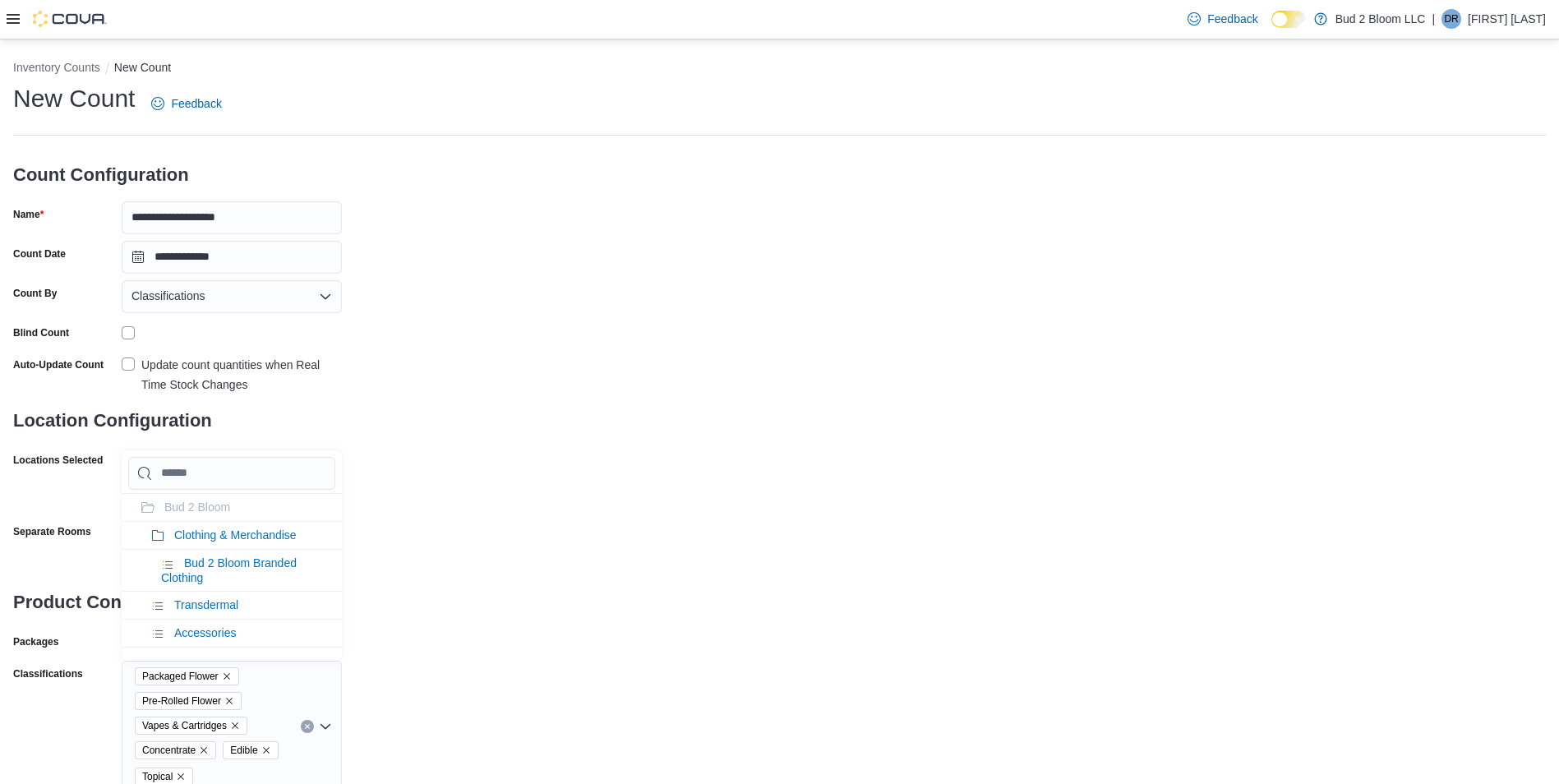 click 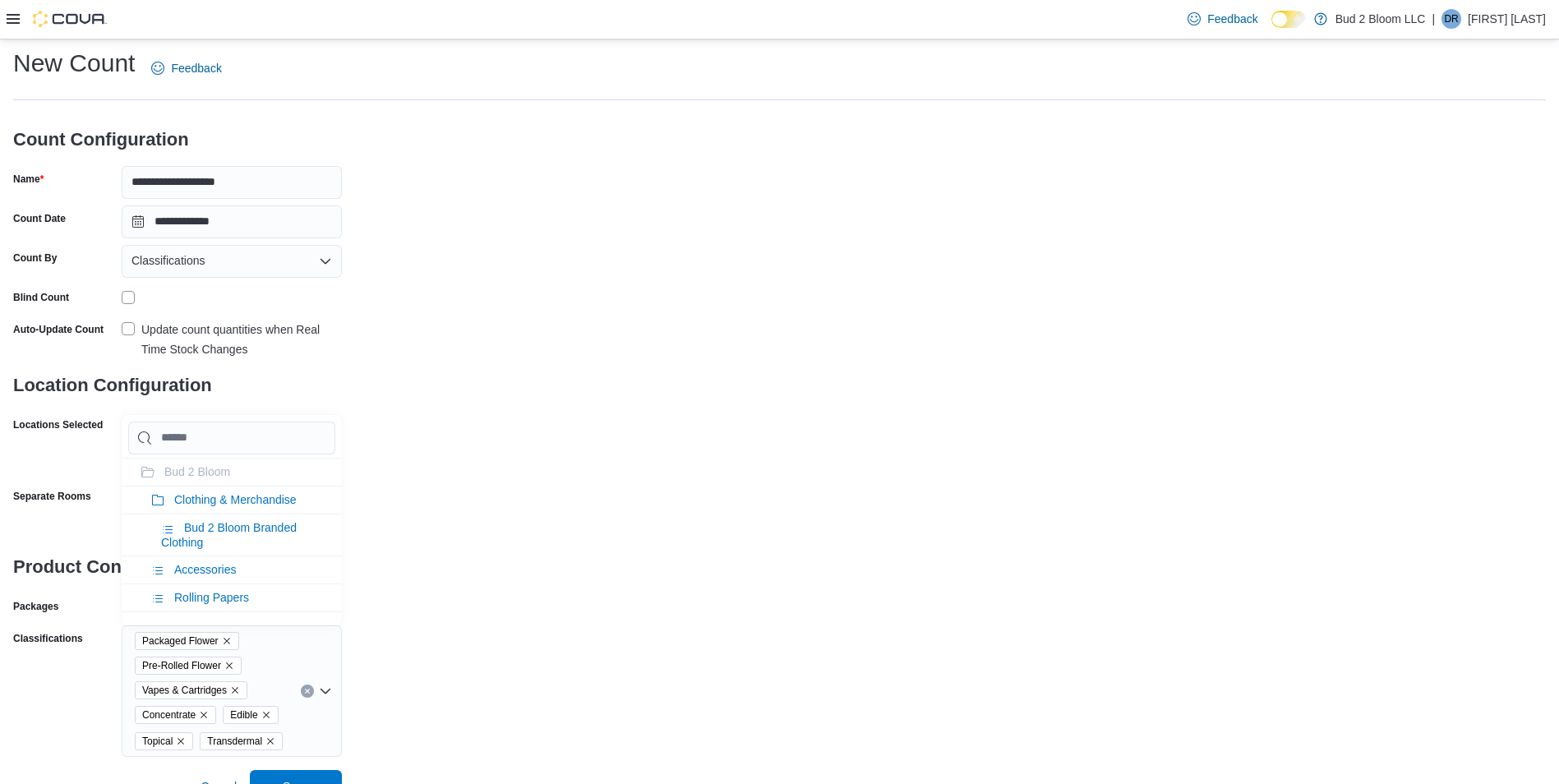 scroll, scrollTop: 54, scrollLeft: 0, axis: vertical 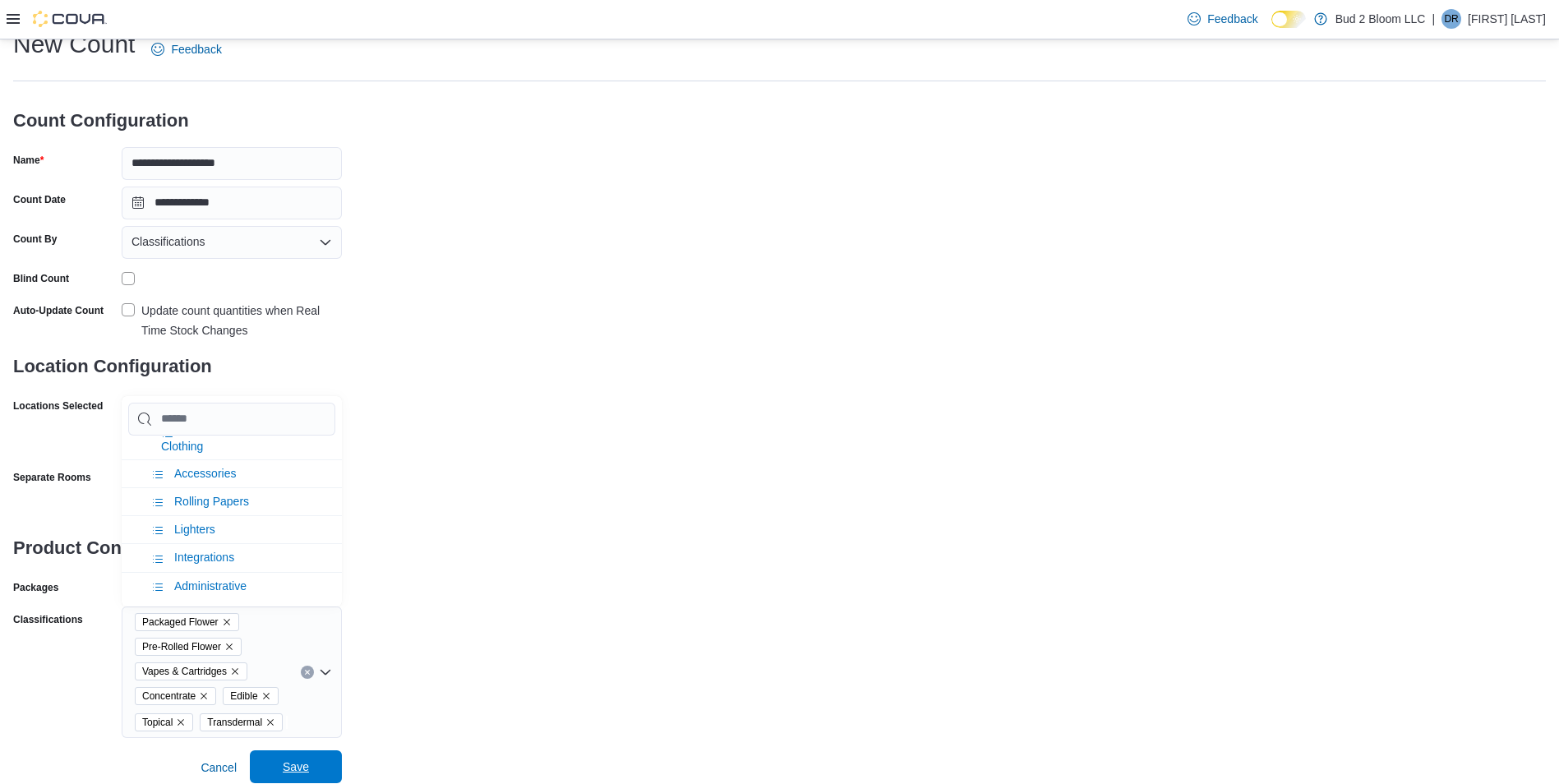 click on "Save" at bounding box center [296, 767] 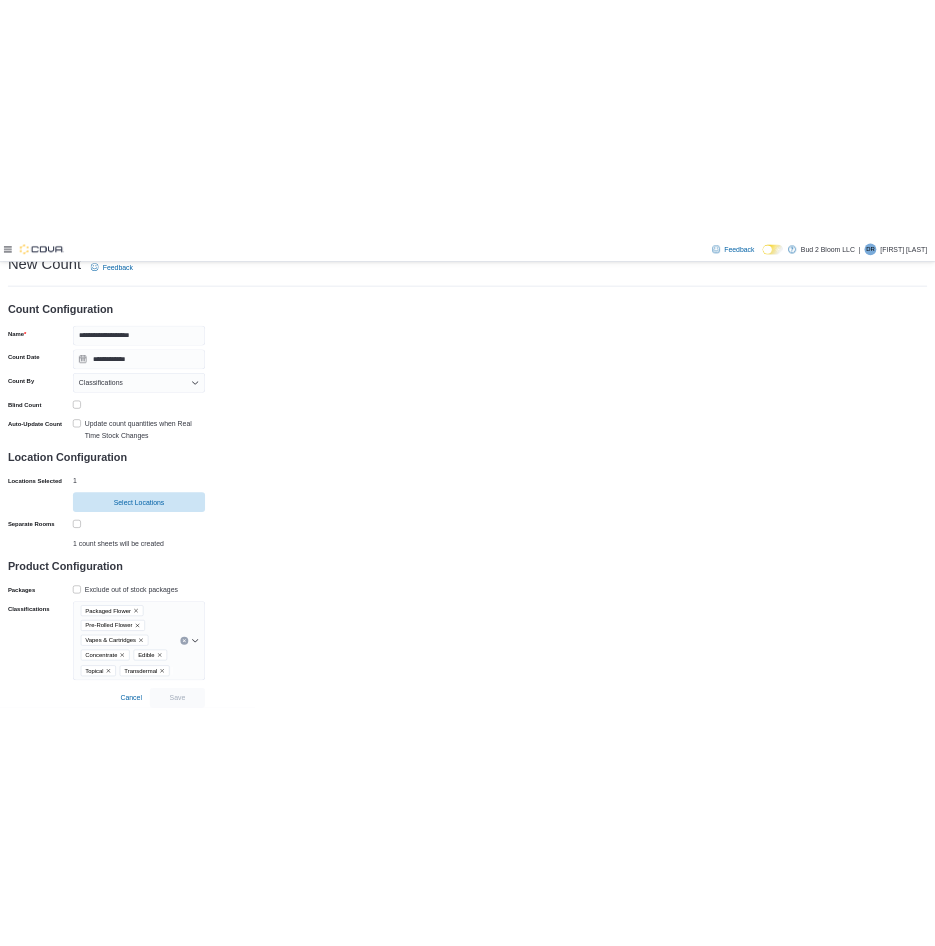 scroll, scrollTop: 0, scrollLeft: 0, axis: both 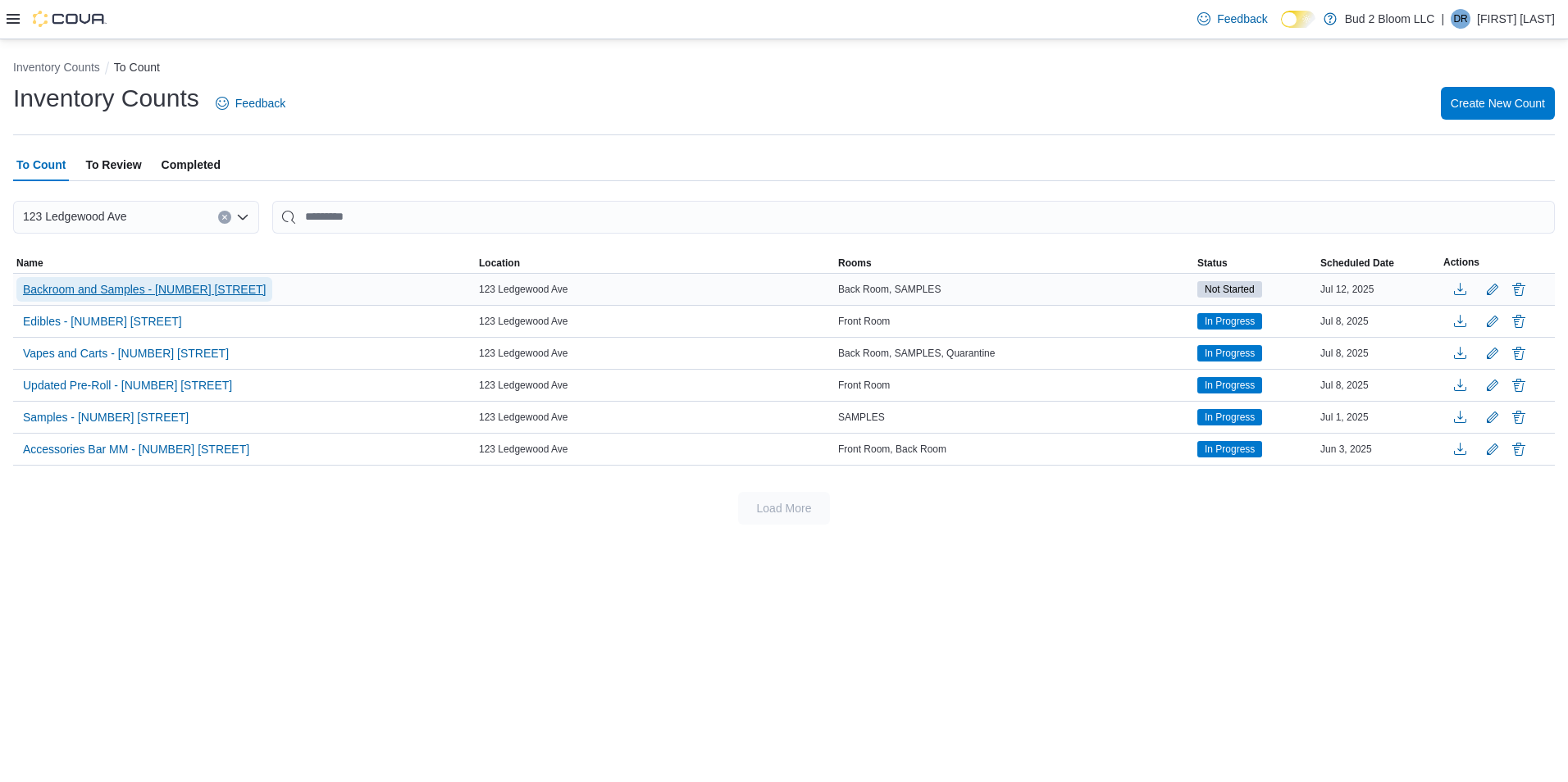 click on "Backroom and Samples - 123 Ledgewood Ave" at bounding box center [144, 289] 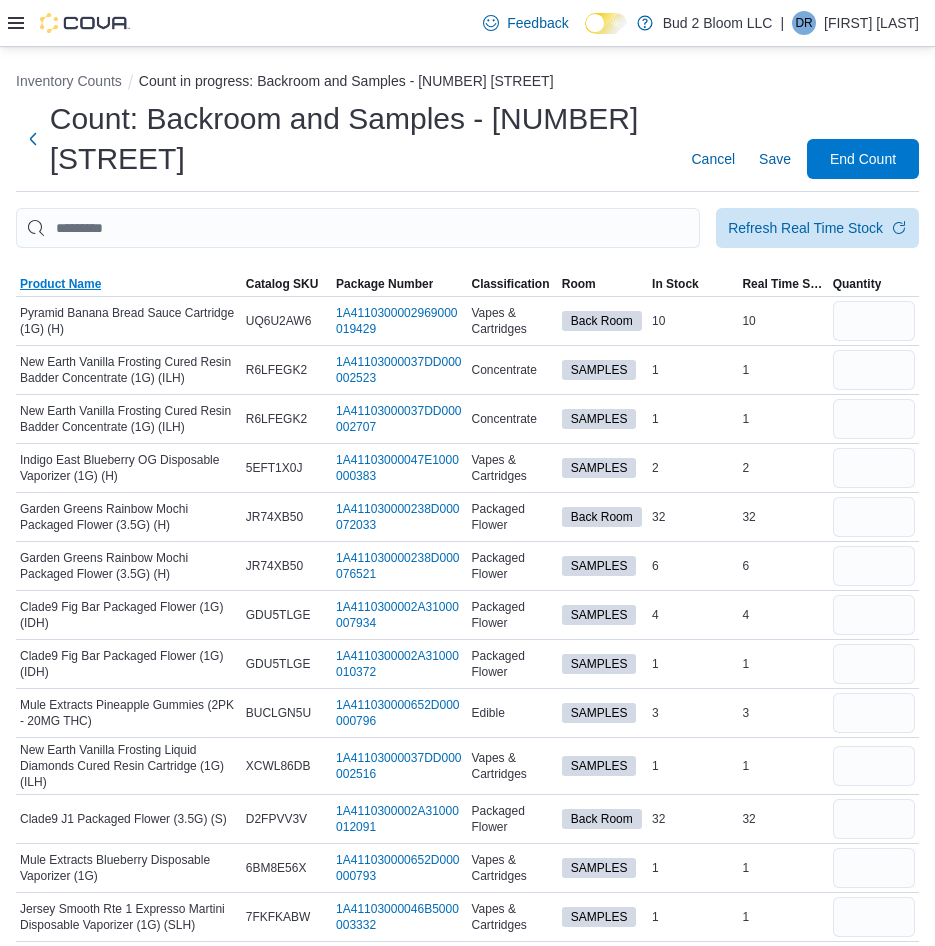 click on "Product Name" at bounding box center [60, 284] 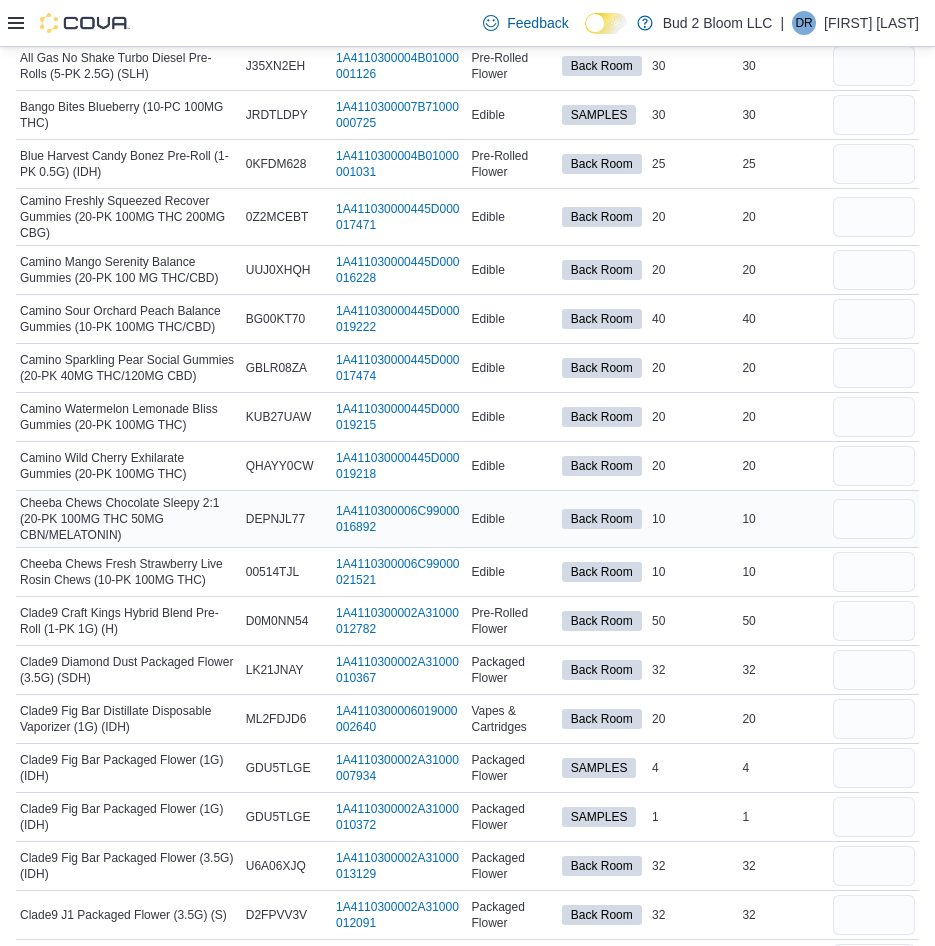 scroll, scrollTop: 0, scrollLeft: 0, axis: both 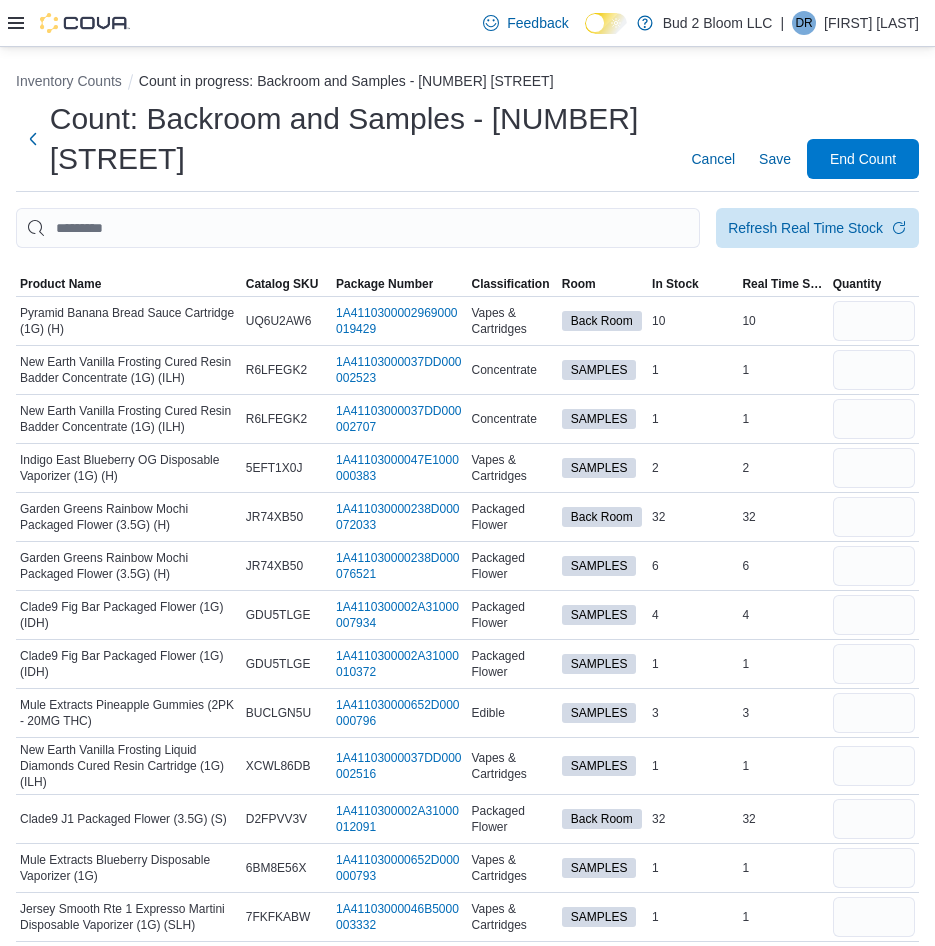click 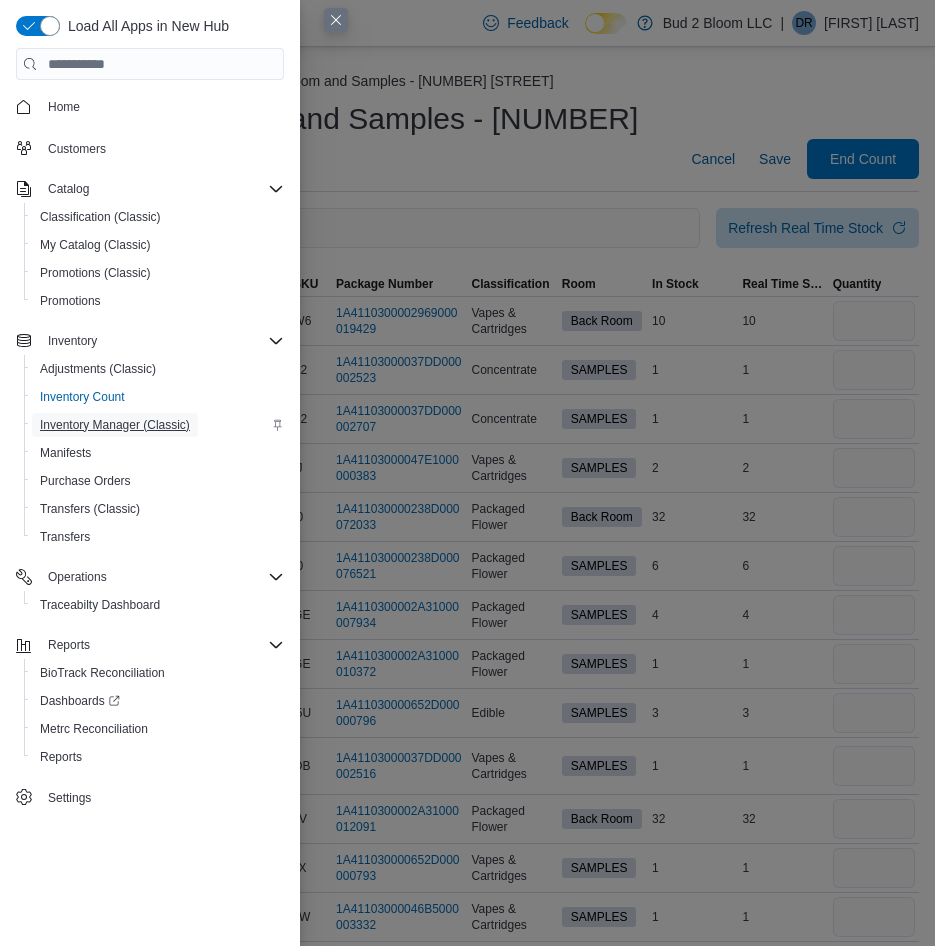 click on "Inventory Manager (Classic)" at bounding box center [115, 425] 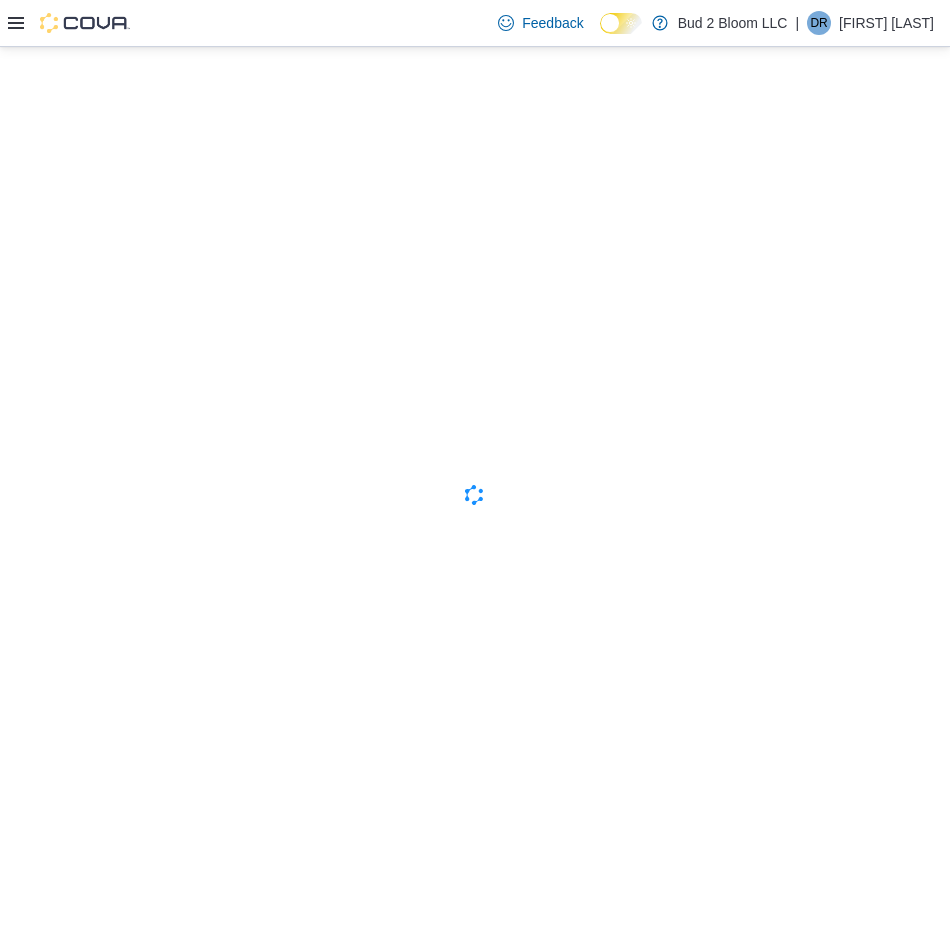 scroll, scrollTop: 0, scrollLeft: 0, axis: both 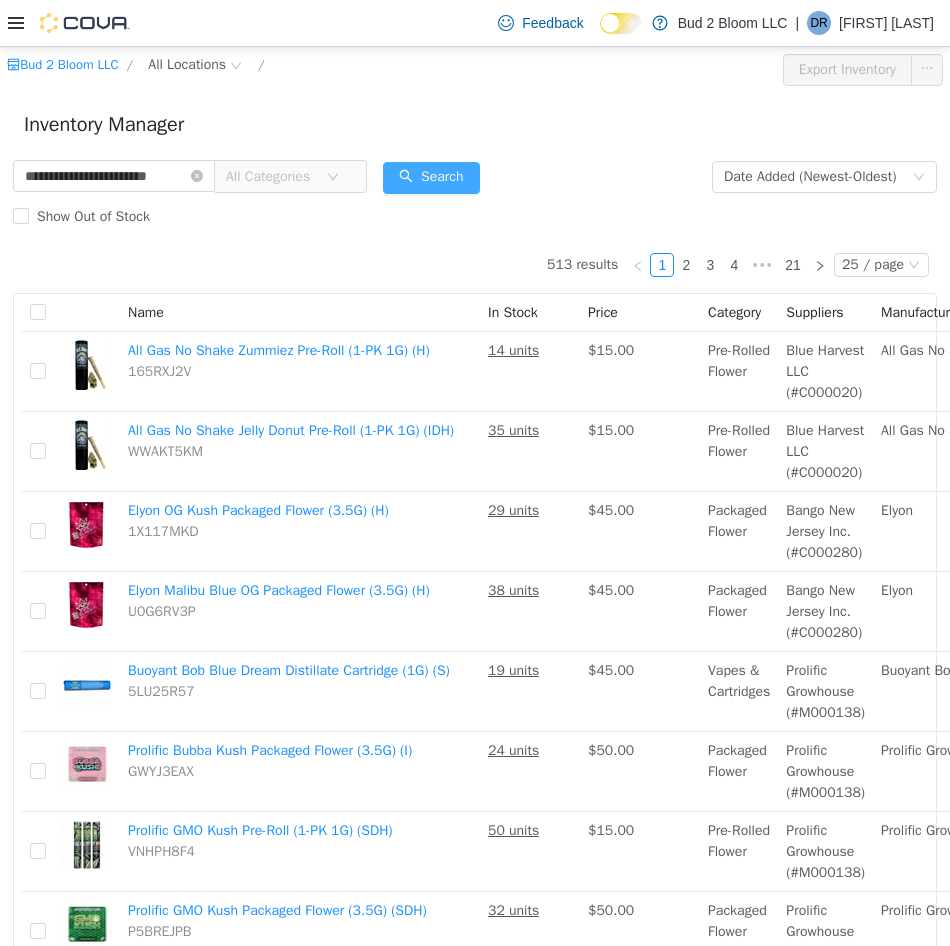 type on "**********" 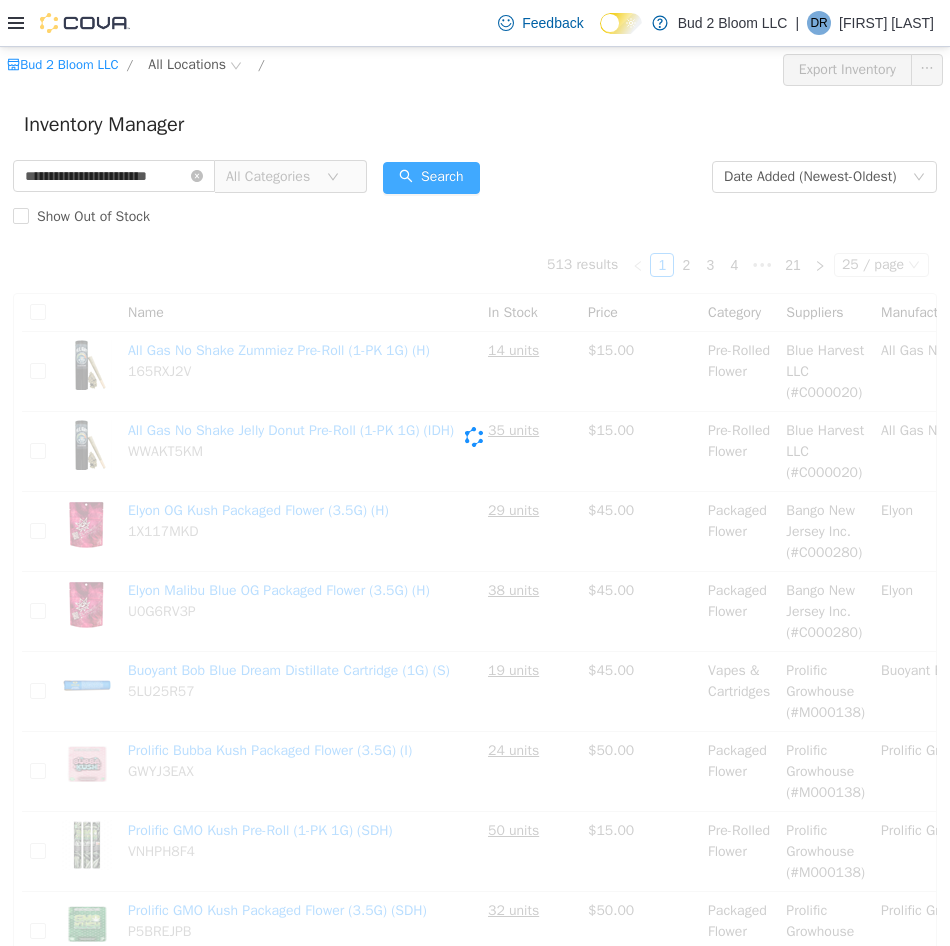 scroll, scrollTop: 0, scrollLeft: 0, axis: both 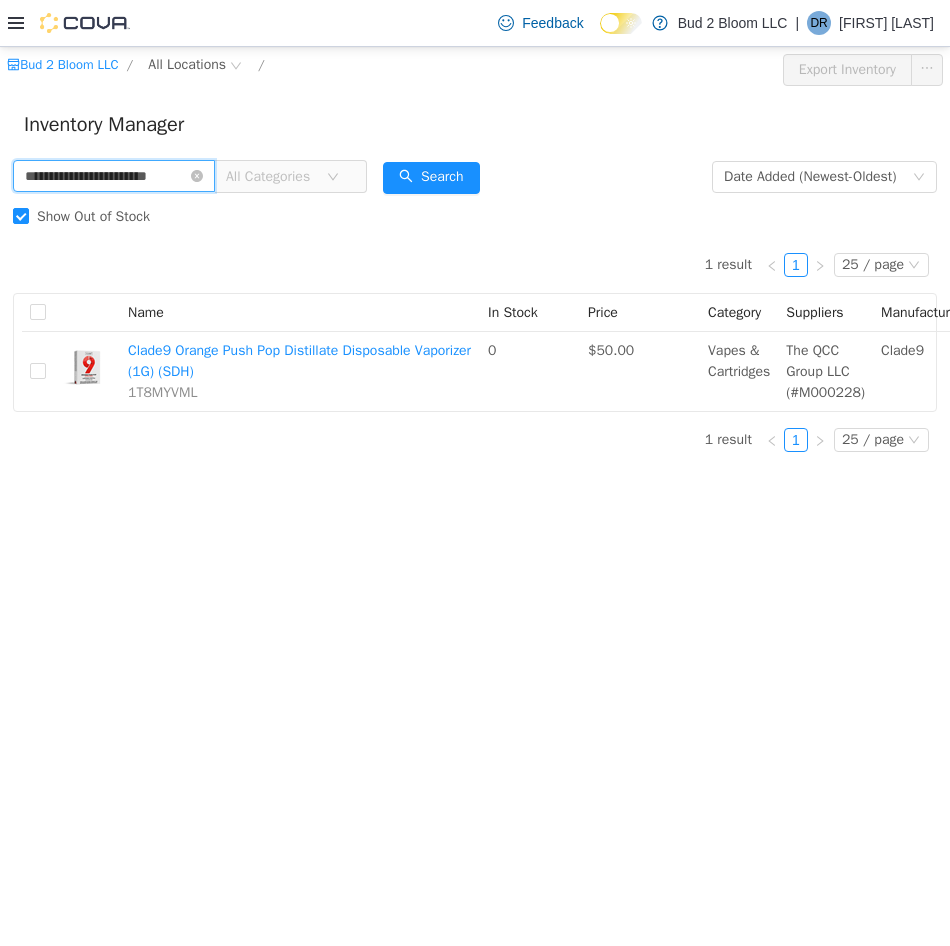click on "**********" at bounding box center (114, 176) 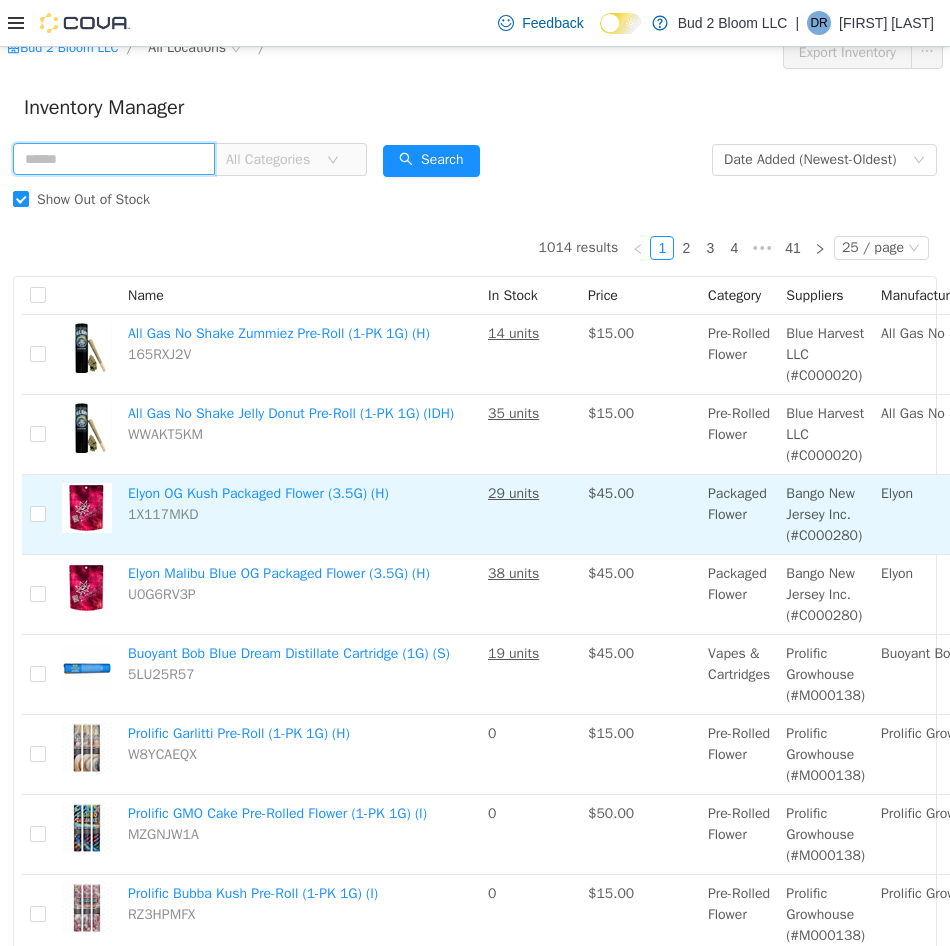 scroll, scrollTop: 0, scrollLeft: 0, axis: both 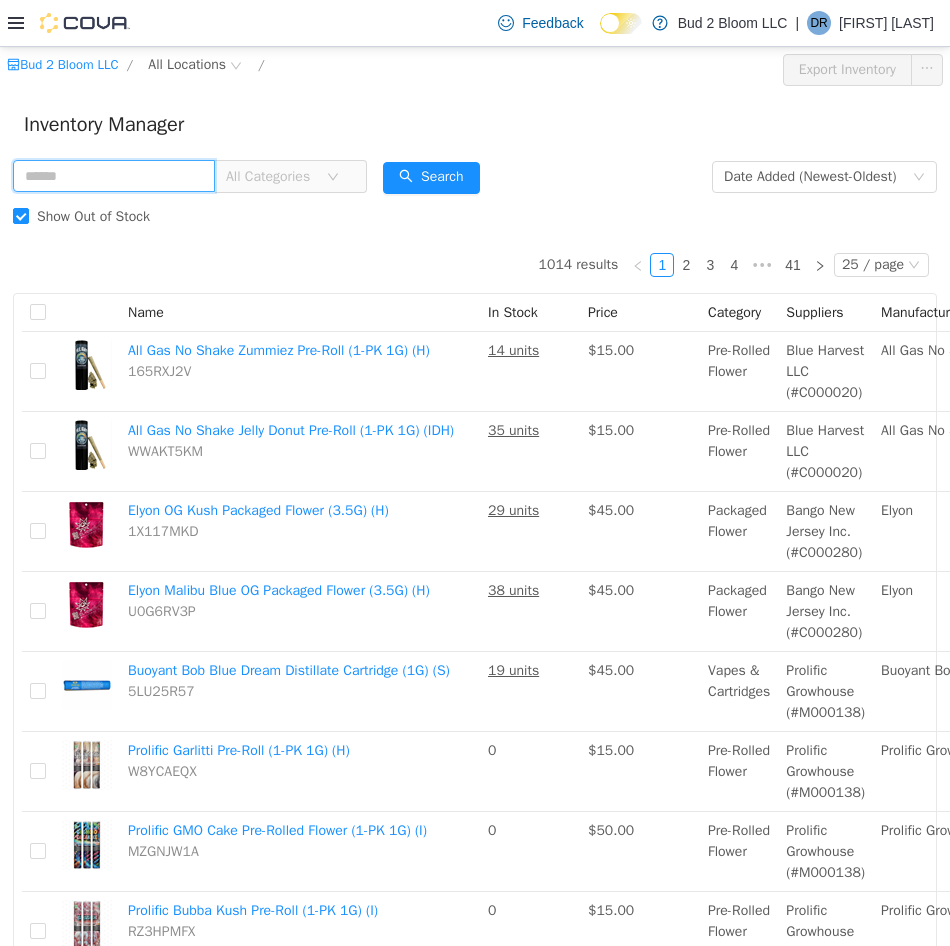 click at bounding box center [114, 176] 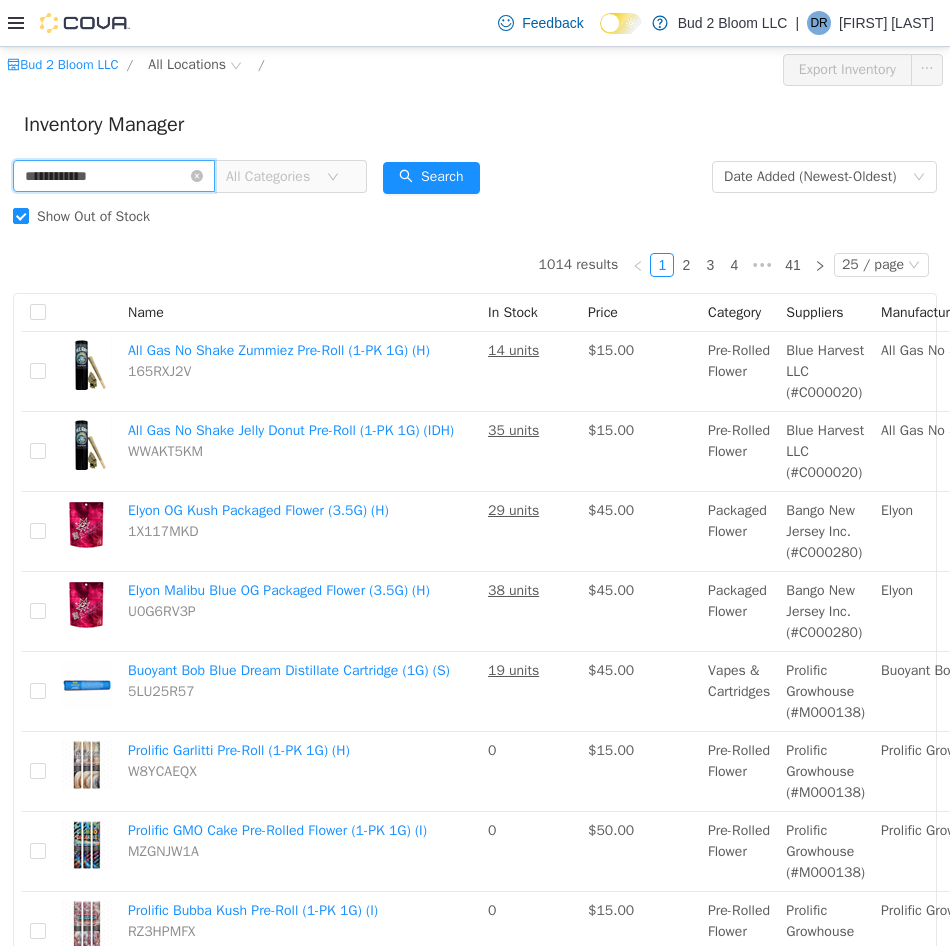 type on "**********" 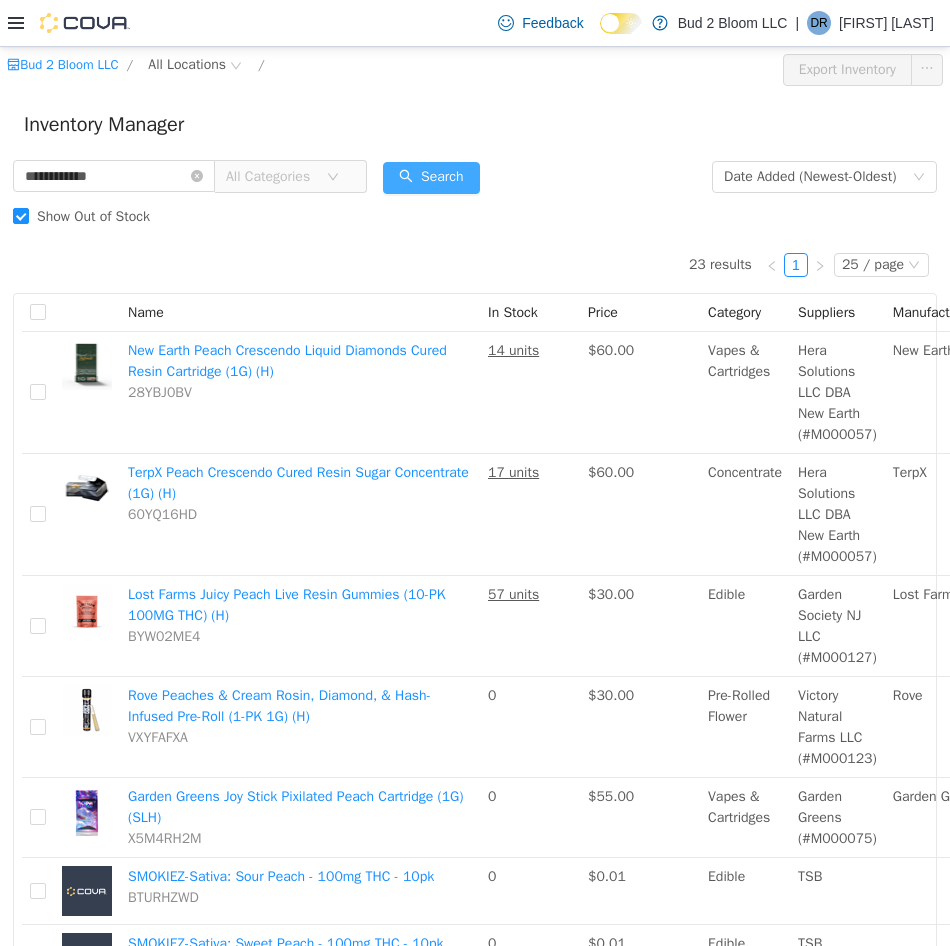 click on "Search" at bounding box center [431, 178] 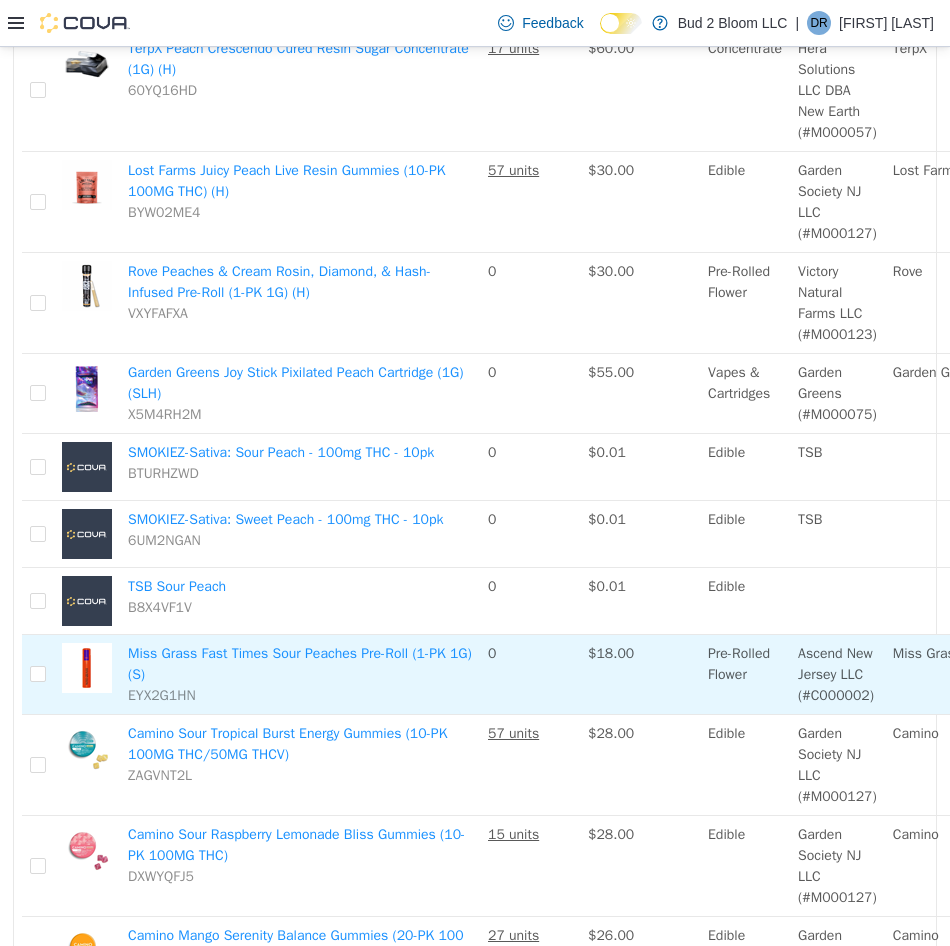 scroll, scrollTop: 900, scrollLeft: 0, axis: vertical 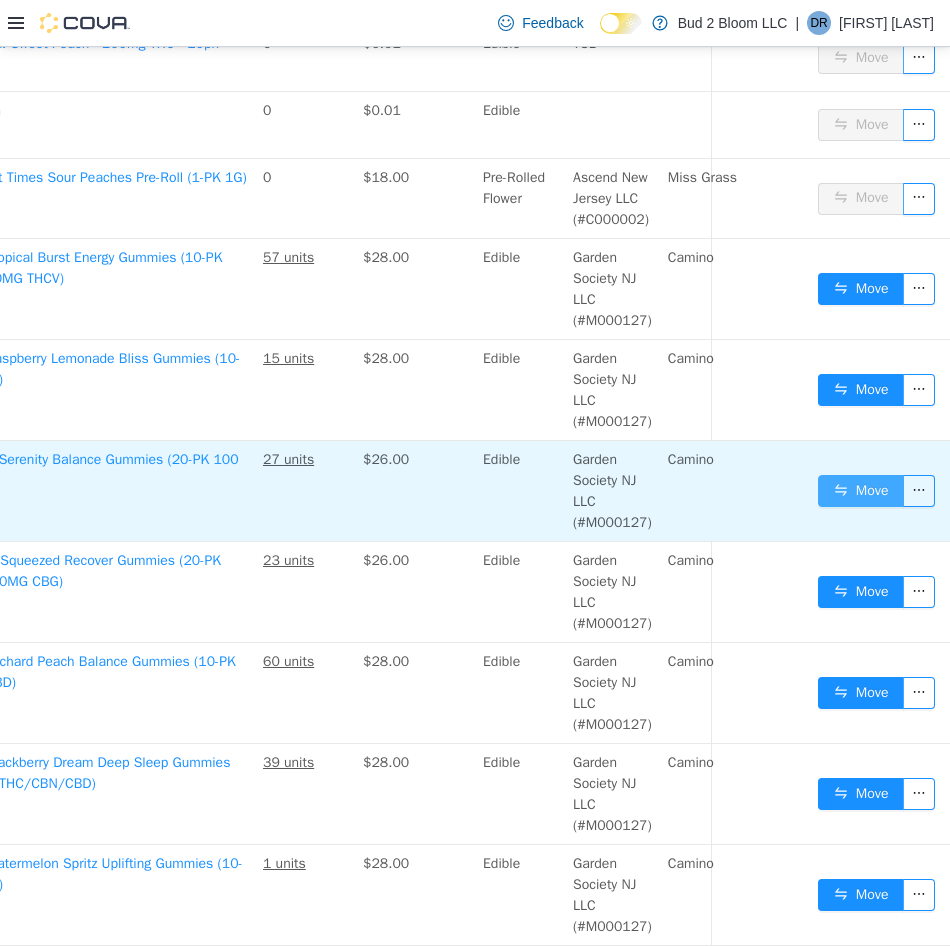 click on "Move" at bounding box center (861, 491) 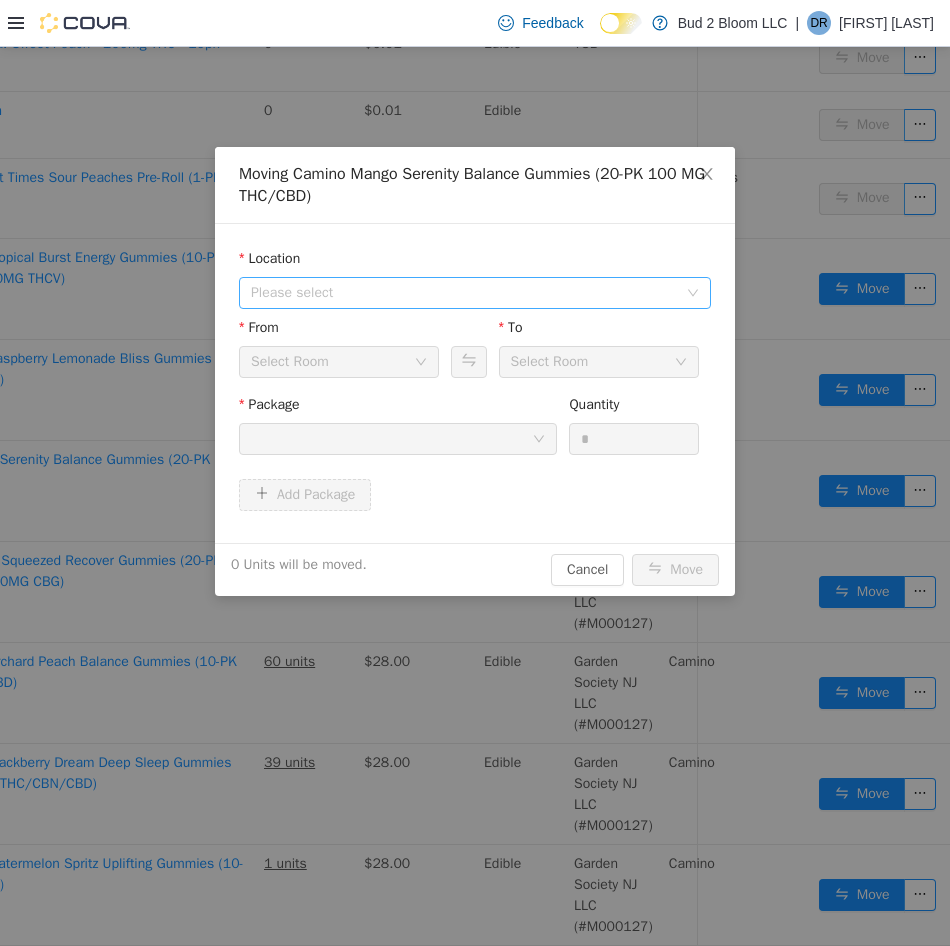 click on "Please select" at bounding box center [468, 293] 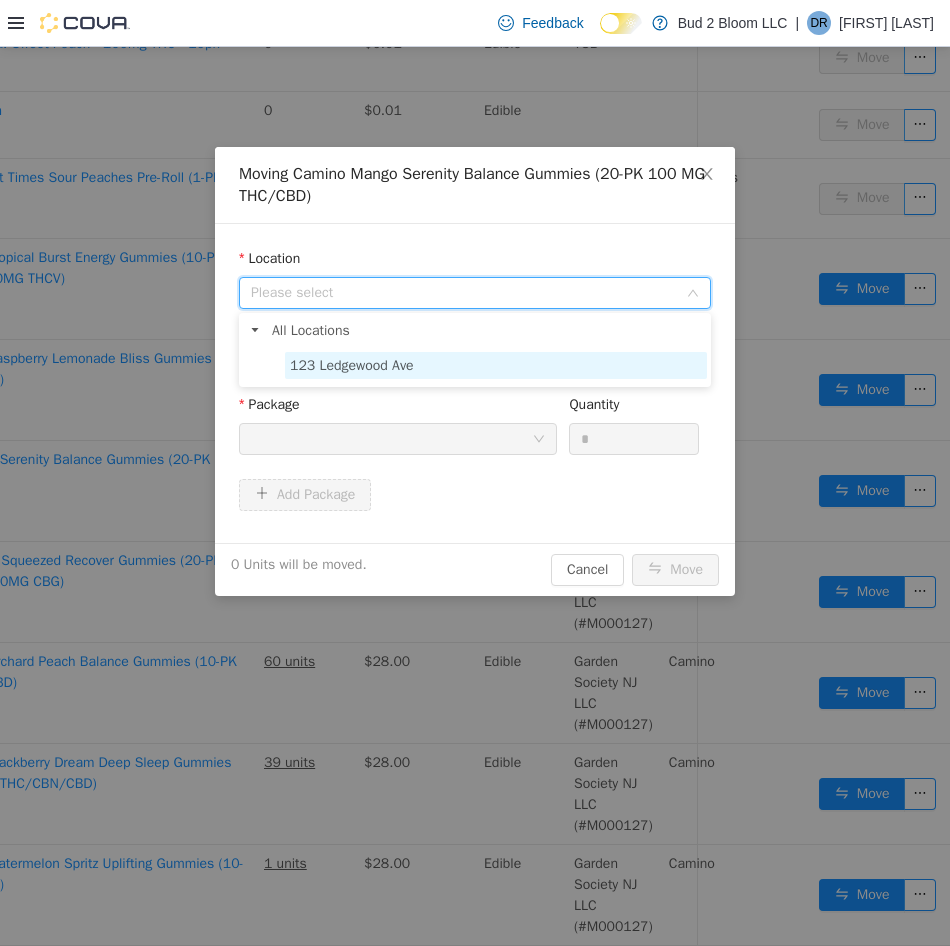 click on "123 Ledgewood Ave" at bounding box center [352, 365] 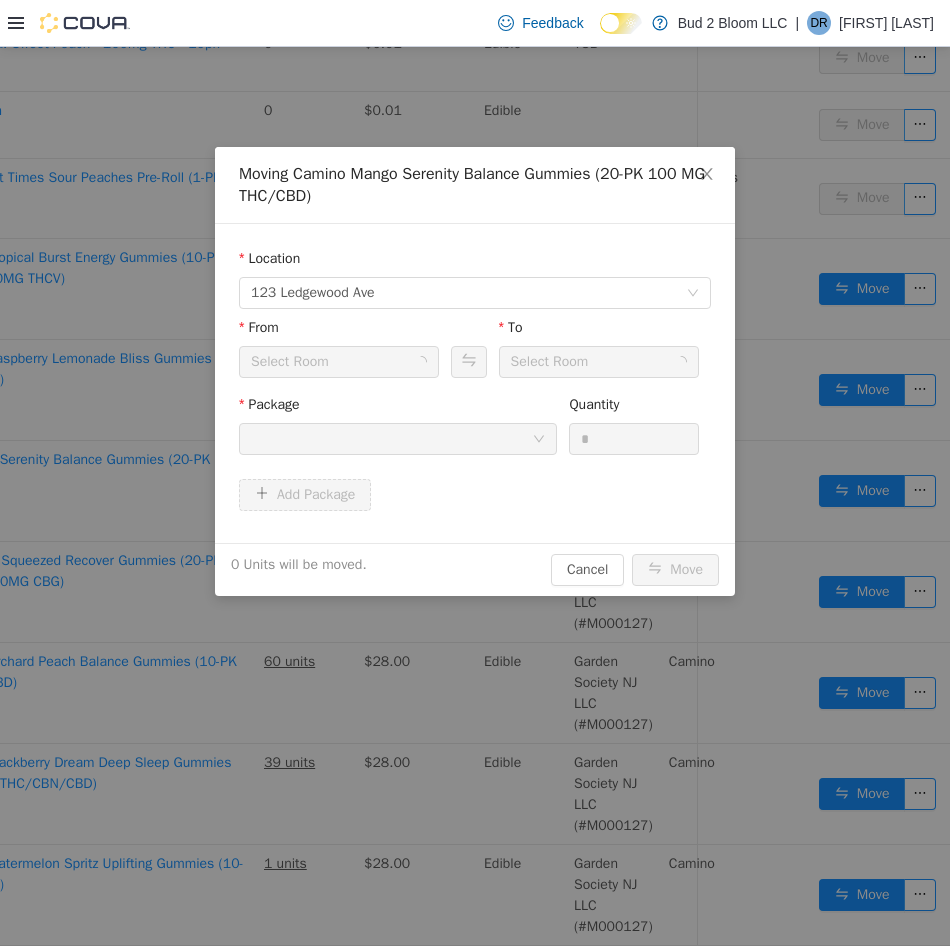 click on "Select Room" at bounding box center [290, 362] 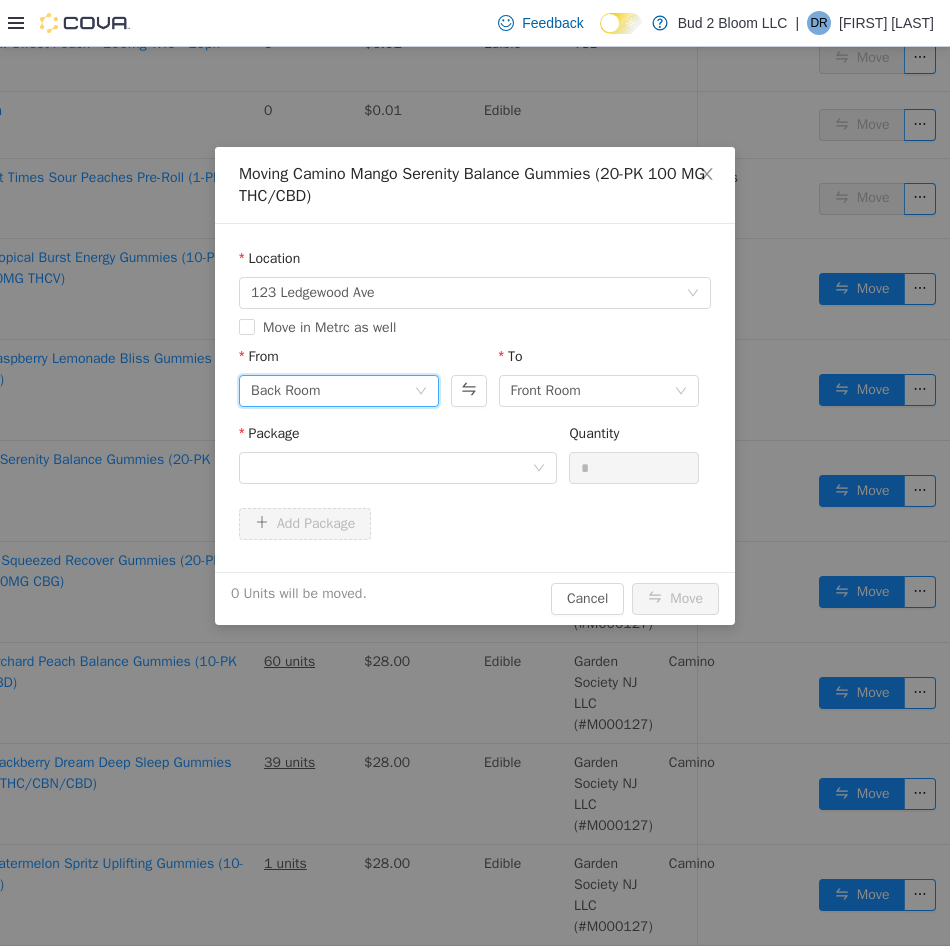 click on "Back Room" at bounding box center [332, 391] 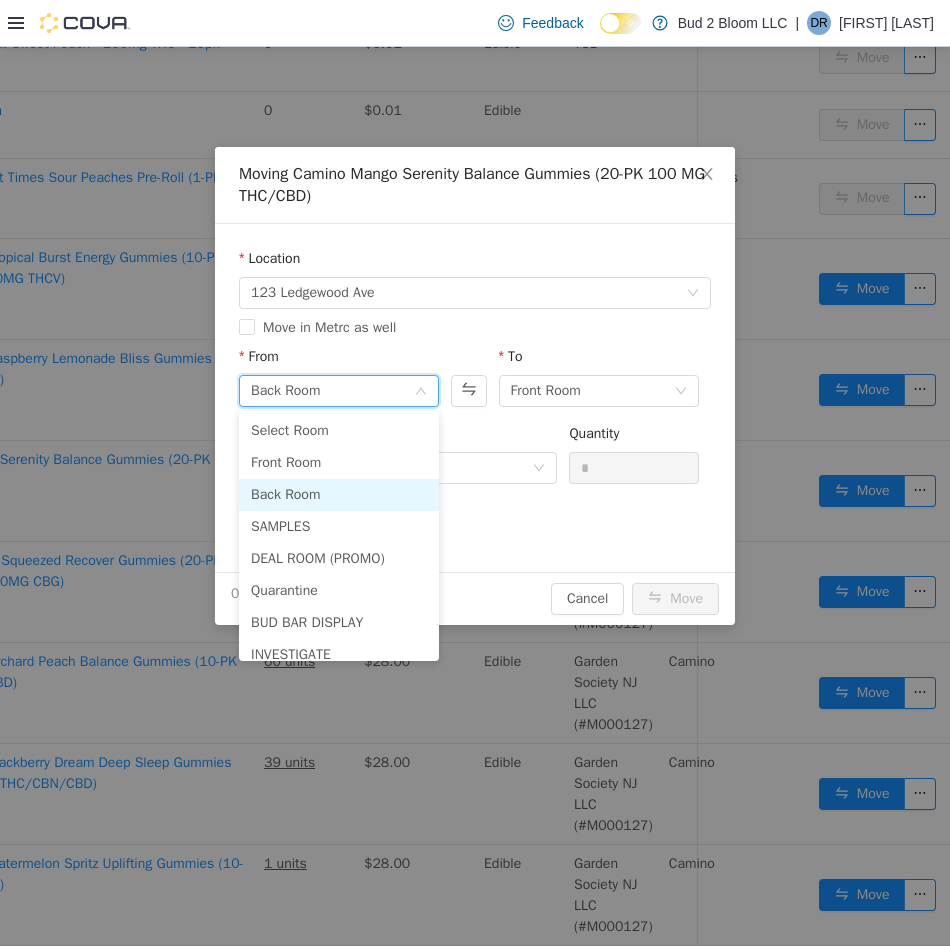 click on "Back Room" at bounding box center (332, 391) 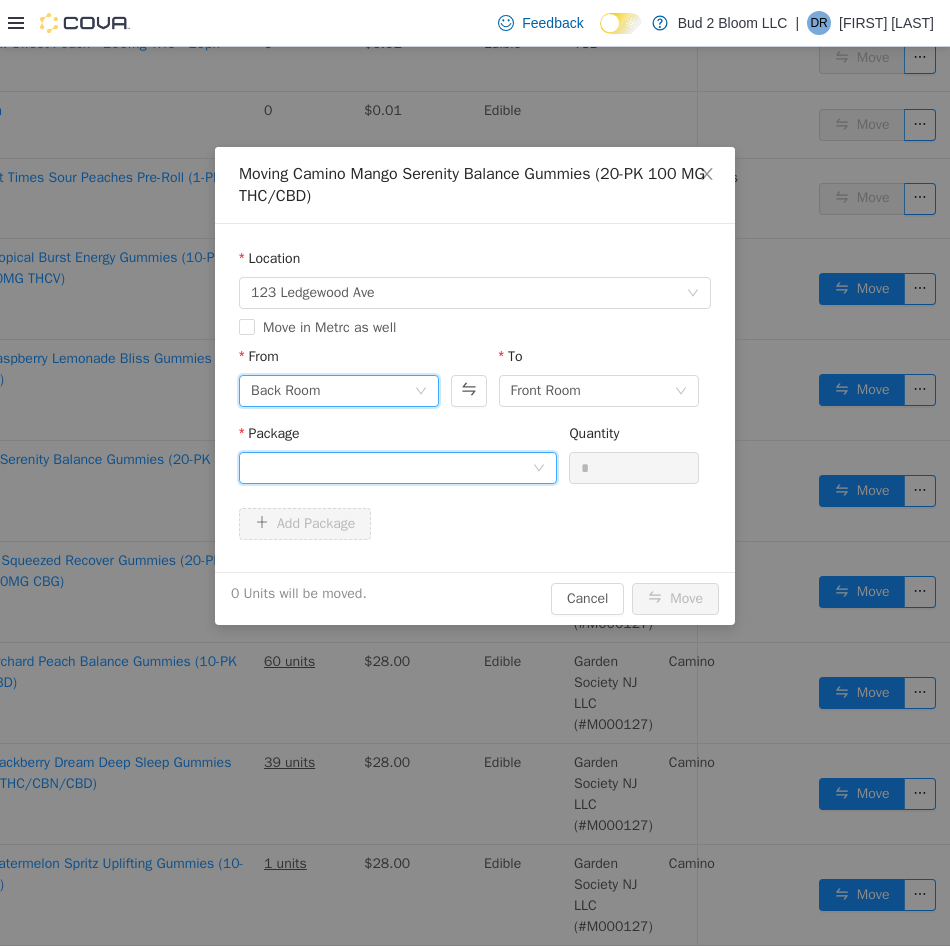 click at bounding box center [391, 468] 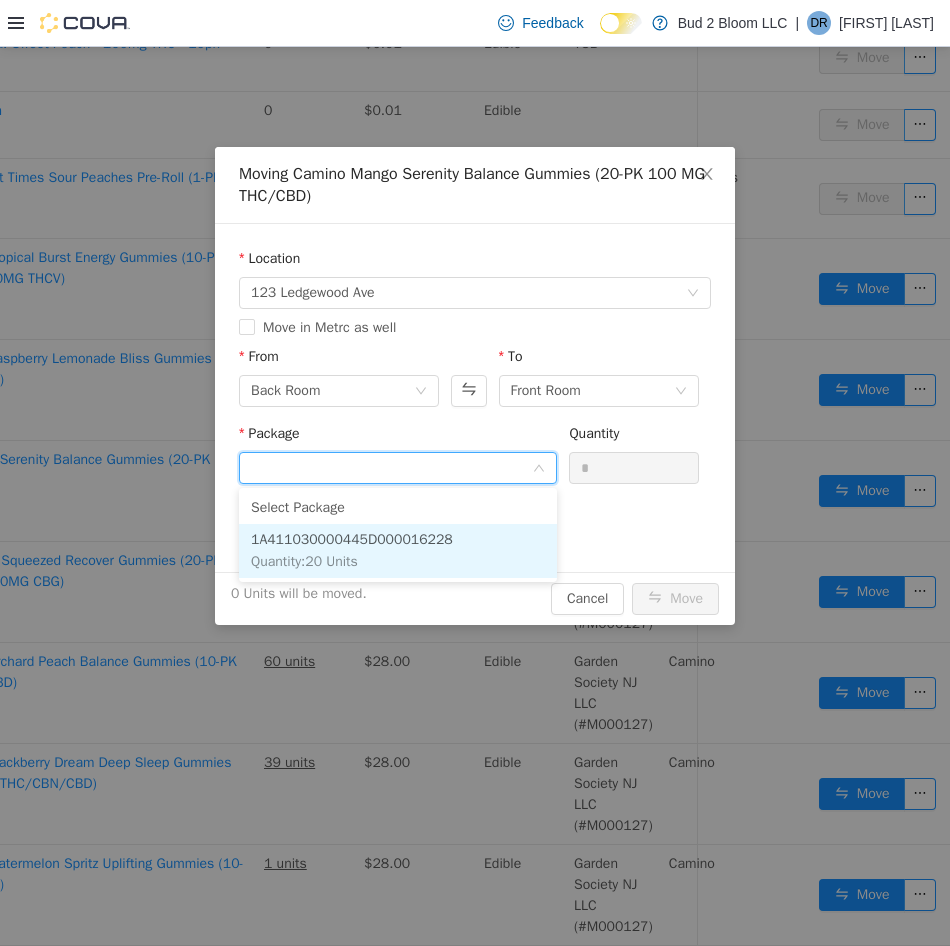 click on "1A411030000445D000016228" at bounding box center (352, 539) 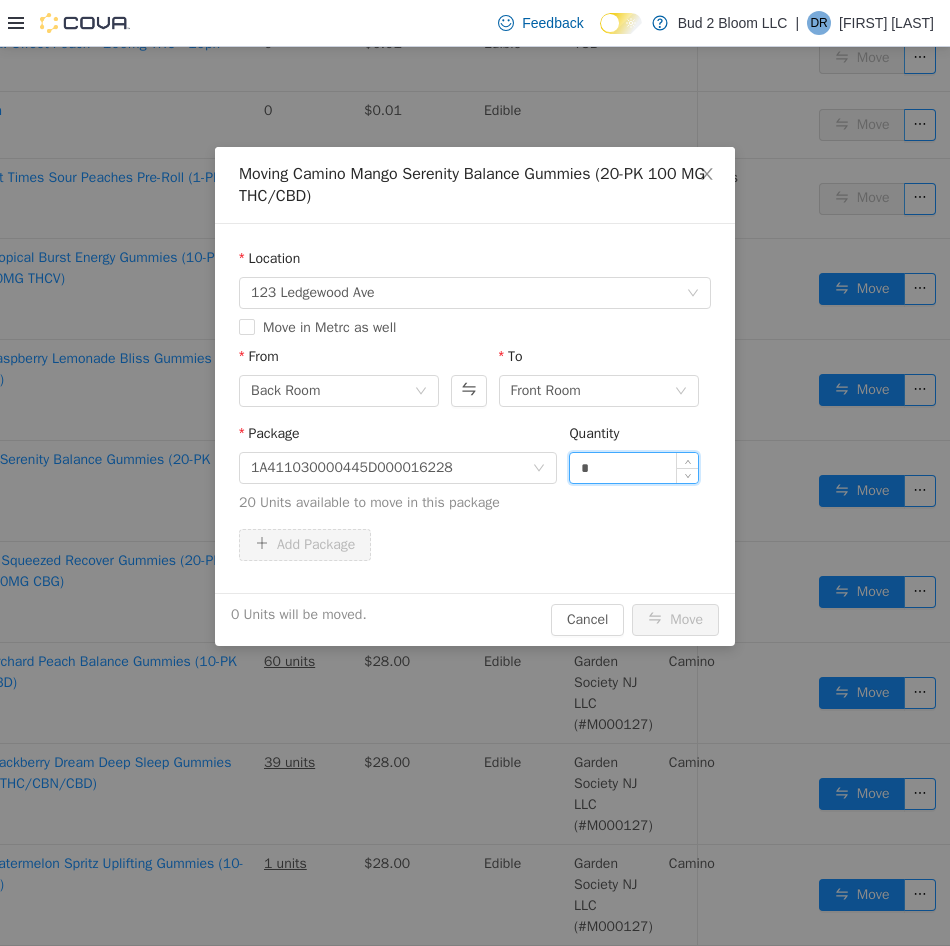 click on "*" at bounding box center [634, 468] 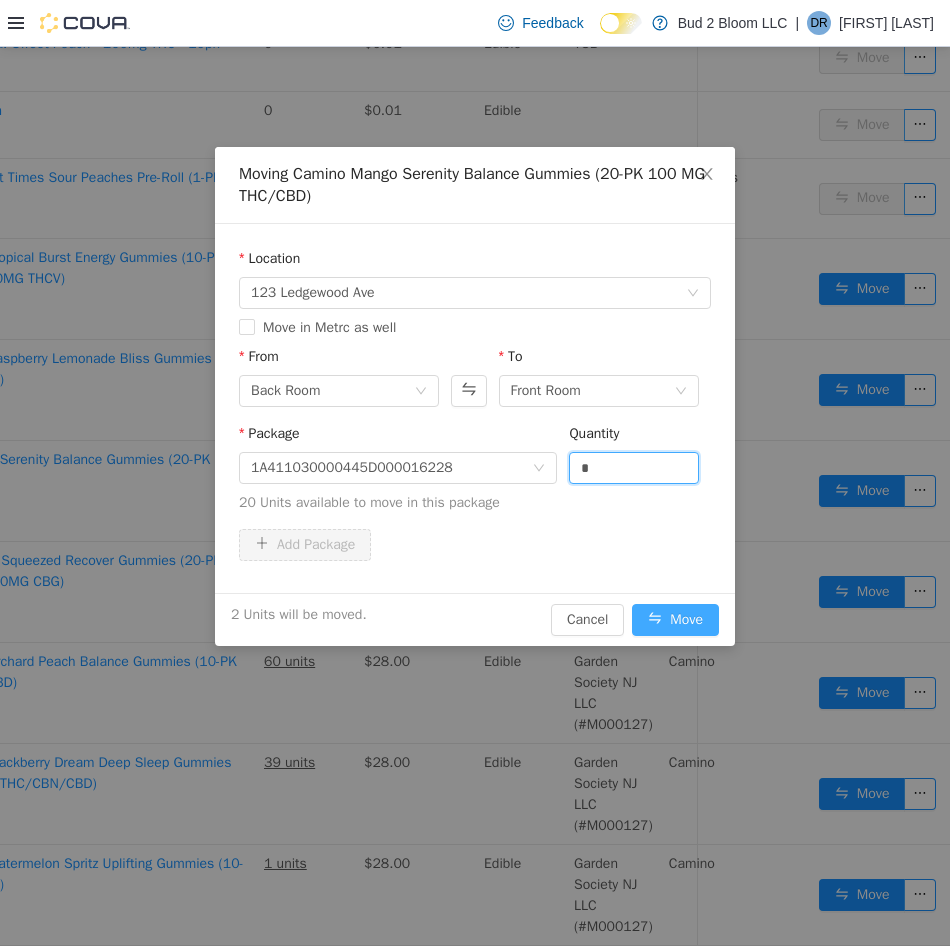 type on "*" 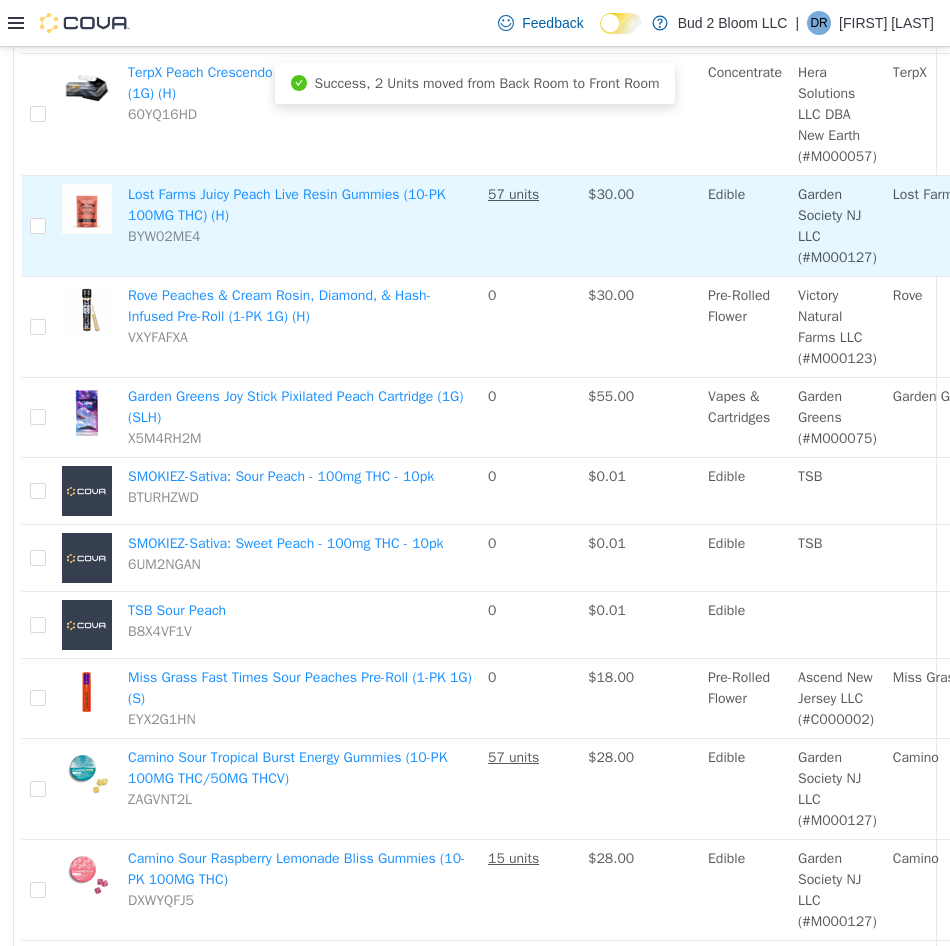 scroll, scrollTop: 0, scrollLeft: 0, axis: both 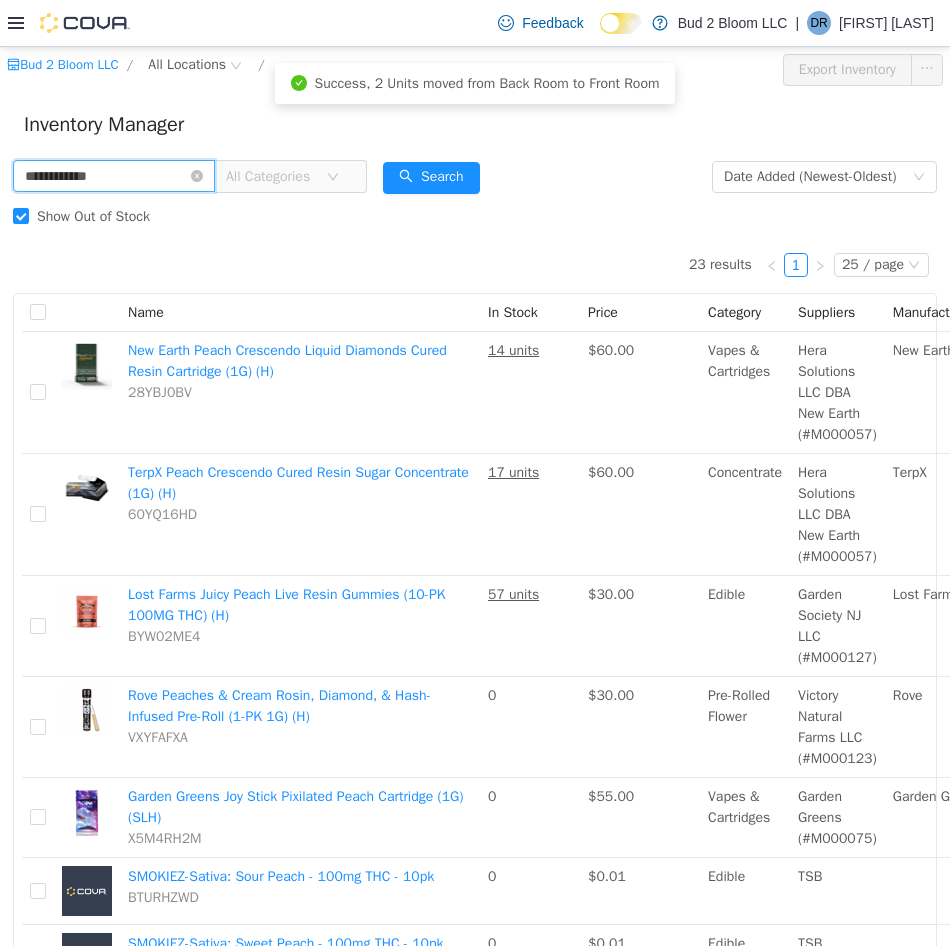 click on "**********" at bounding box center [114, 176] 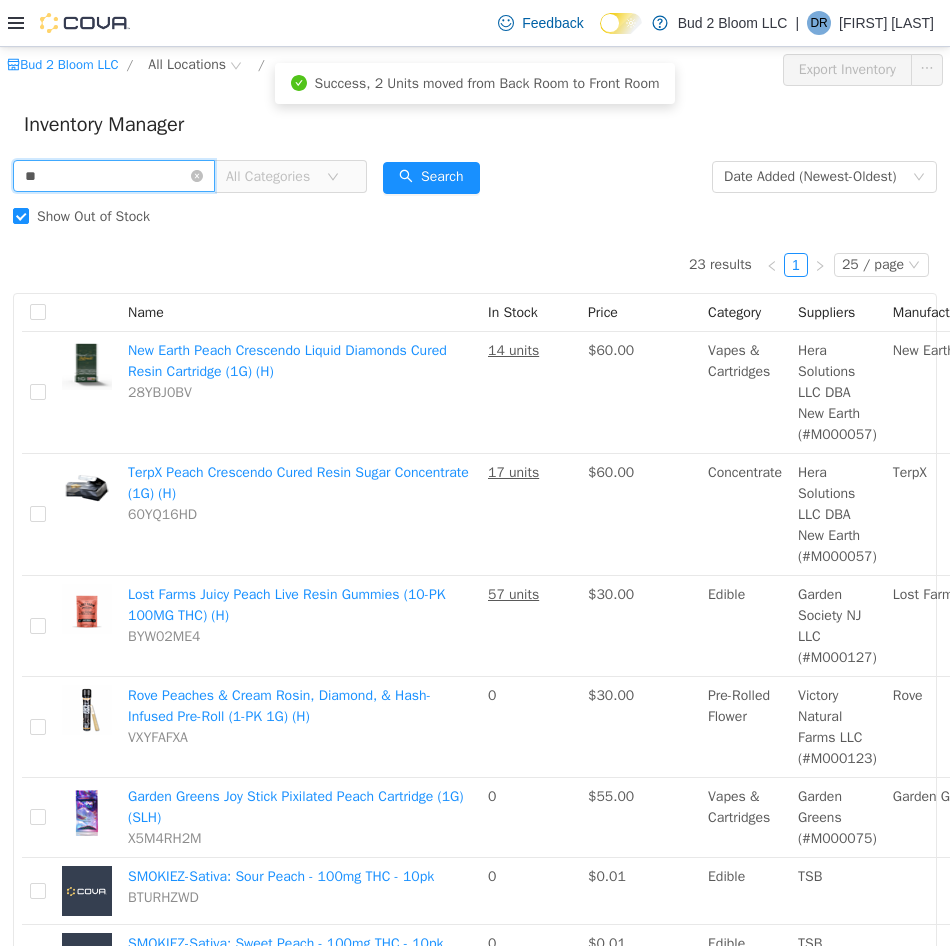 type on "*" 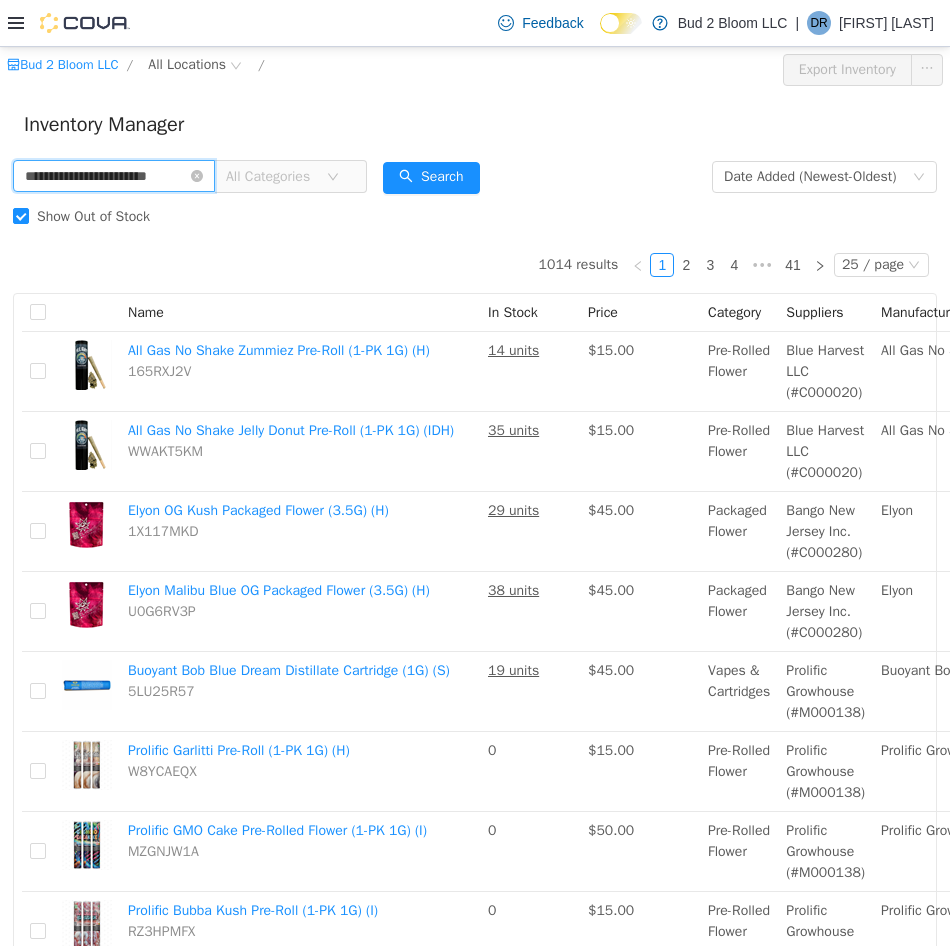 scroll, scrollTop: 0, scrollLeft: 25, axis: horizontal 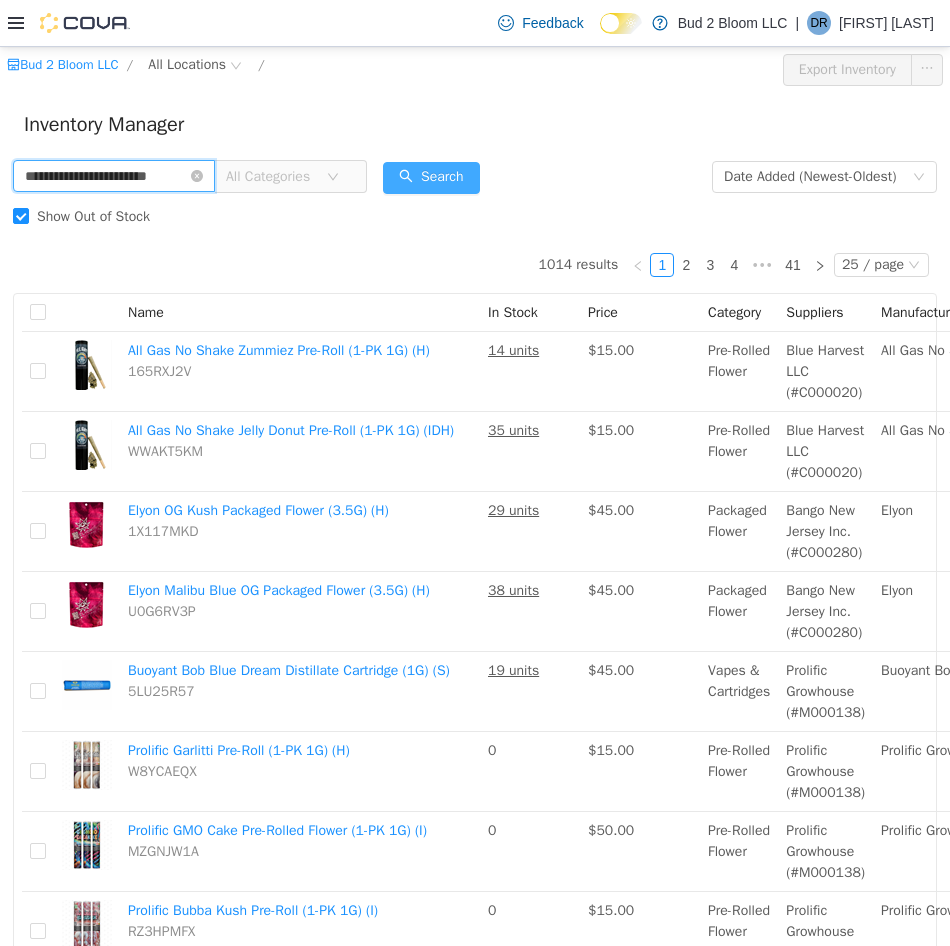 type on "**********" 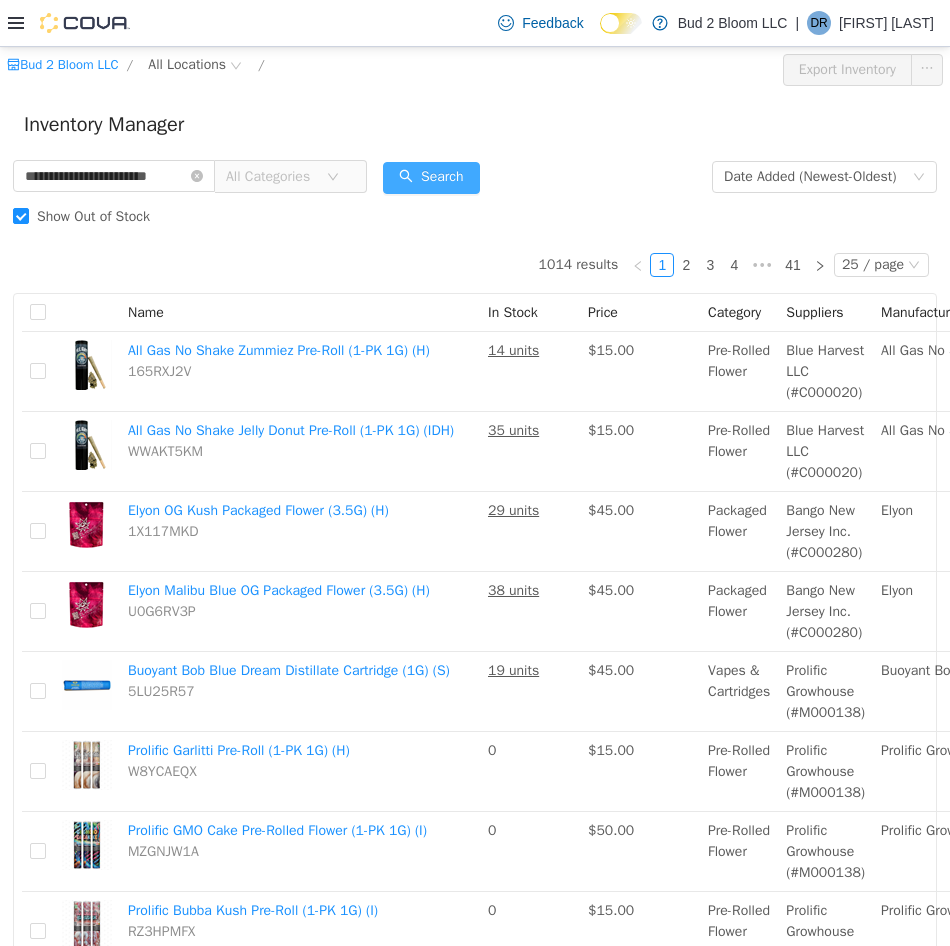drag, startPoint x: 431, startPoint y: 167, endPoint x: 431, endPoint y: 178, distance: 11 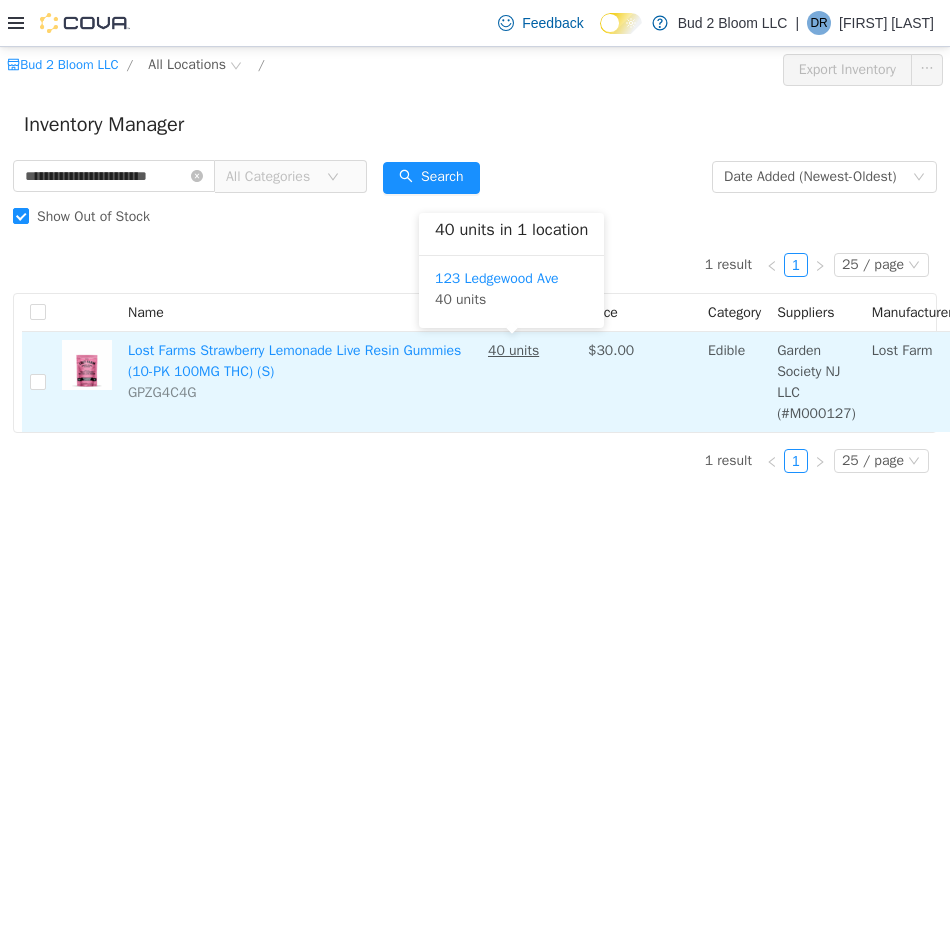 click on "40 units" at bounding box center (513, 350) 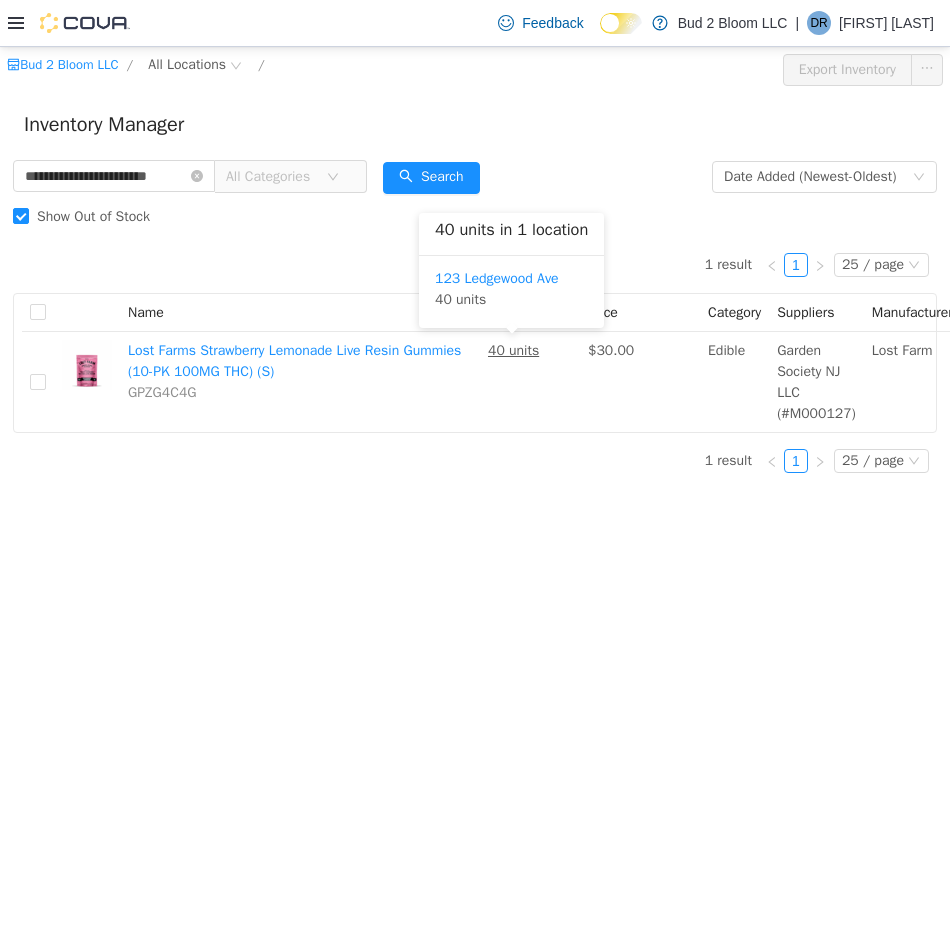 click on "123 Ledgewood Ave 40 units" at bounding box center (511, 289) 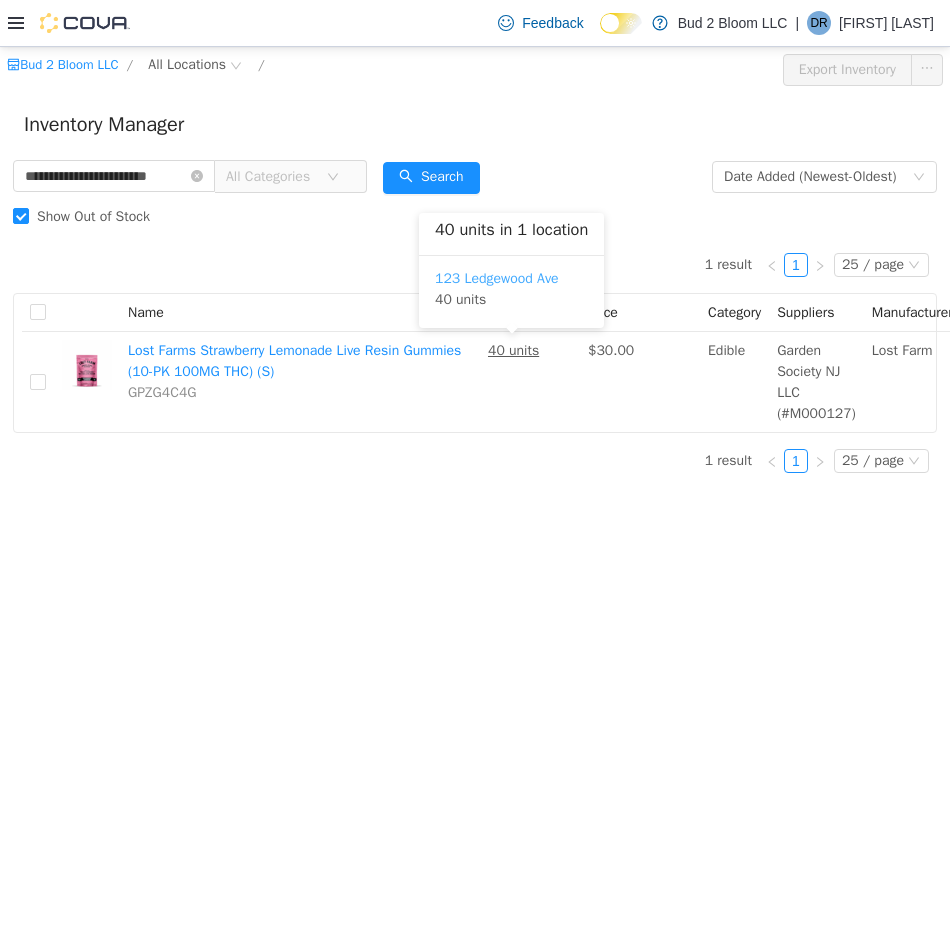 click on "123 Ledgewood Ave" at bounding box center [497, 278] 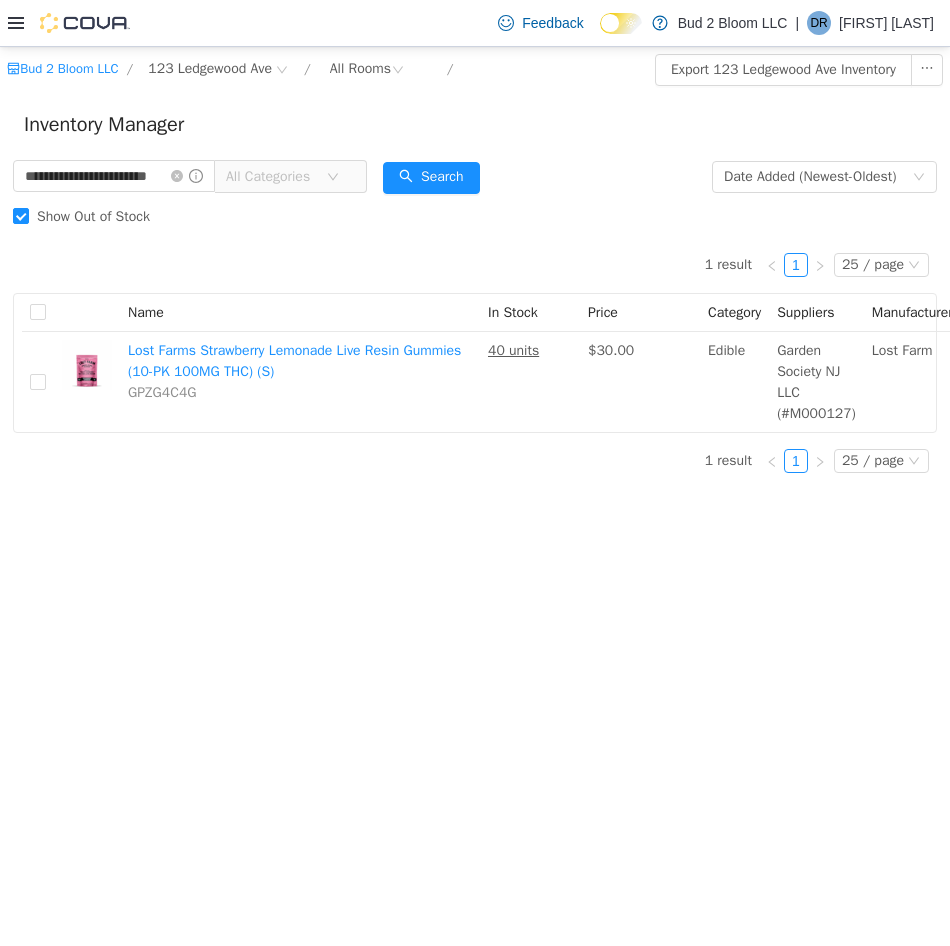 scroll, scrollTop: 0, scrollLeft: 222, axis: horizontal 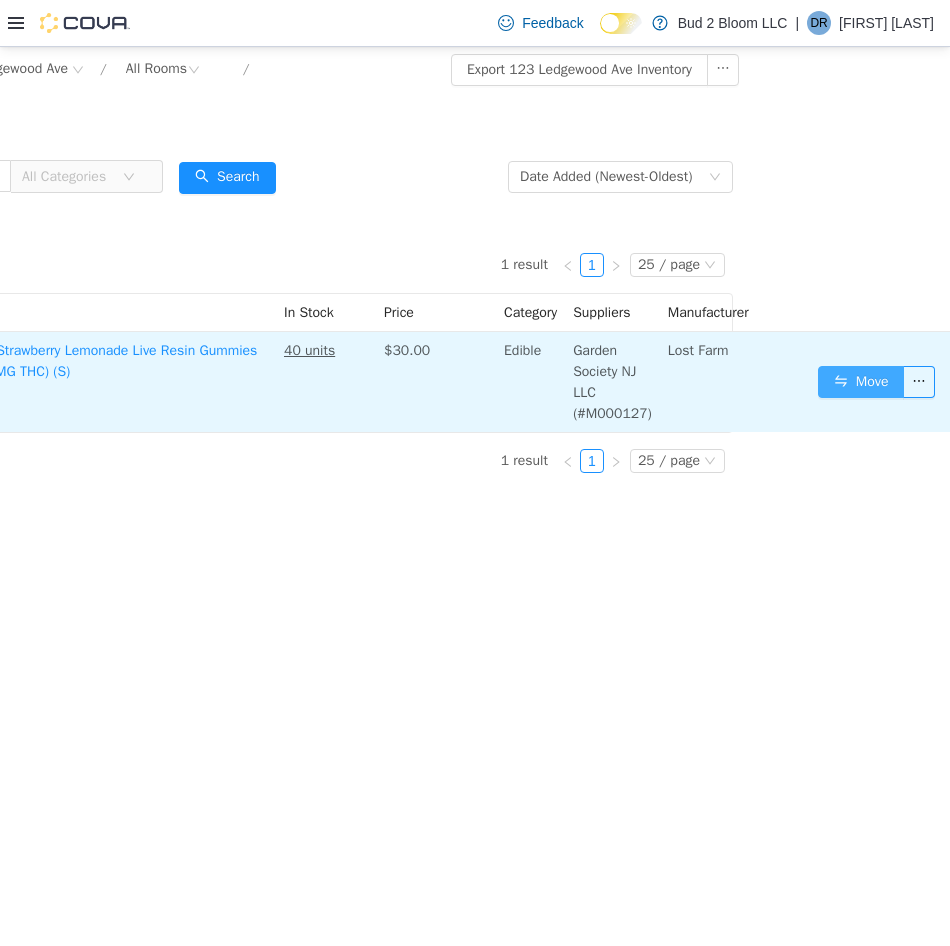 click on "Move" at bounding box center [861, 382] 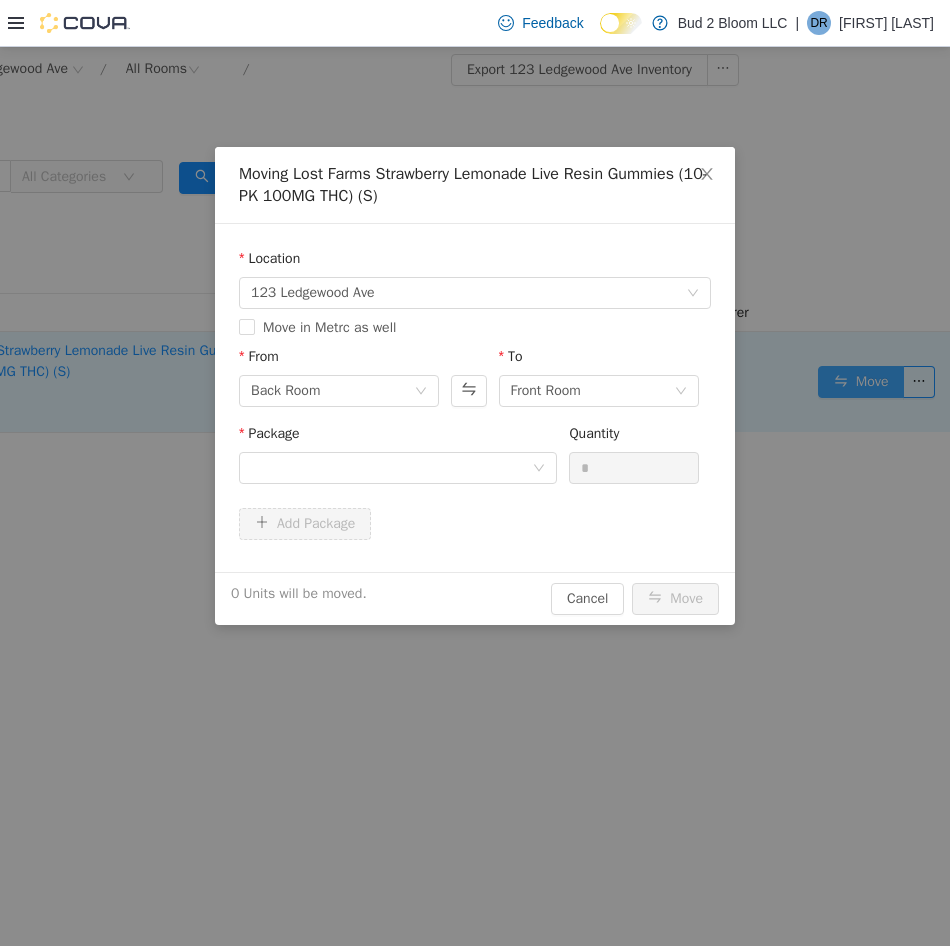 scroll, scrollTop: 0, scrollLeft: 207, axis: horizontal 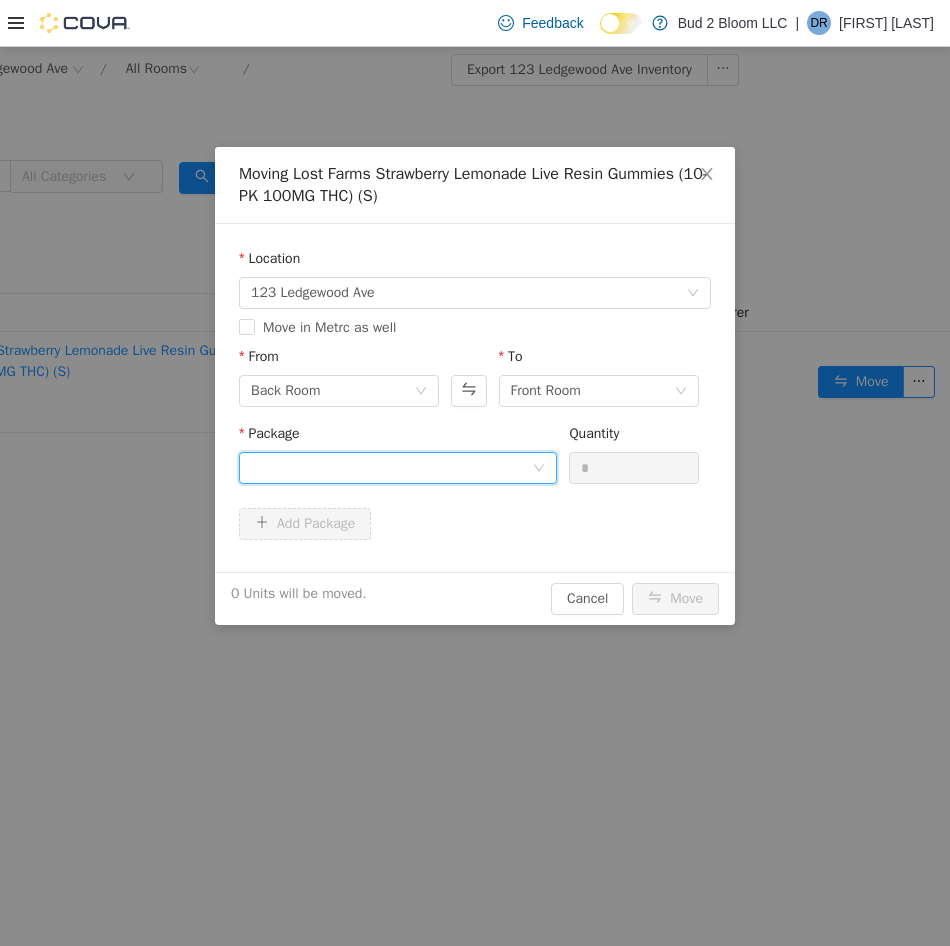 click at bounding box center (391, 468) 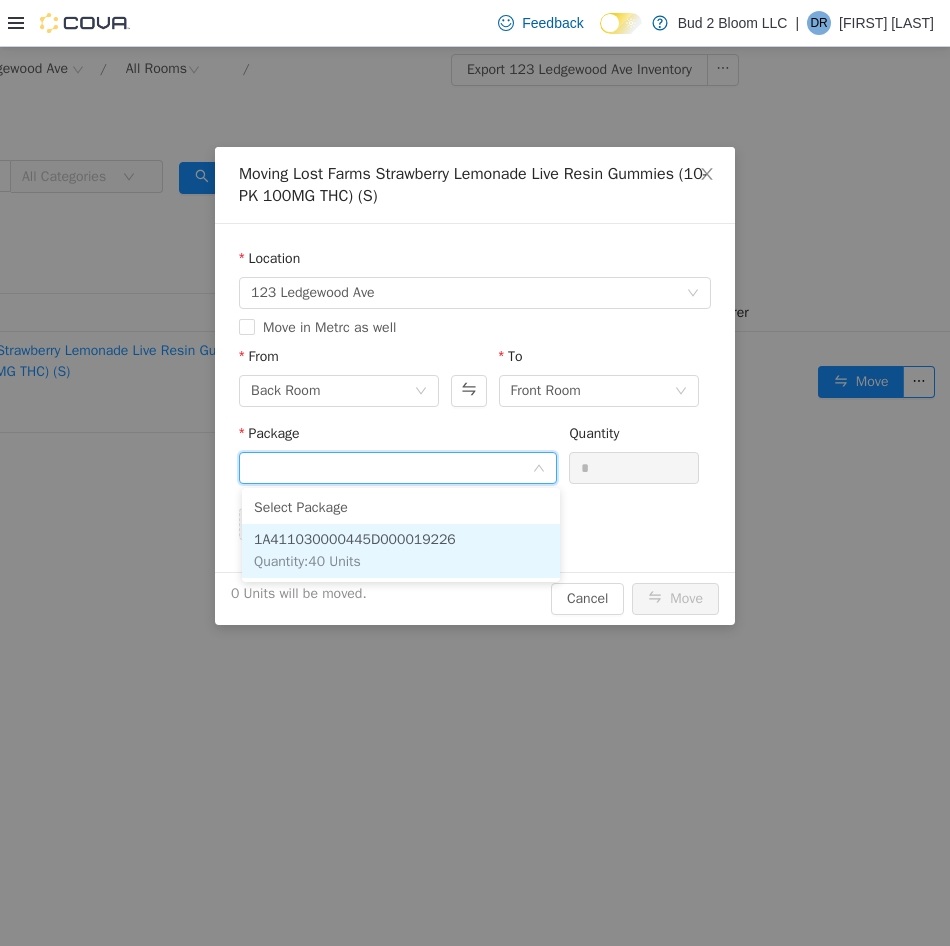 click on "1A411030000445D000019226" at bounding box center [355, 539] 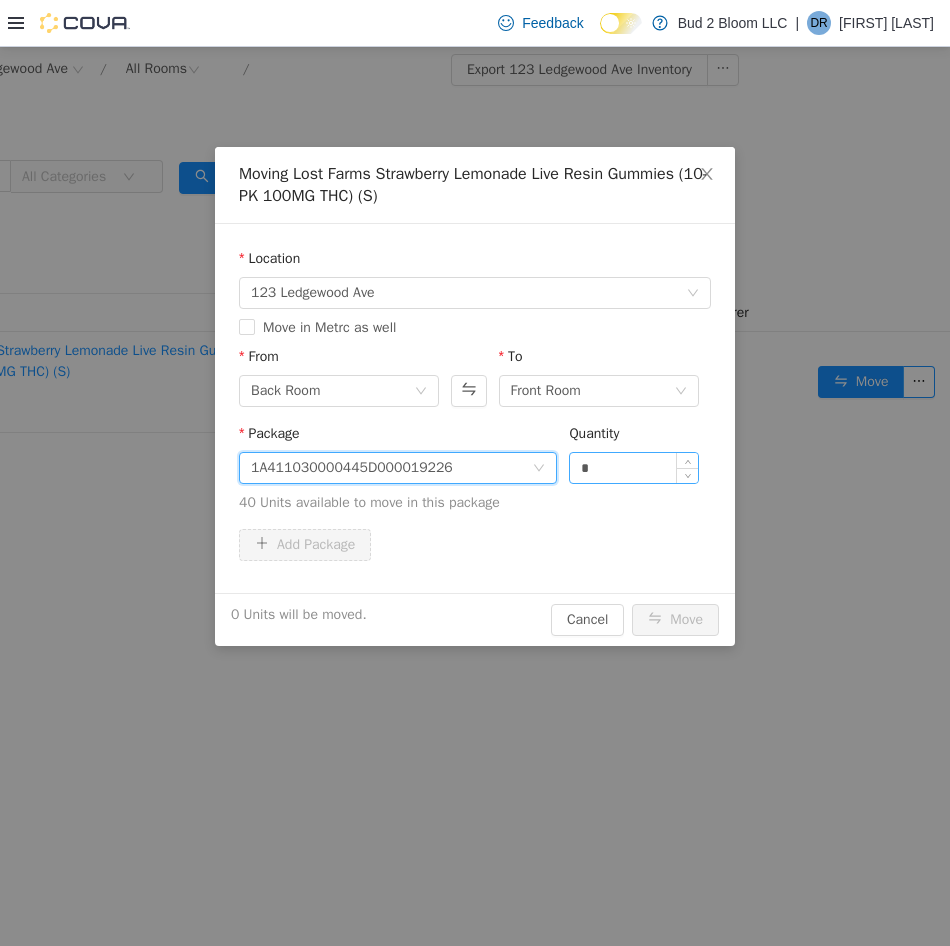 click on "*" at bounding box center [634, 468] 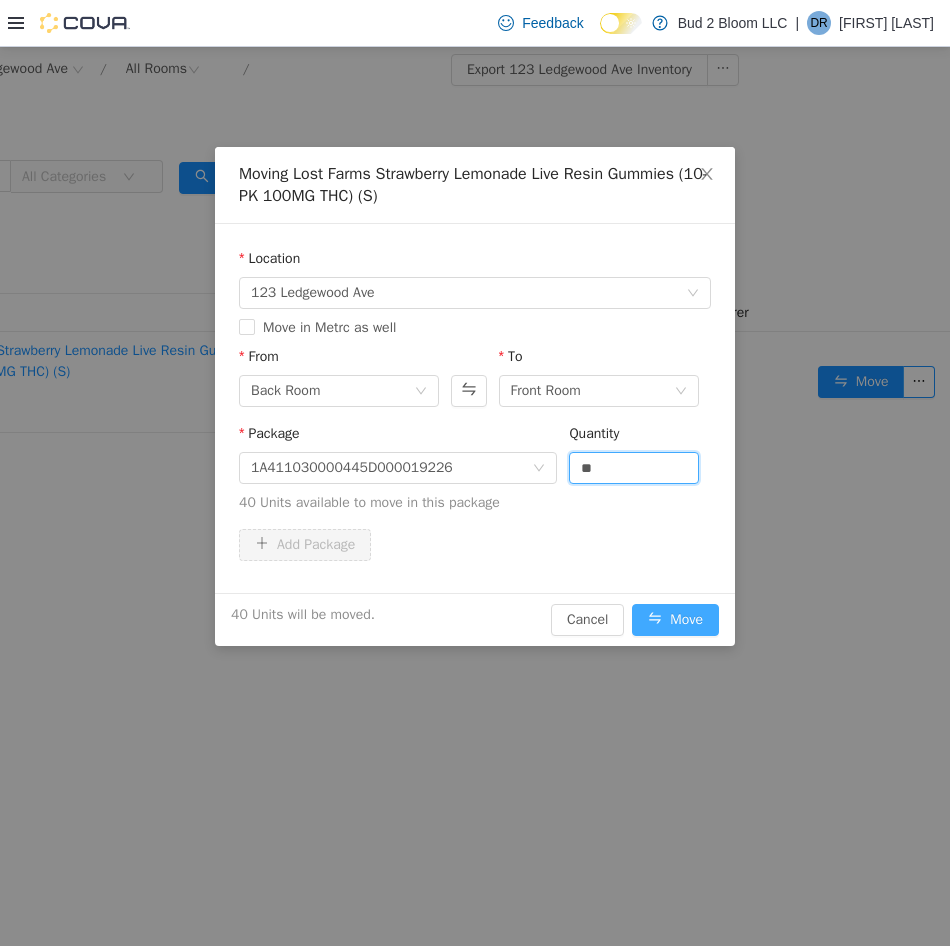 type on "**" 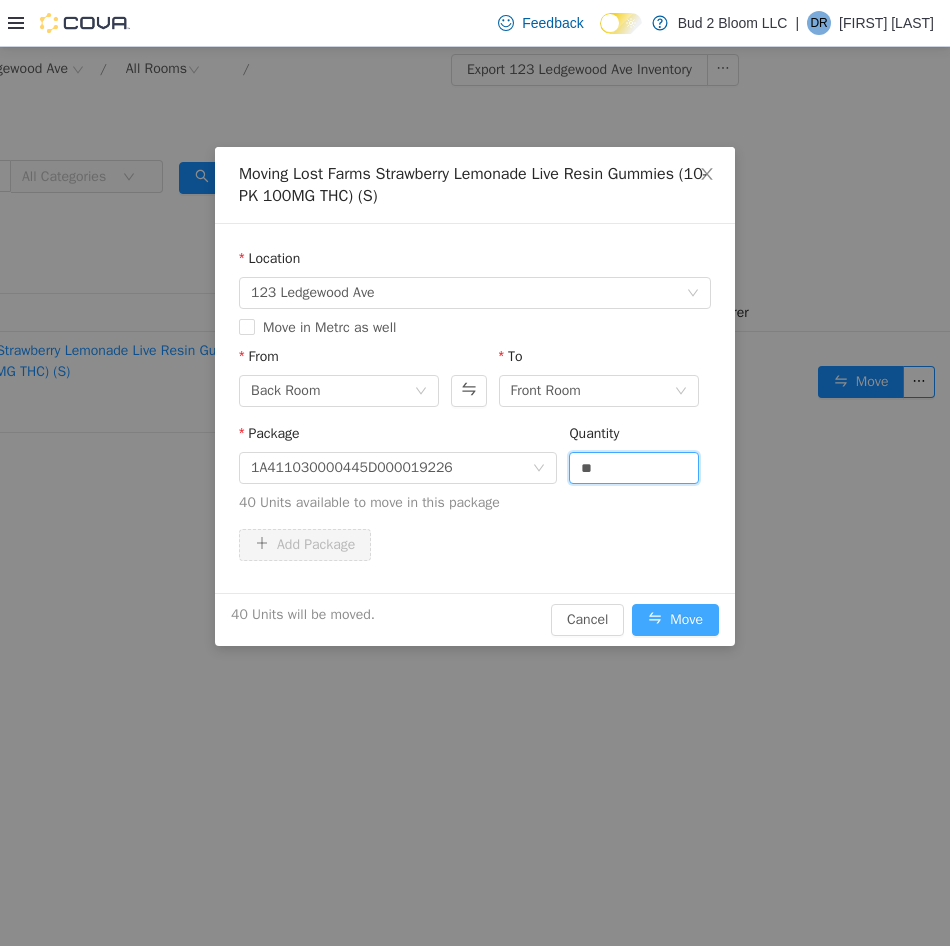 click on "Move" at bounding box center (675, 620) 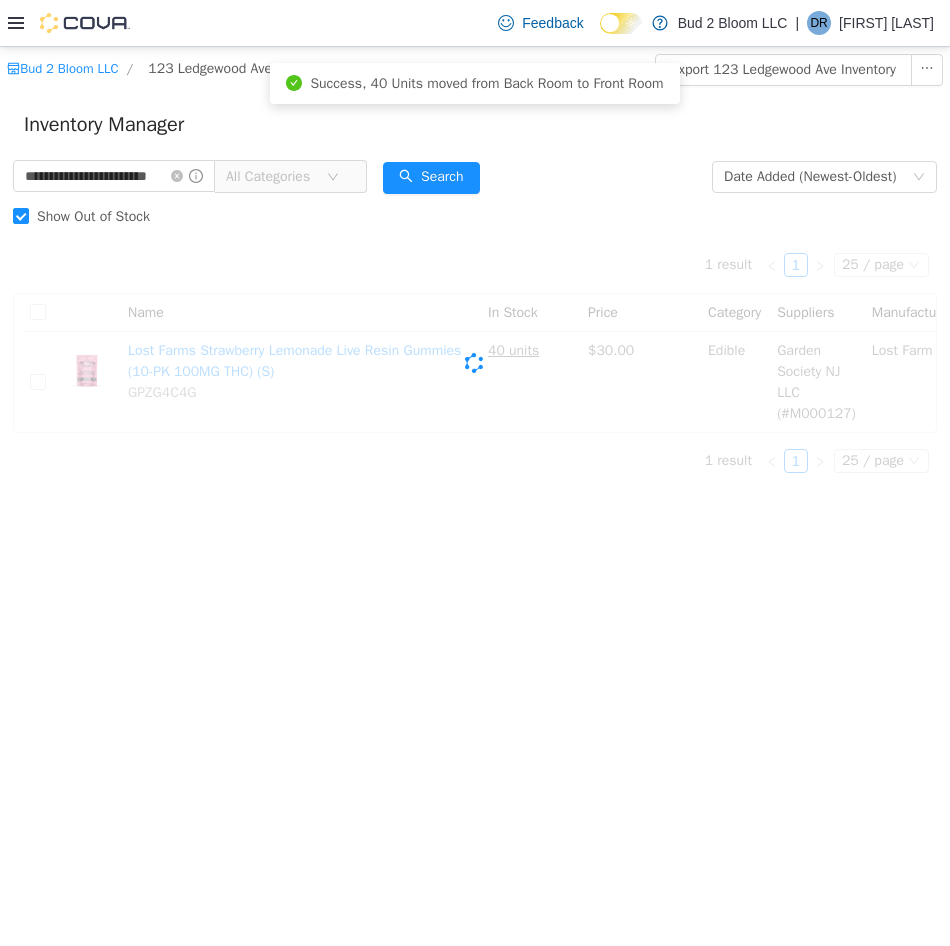 scroll, scrollTop: 0, scrollLeft: 0, axis: both 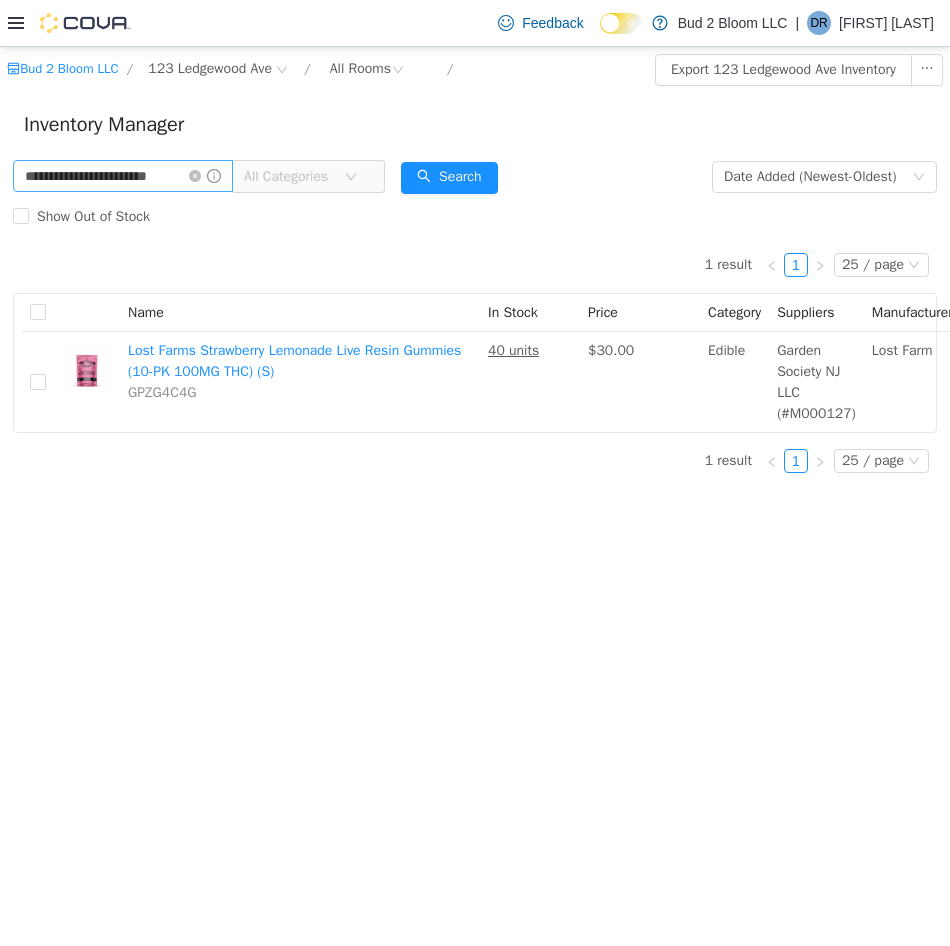 click on "**********" at bounding box center (123, 176) 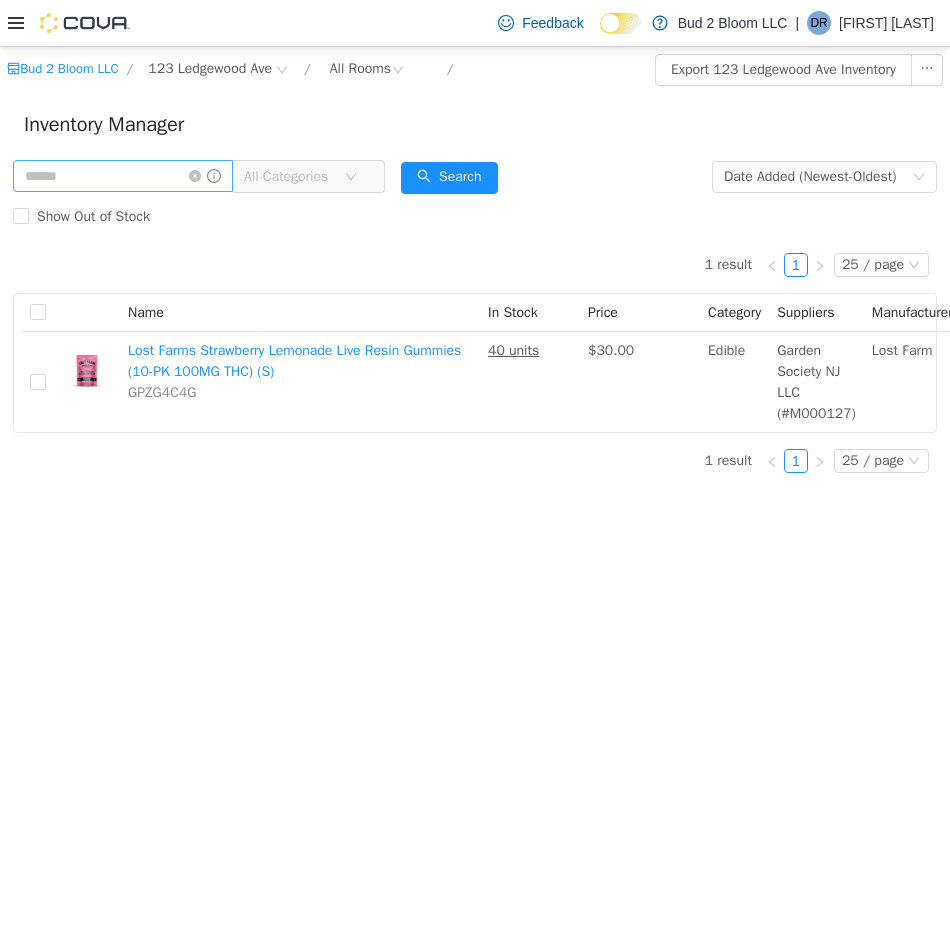 scroll, scrollTop: 0, scrollLeft: 0, axis: both 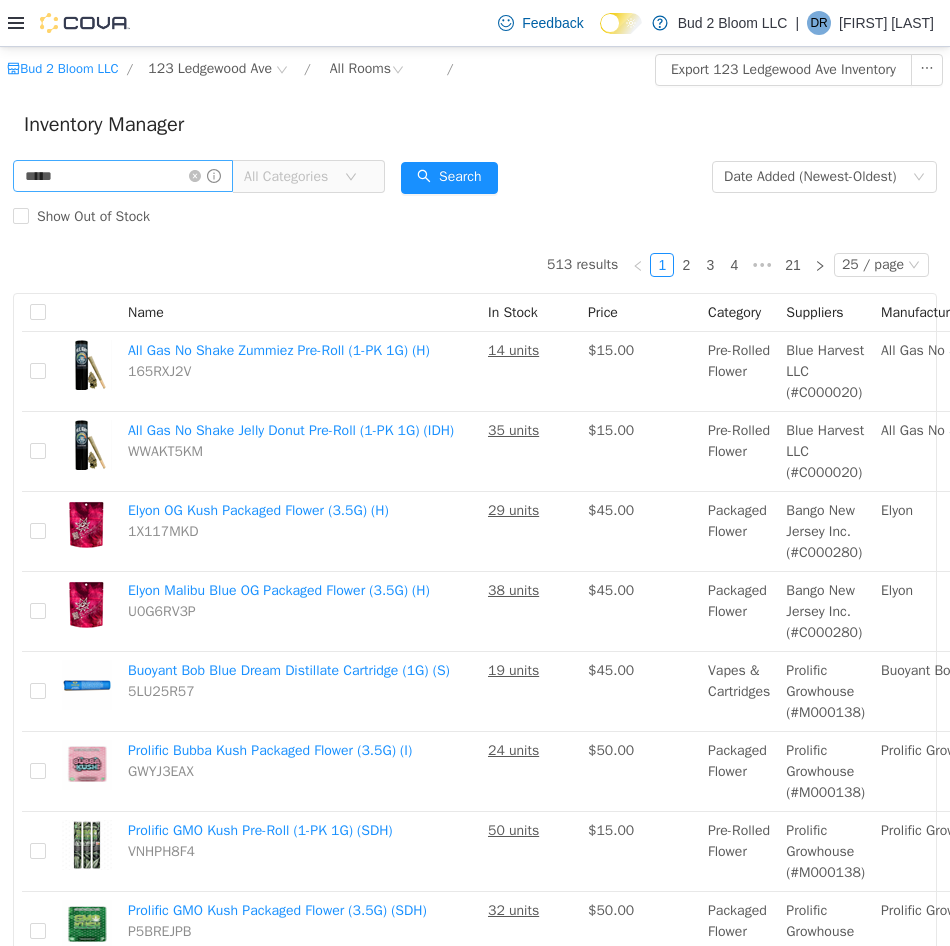 type on "*****" 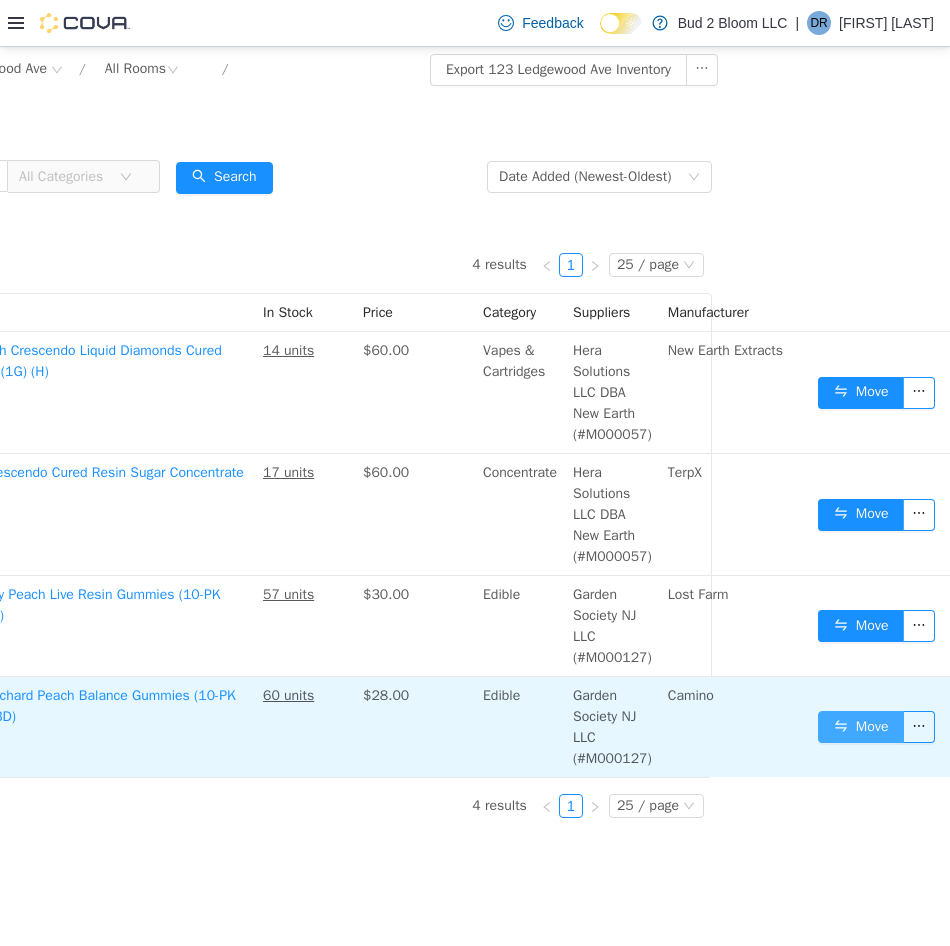 click on "Move" at bounding box center (861, 727) 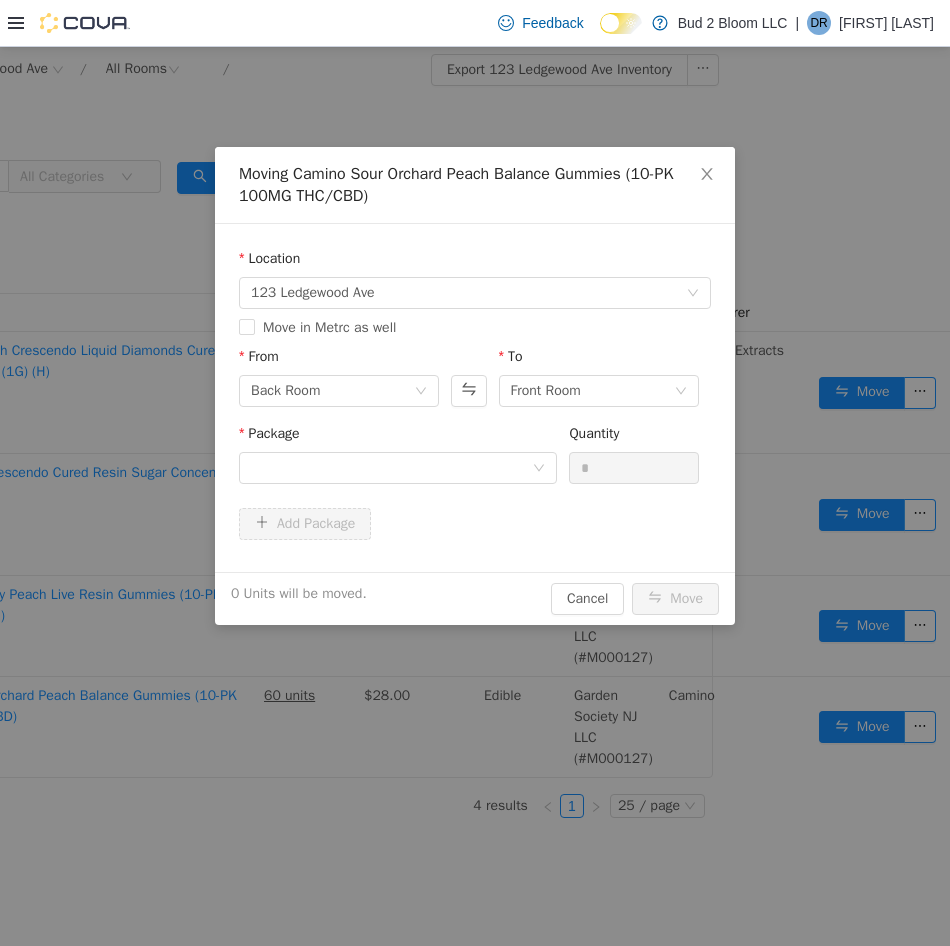 click on "Location 123 Ledgewood Ave Move in Metrc as well From Back Room   To Front Room Package   Quantity *  Add Package" at bounding box center (475, 398) 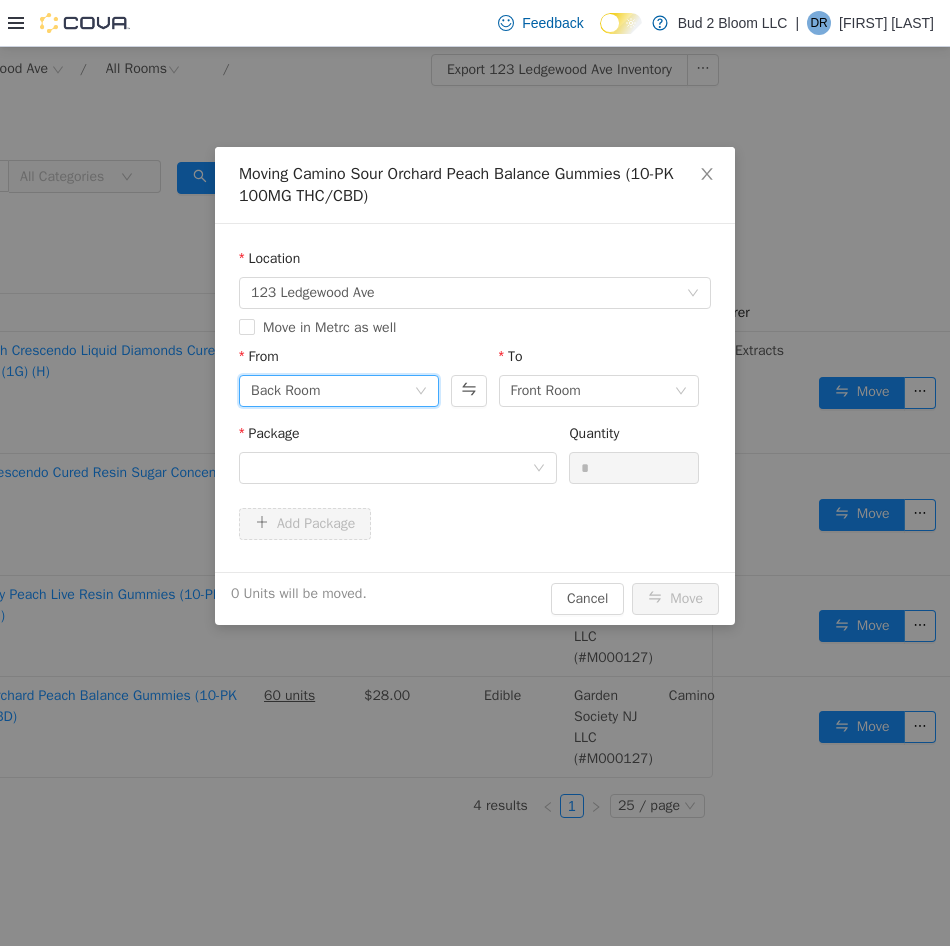 click on "Back Room" at bounding box center [285, 391] 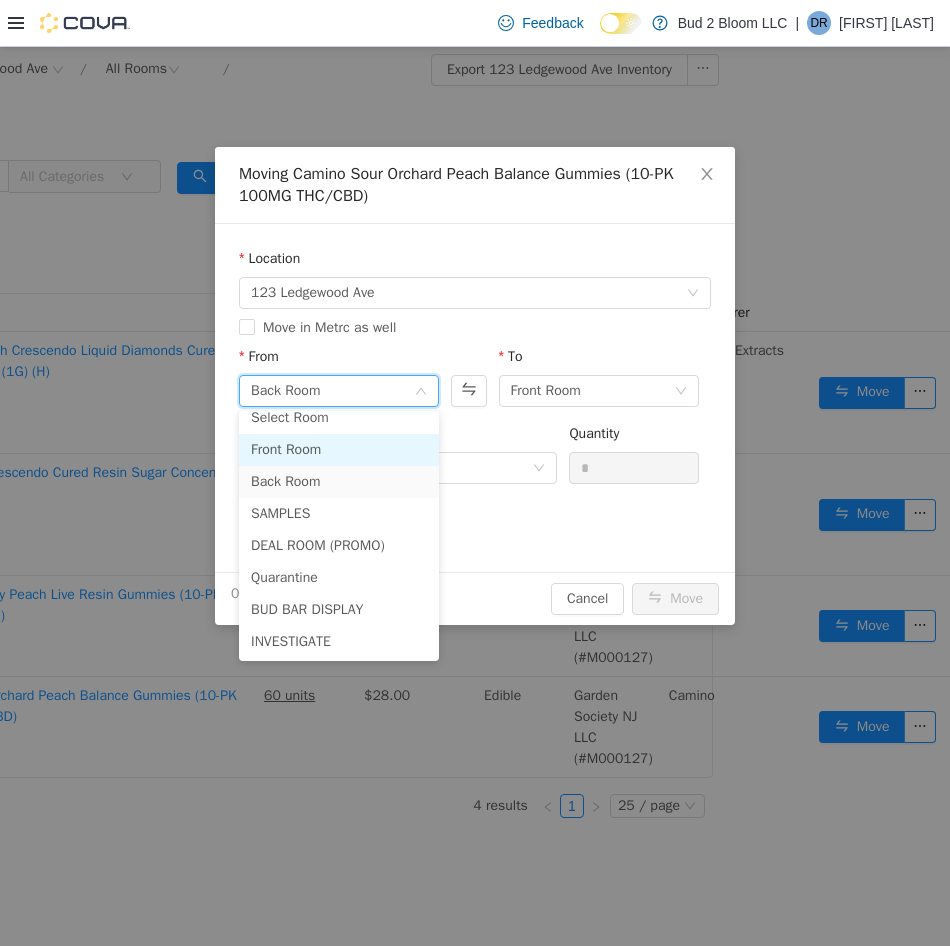 scroll, scrollTop: 14, scrollLeft: 0, axis: vertical 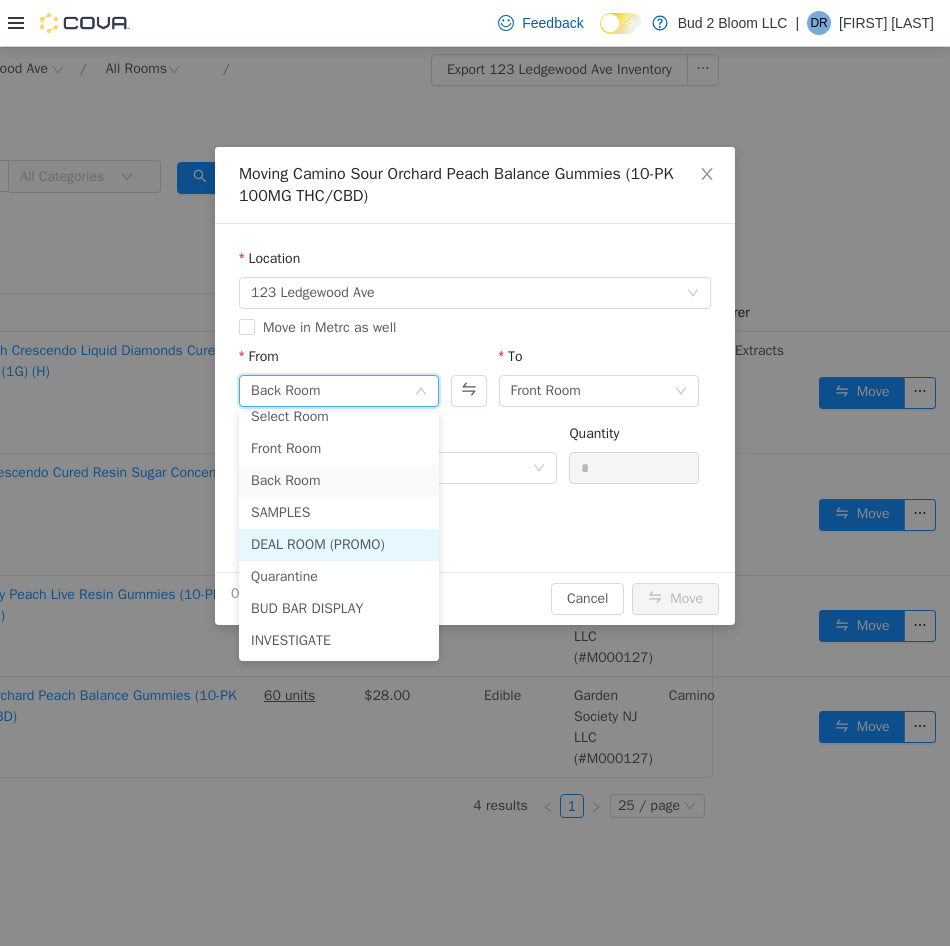 click on "DEAL ROOM (PROMO)" at bounding box center [339, 545] 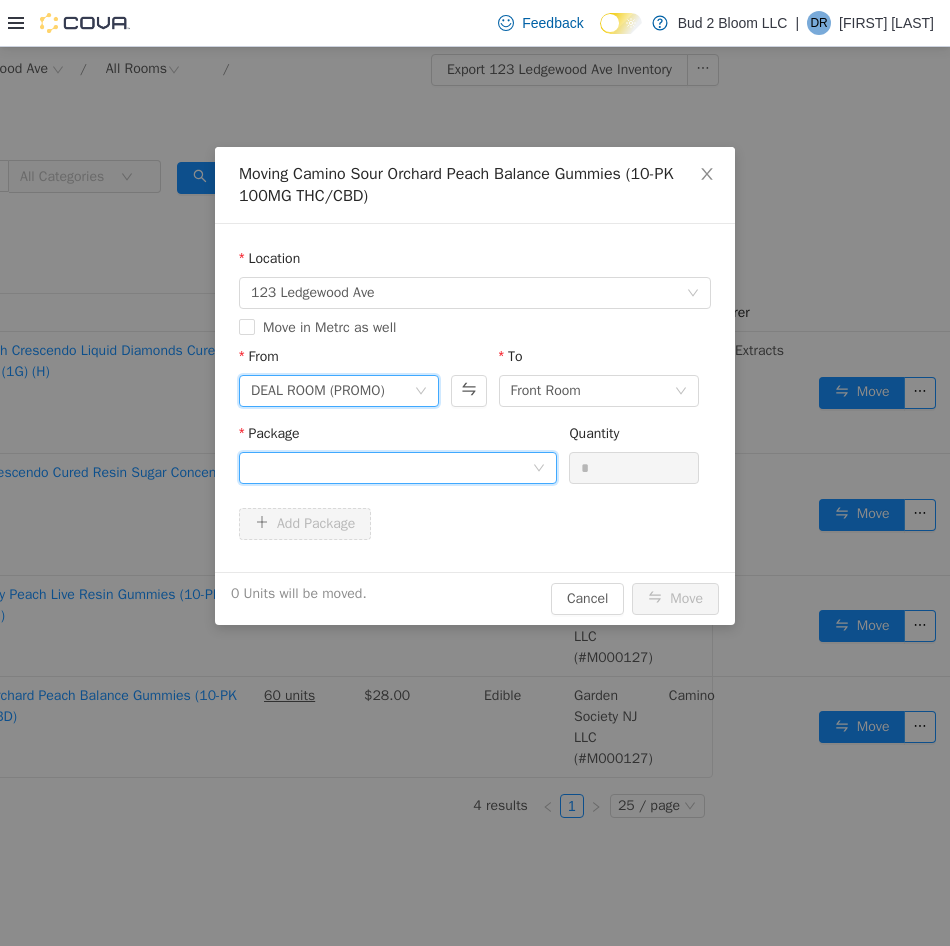 click at bounding box center [391, 468] 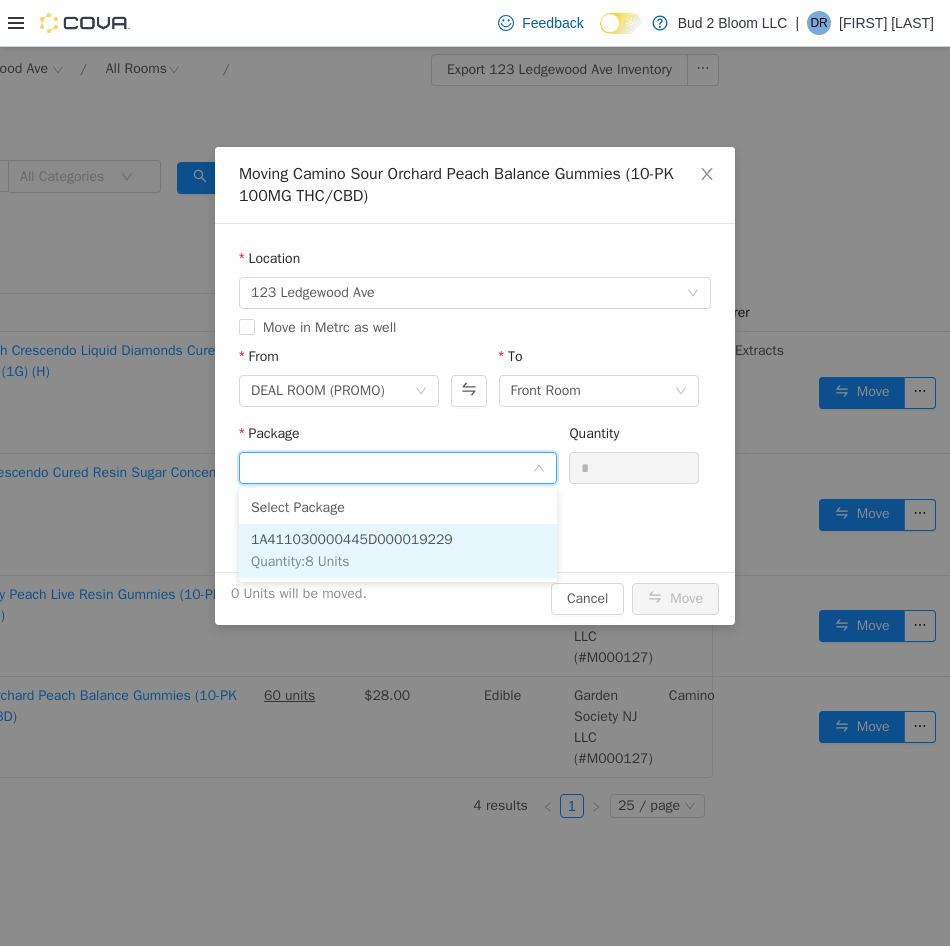 click on "1A411030000445D000019229" at bounding box center [352, 539] 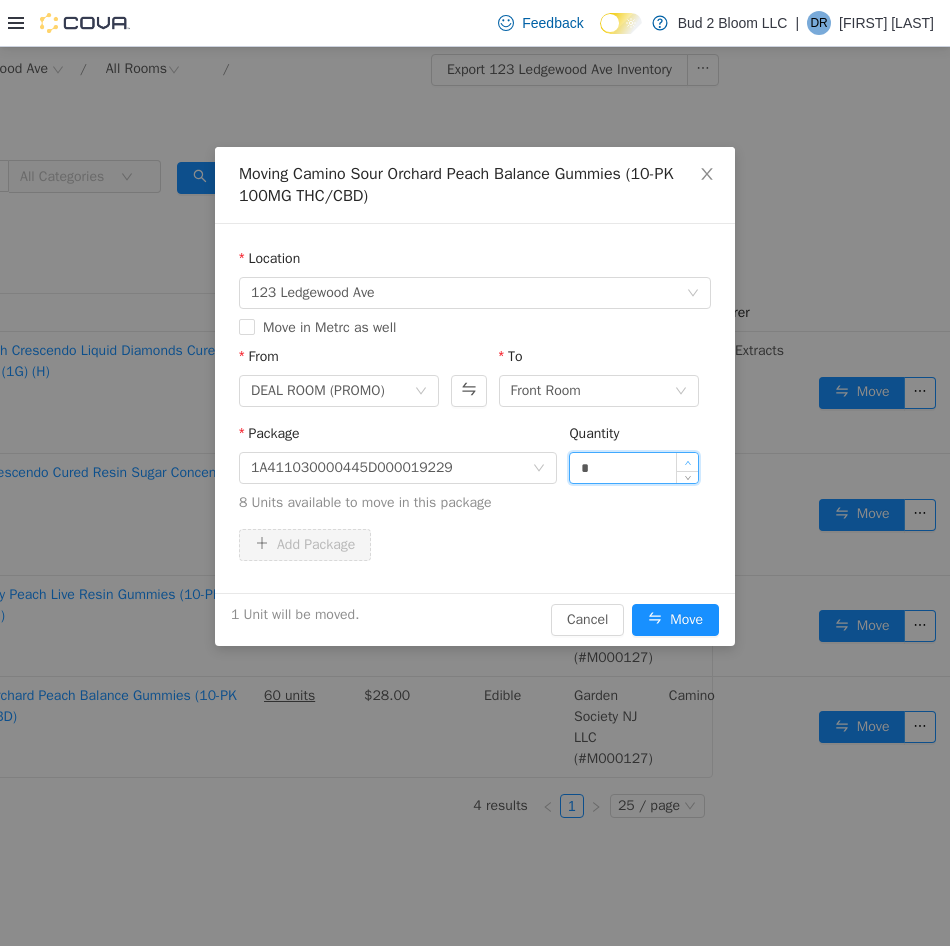 click at bounding box center [687, 462] 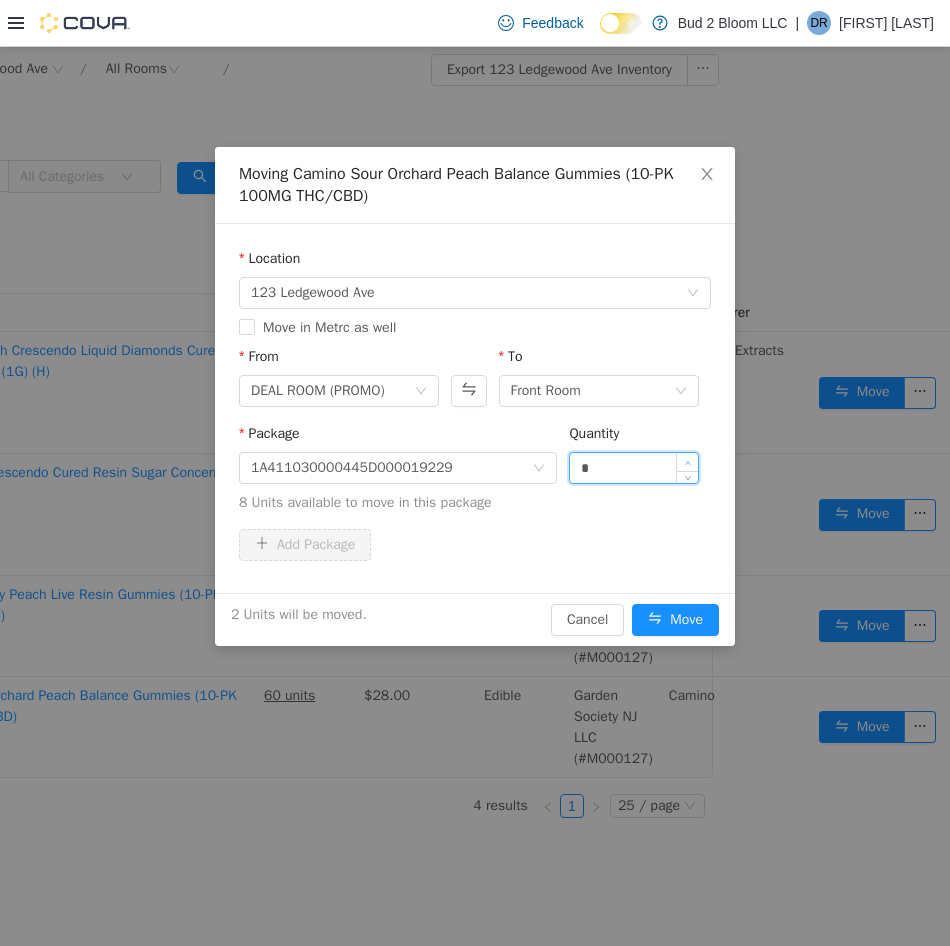 click at bounding box center (687, 462) 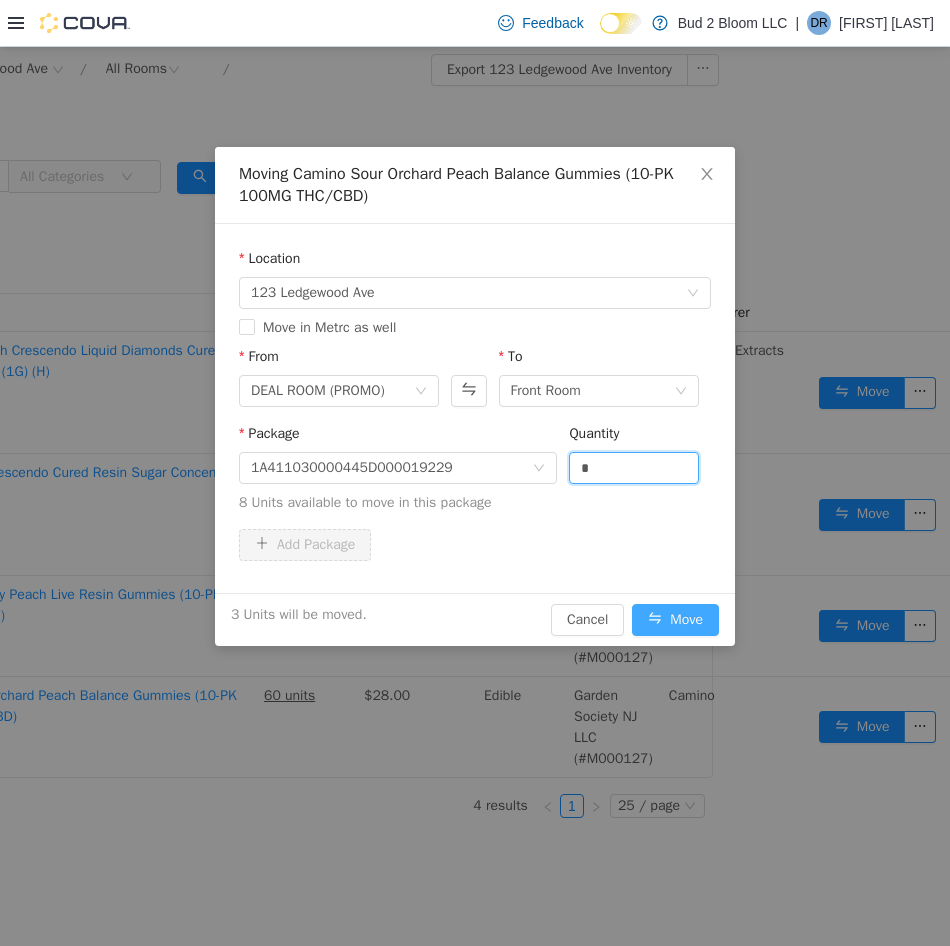 click on "Move" at bounding box center [675, 620] 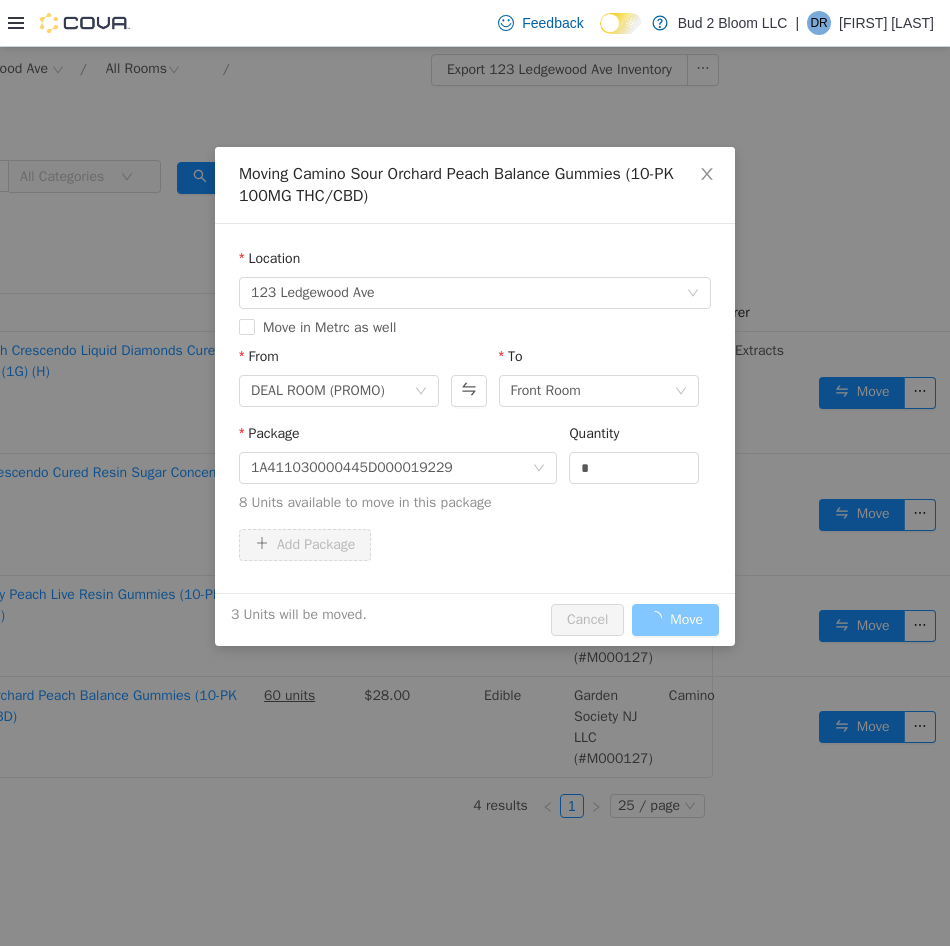 scroll, scrollTop: 0, scrollLeft: 0, axis: both 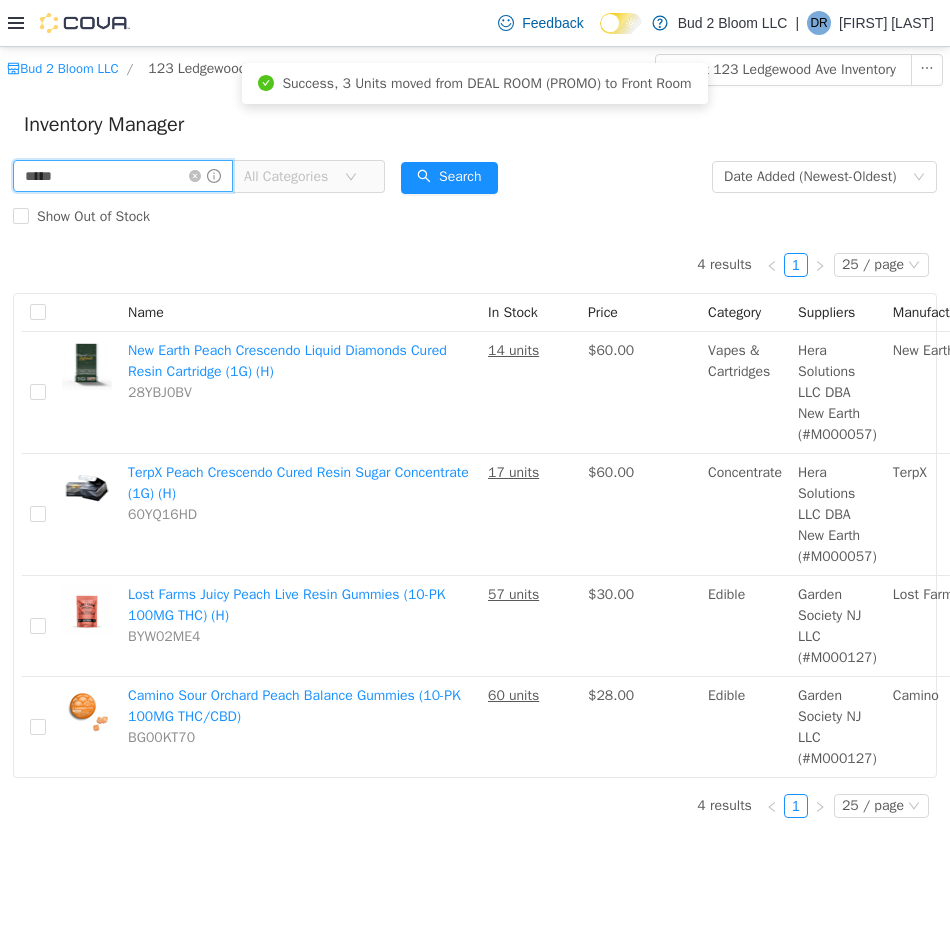 click on "*****" at bounding box center [123, 176] 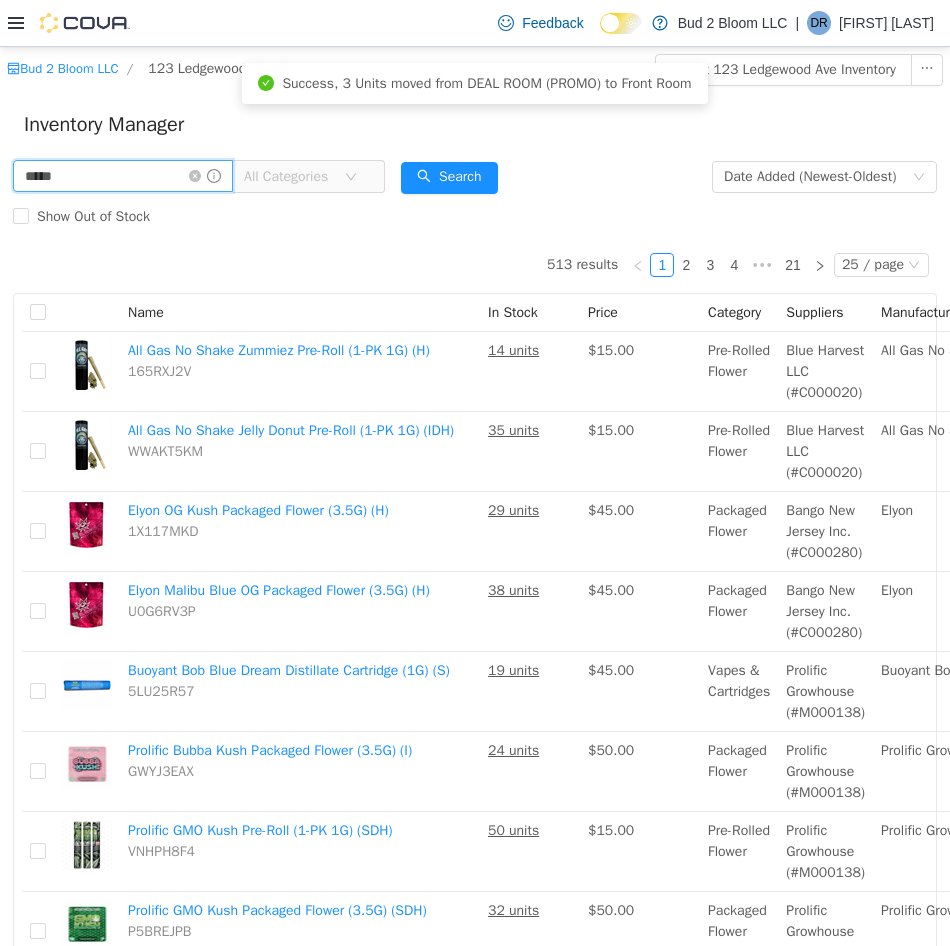type on "*****" 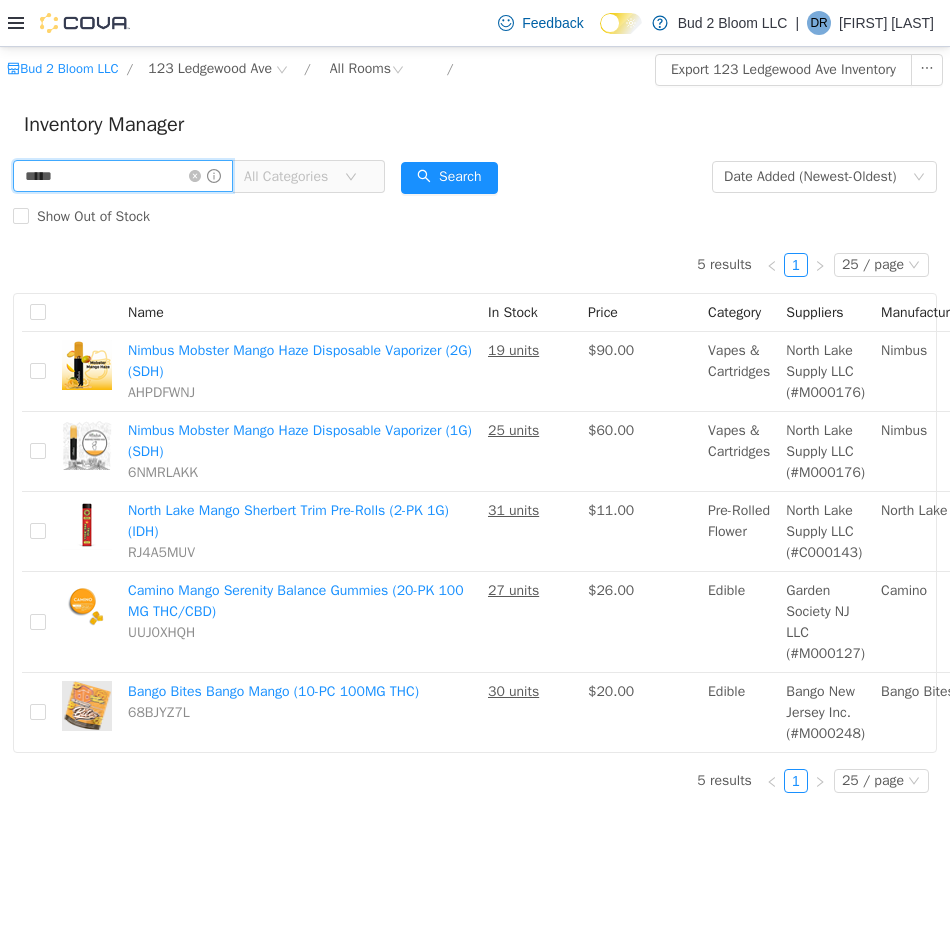 scroll, scrollTop: 0, scrollLeft: 227, axis: horizontal 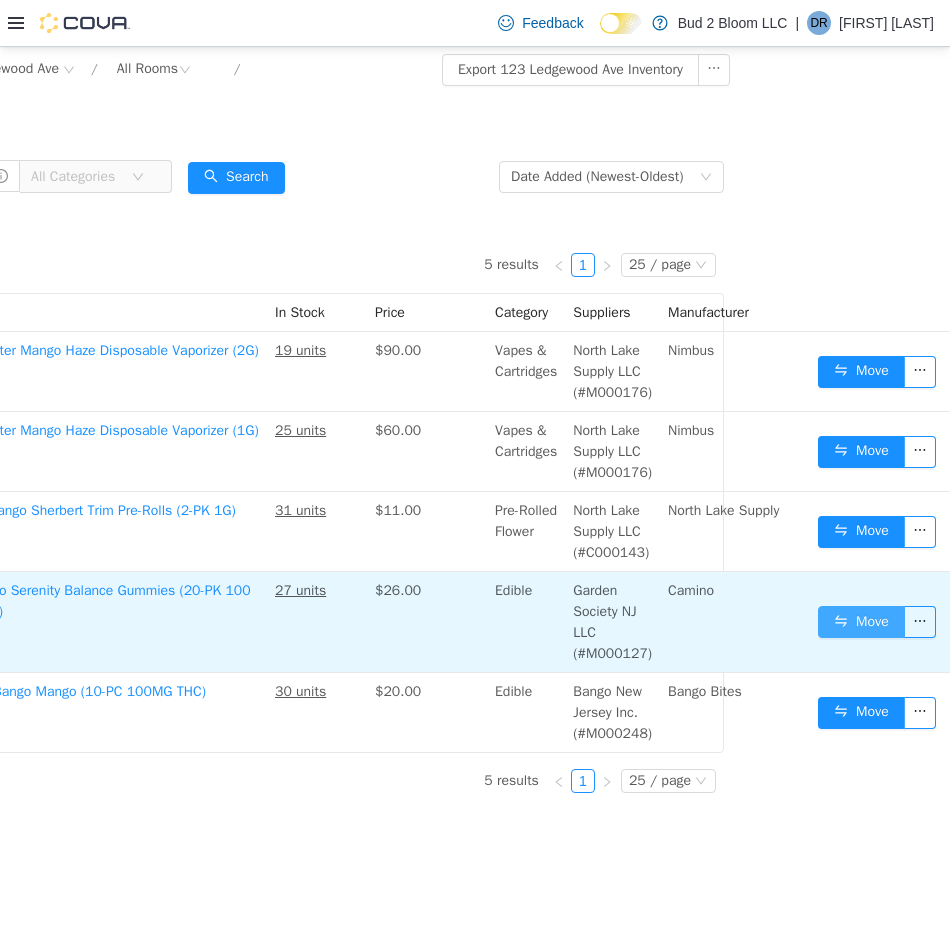 click on "Move" at bounding box center (861, 622) 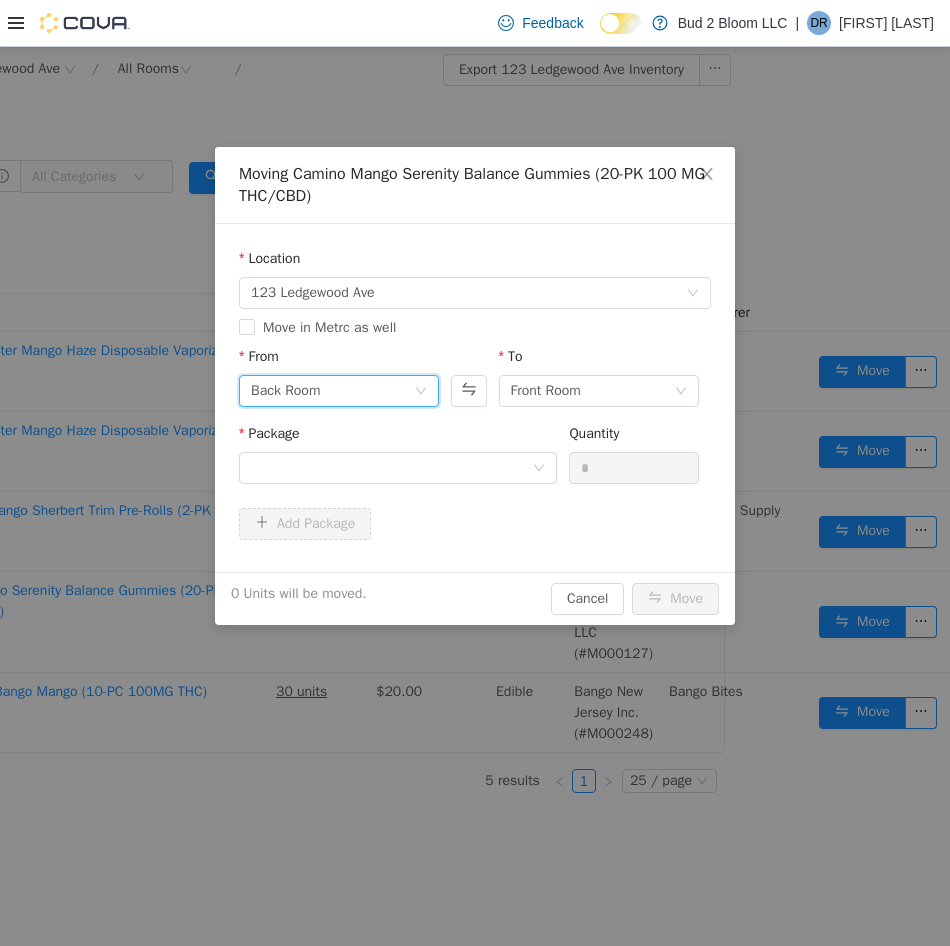 click on "Back Room" at bounding box center [332, 391] 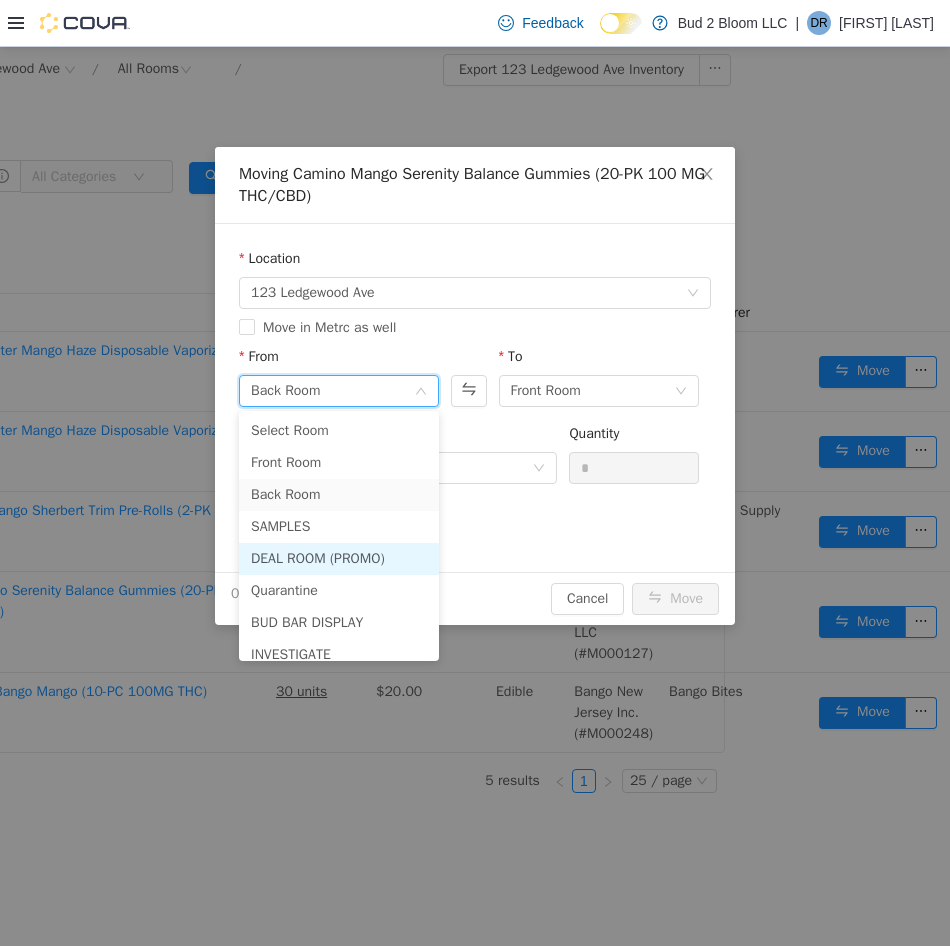click on "DEAL ROOM (PROMO)" at bounding box center [339, 559] 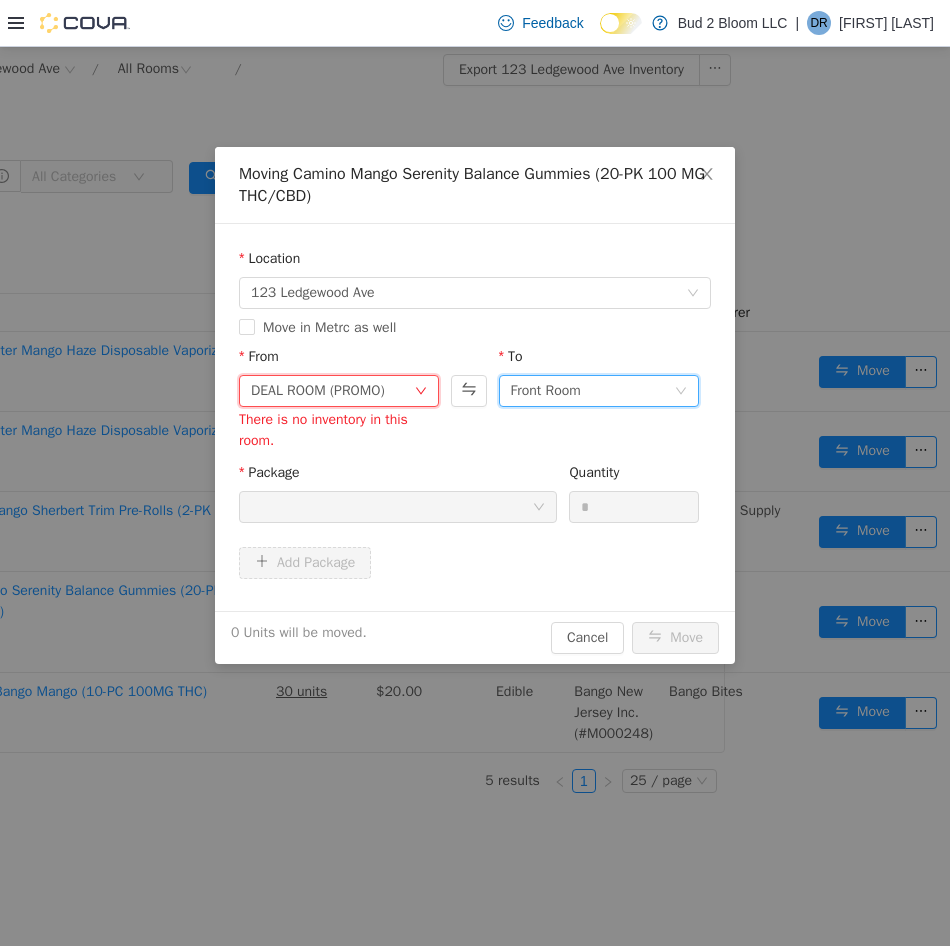 click on "Front Room" at bounding box center (546, 391) 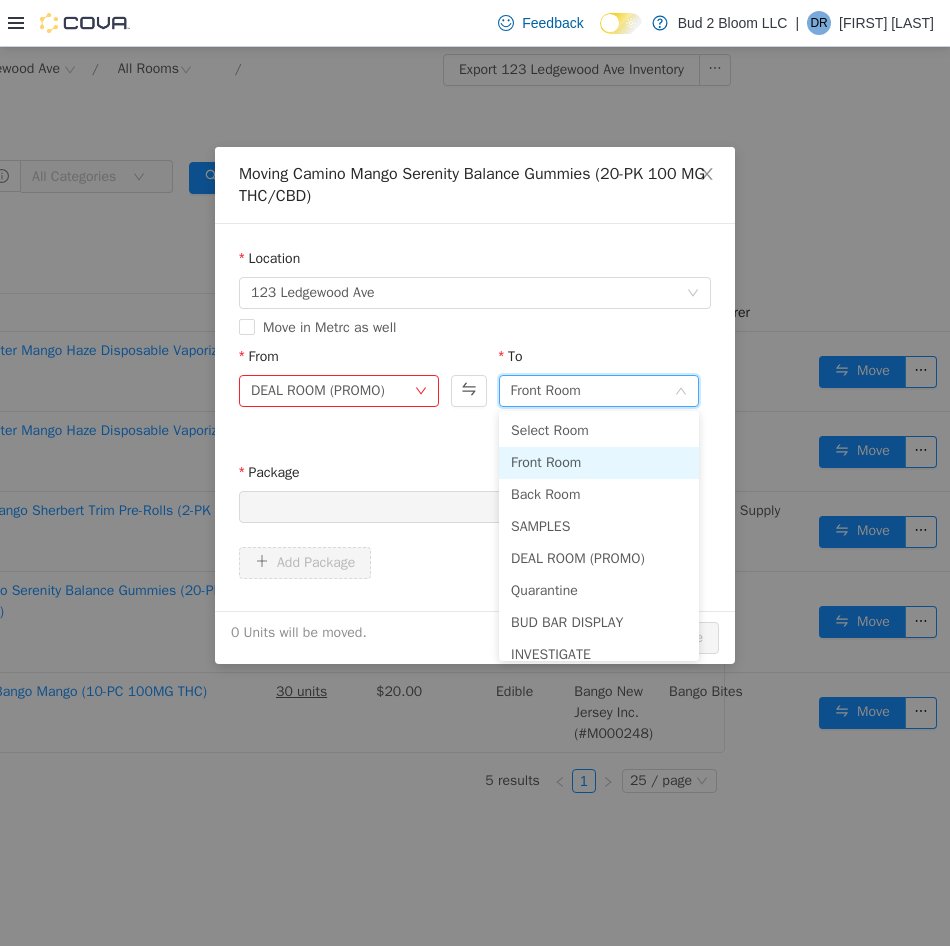 click on "Front Room" at bounding box center (546, 391) 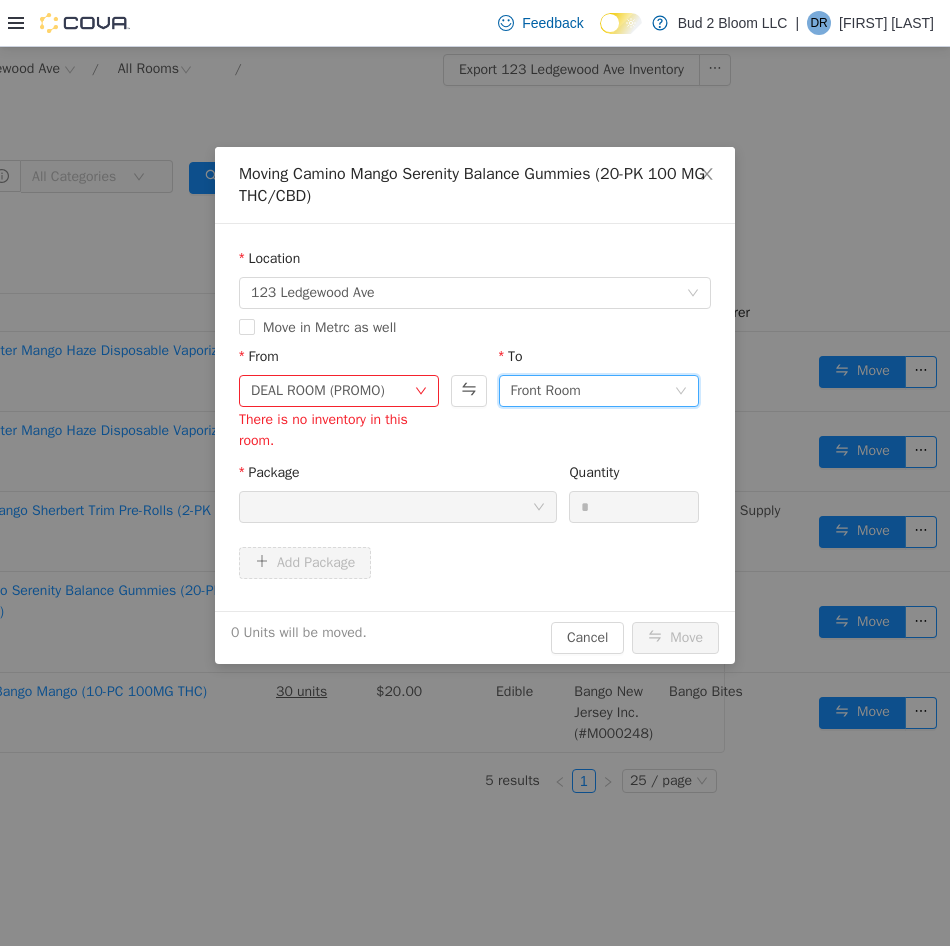 click on "Front Room" at bounding box center [546, 391] 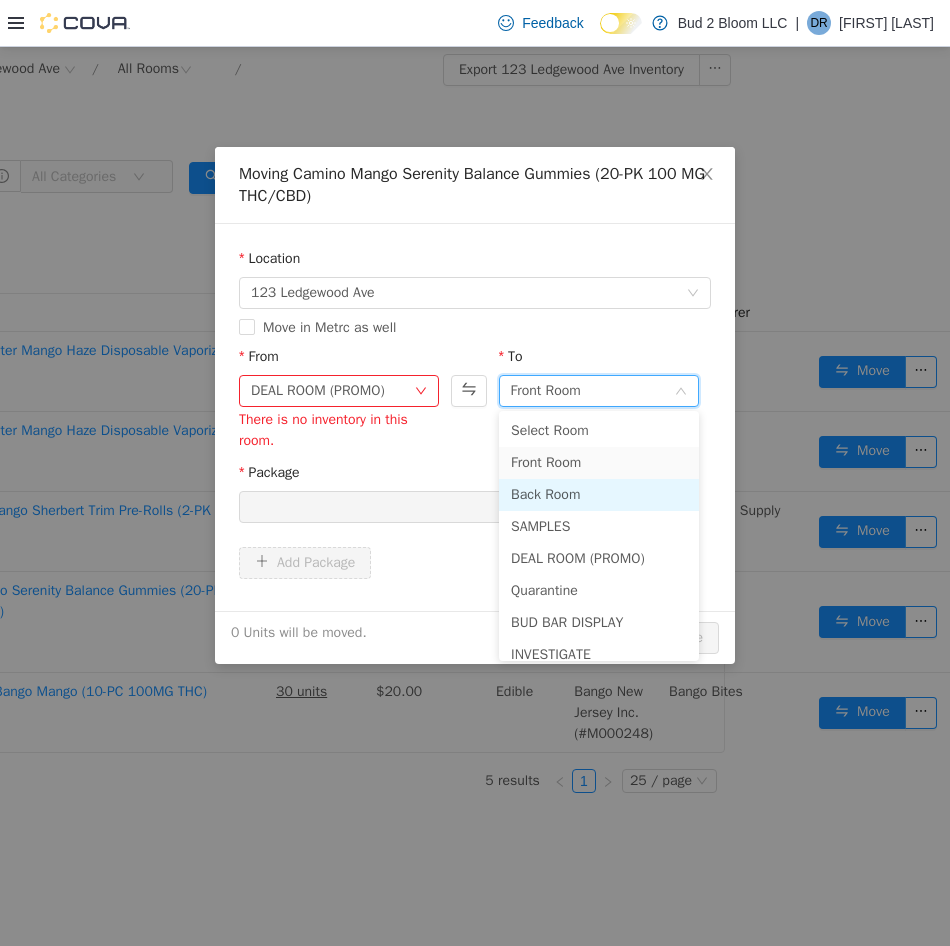 click on "Back Room" at bounding box center [599, 495] 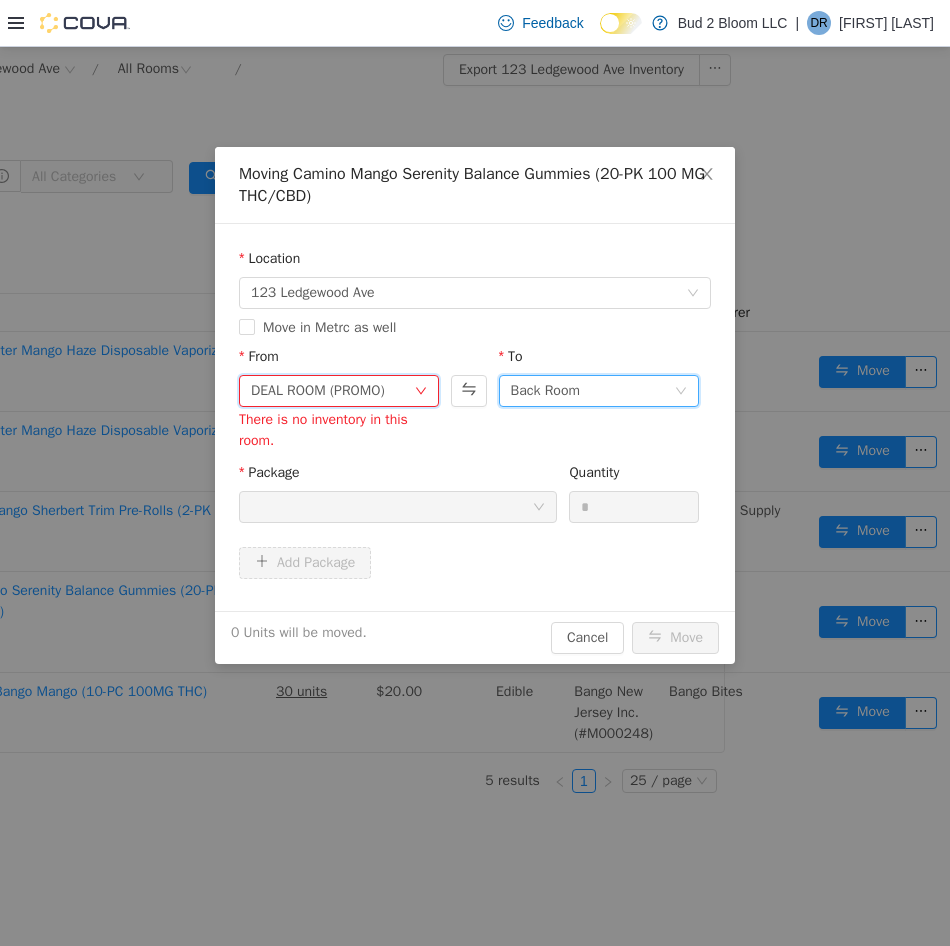 click on "DEAL ROOM (PROMO)" at bounding box center (318, 391) 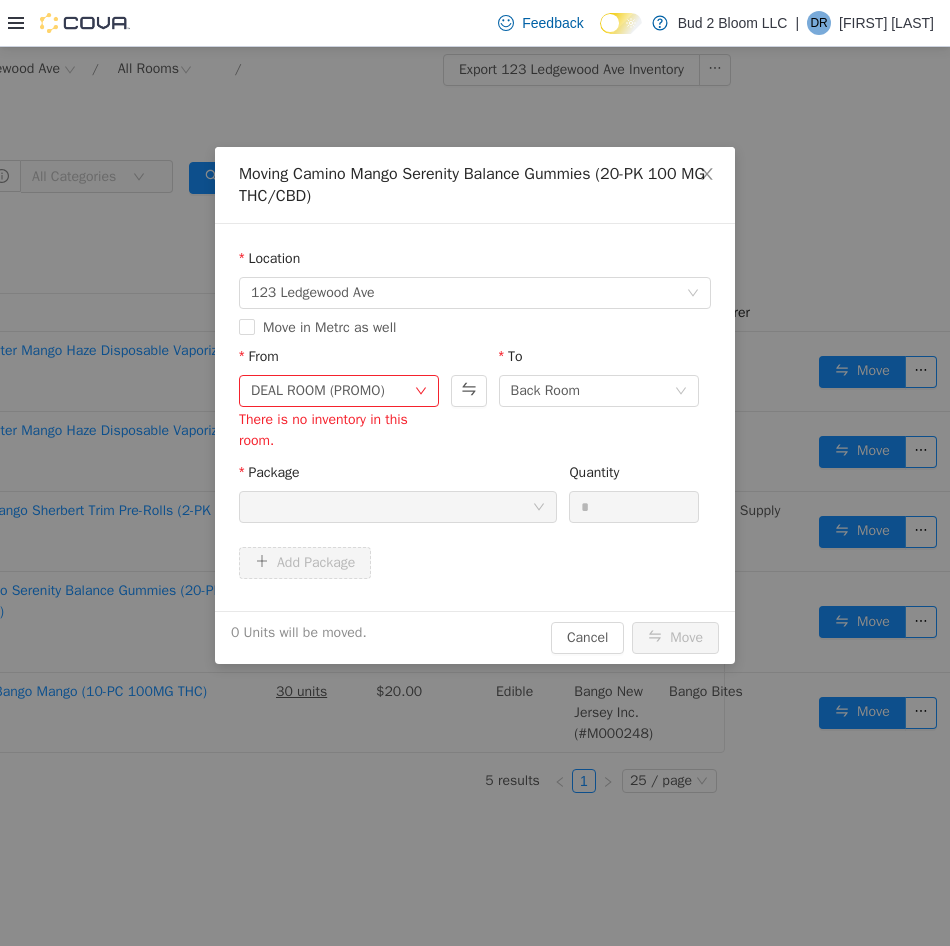 click on "From DEAL ROOM (PROMO) There is no inventory in this room.   To Back Room" at bounding box center (475, 400) 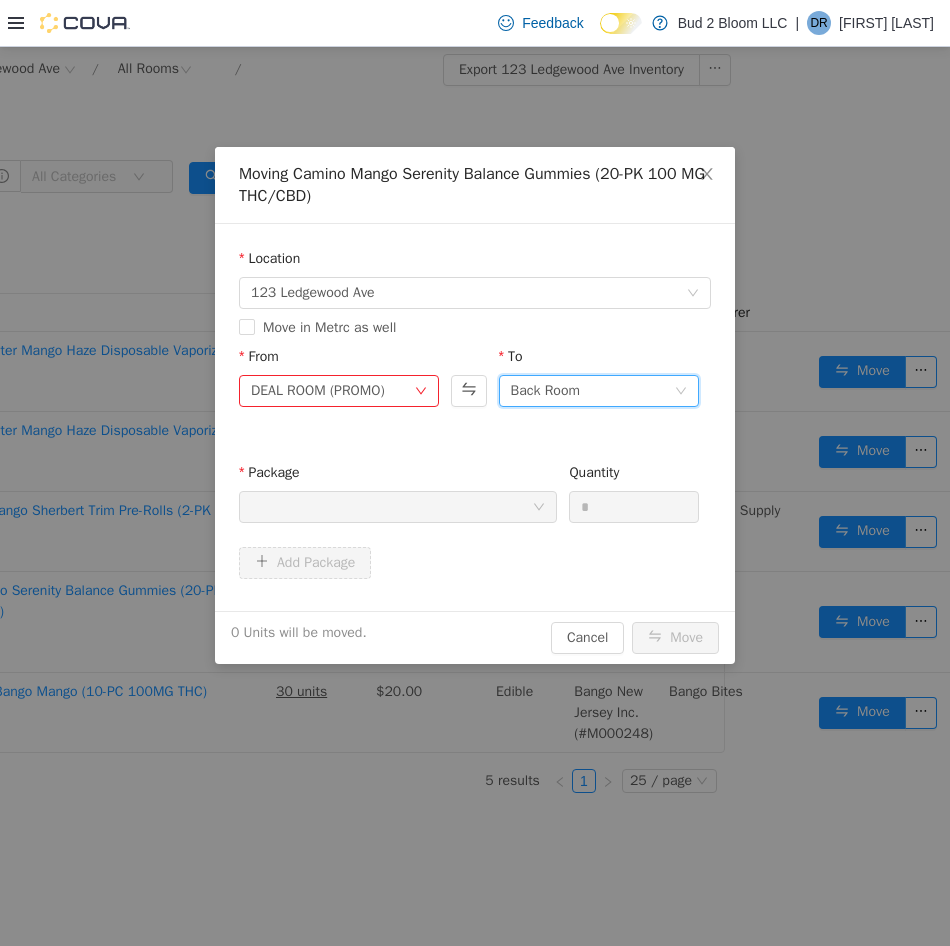 click on "Back Room" at bounding box center (545, 391) 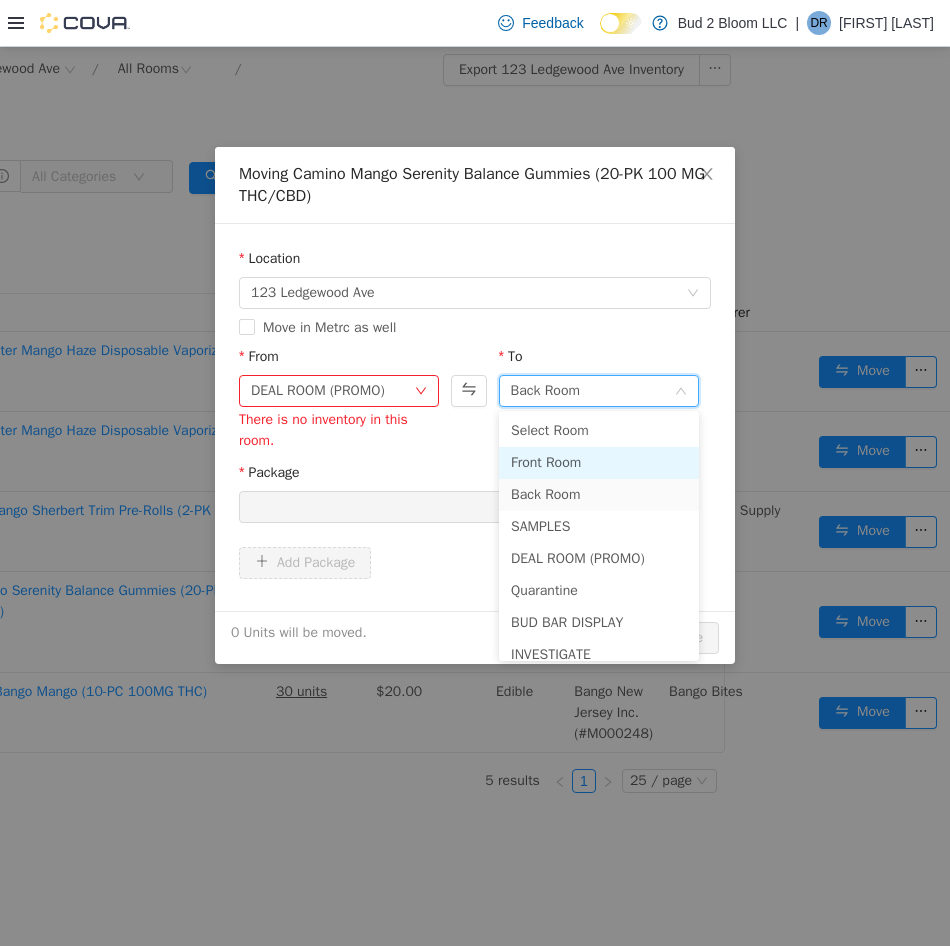 click on "Front Room" at bounding box center (599, 463) 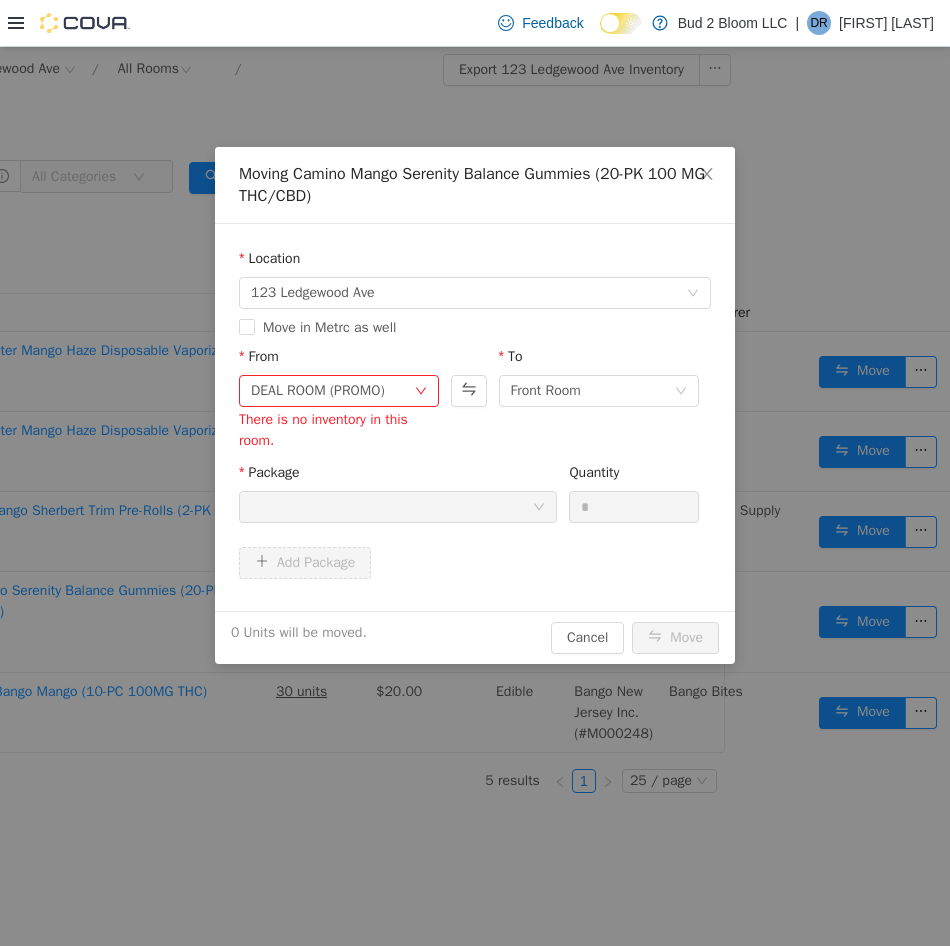 click at bounding box center (391, 507) 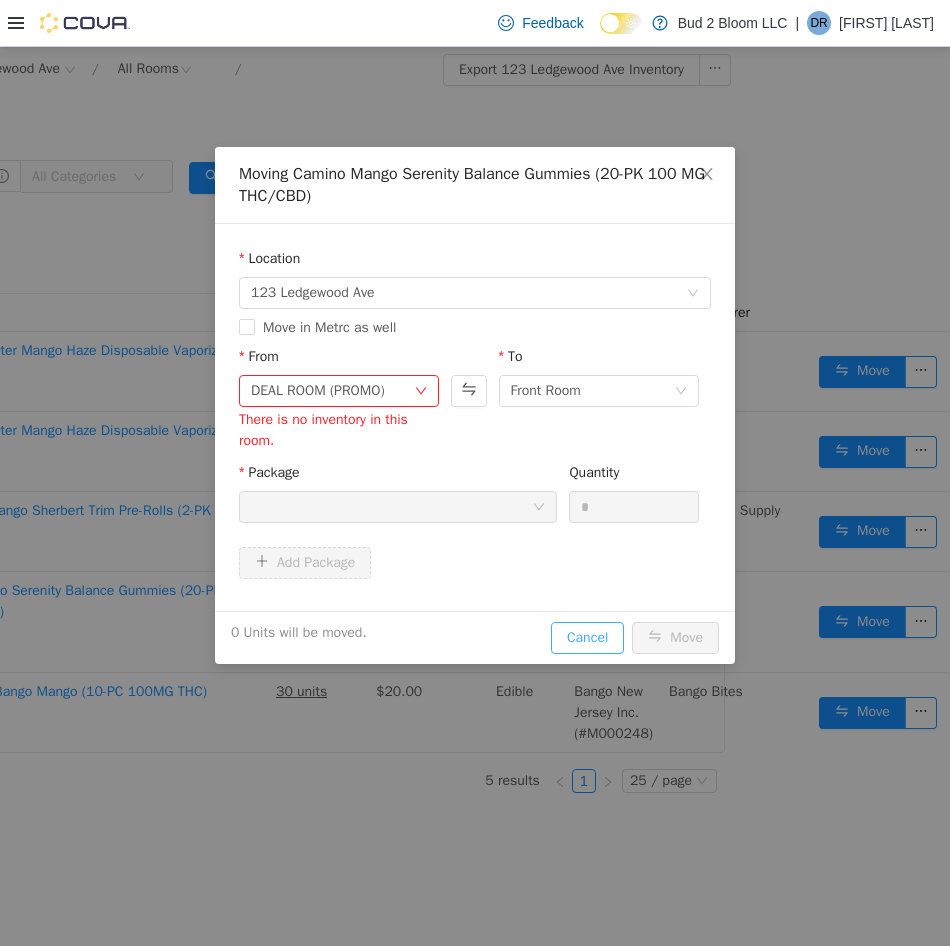 click on "Cancel" at bounding box center [587, 638] 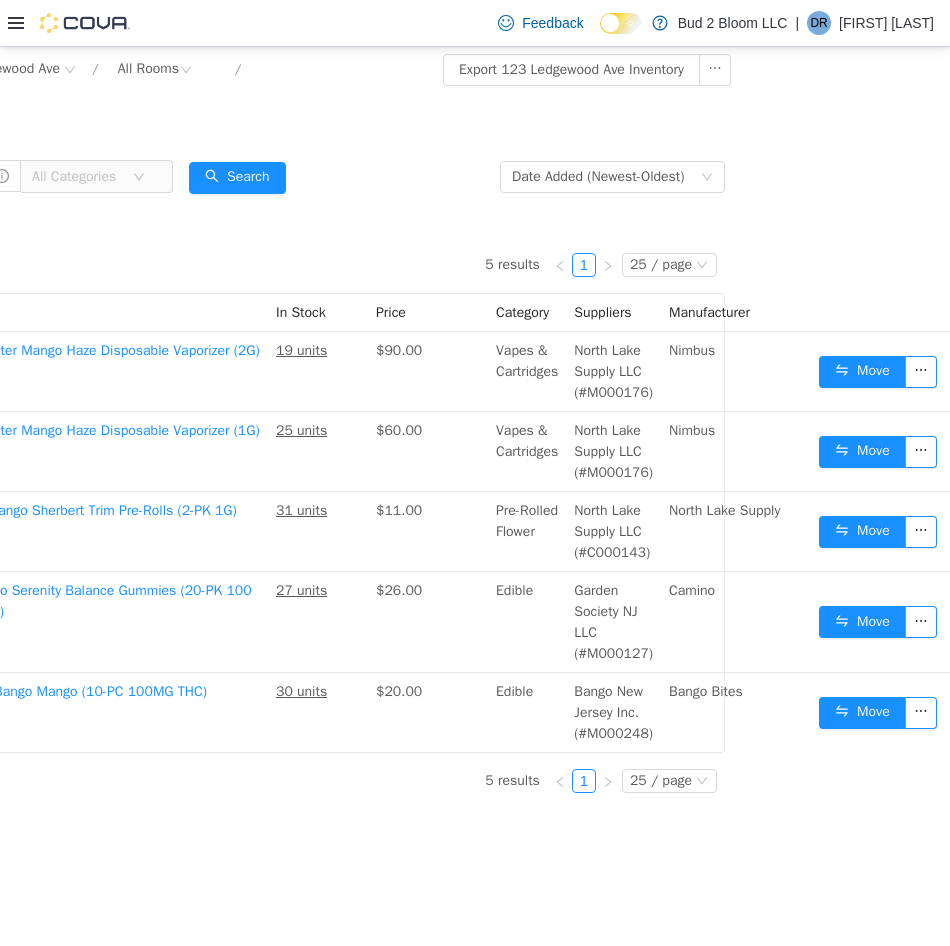 scroll, scrollTop: 0, scrollLeft: 0, axis: both 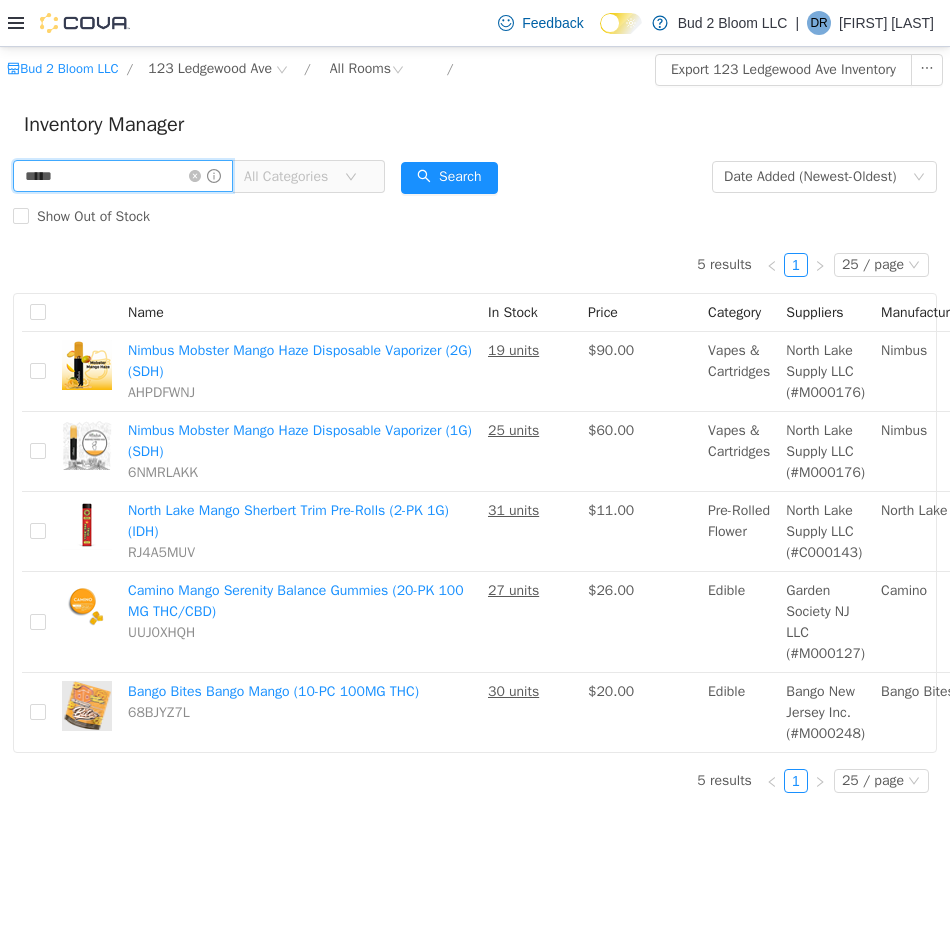 drag, startPoint x: 78, startPoint y: 191, endPoint x: -141, endPoint y: 188, distance: 219.02055 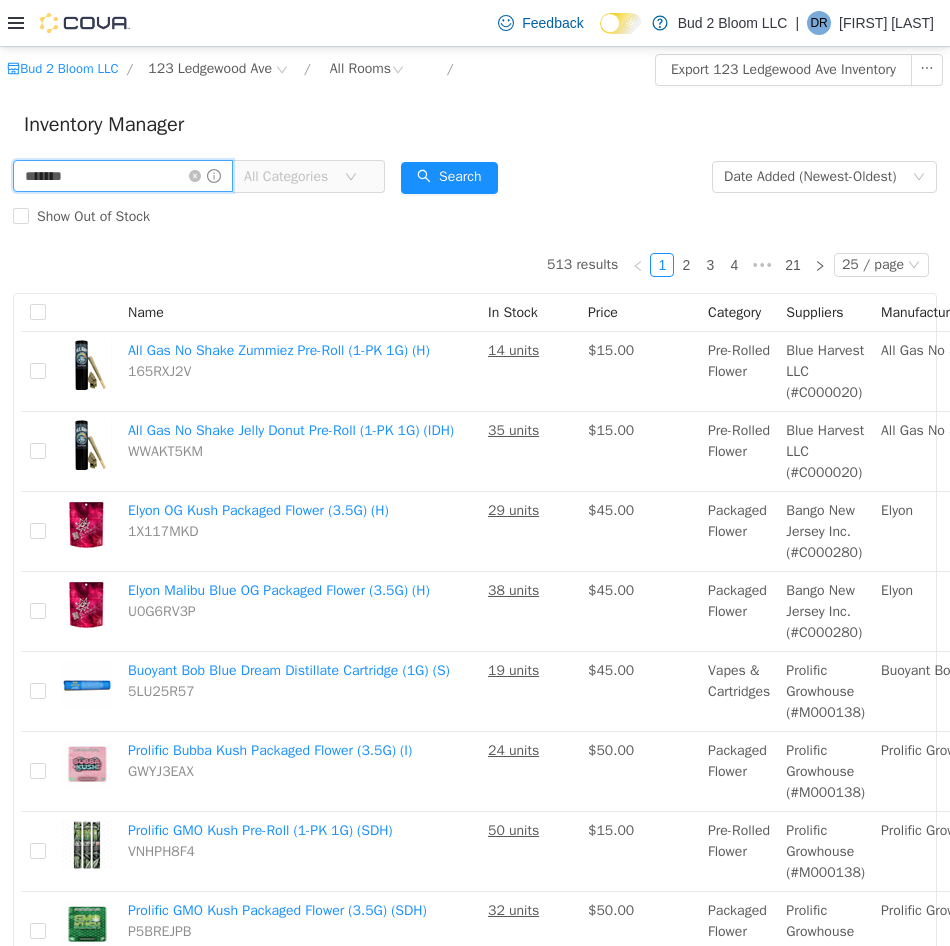 type on "*******" 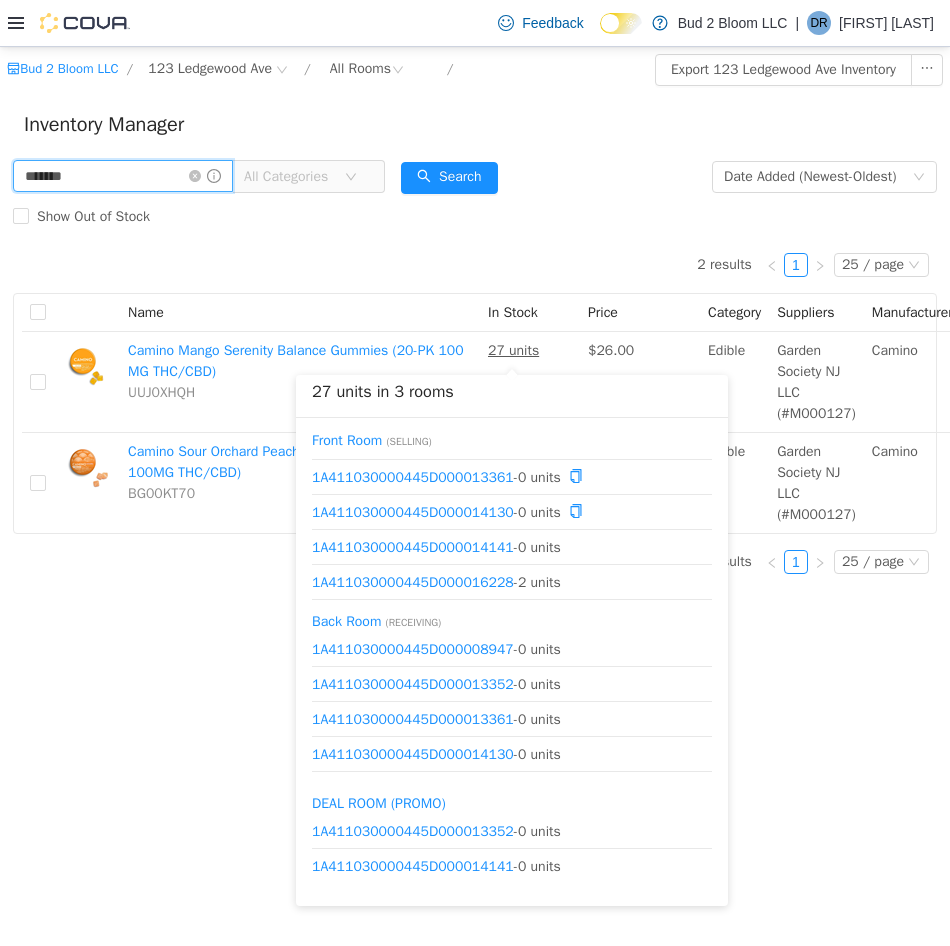 scroll, scrollTop: 95, scrollLeft: 0, axis: vertical 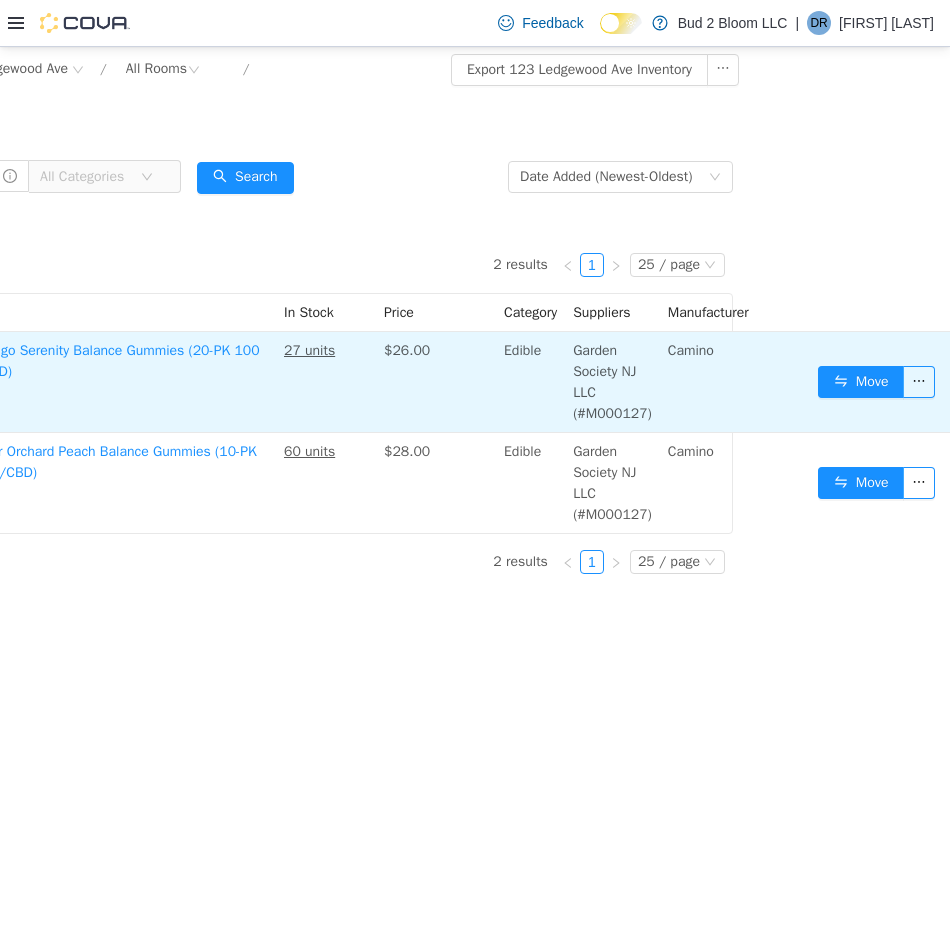 click on "Move" at bounding box center [880, 382] 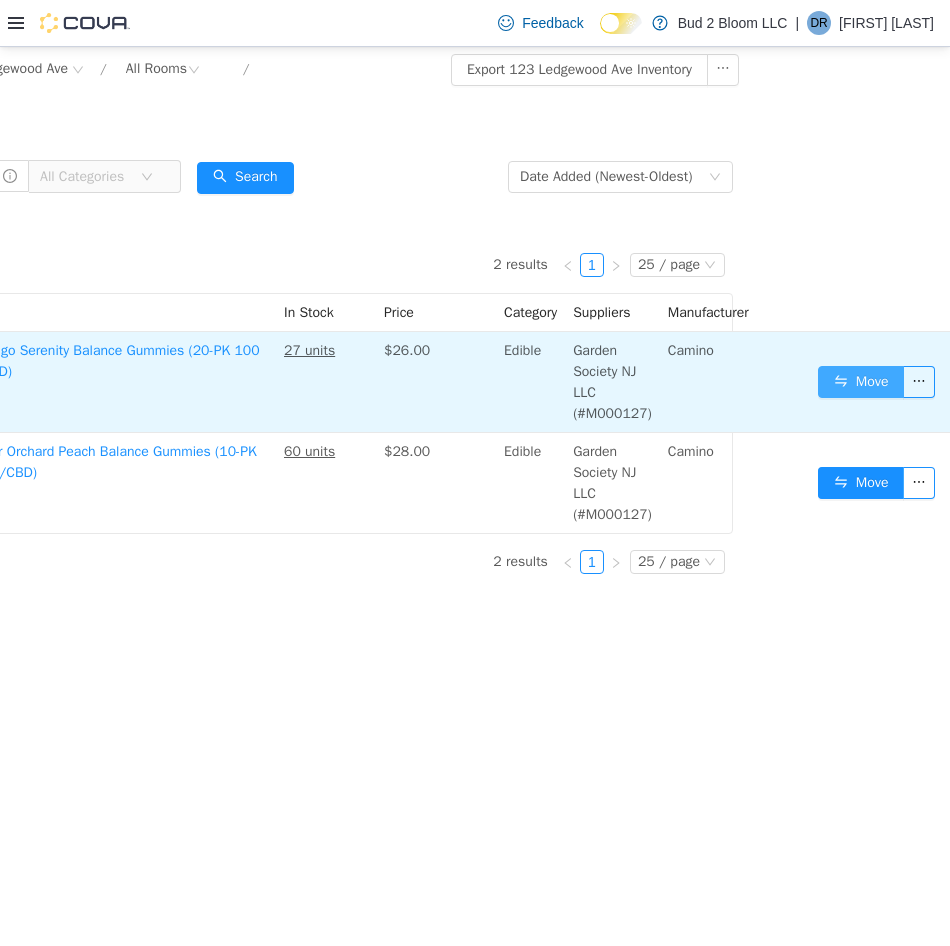 click on "Move" at bounding box center [861, 382] 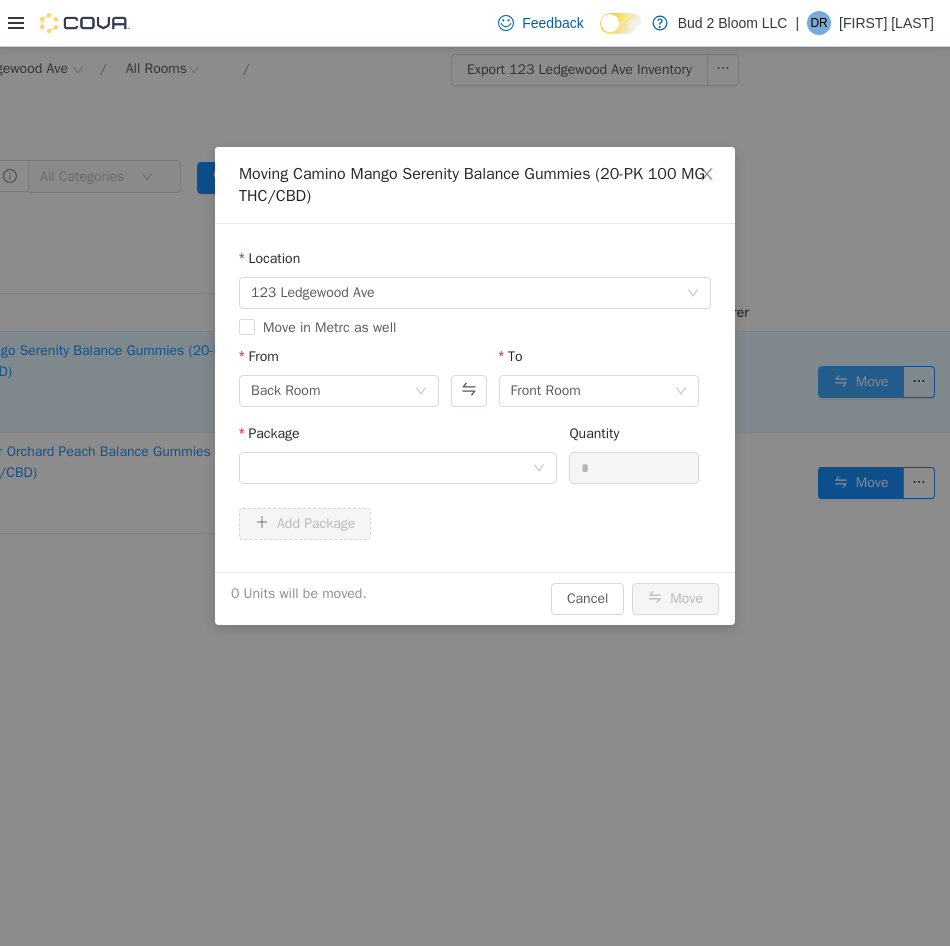 scroll, scrollTop: 0, scrollLeft: 207, axis: horizontal 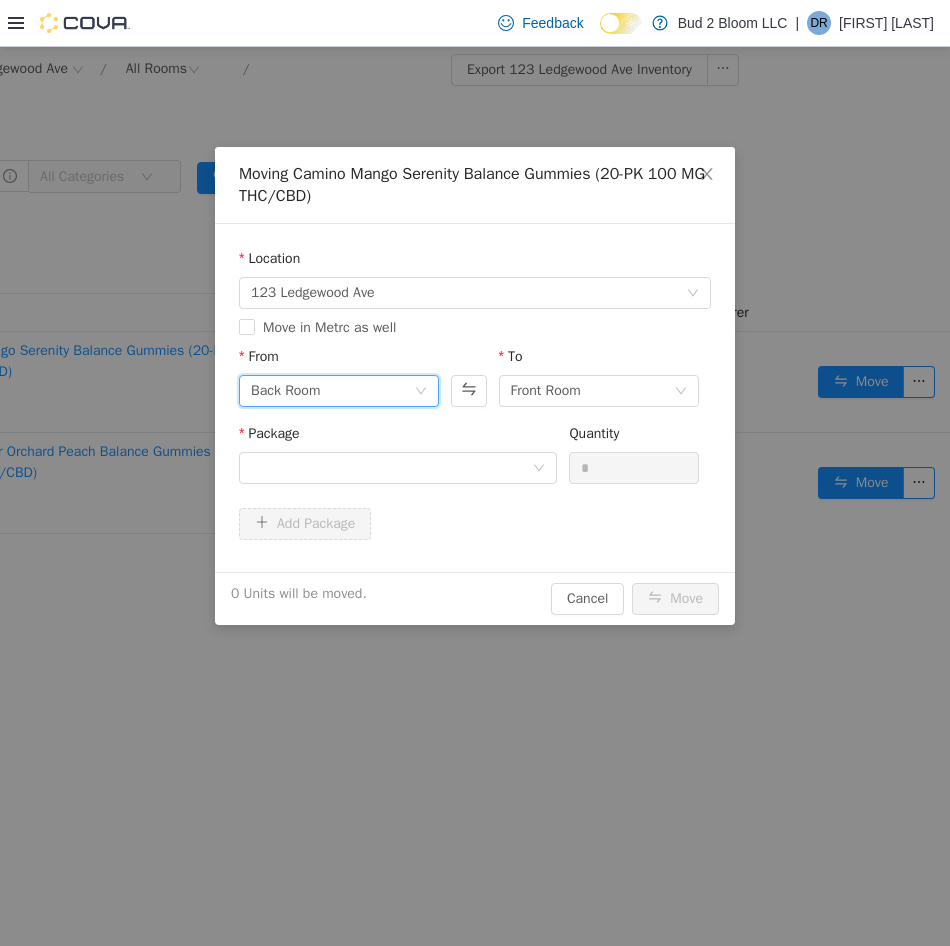 click on "Back Room" at bounding box center [285, 391] 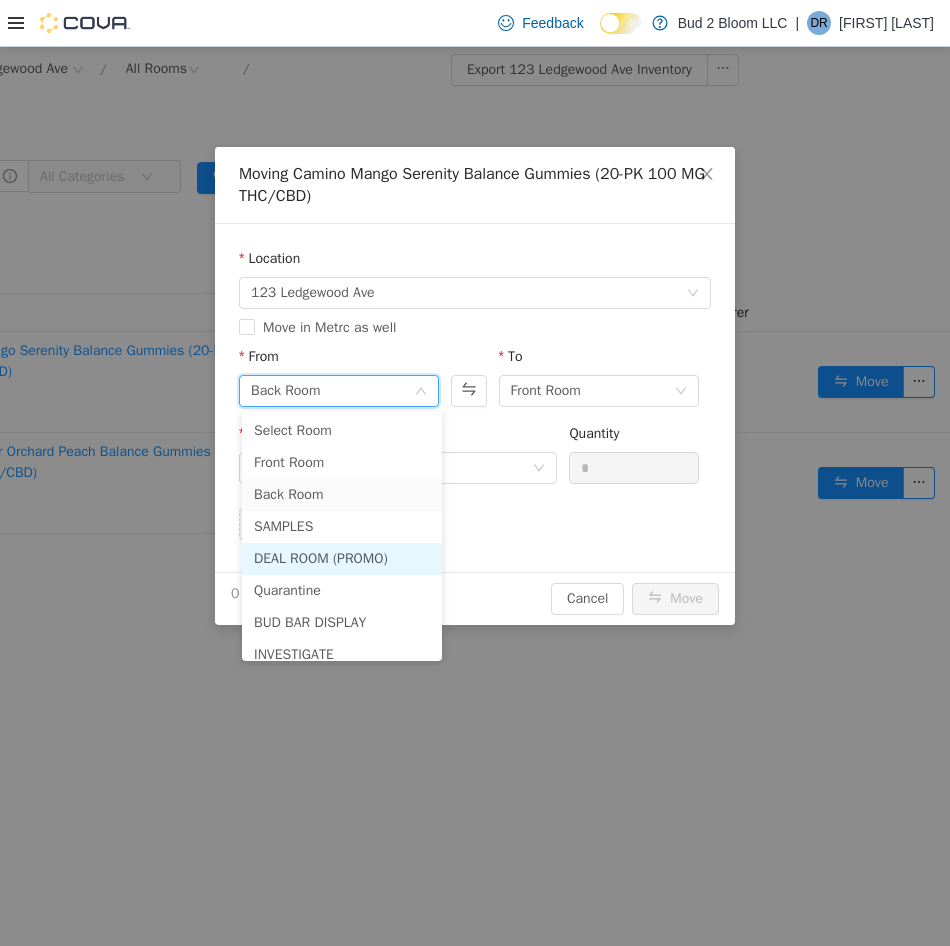 click on "DEAL ROOM (PROMO)" at bounding box center (342, 559) 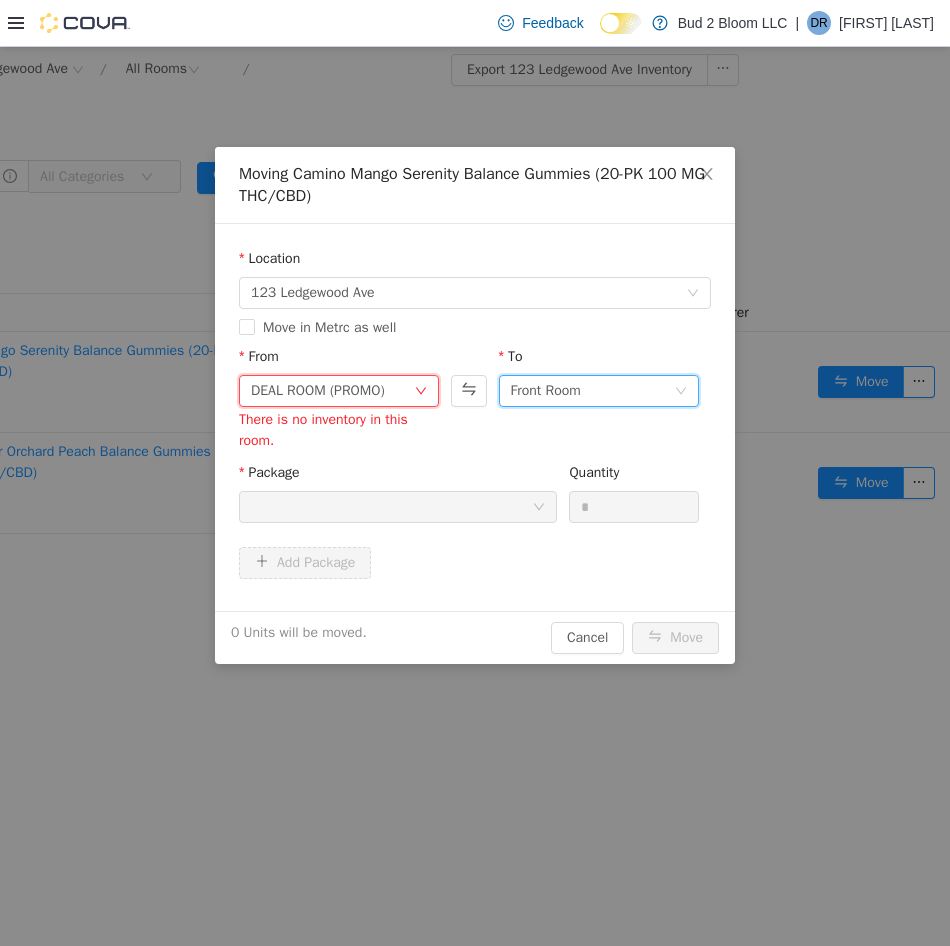 click on "Front Room" at bounding box center [546, 391] 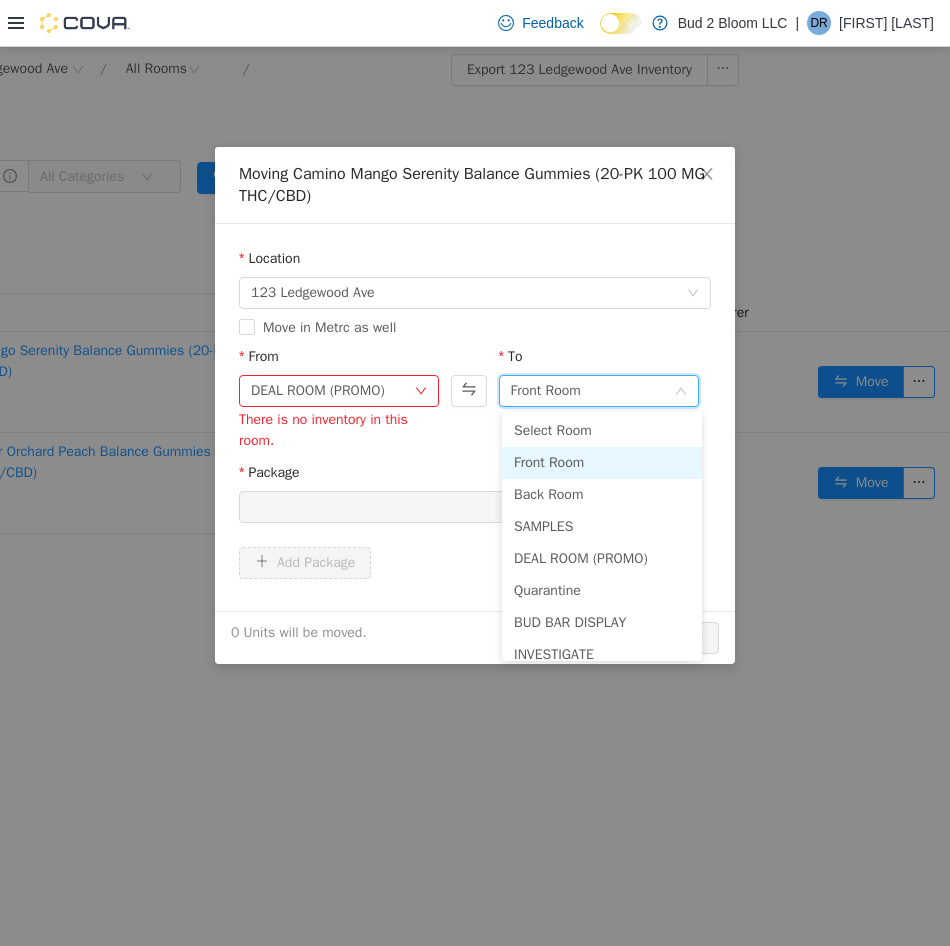 click on "Front Room" at bounding box center (602, 463) 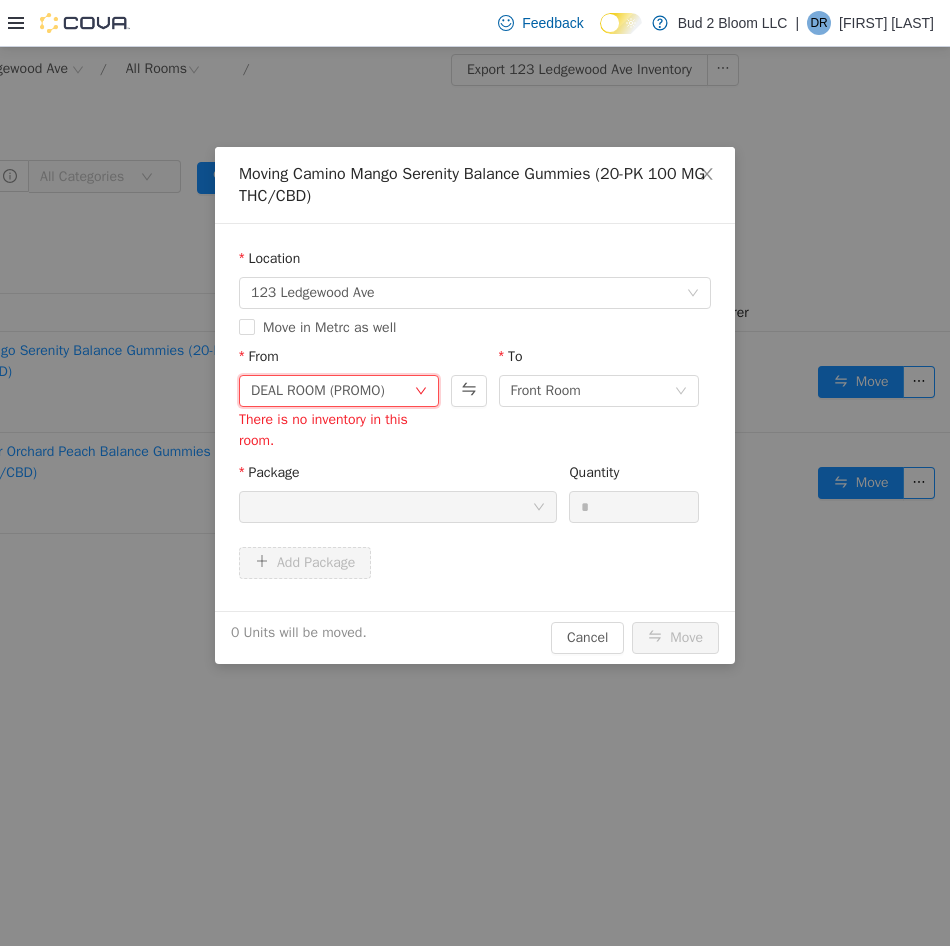 click on "DEAL ROOM (PROMO)" at bounding box center (318, 391) 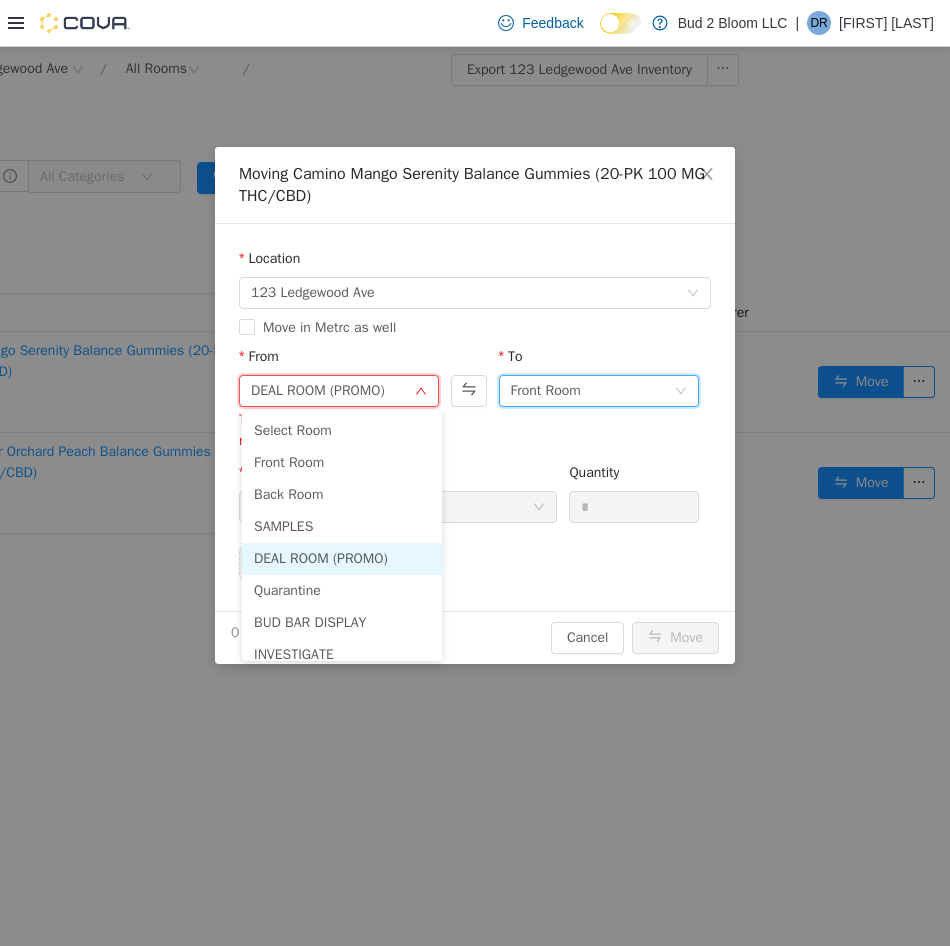 click on "Front Room" at bounding box center [592, 391] 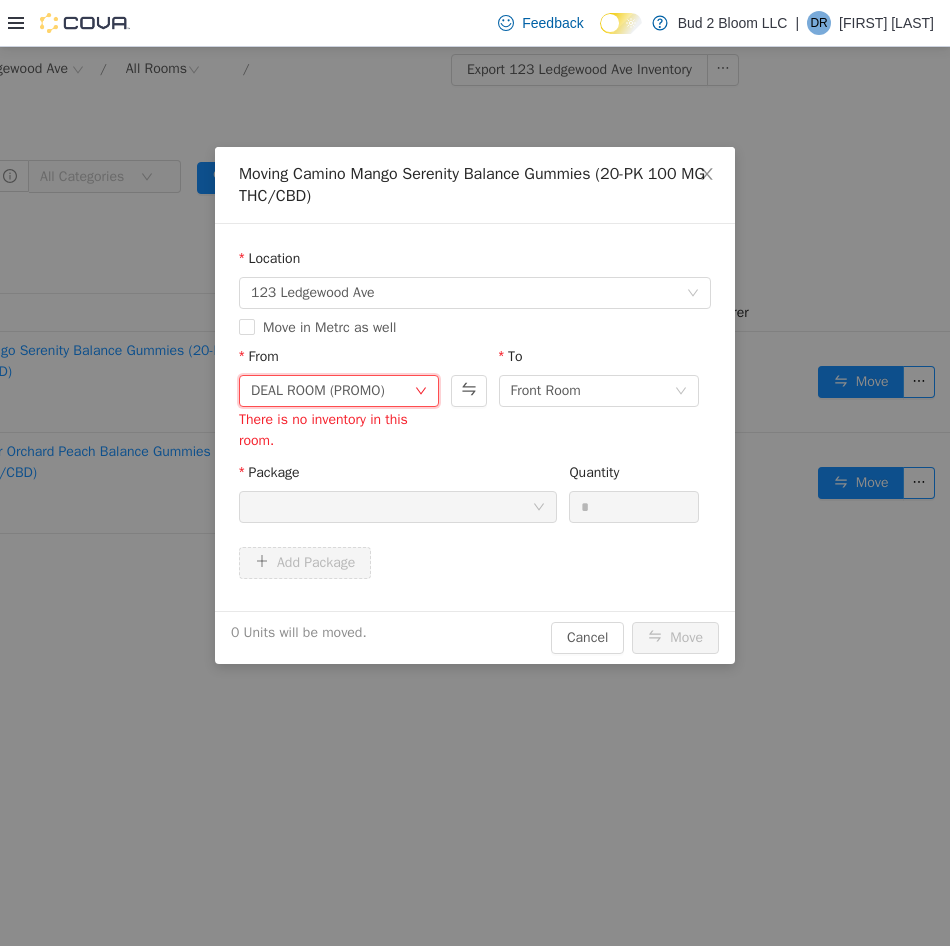click on "DEAL ROOM (PROMO)" at bounding box center [318, 391] 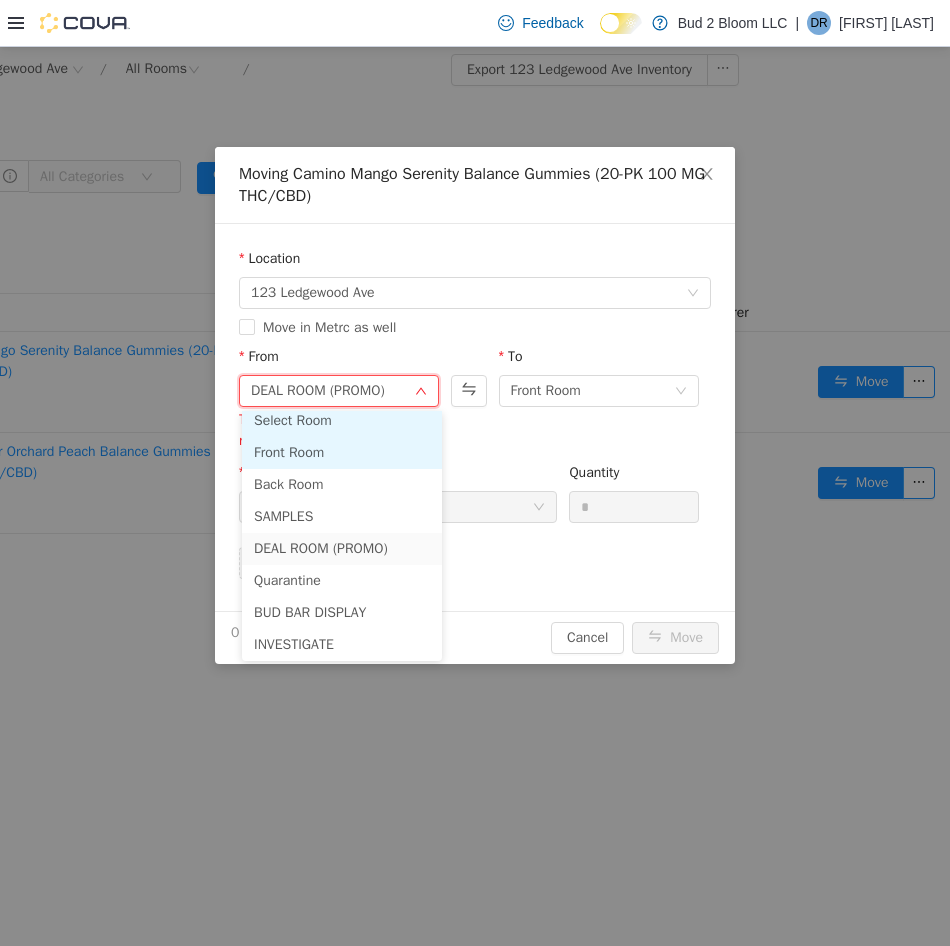 scroll, scrollTop: 4, scrollLeft: 0, axis: vertical 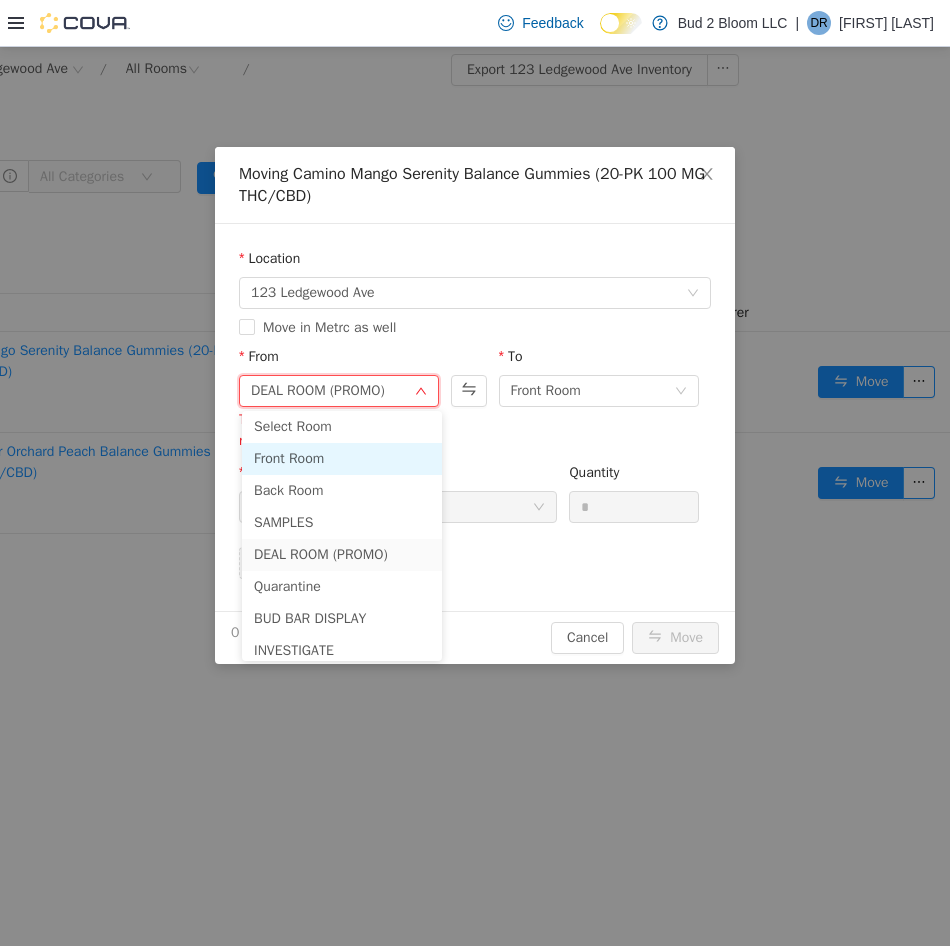 click on "Front Room" at bounding box center [342, 459] 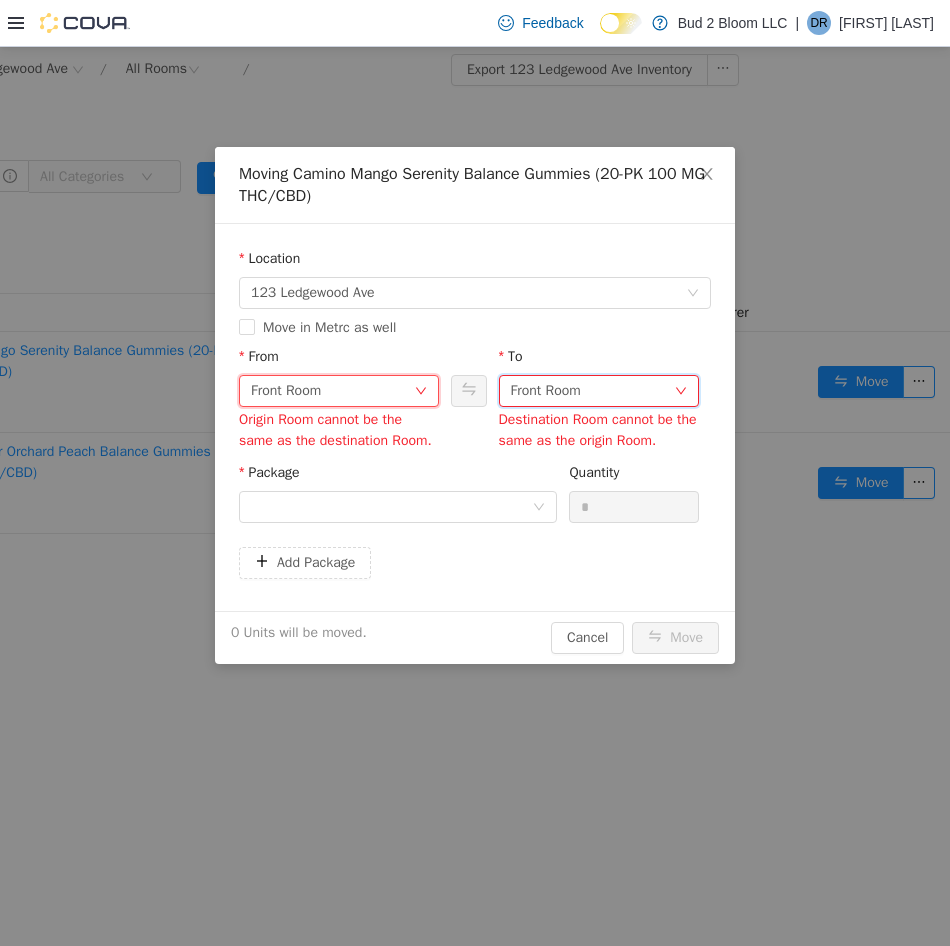 click on "Front Room" at bounding box center (546, 391) 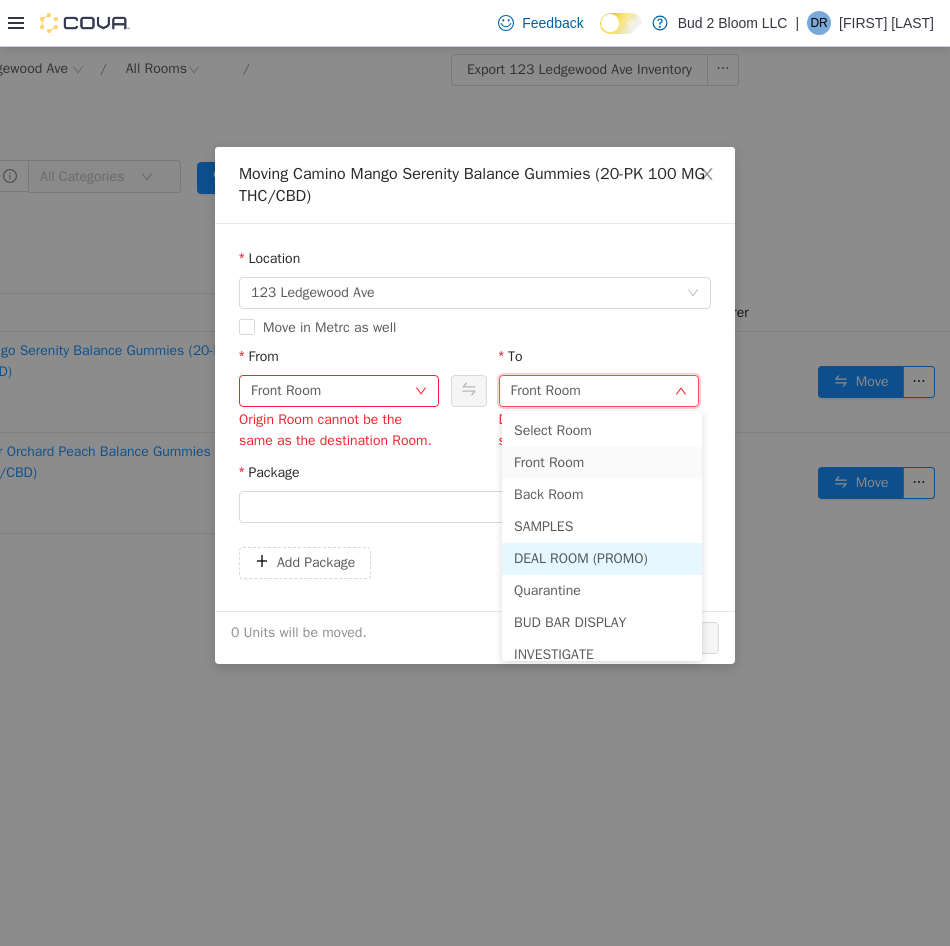 click on "DEAL ROOM (PROMO)" at bounding box center (602, 559) 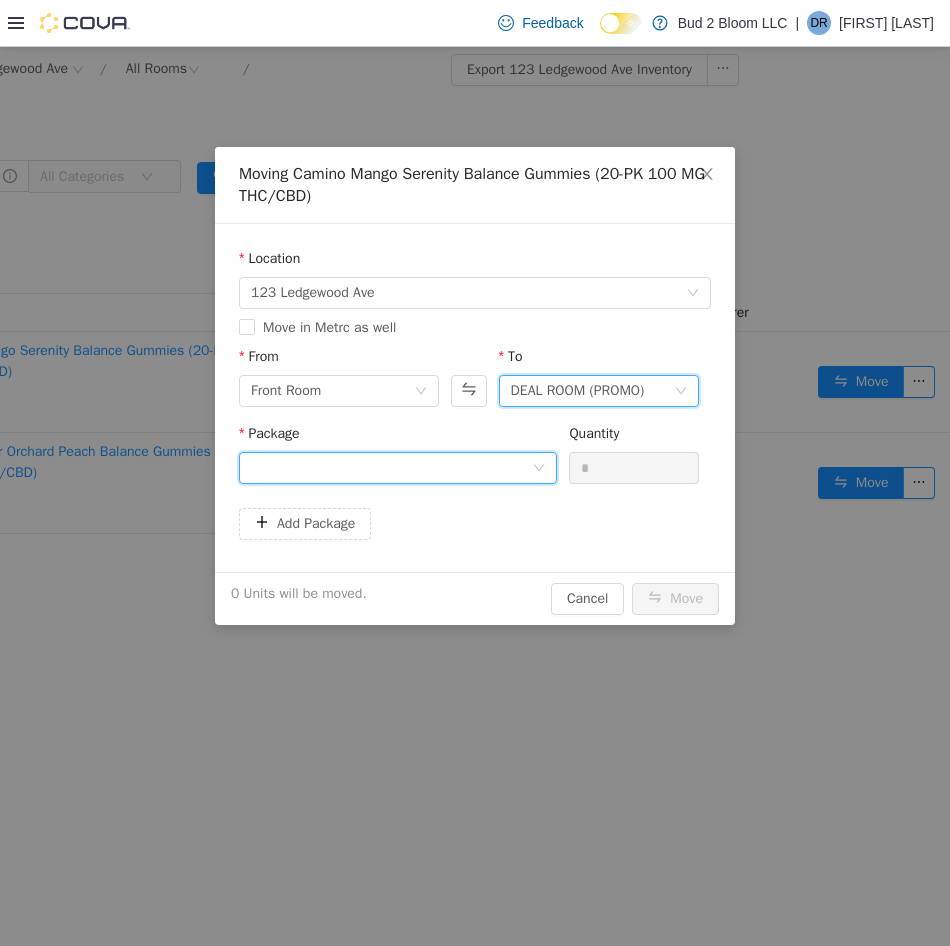 click at bounding box center [391, 468] 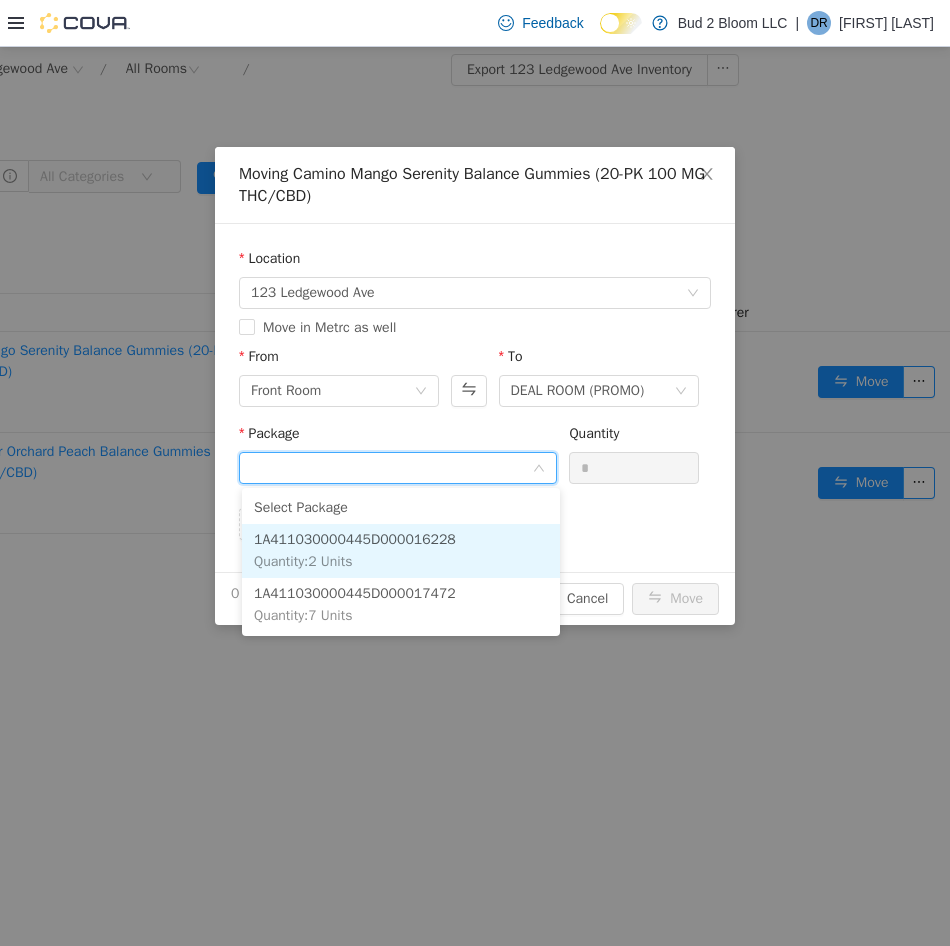click on "1A411030000445D000016228" at bounding box center (355, 539) 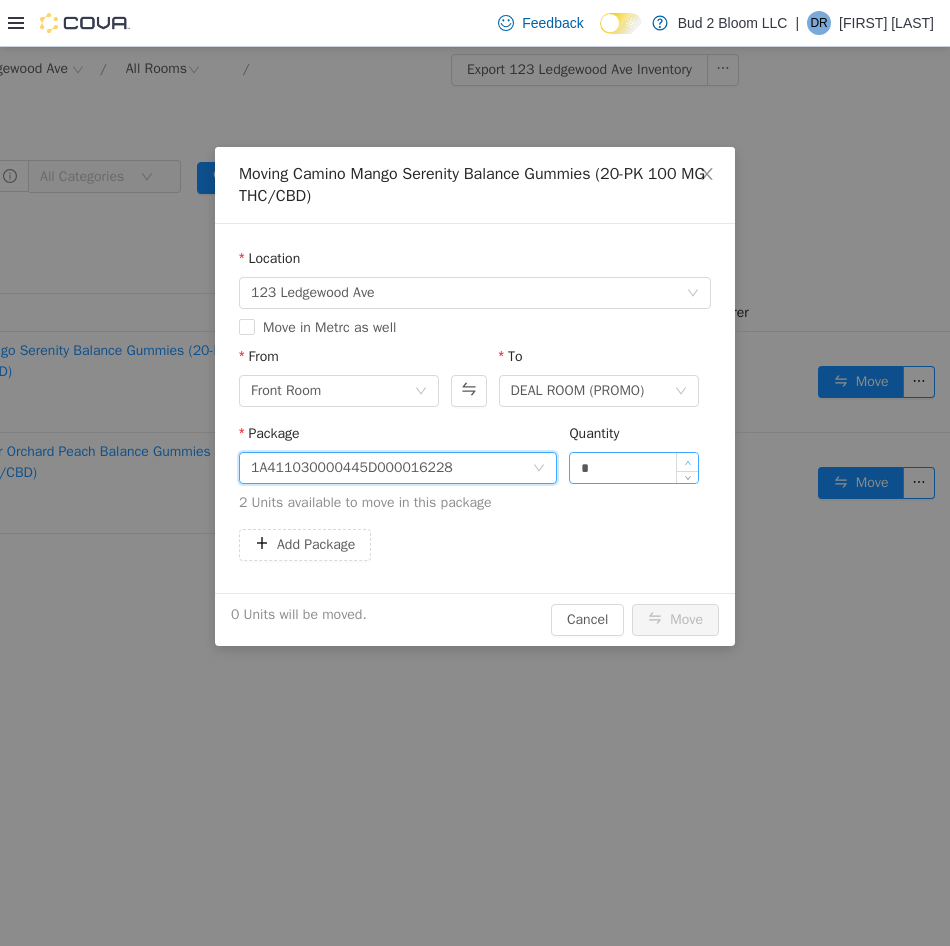 click 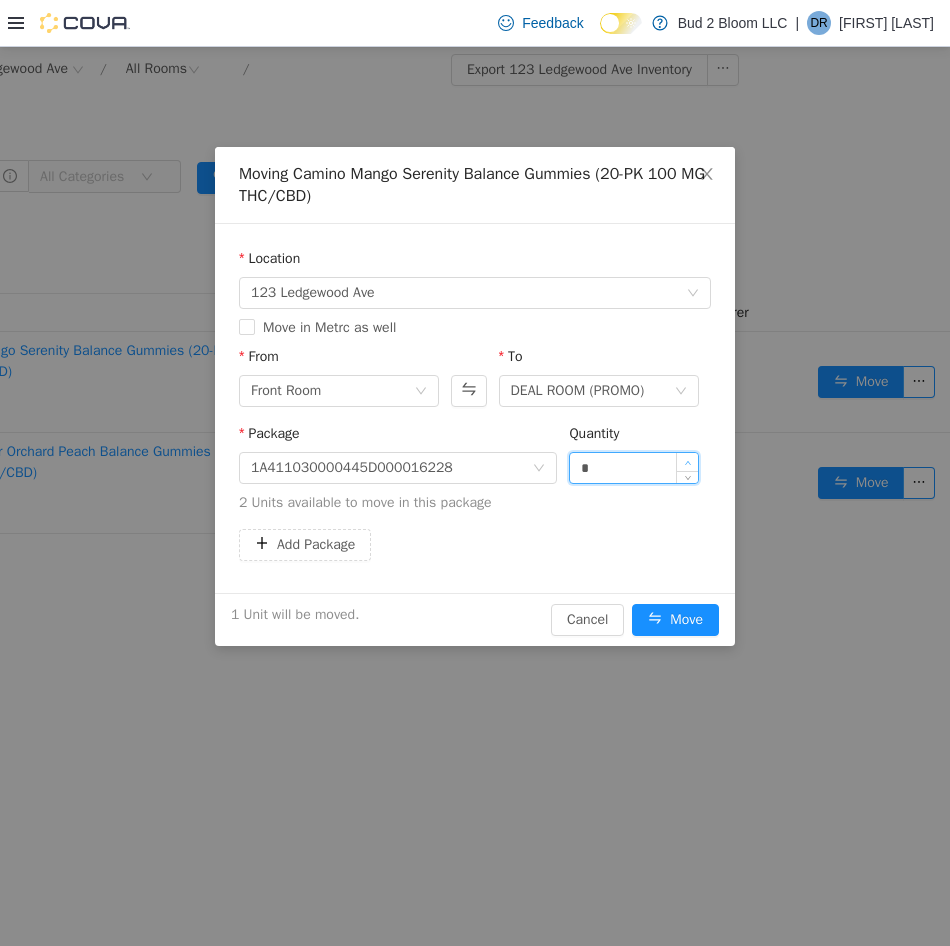 type on "*" 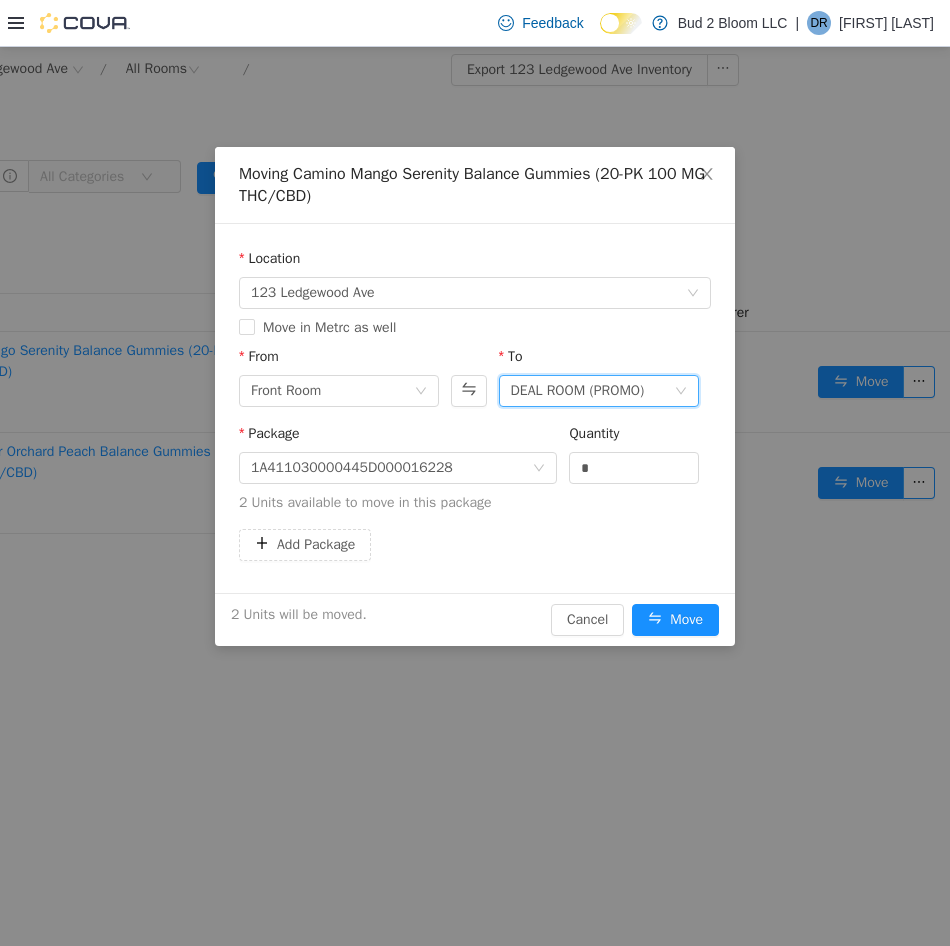click on "DEAL ROOM (PROMO)" at bounding box center (578, 391) 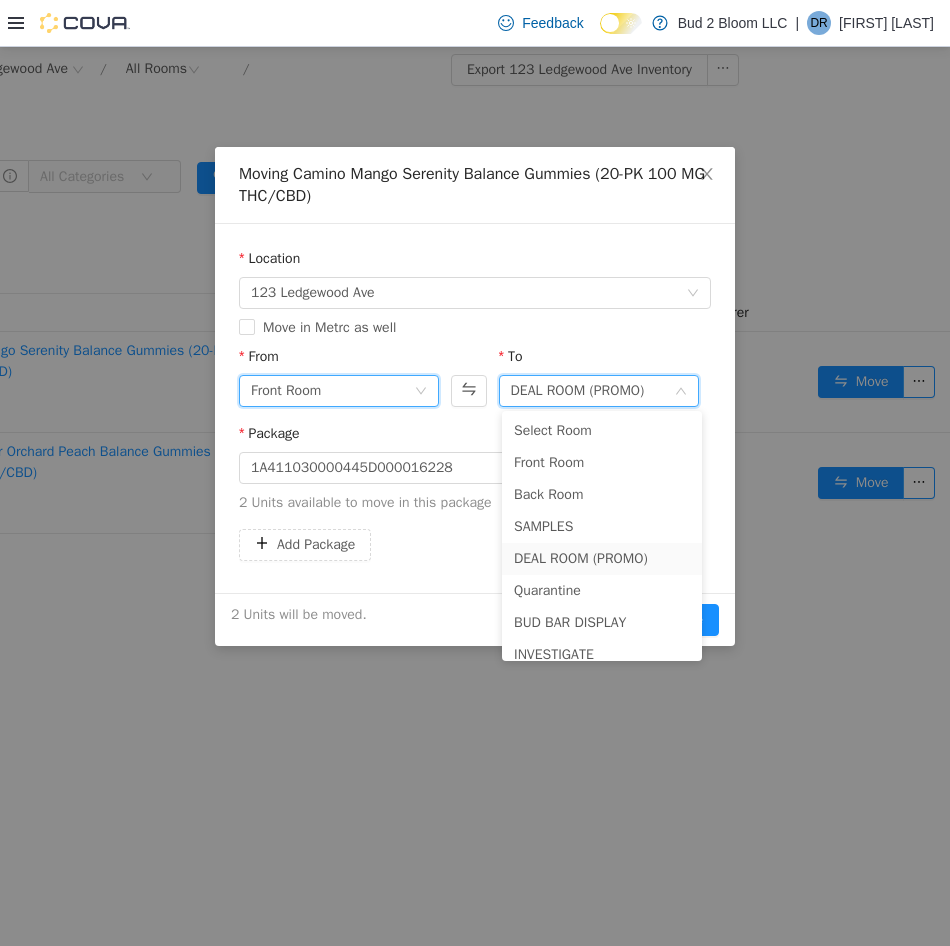 click on "Front Room" at bounding box center (332, 391) 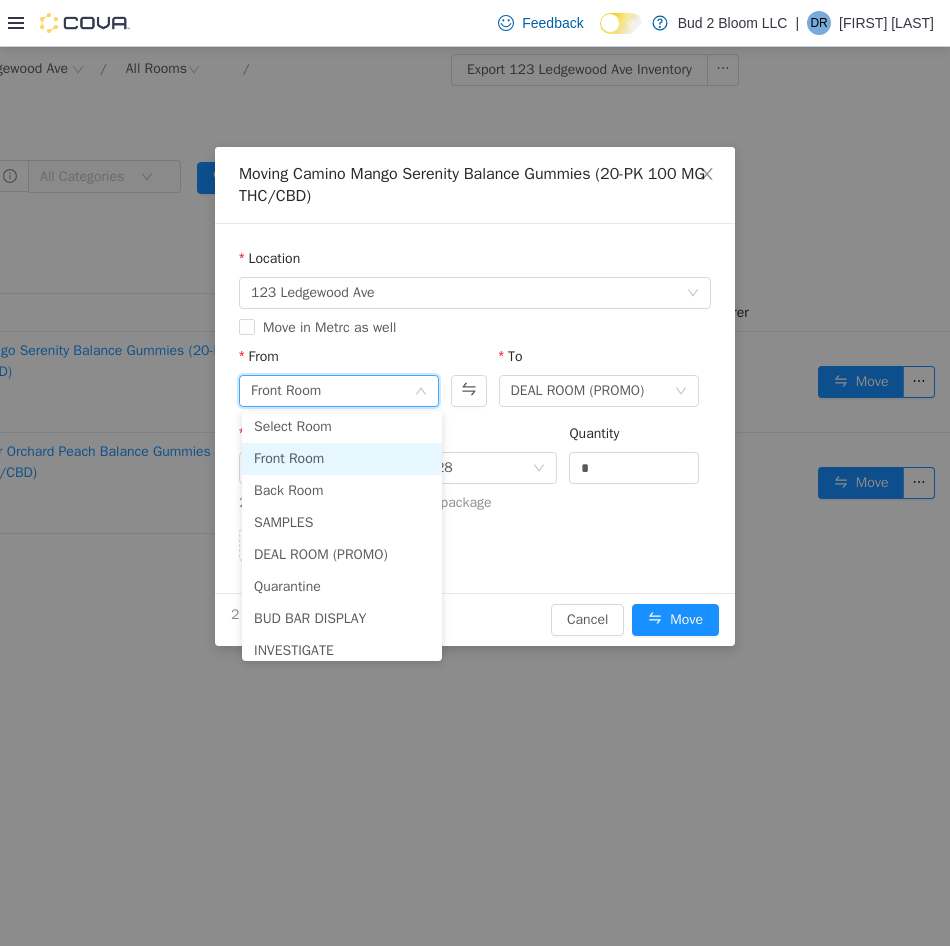 click on "Front Room" at bounding box center (342, 459) 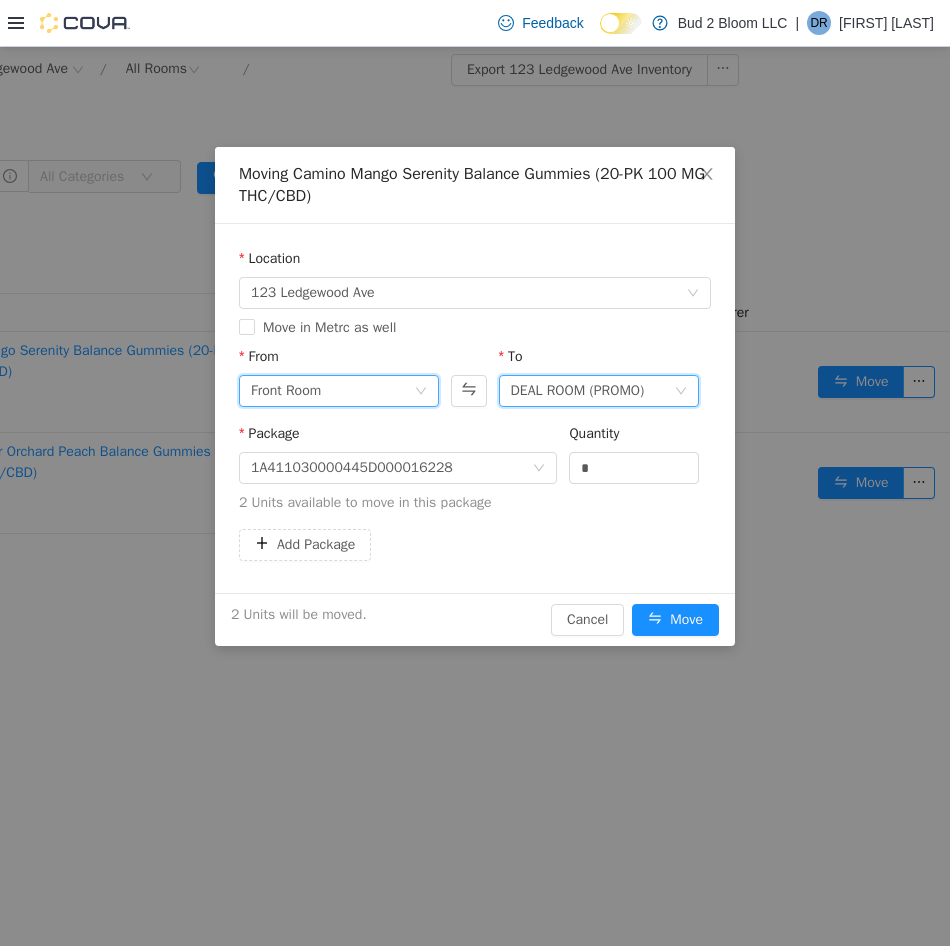 click on "DEAL ROOM (PROMO)" at bounding box center [578, 391] 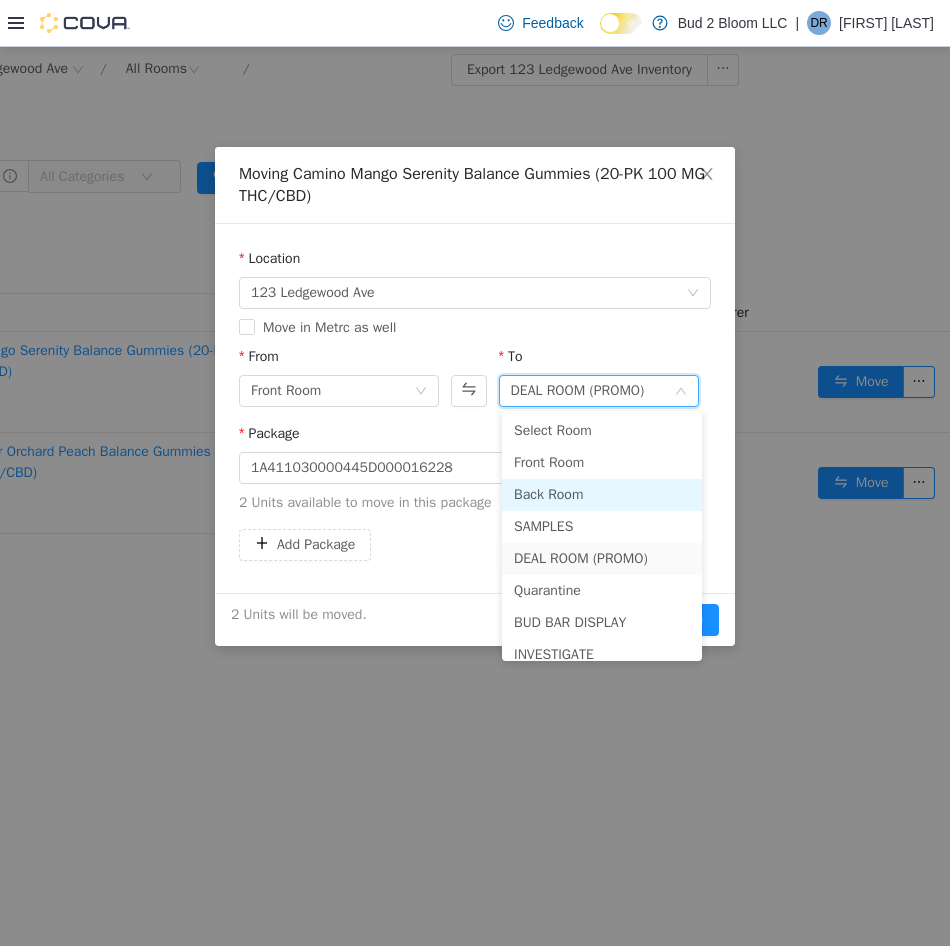 click on "Back Room" at bounding box center [602, 495] 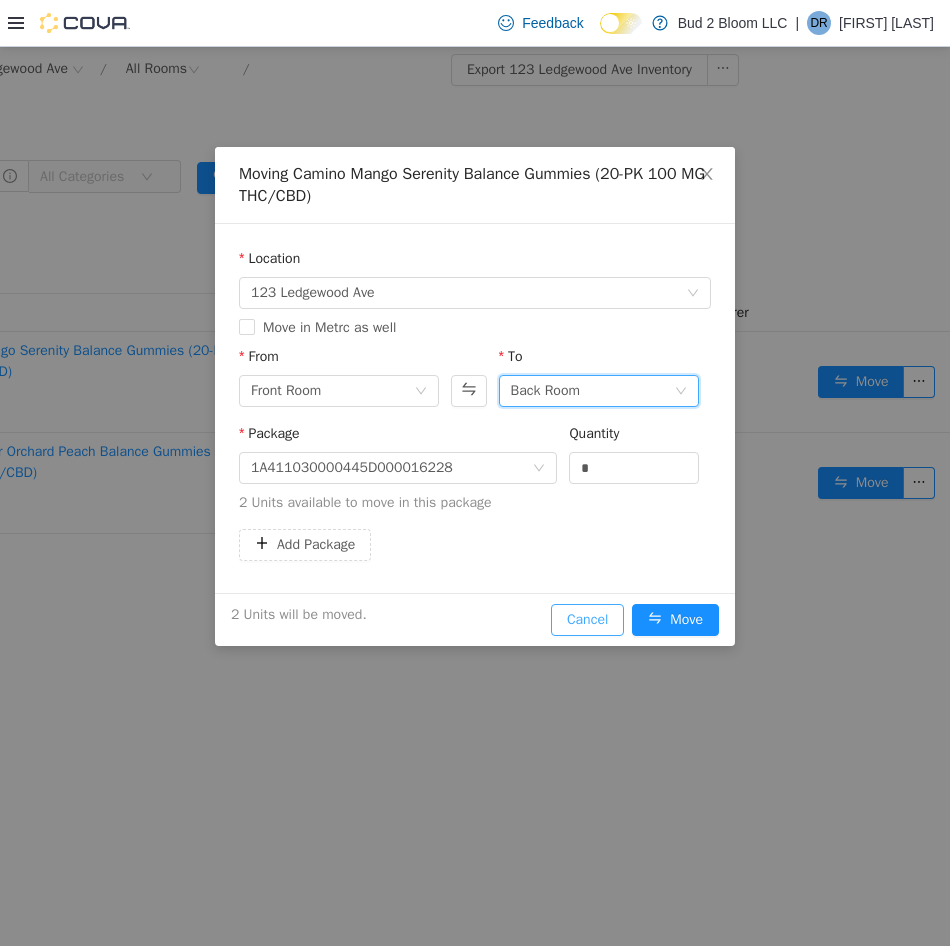click on "Cancel" at bounding box center (587, 620) 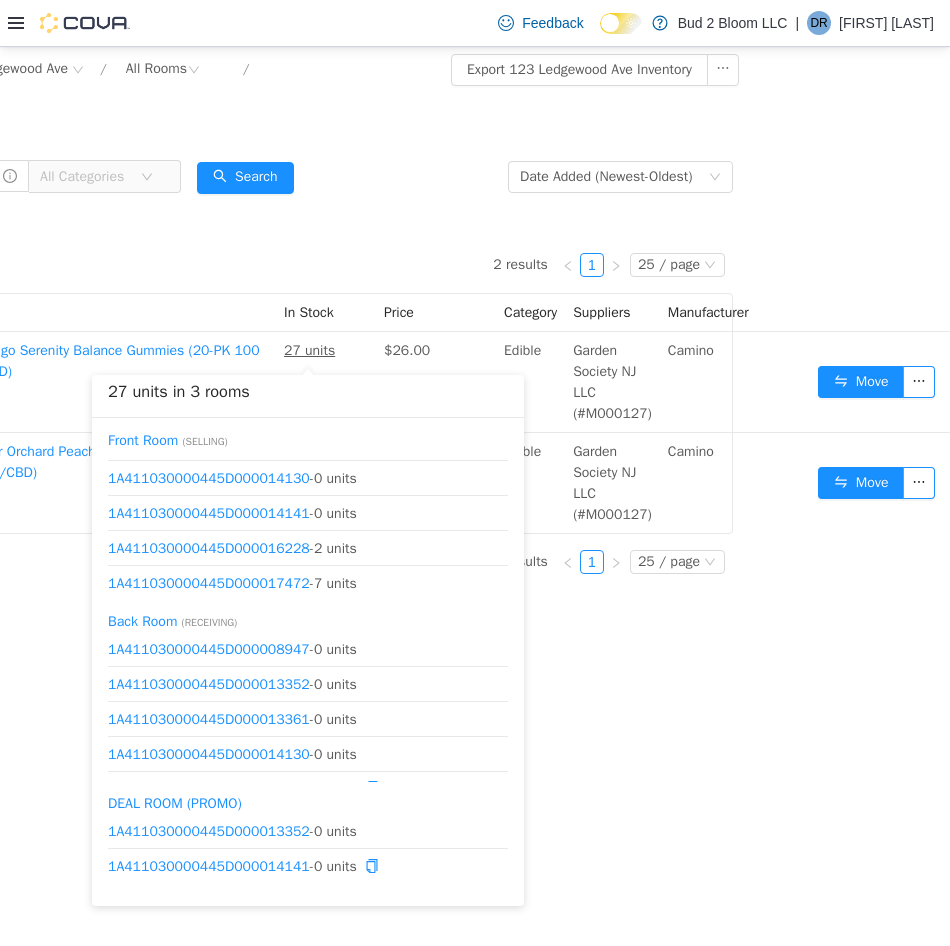 scroll, scrollTop: 15, scrollLeft: 207, axis: both 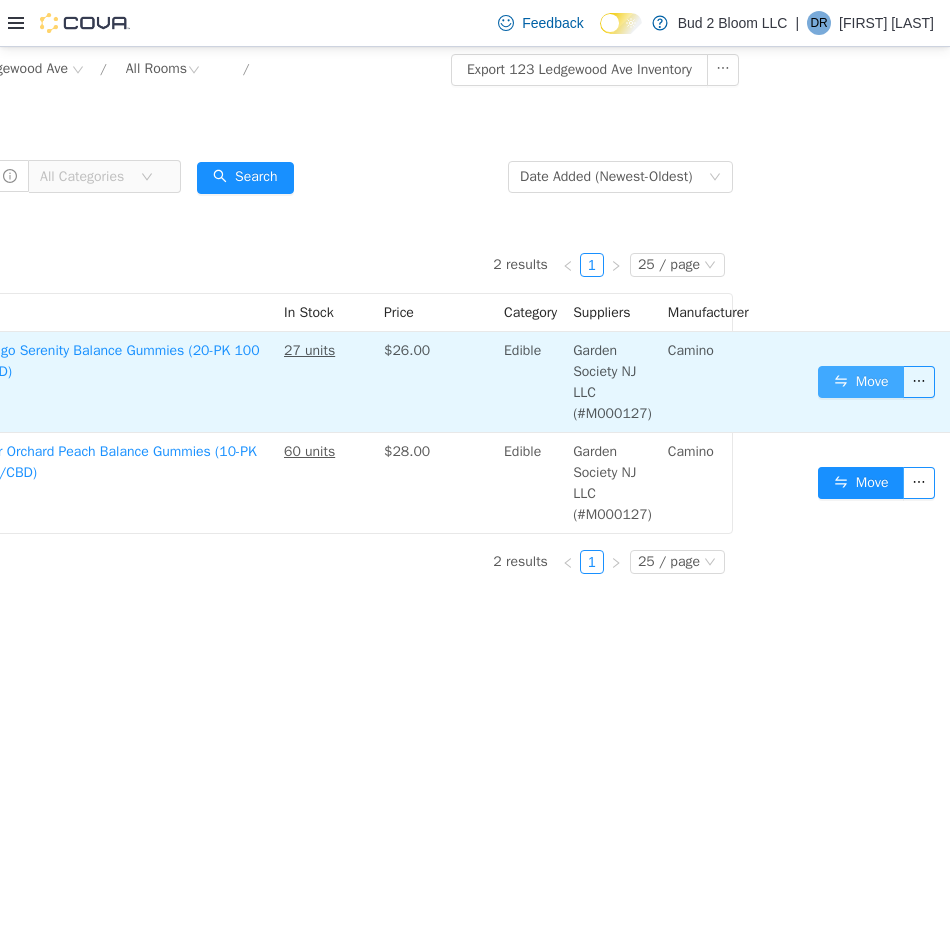click on "Move" at bounding box center [861, 382] 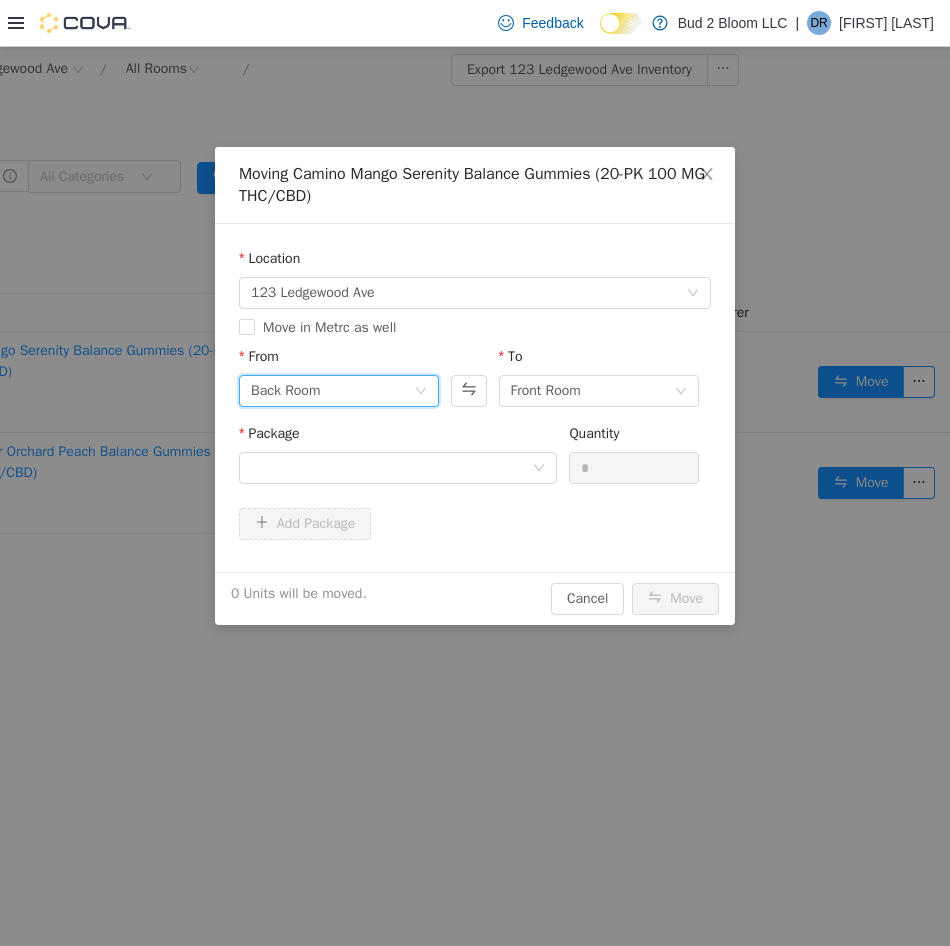click on "Back Room" at bounding box center (285, 391) 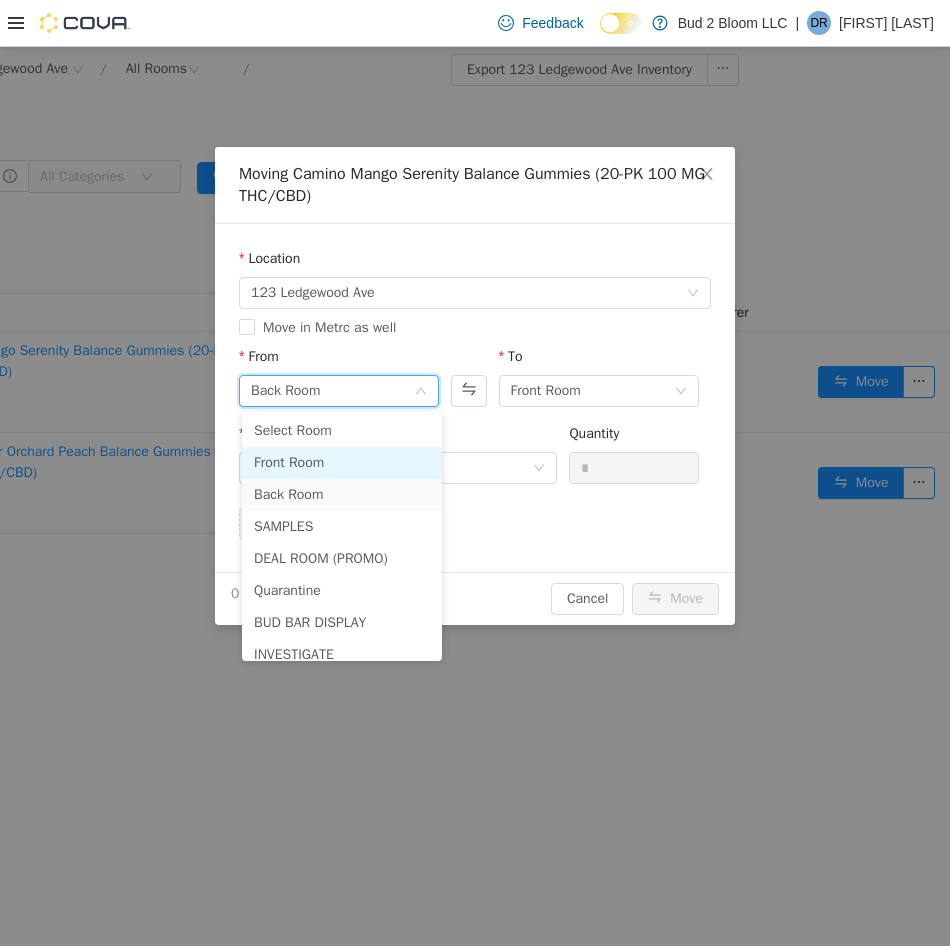 click on "Front Room" at bounding box center [342, 463] 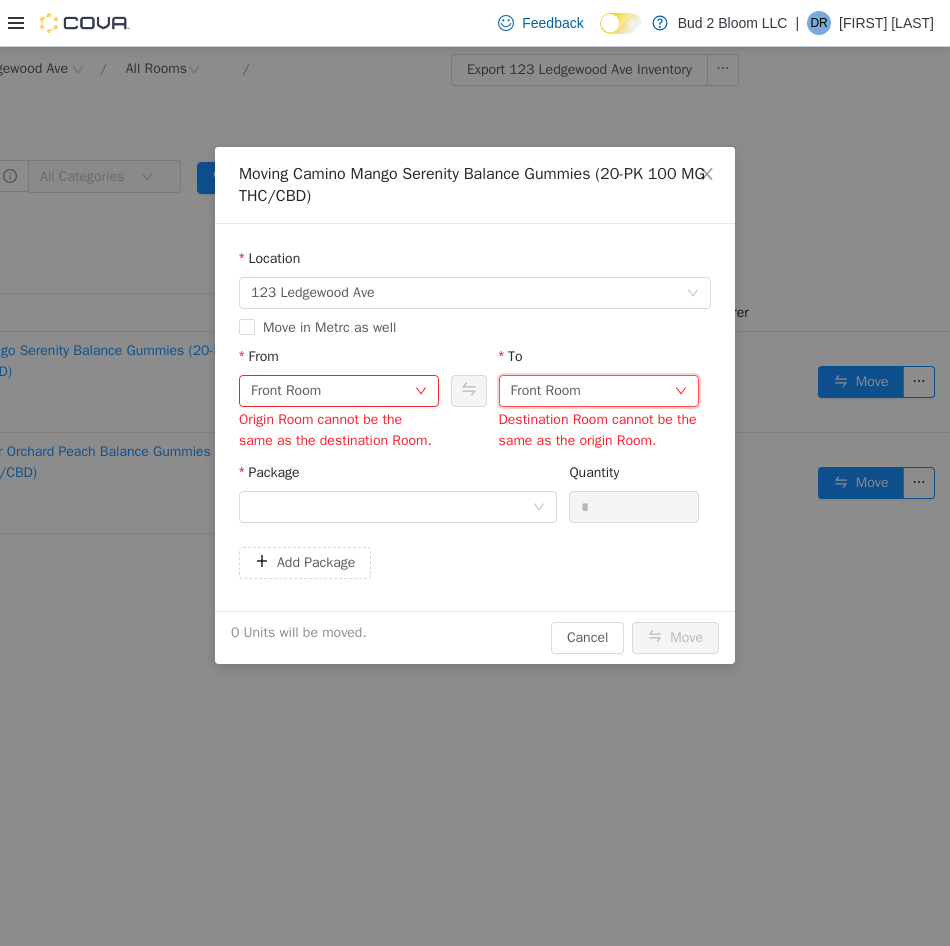 click on "Front Room" at bounding box center [546, 391] 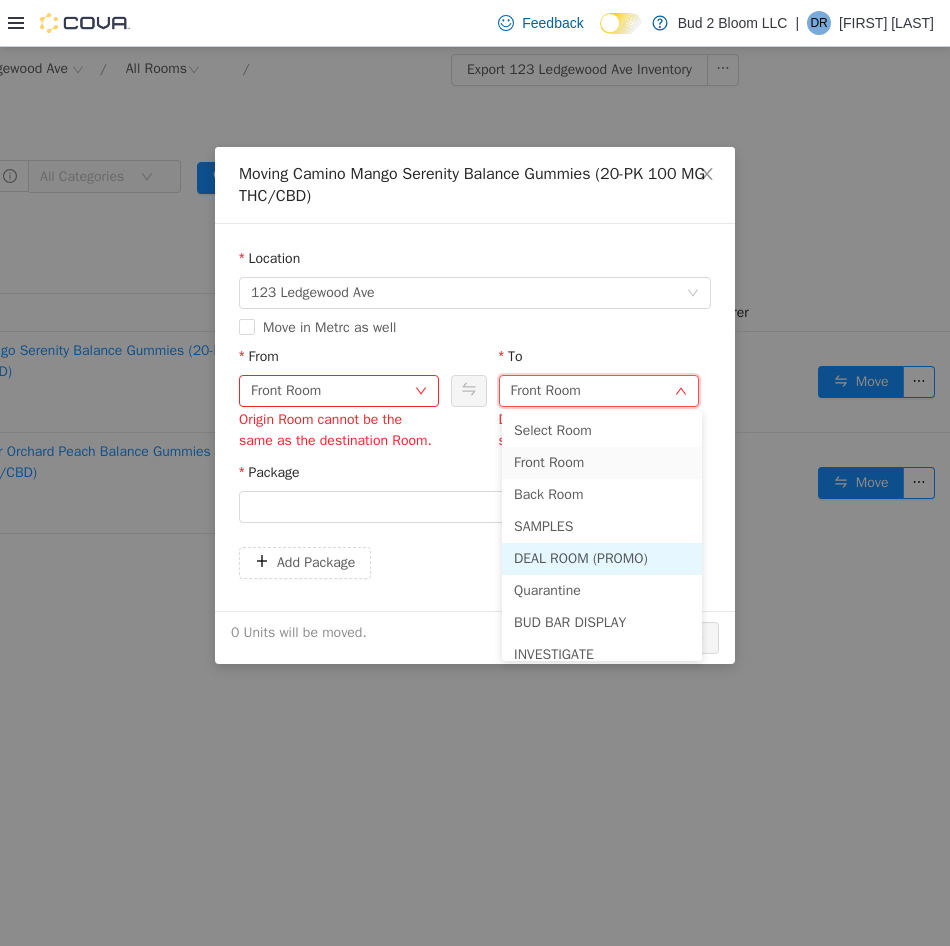 click on "DEAL ROOM (PROMO)" at bounding box center [602, 559] 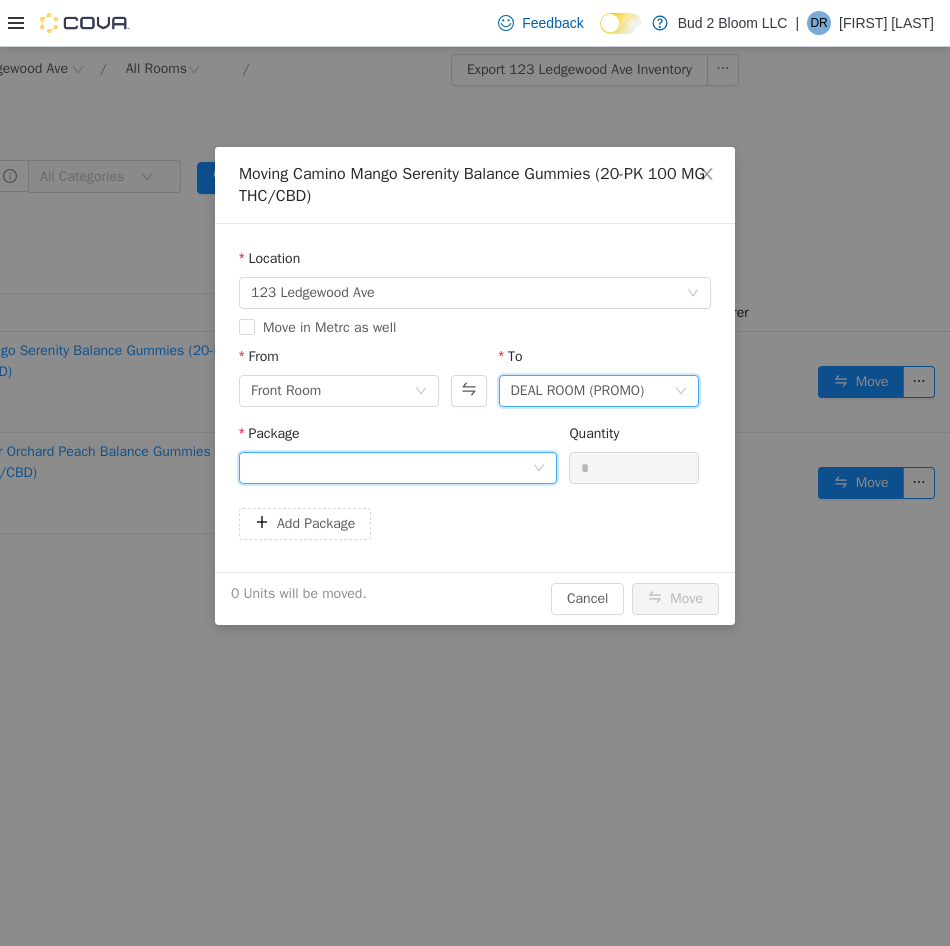 click at bounding box center [391, 468] 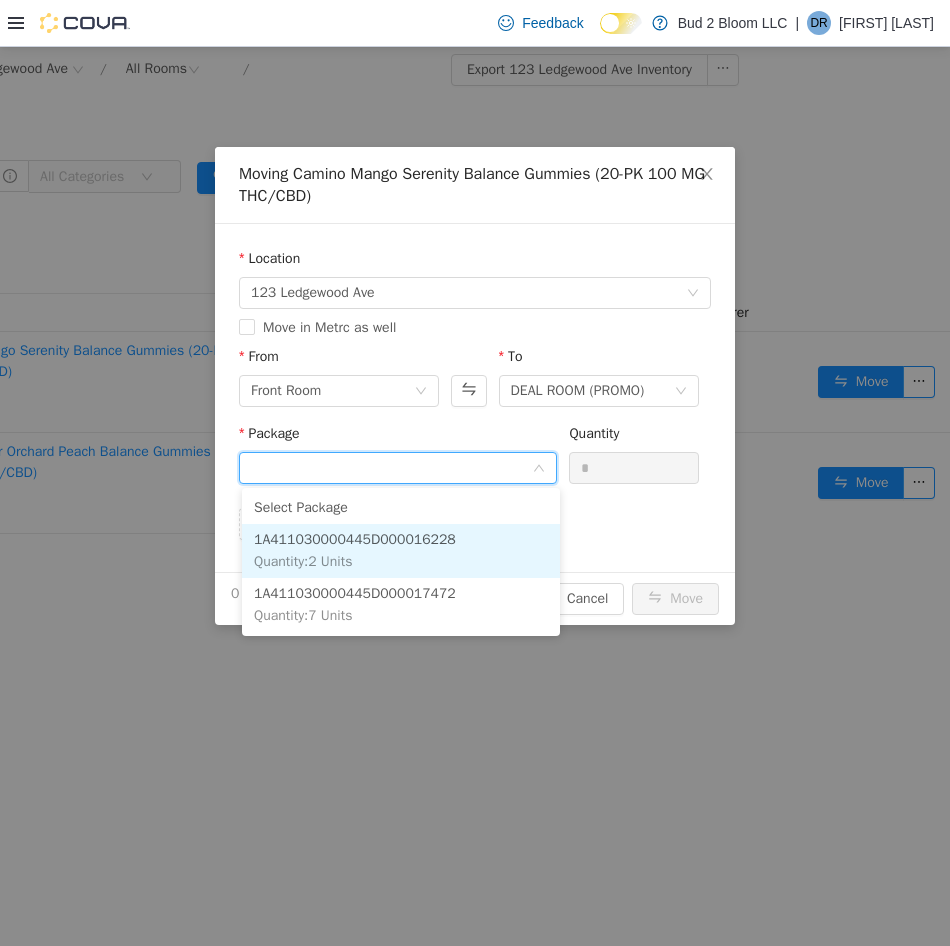 click on "1A411030000445D000016228" at bounding box center [355, 539] 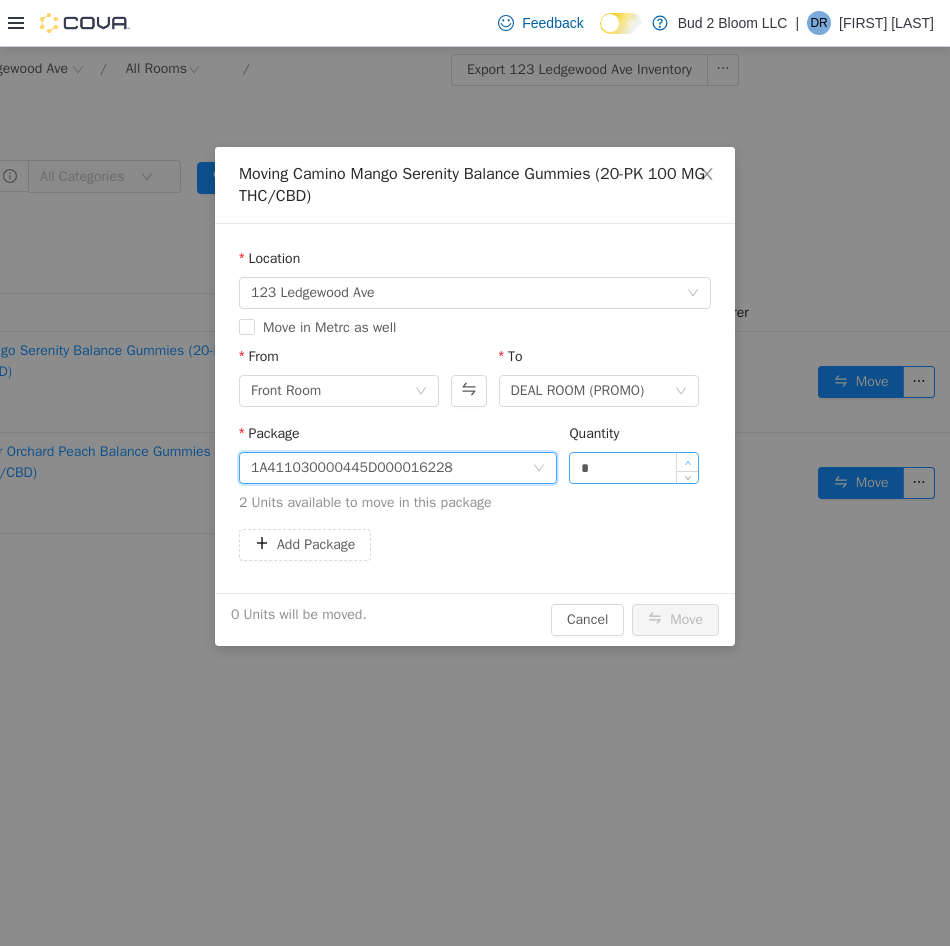click 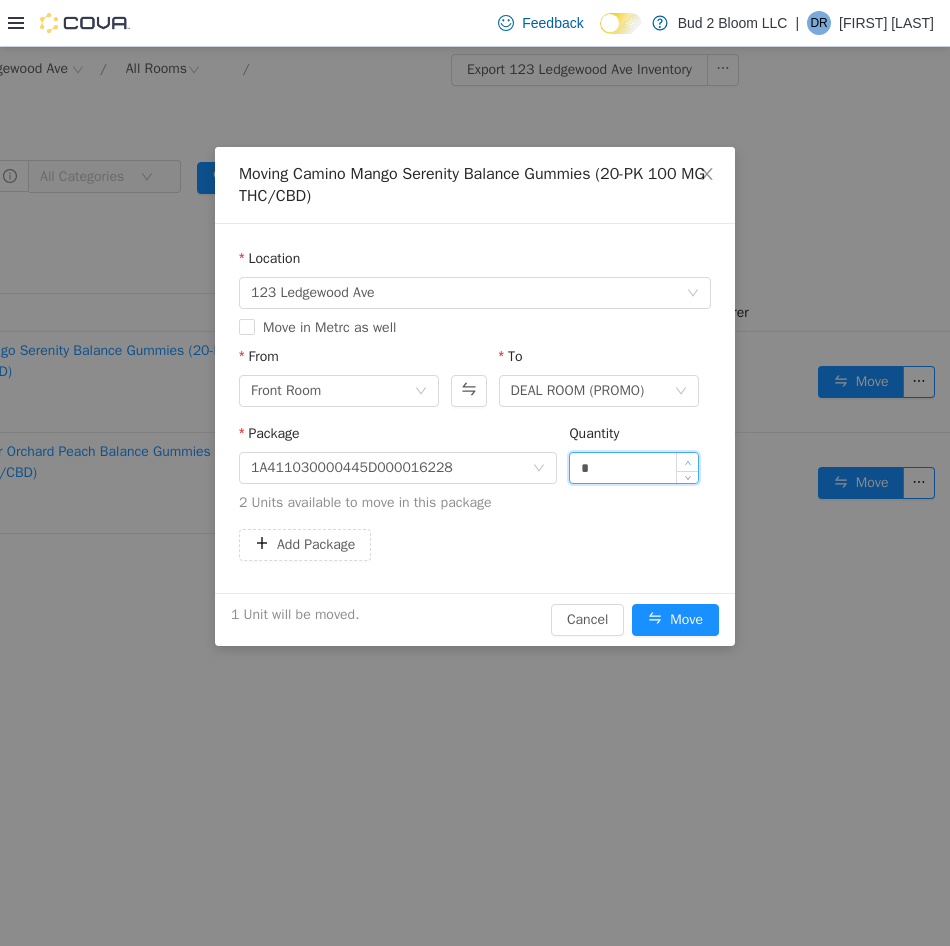 type on "*" 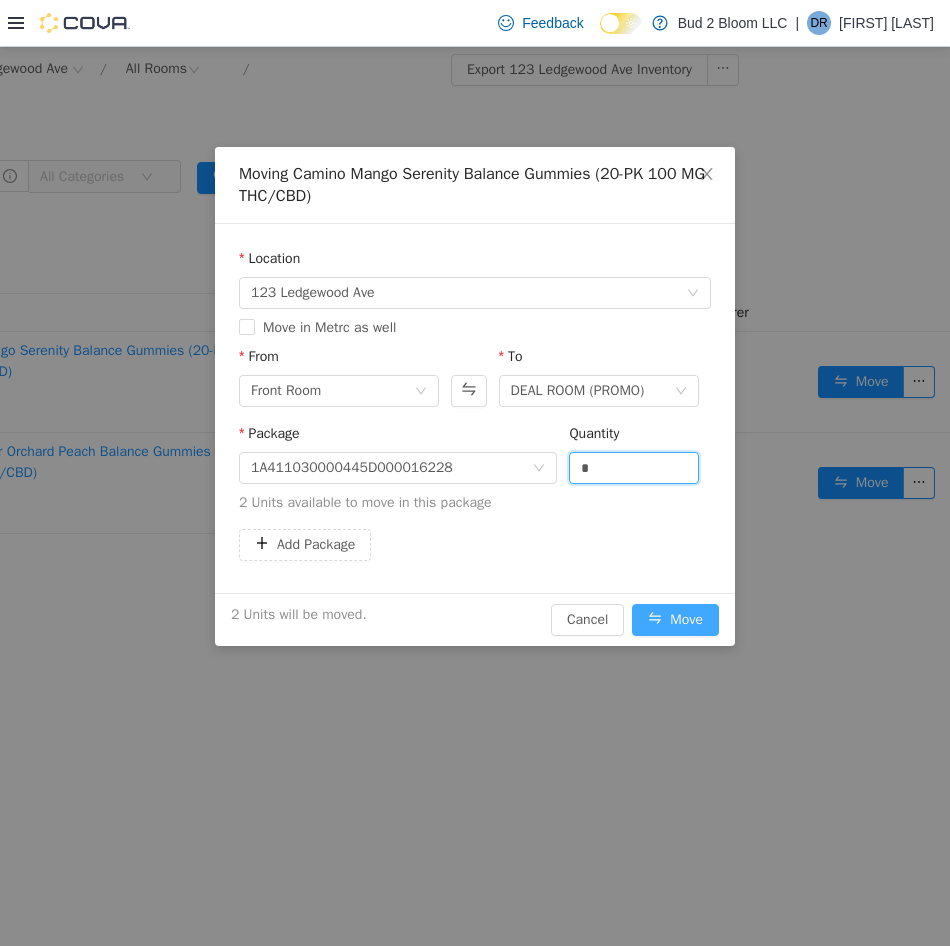 click on "Move" at bounding box center [675, 620] 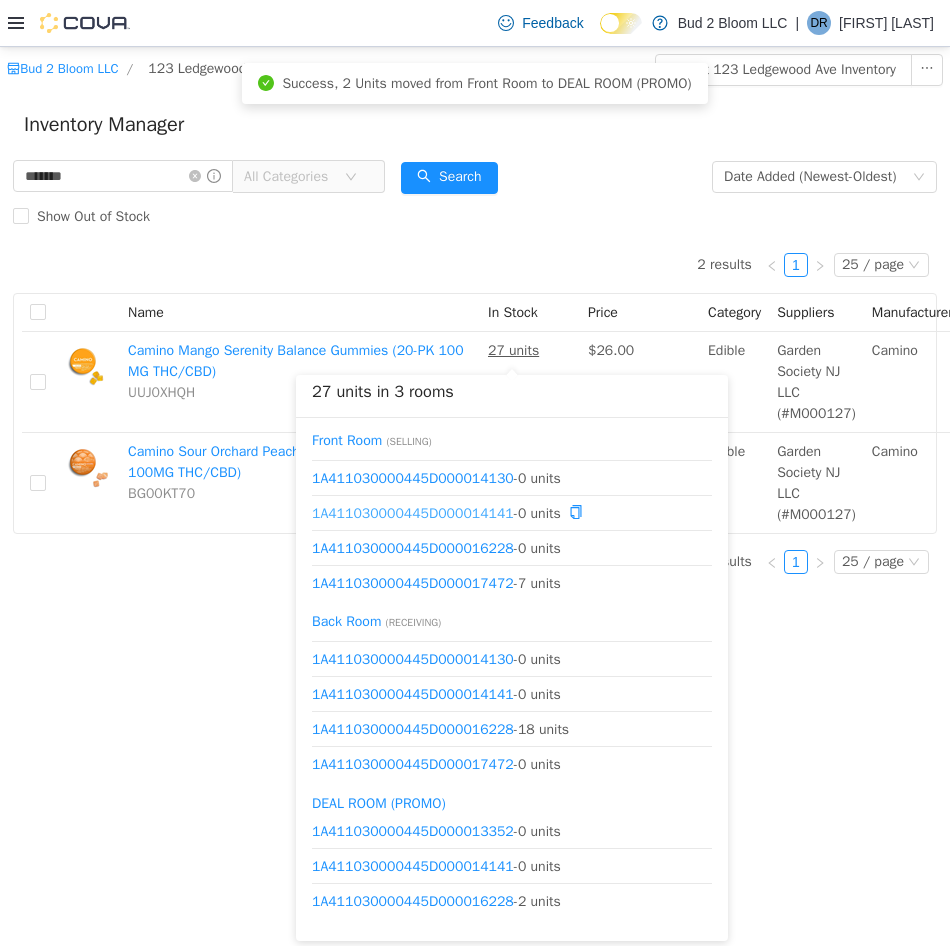 scroll, scrollTop: 15, scrollLeft: 0, axis: vertical 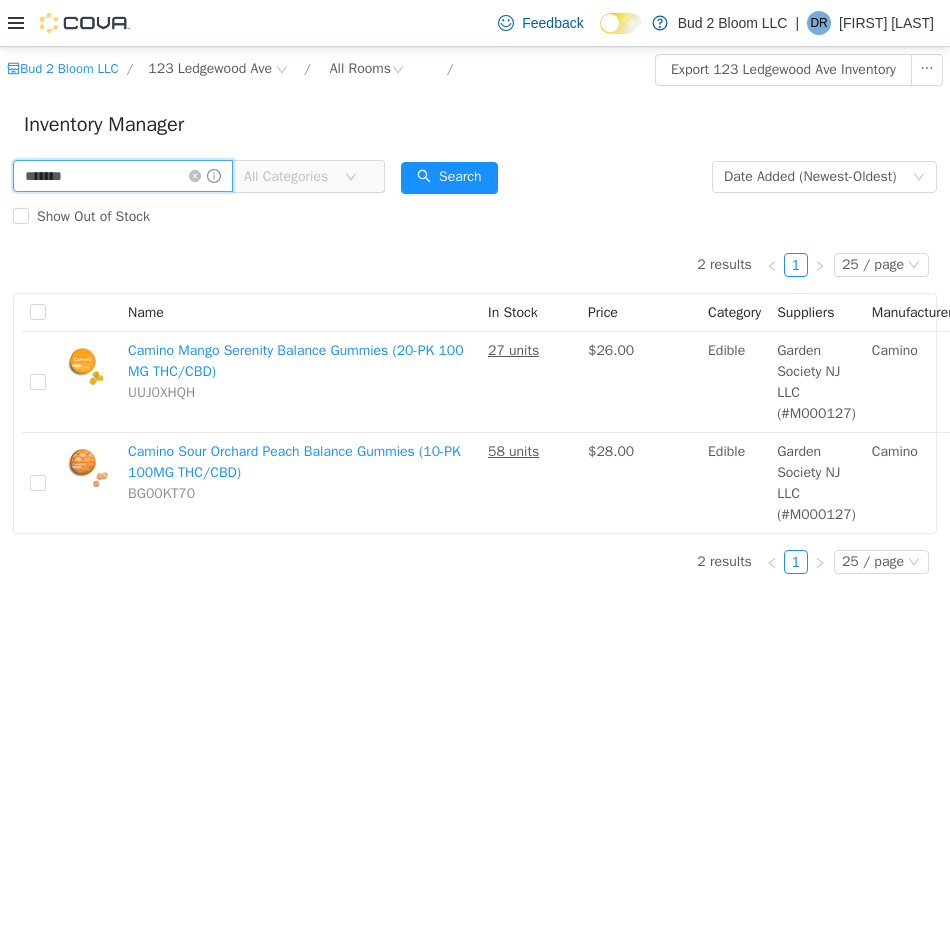 click on "*******" at bounding box center (123, 176) 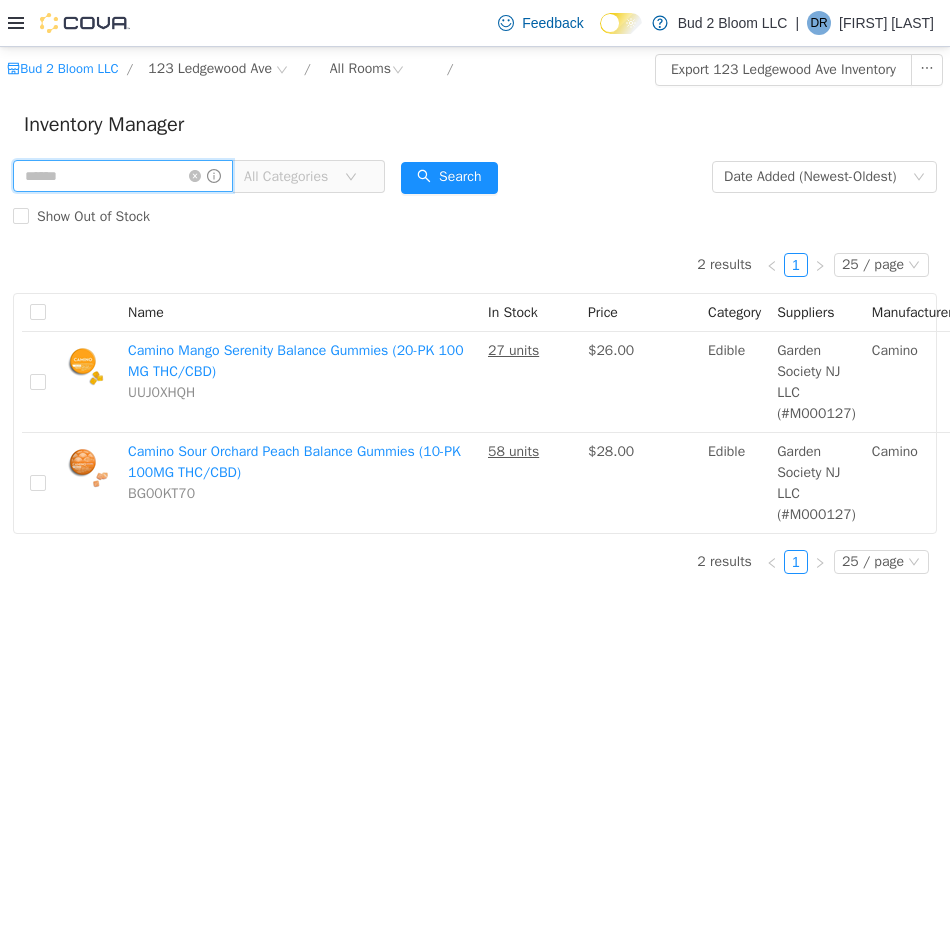 scroll, scrollTop: 0, scrollLeft: 0, axis: both 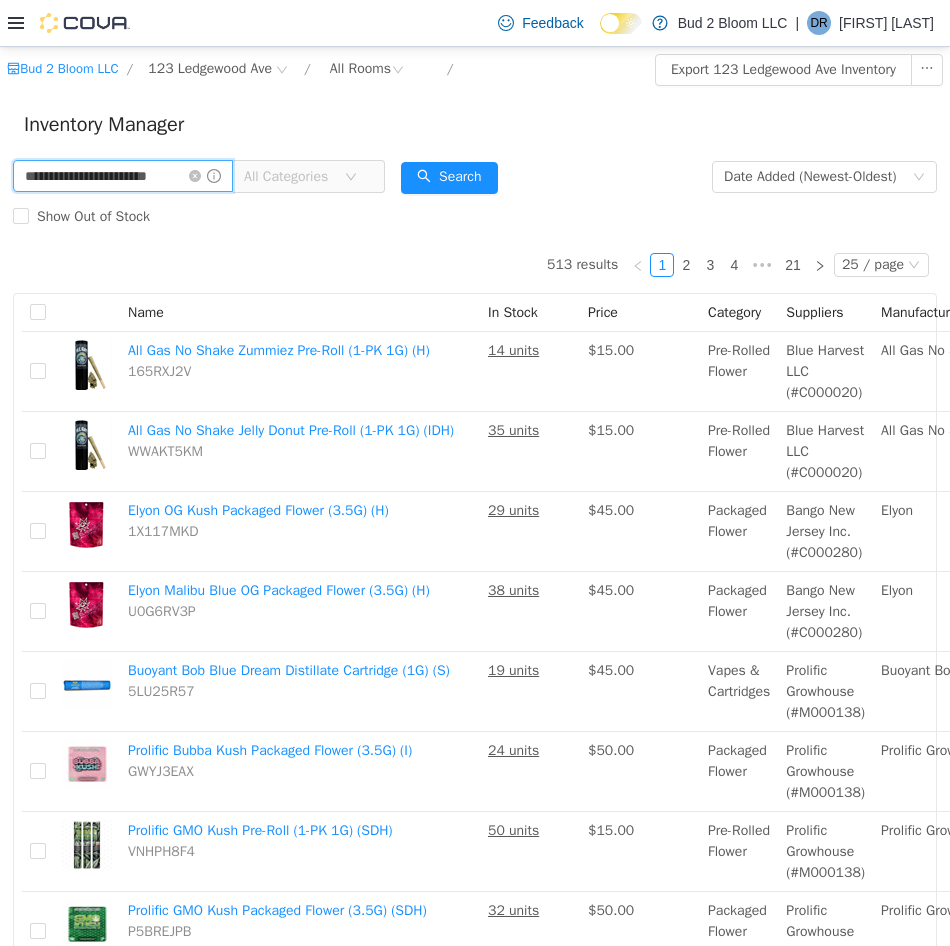 type on "**********" 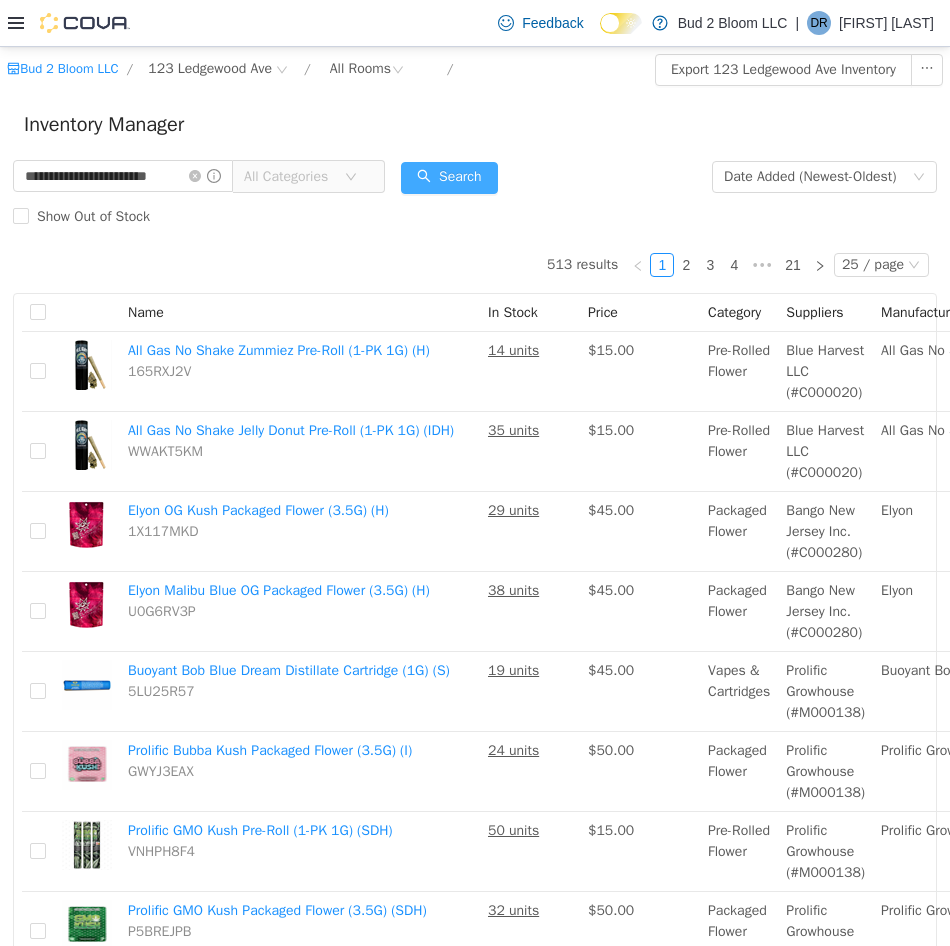 scroll, scrollTop: 0, scrollLeft: 0, axis: both 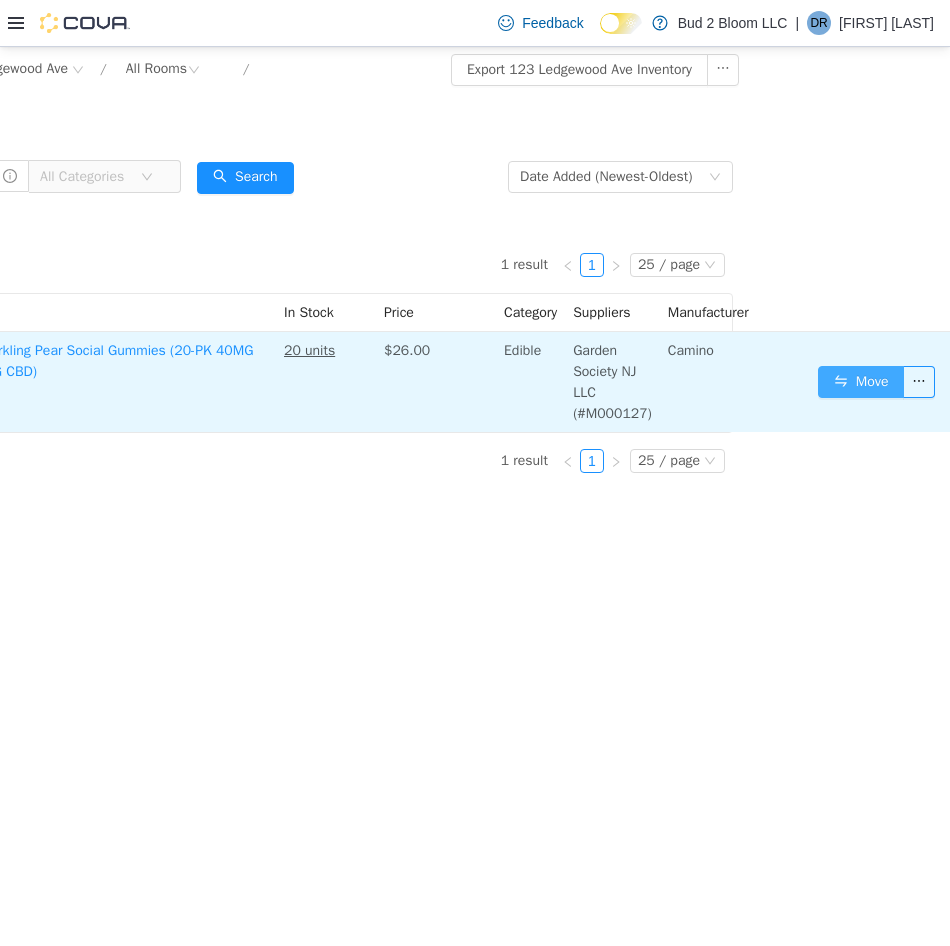 click on "Move" at bounding box center [861, 382] 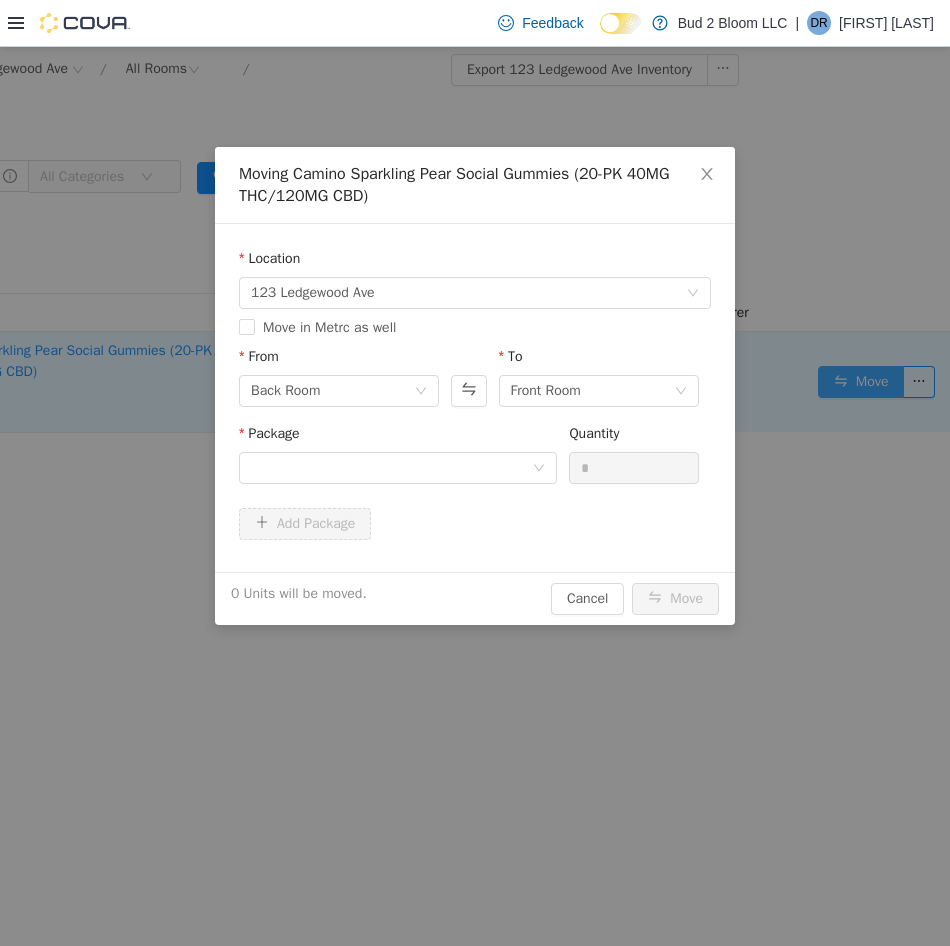 scroll, scrollTop: 0, scrollLeft: 207, axis: horizontal 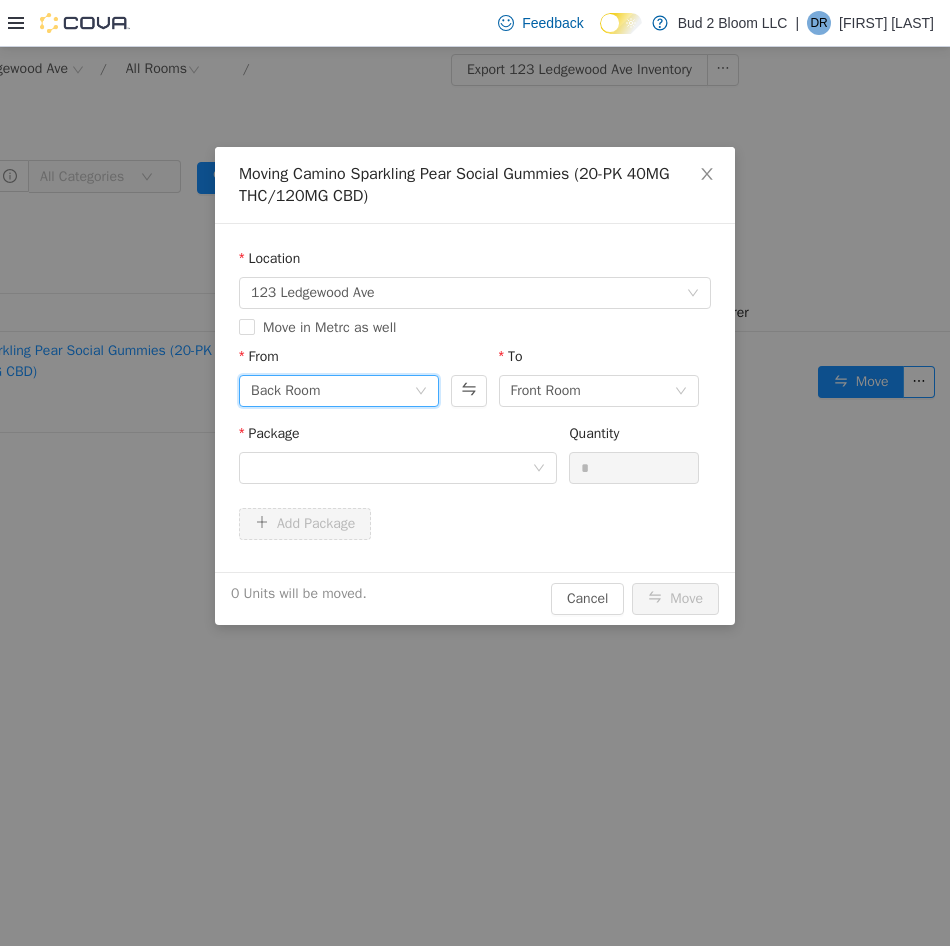 click on "Back Room" at bounding box center (285, 391) 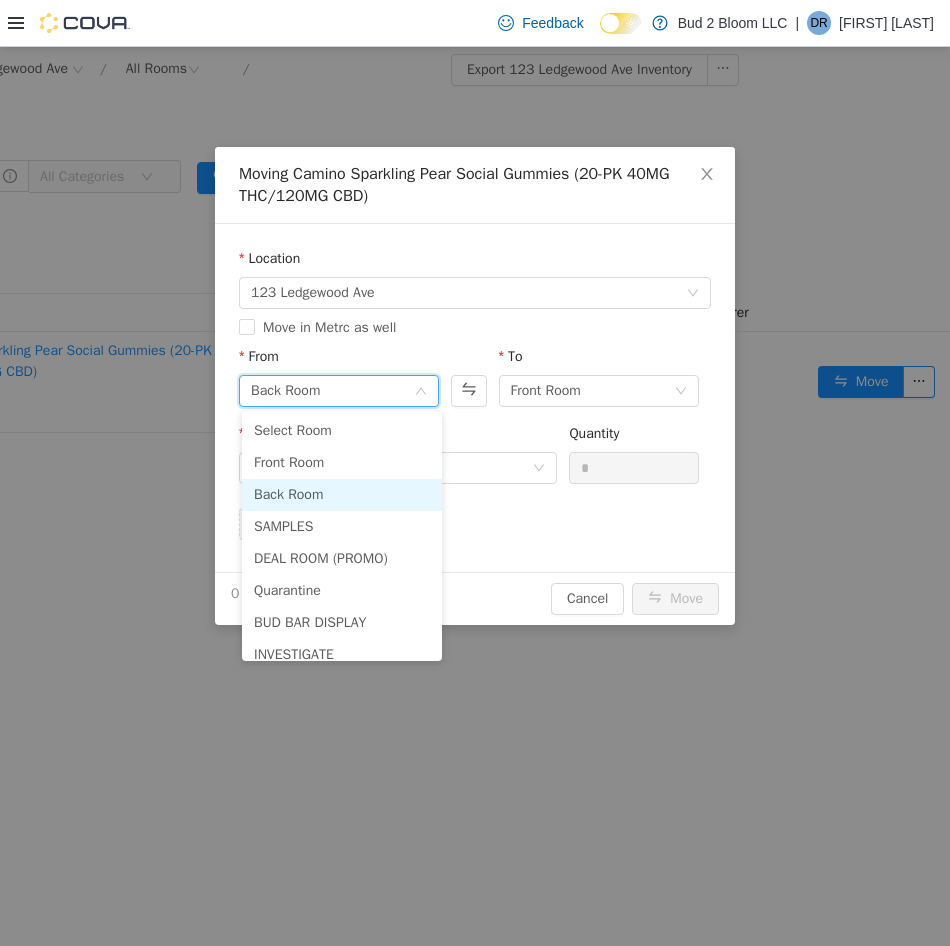 click on "Back Room" at bounding box center (285, 391) 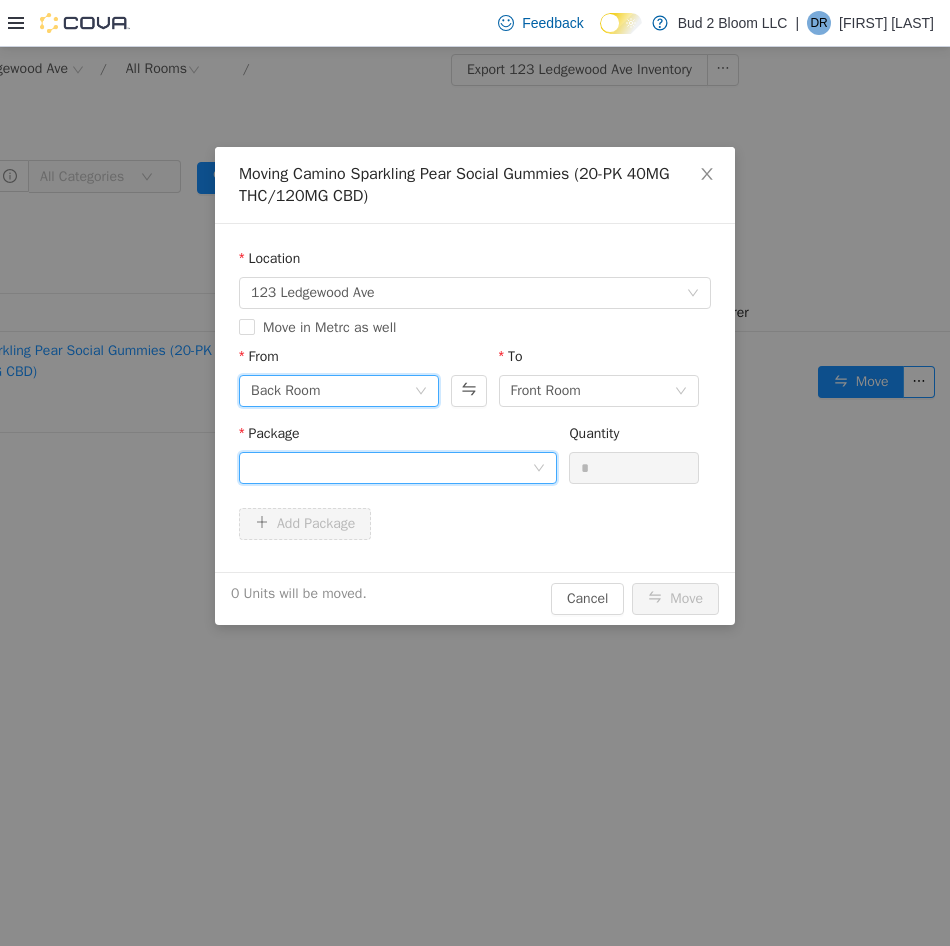 click at bounding box center [391, 468] 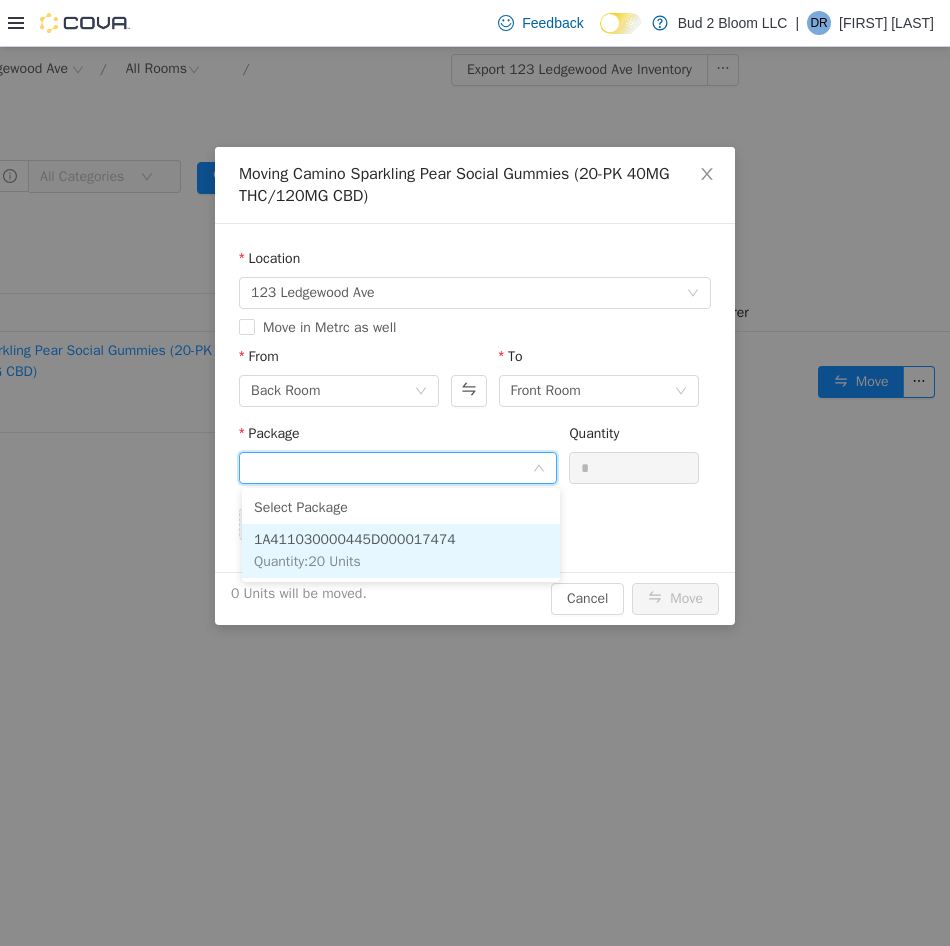click on "1A411030000445D000017474" at bounding box center (355, 539) 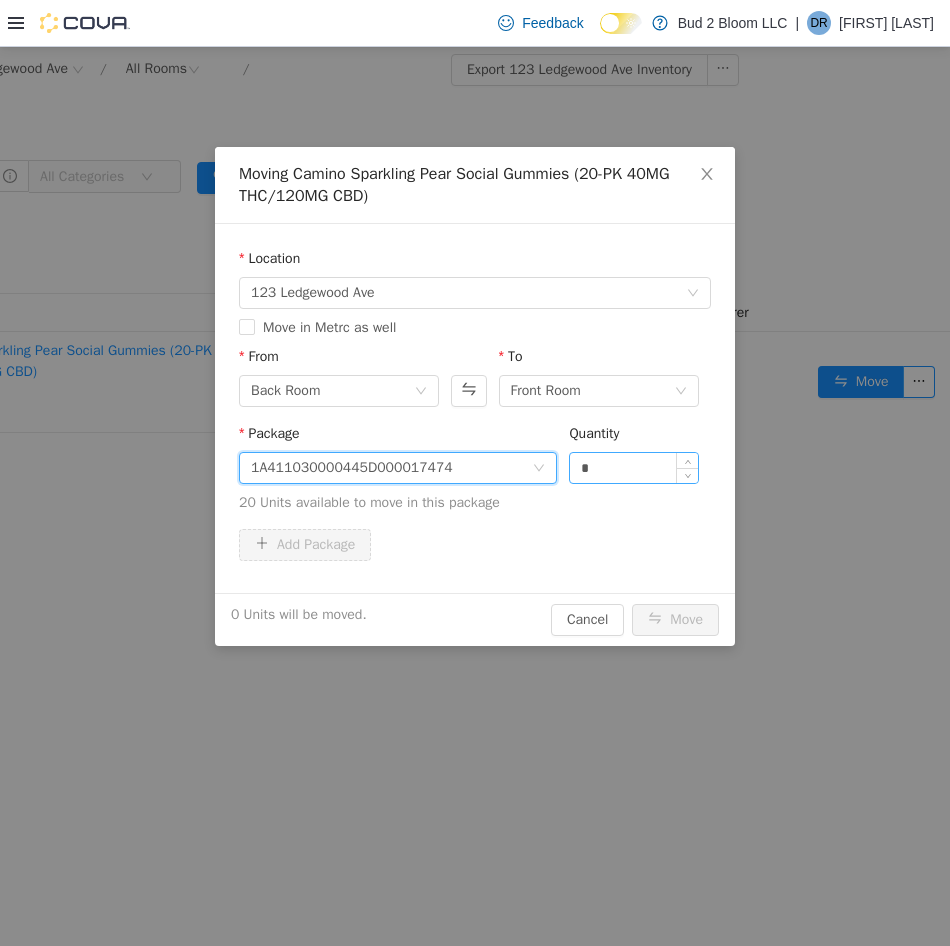 click on "*" at bounding box center [634, 468] 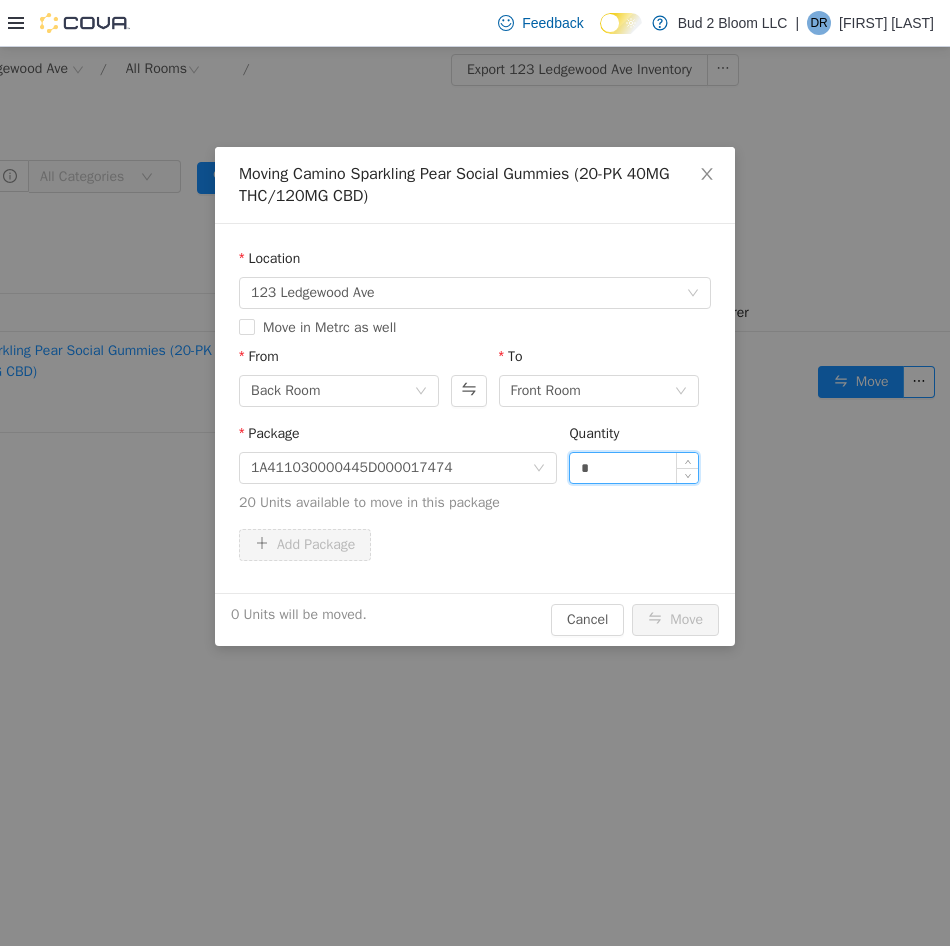 click on "*" at bounding box center (634, 468) 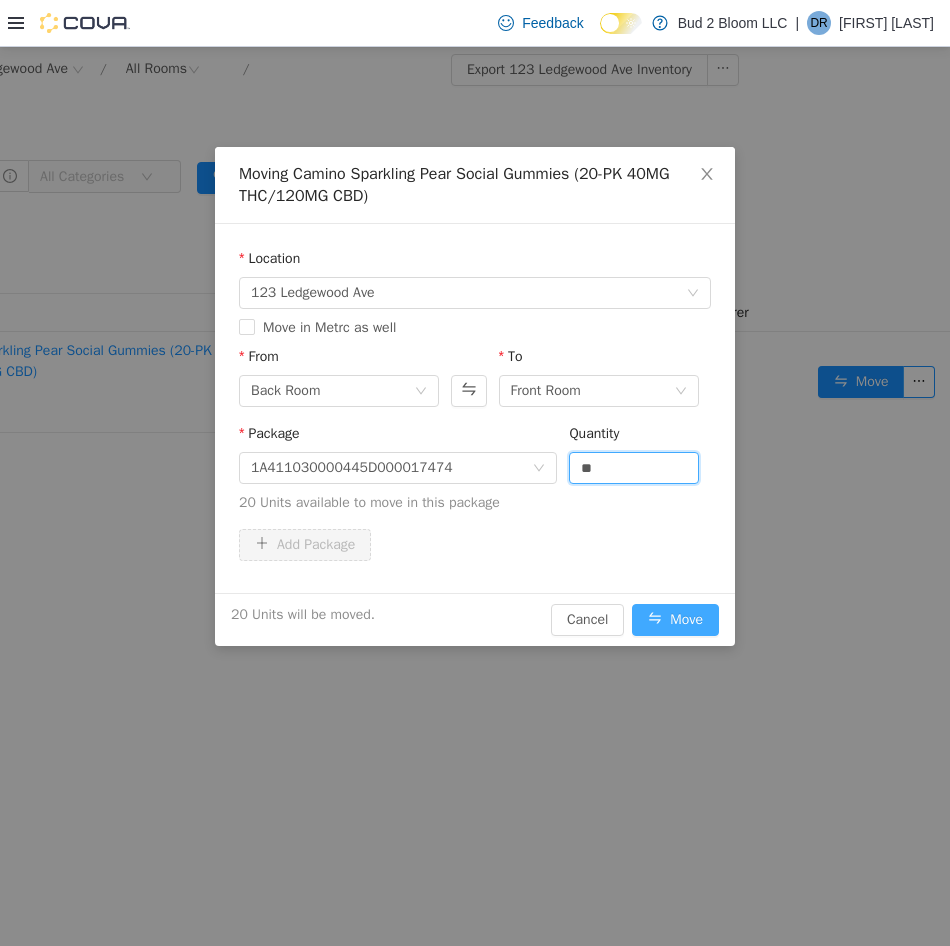 type on "**" 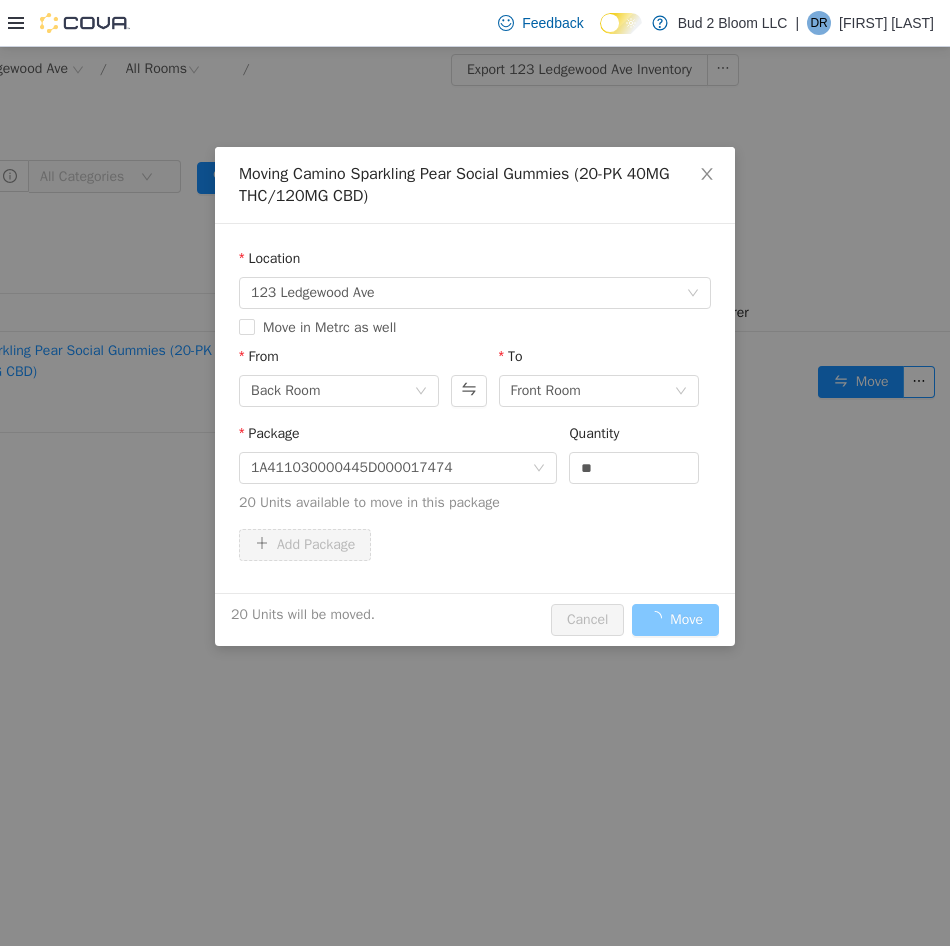 scroll, scrollTop: 0, scrollLeft: 0, axis: both 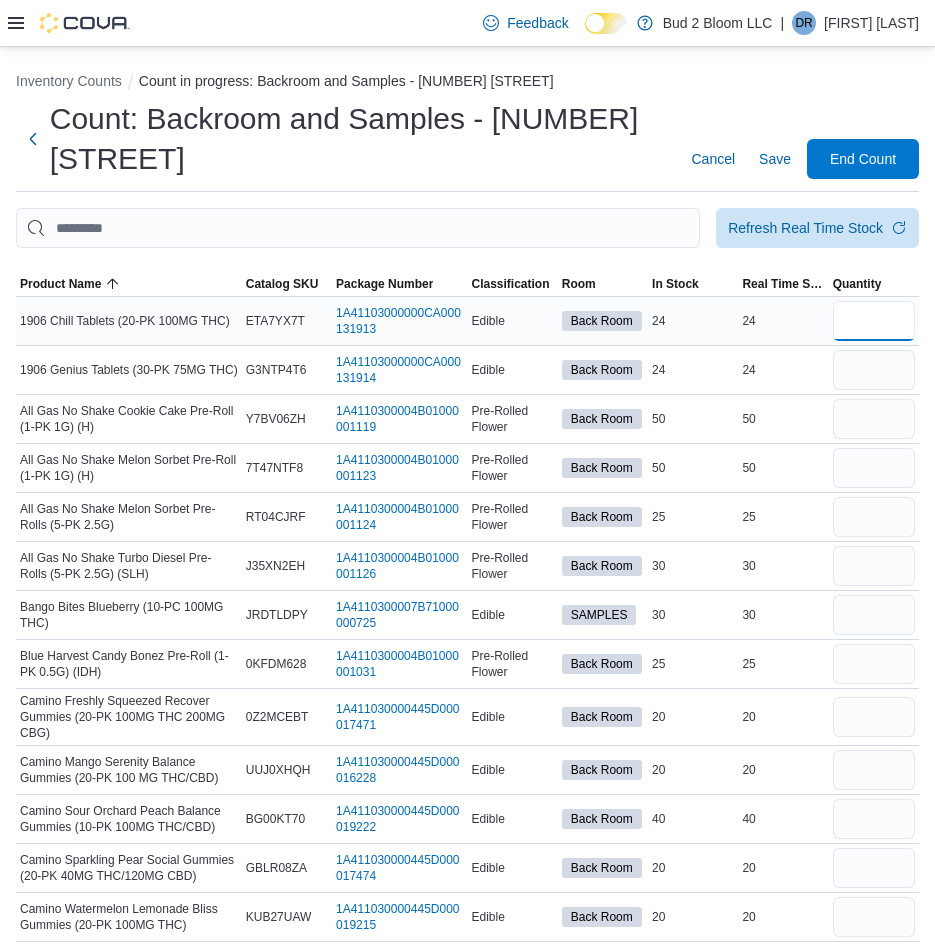 click at bounding box center (874, 321) 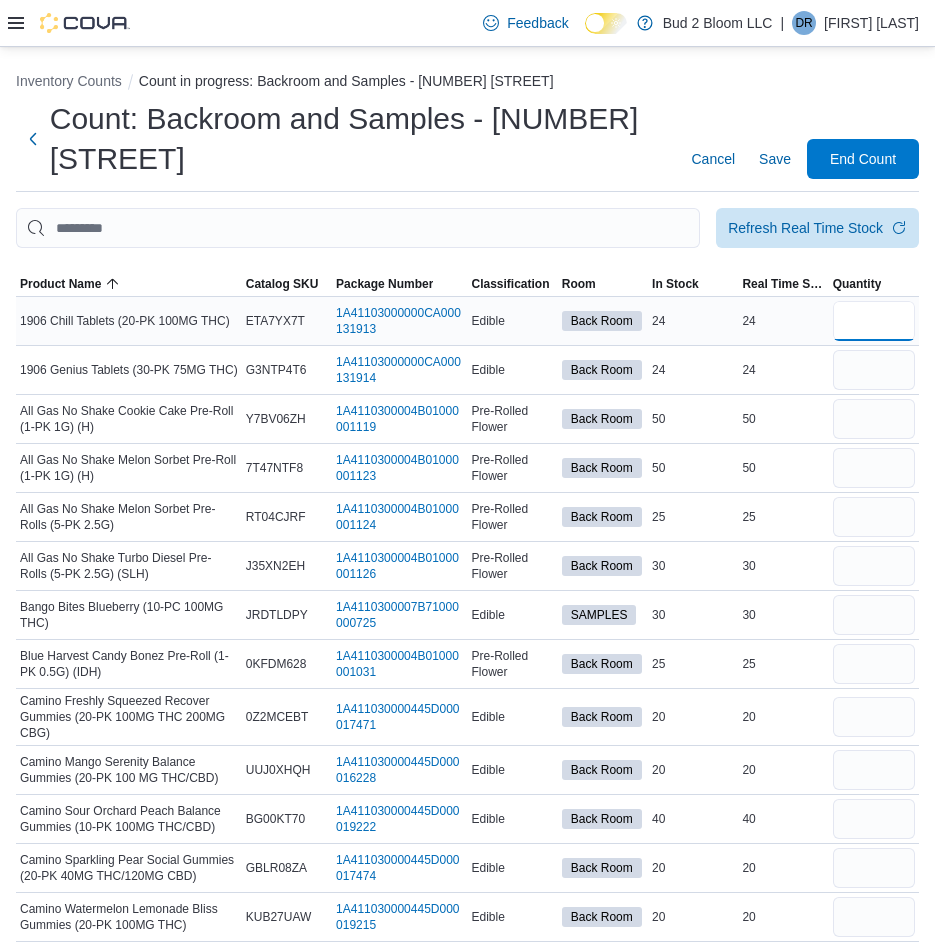 type on "**" 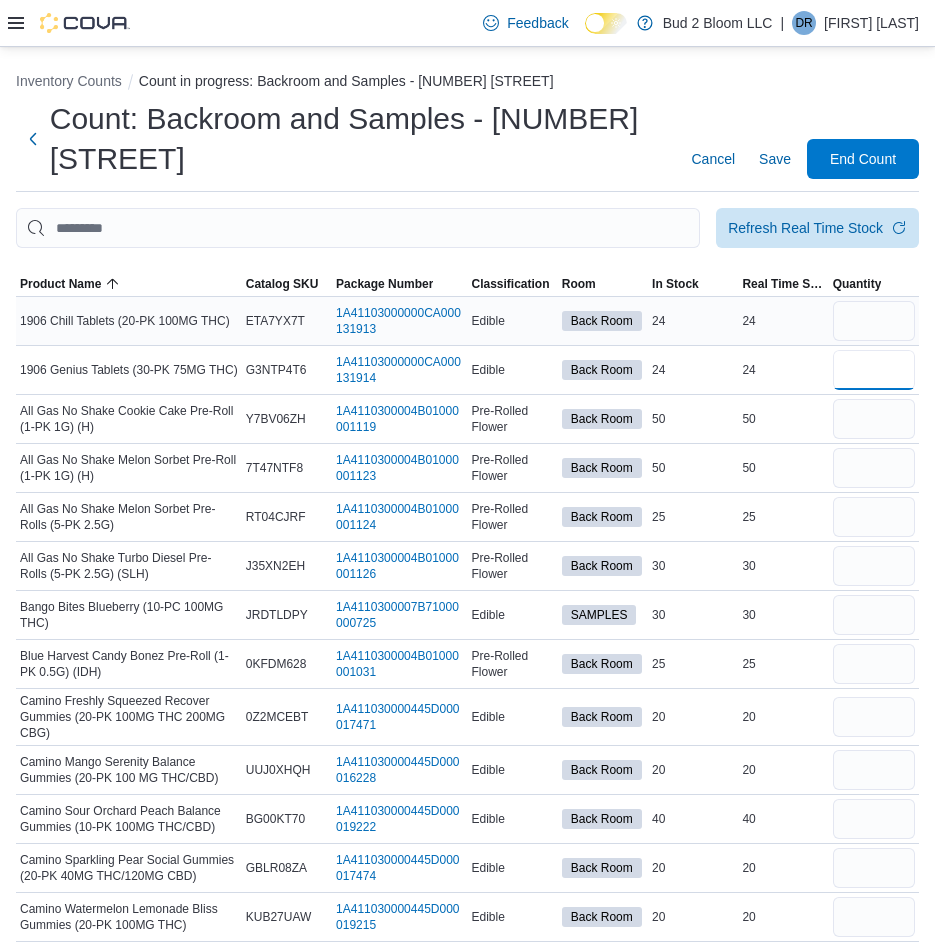 type 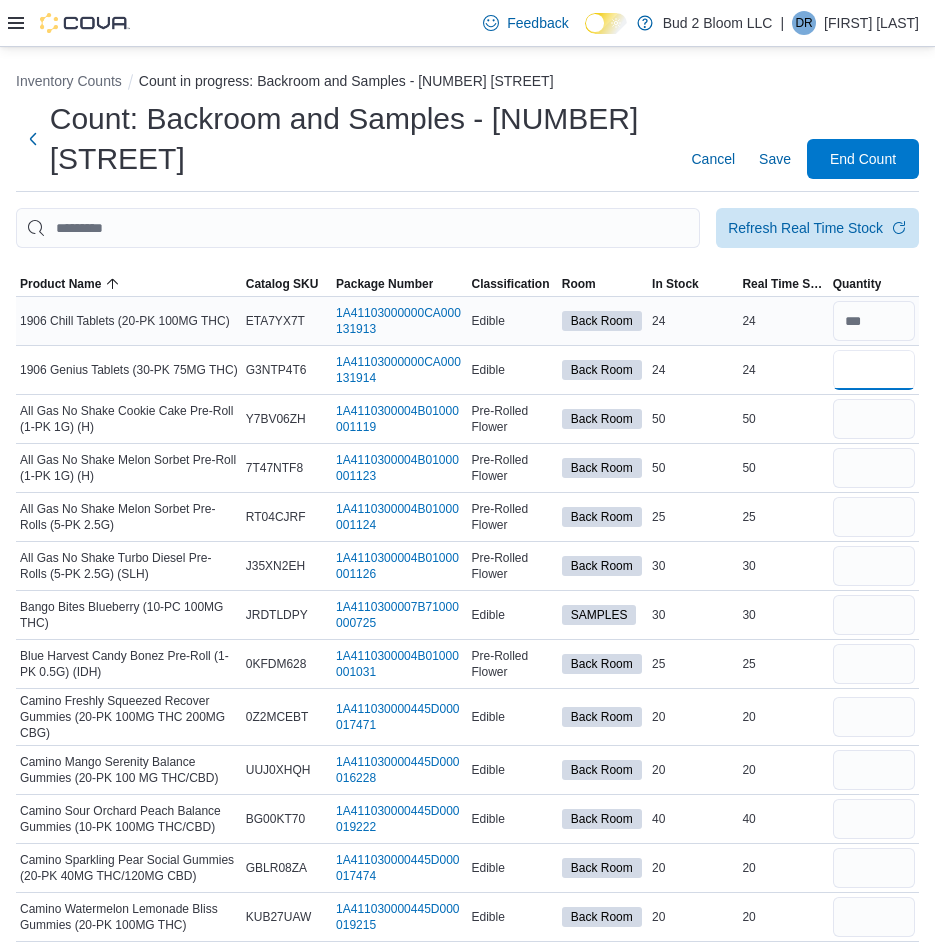 type on "*" 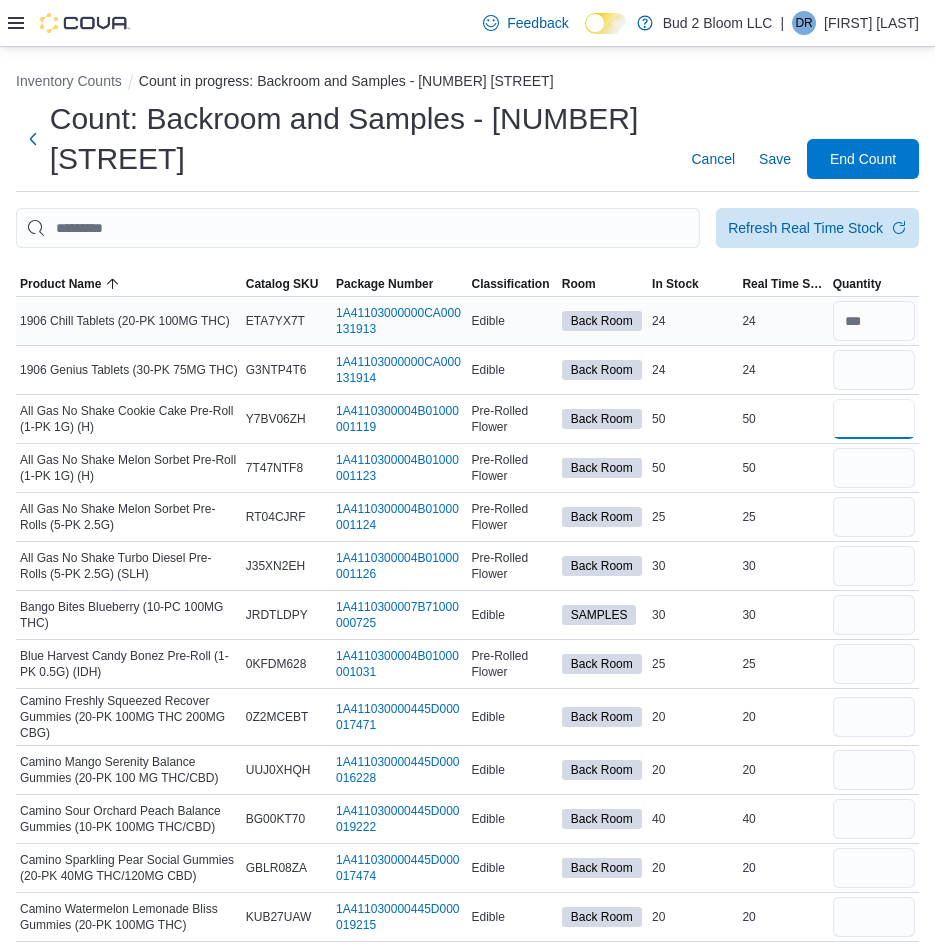 type 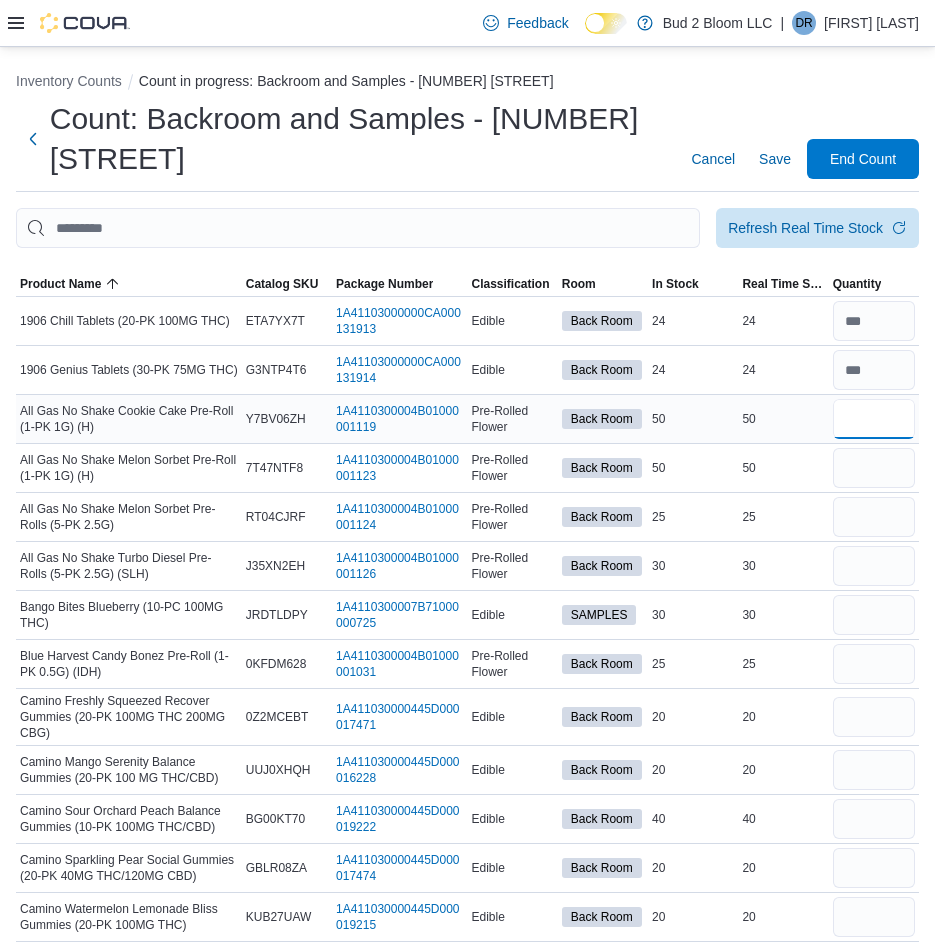 click at bounding box center (874, 419) 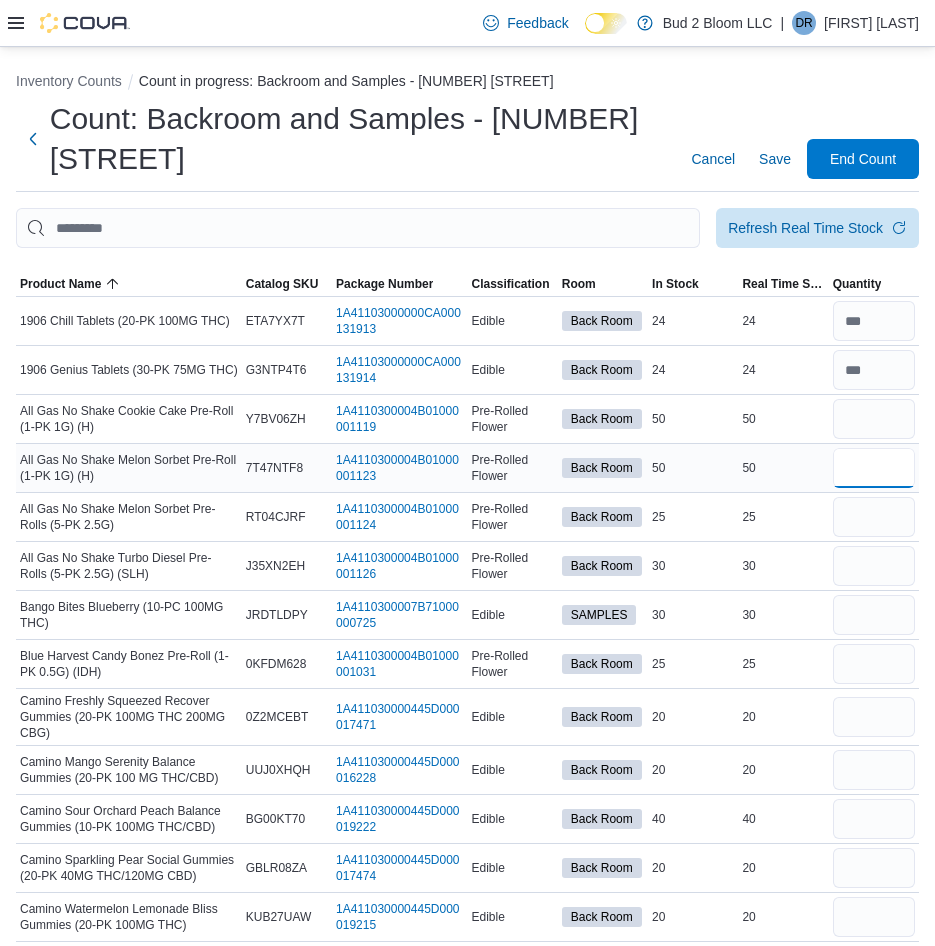 click at bounding box center [874, 468] 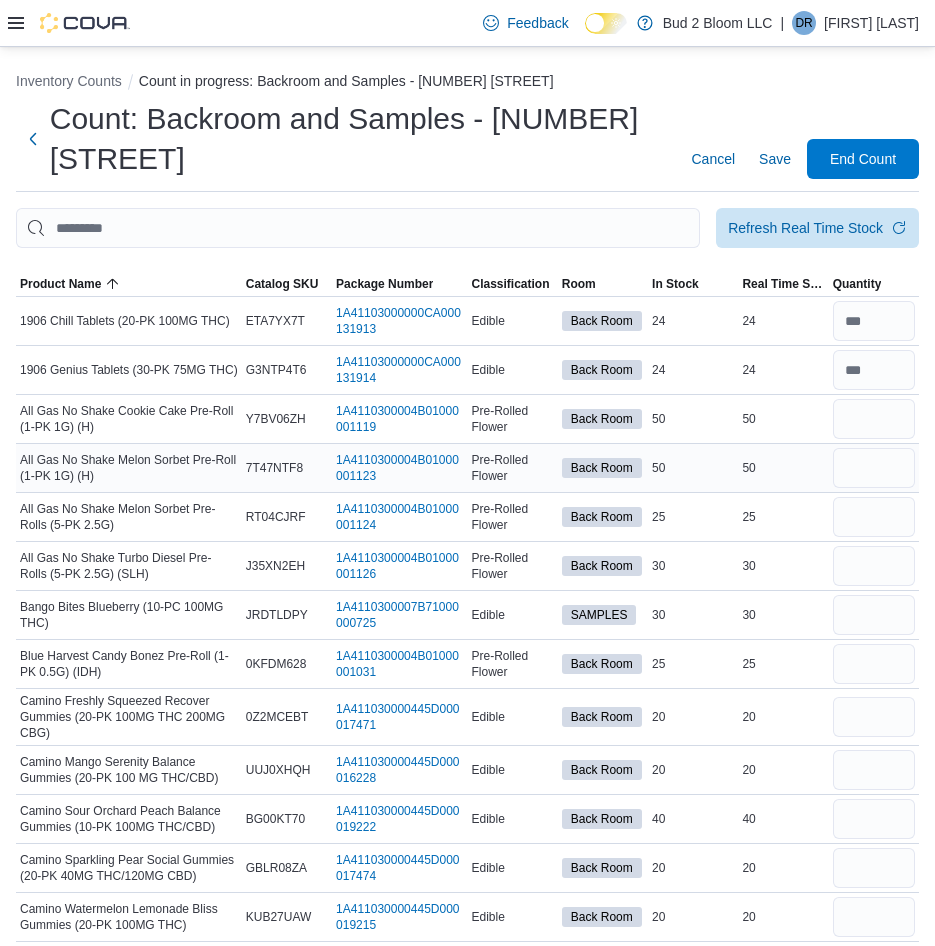 click on "**" at bounding box center (874, 468) 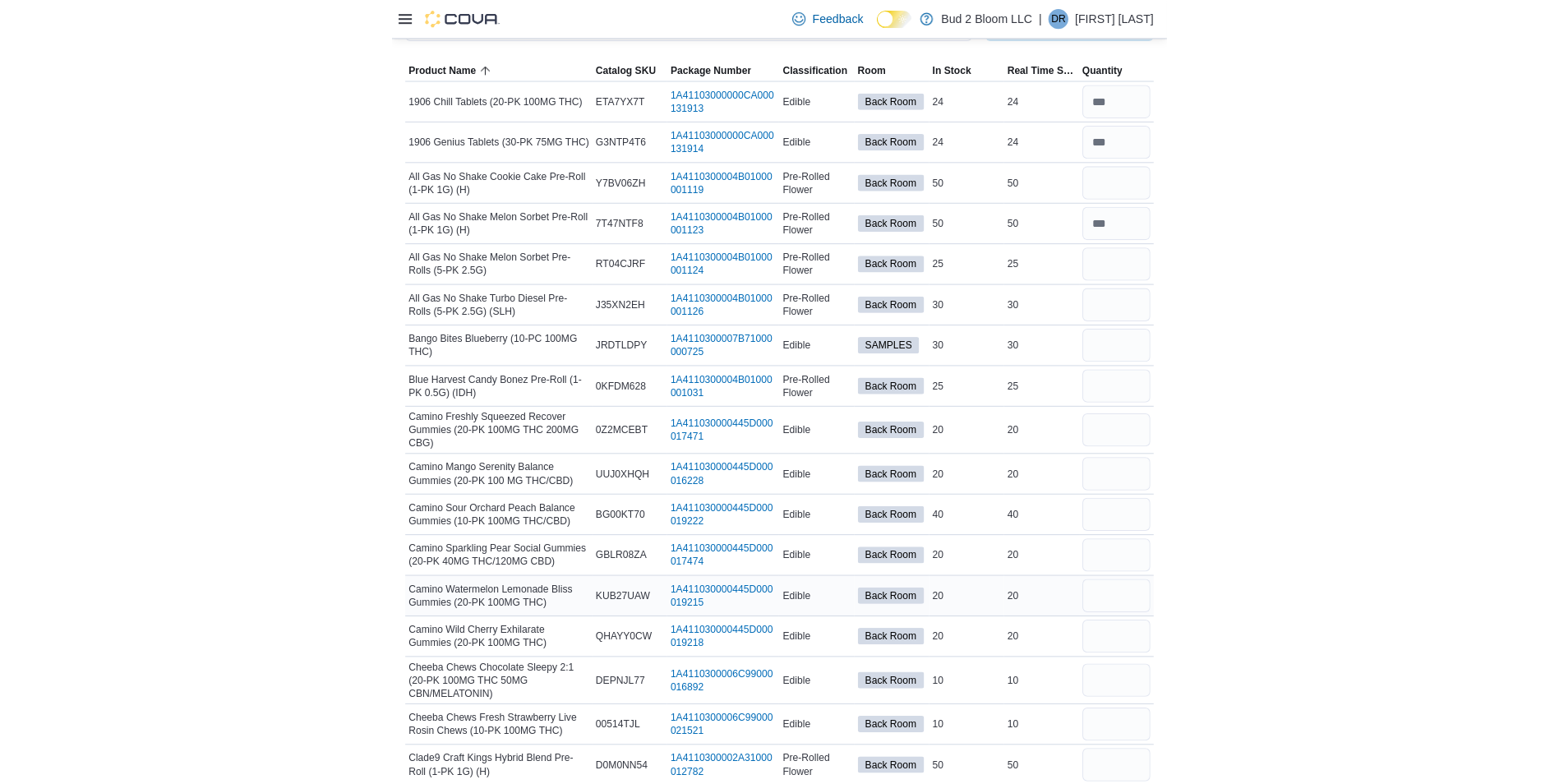 scroll, scrollTop: 164, scrollLeft: 0, axis: vertical 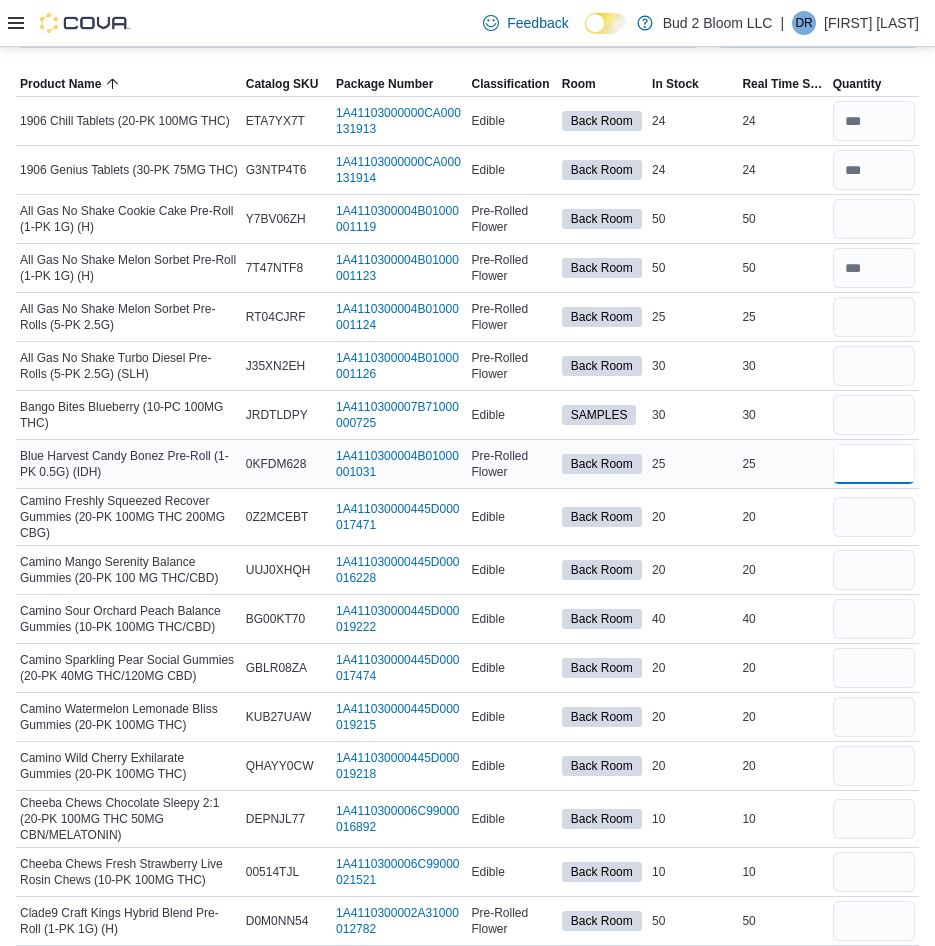 click at bounding box center (874, 464) 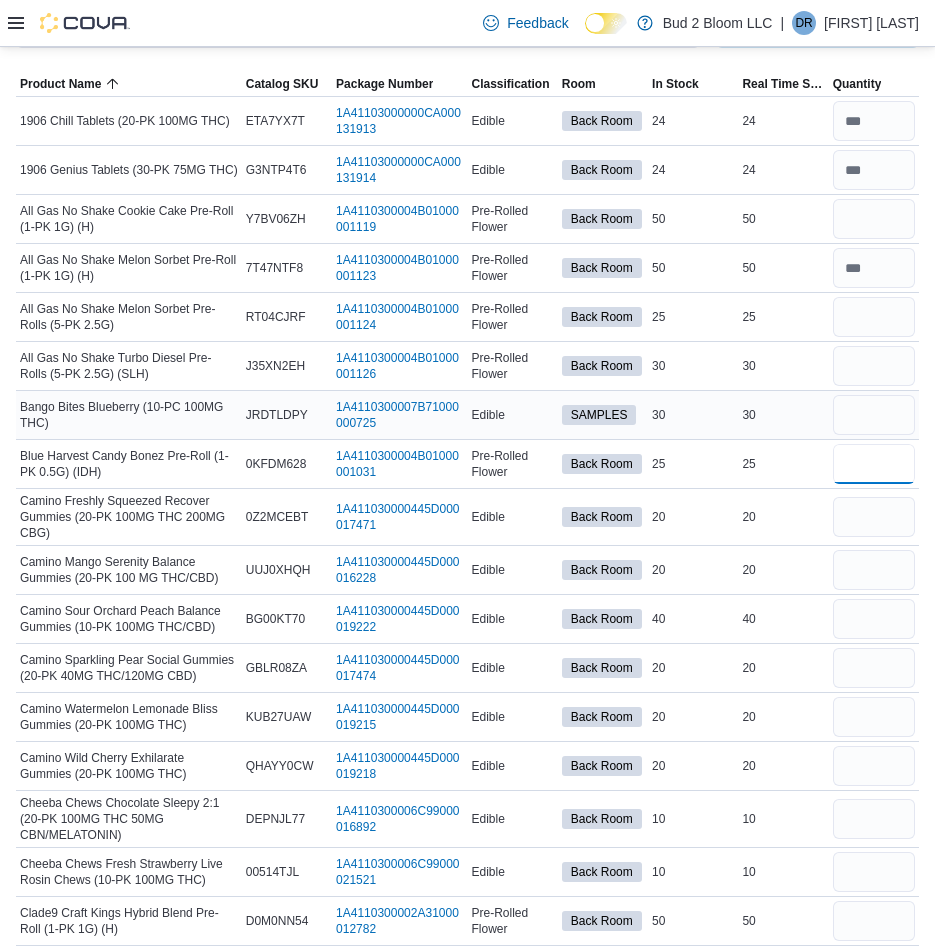 type on "**" 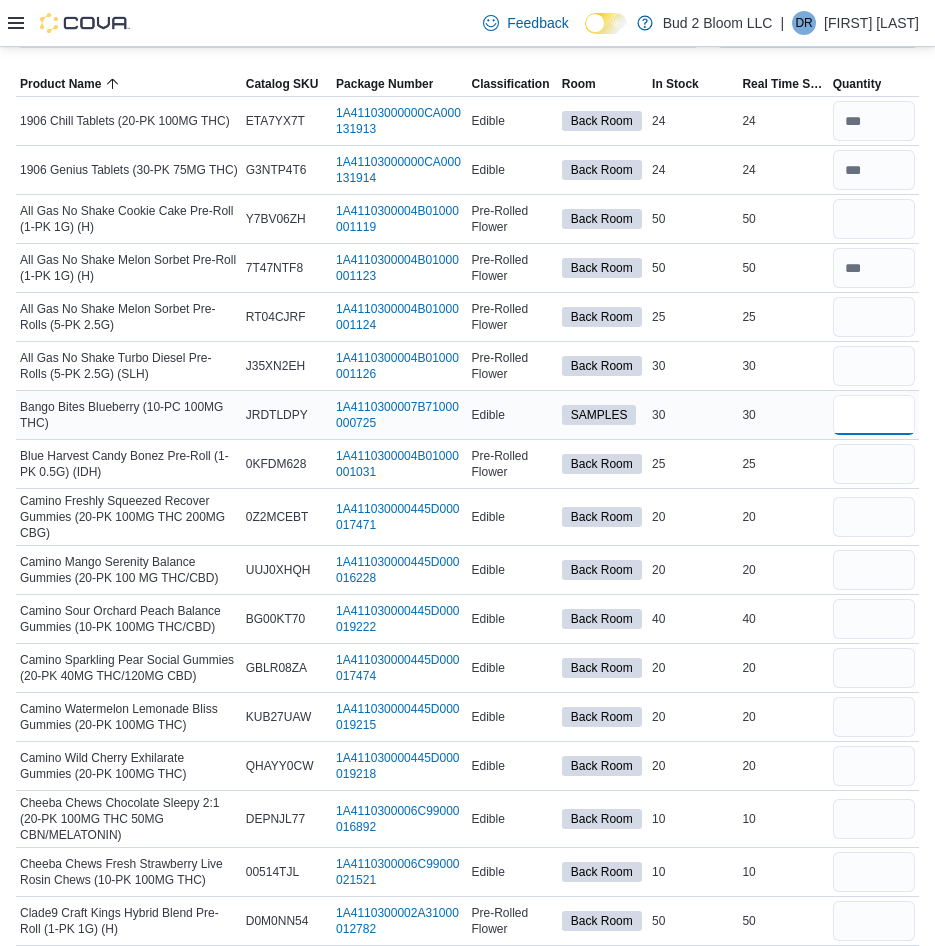type 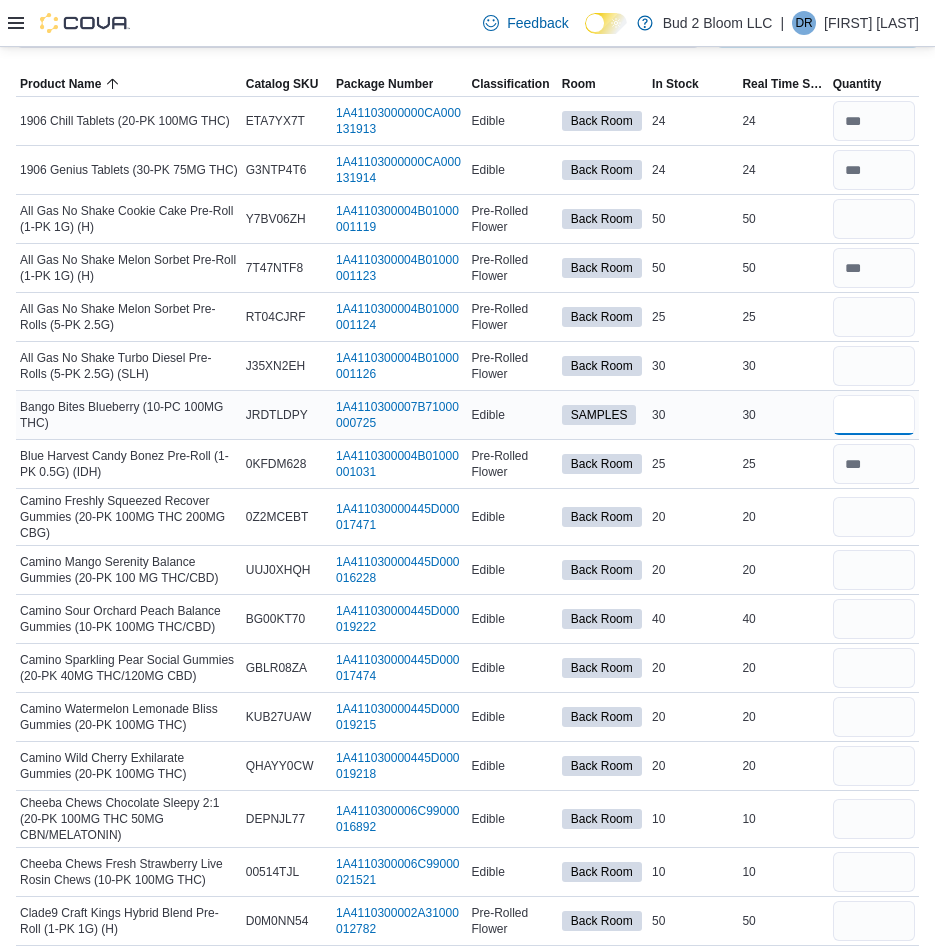 click at bounding box center [874, 415] 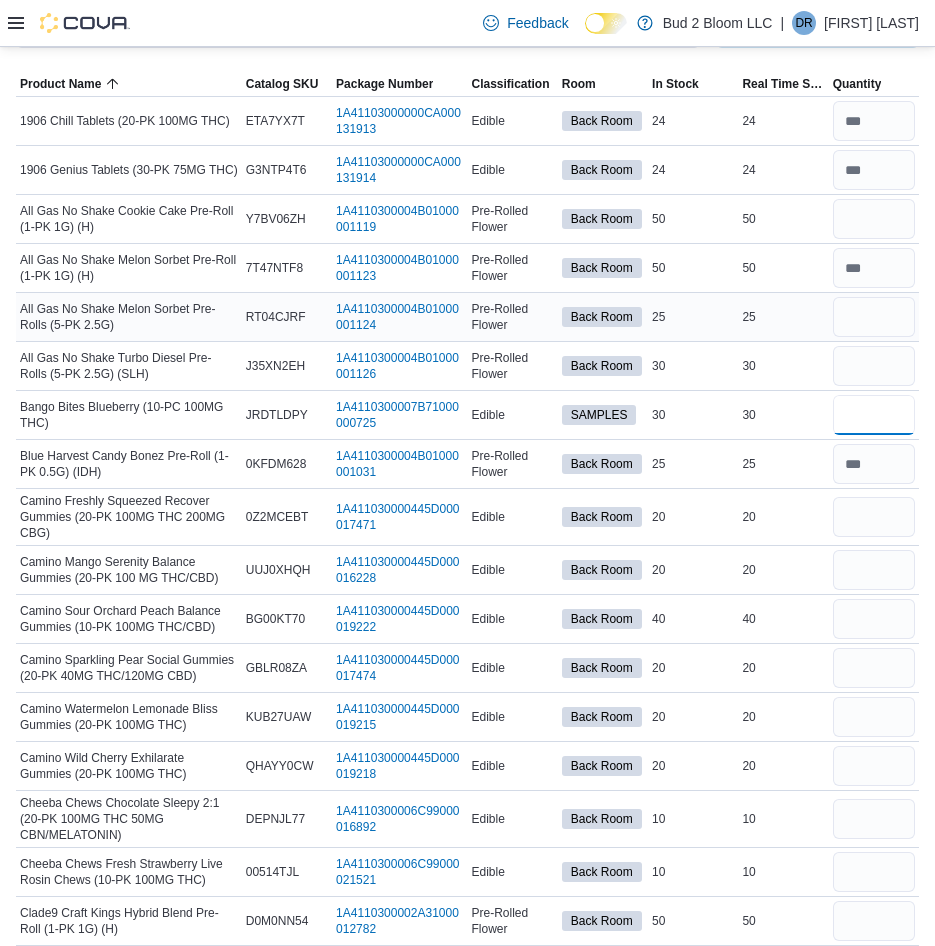 type on "**" 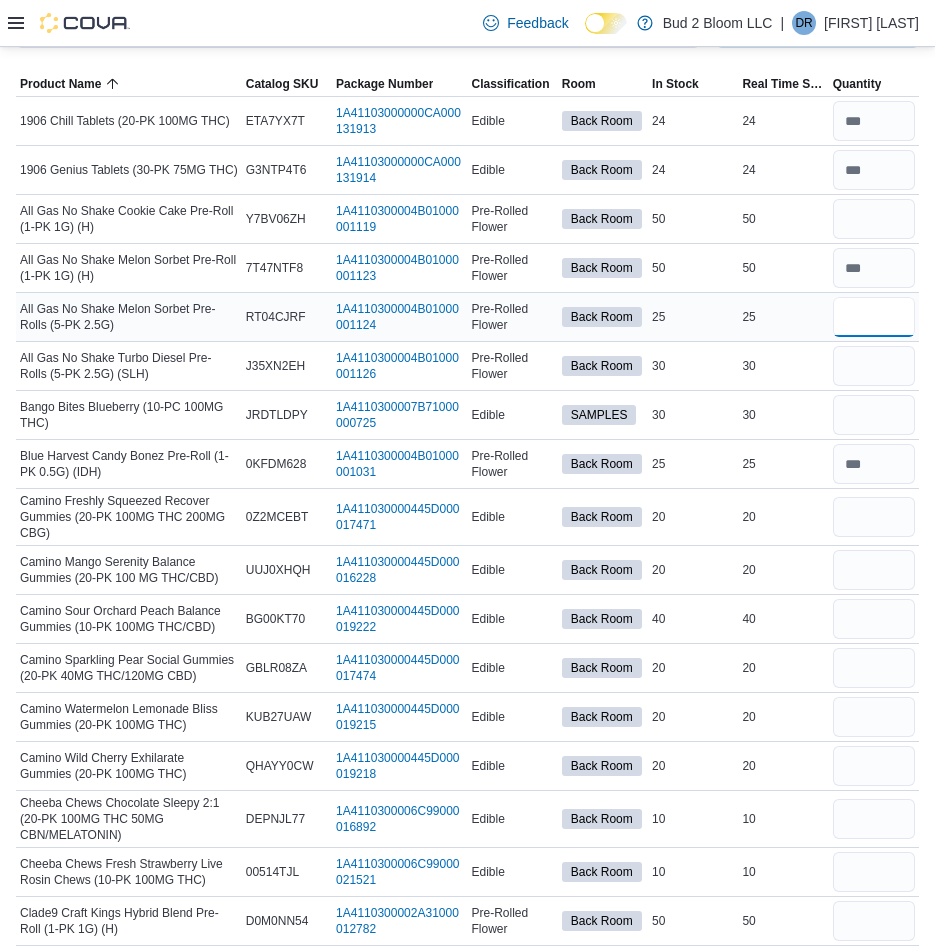 click at bounding box center (874, 317) 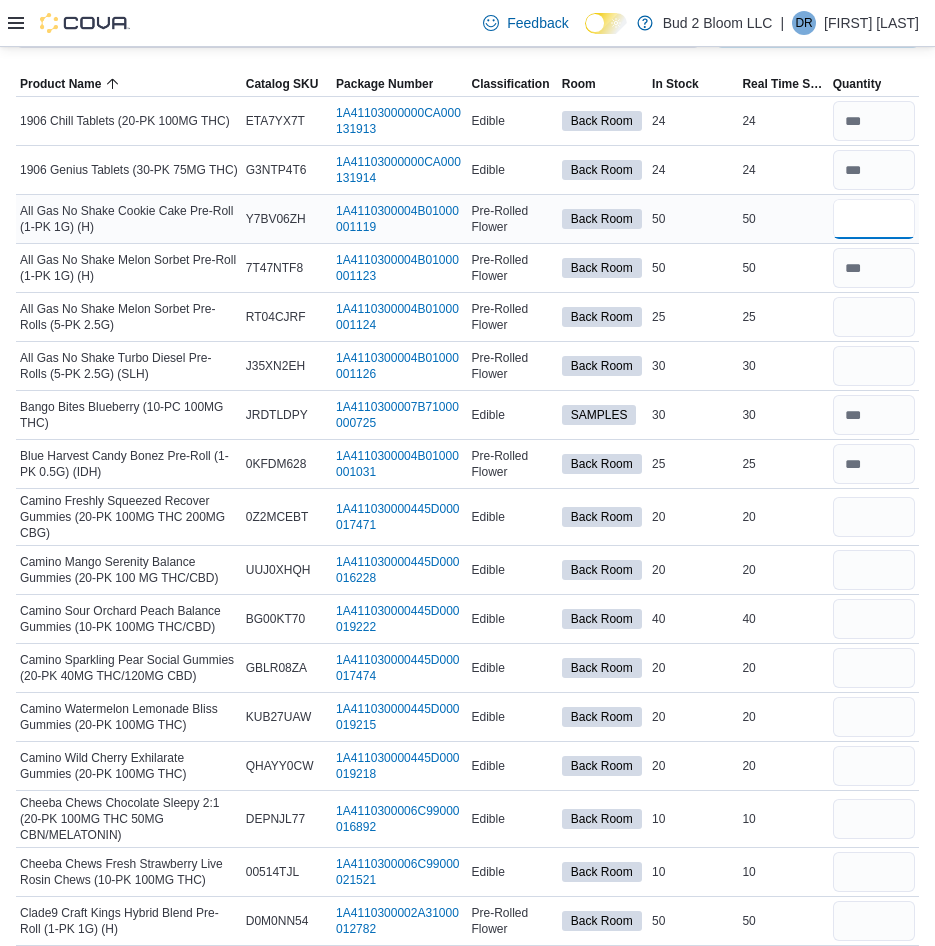 click at bounding box center [874, 219] 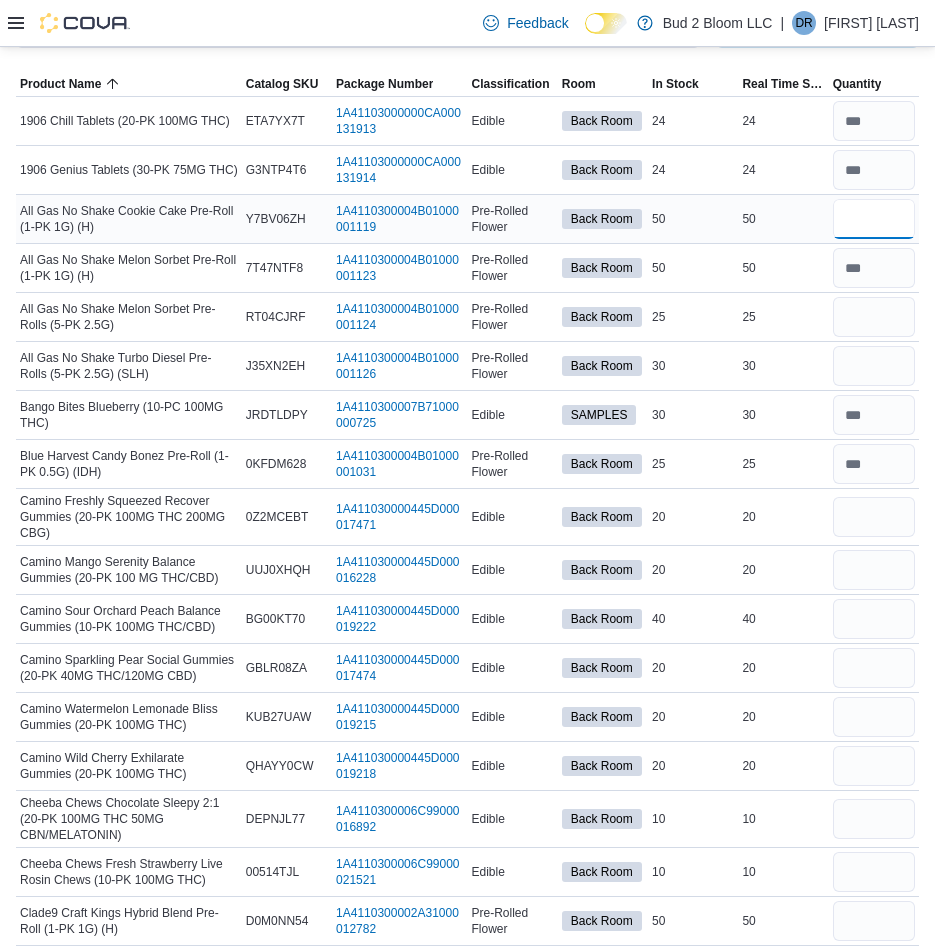 type on "**" 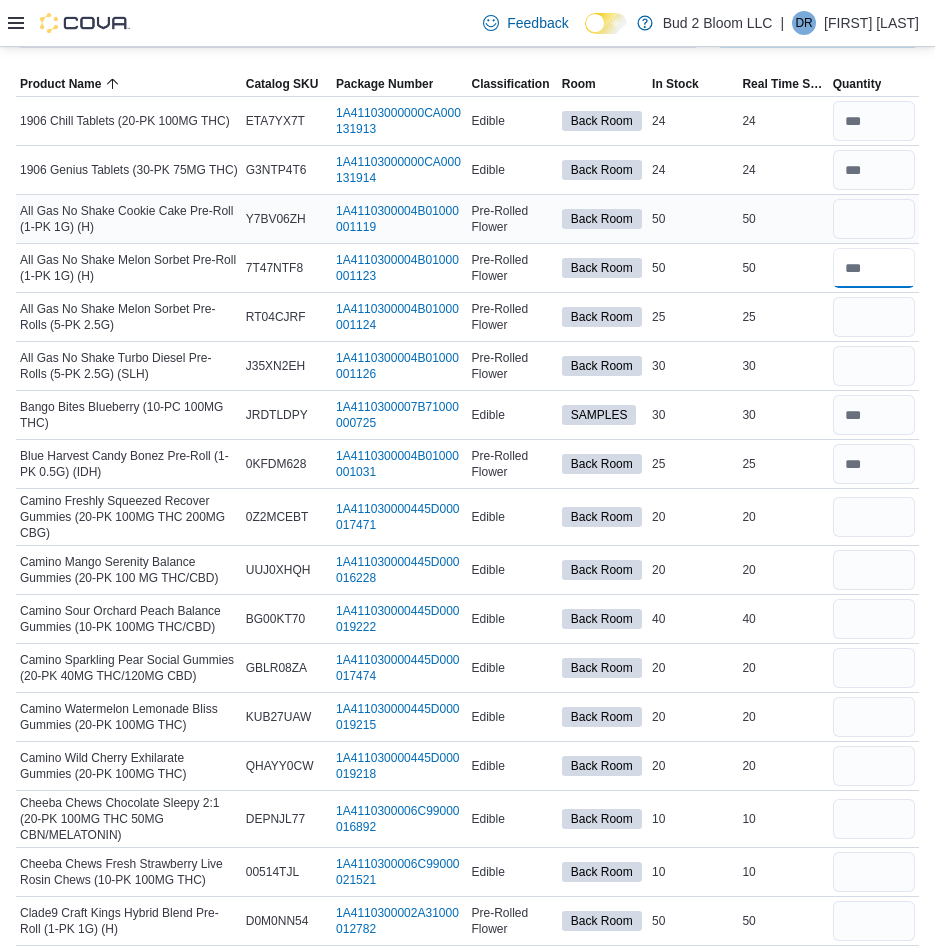 type 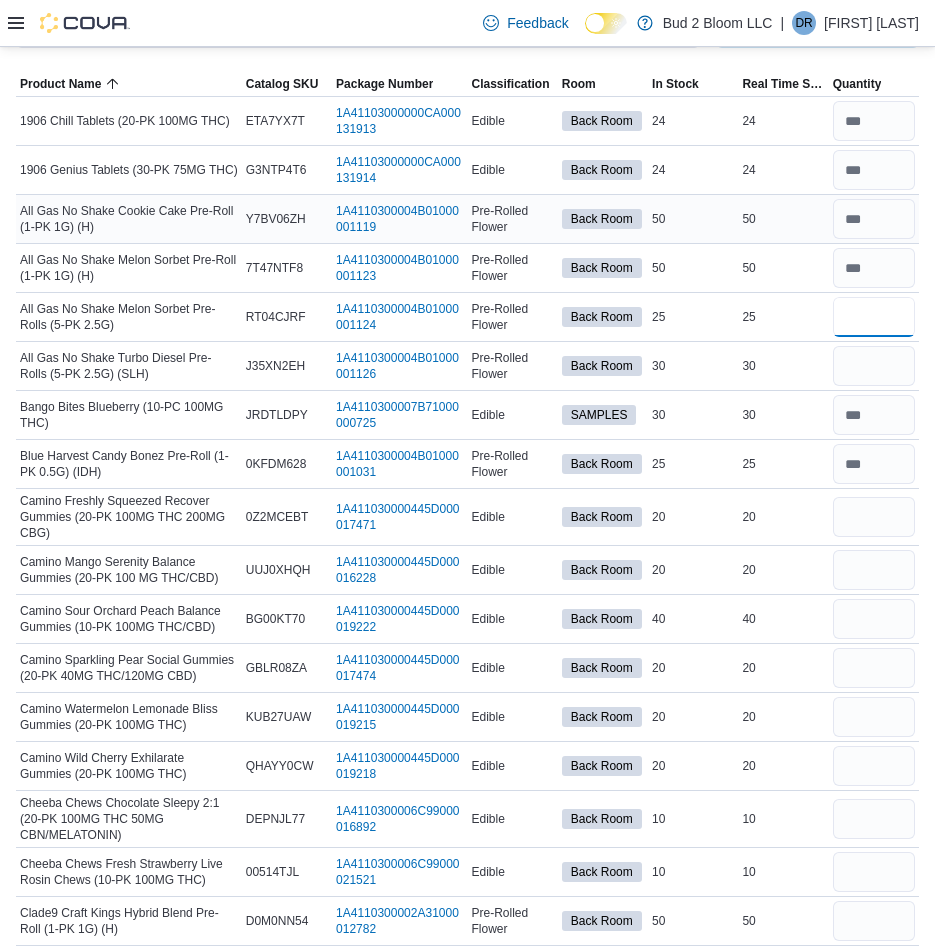 type on "**" 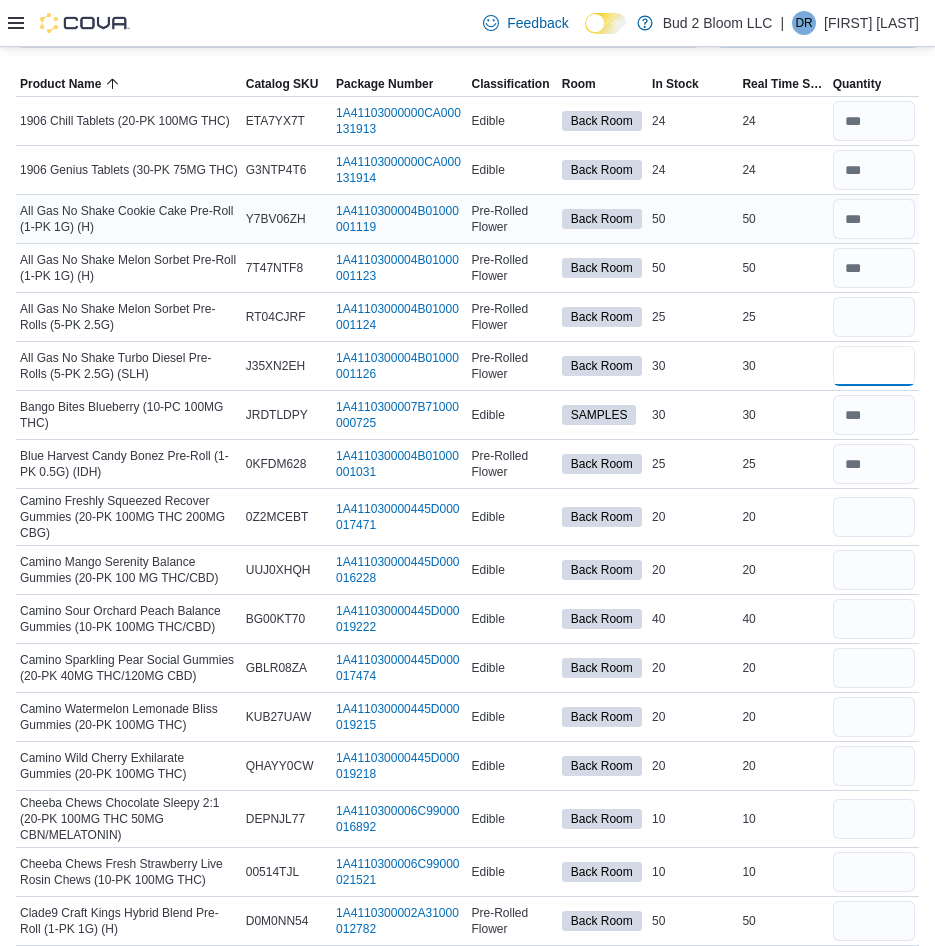 type 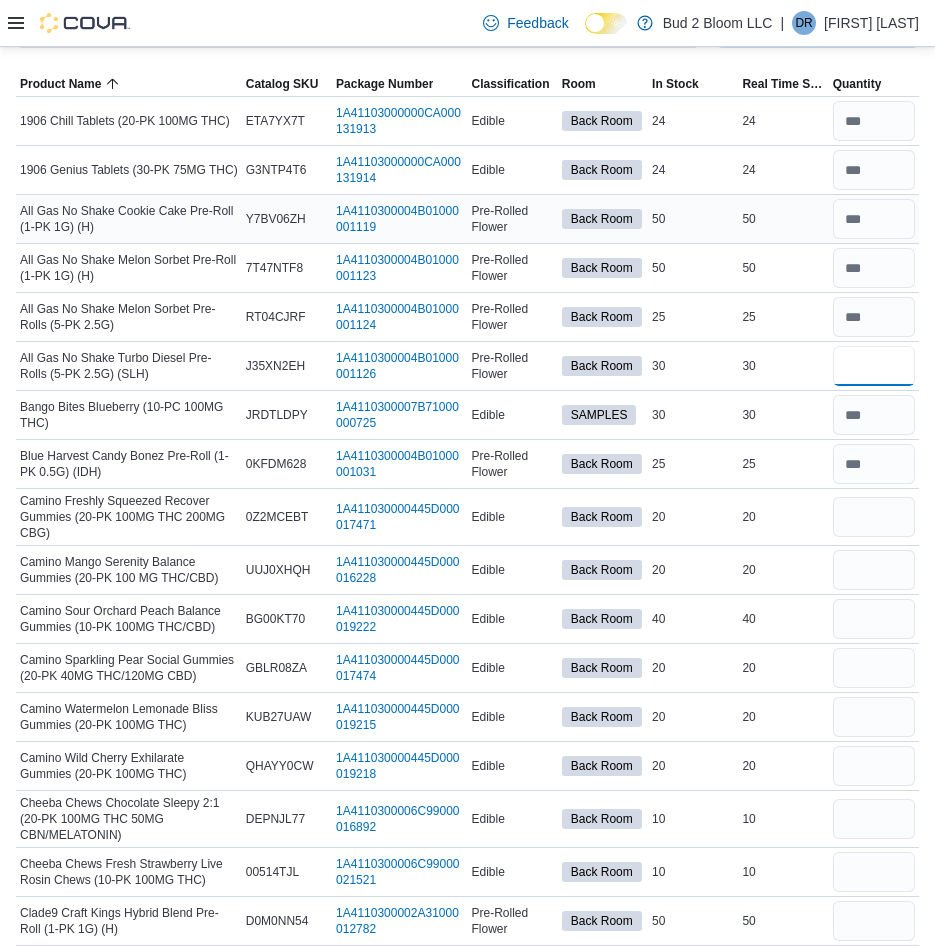 type on "**" 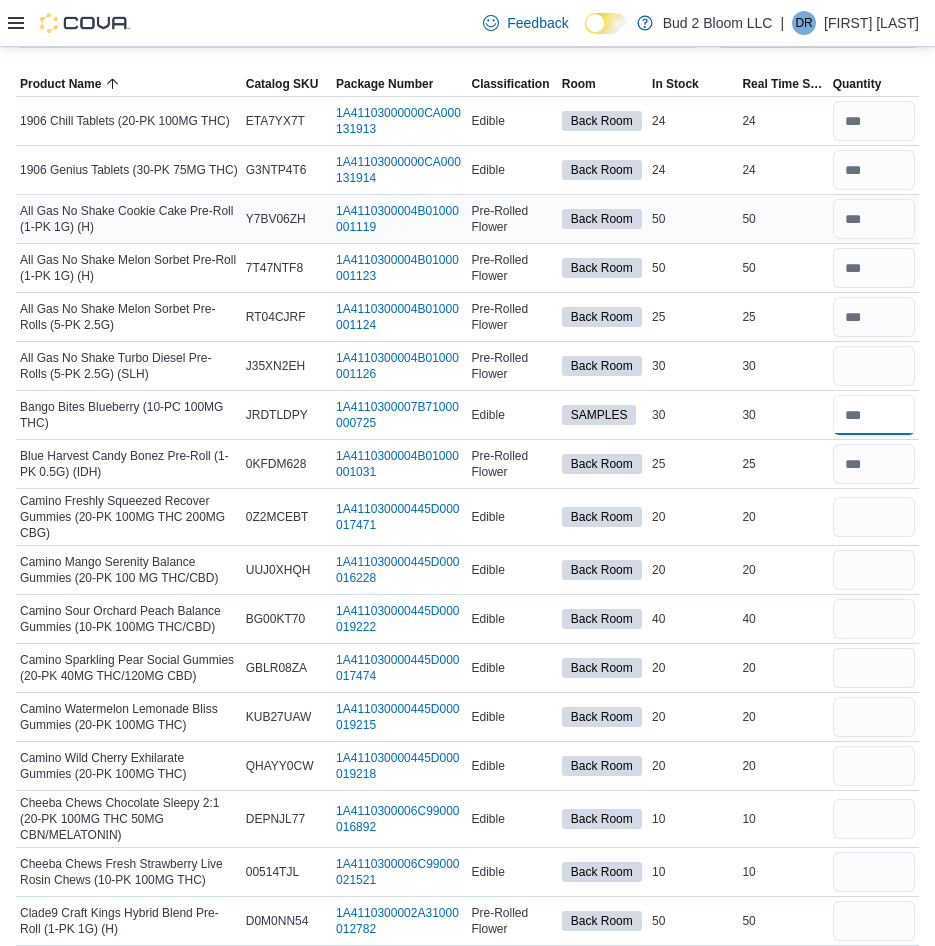 type 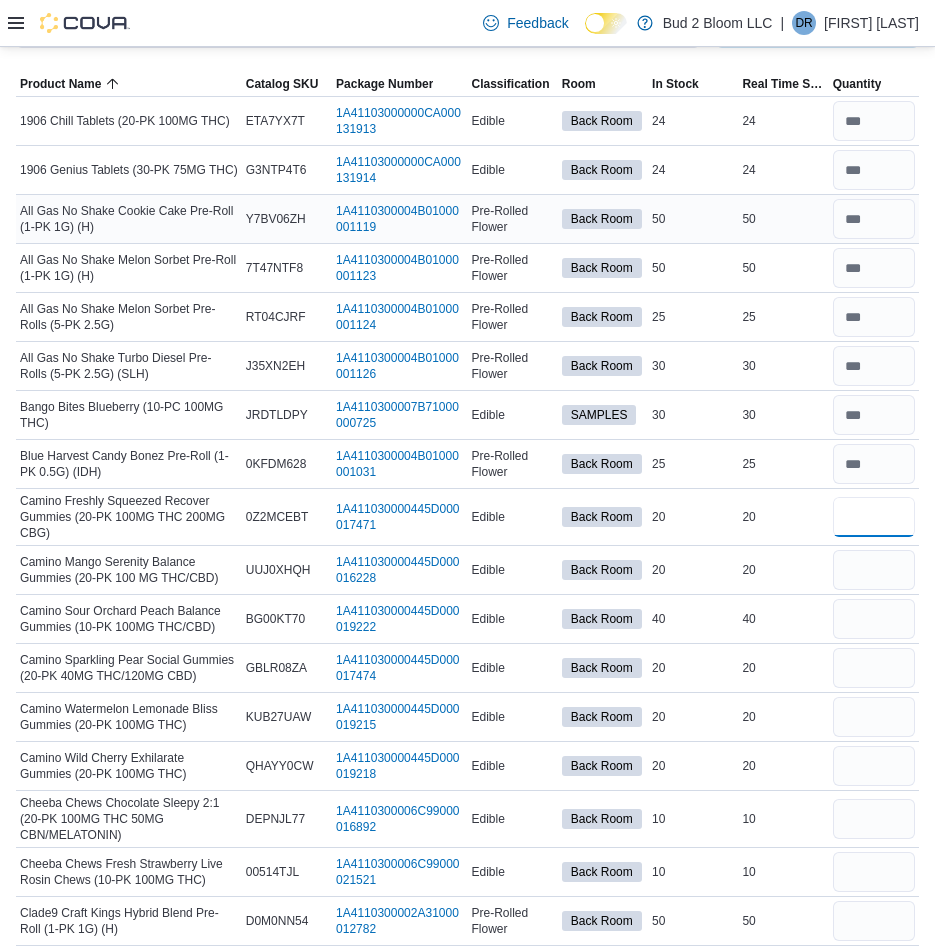 type on "**" 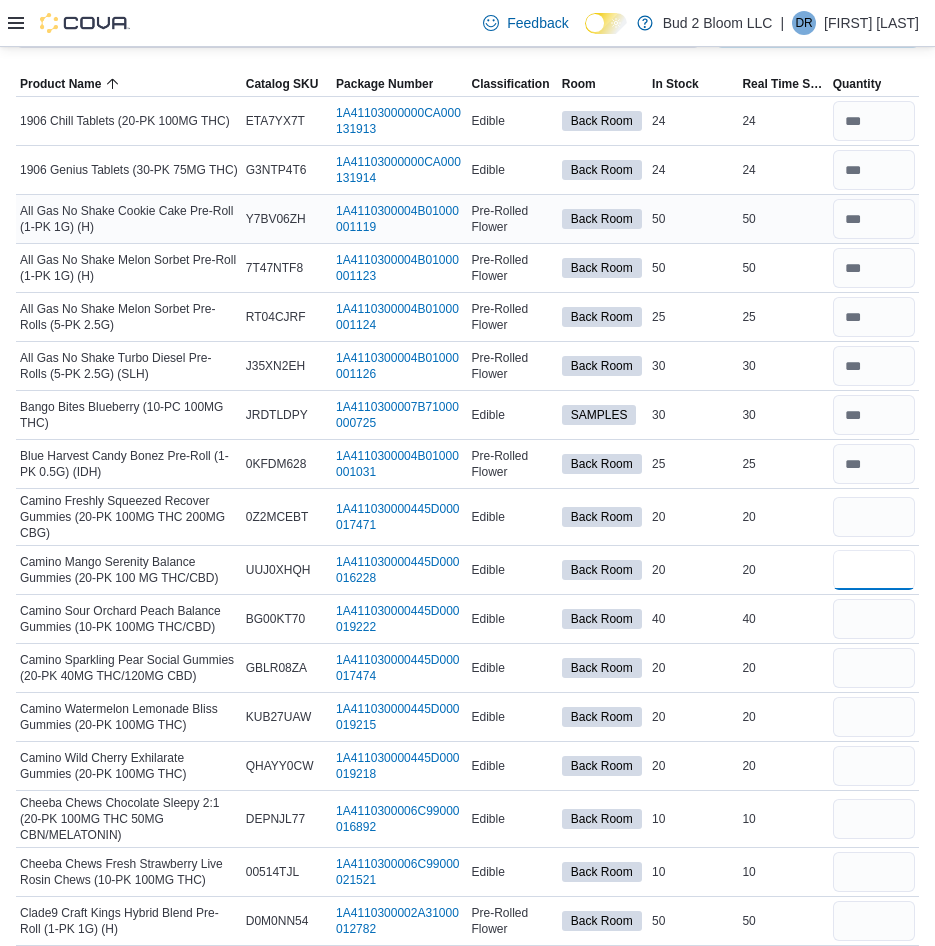 type 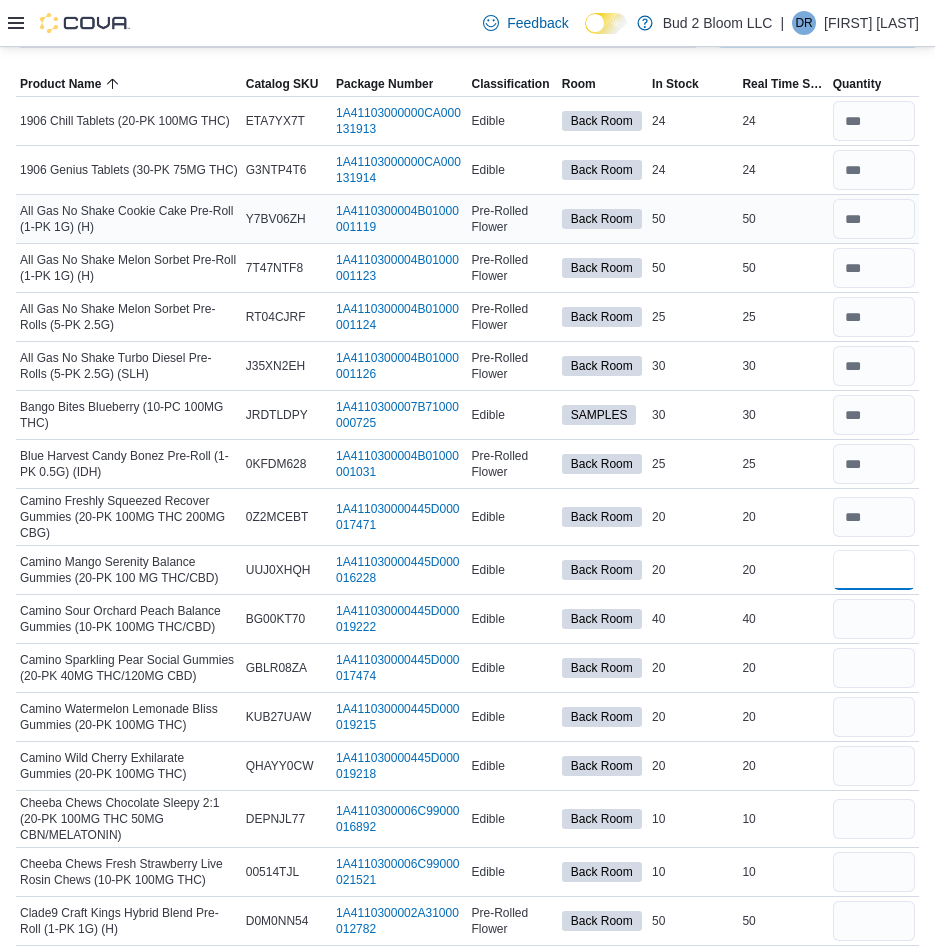 type on "**" 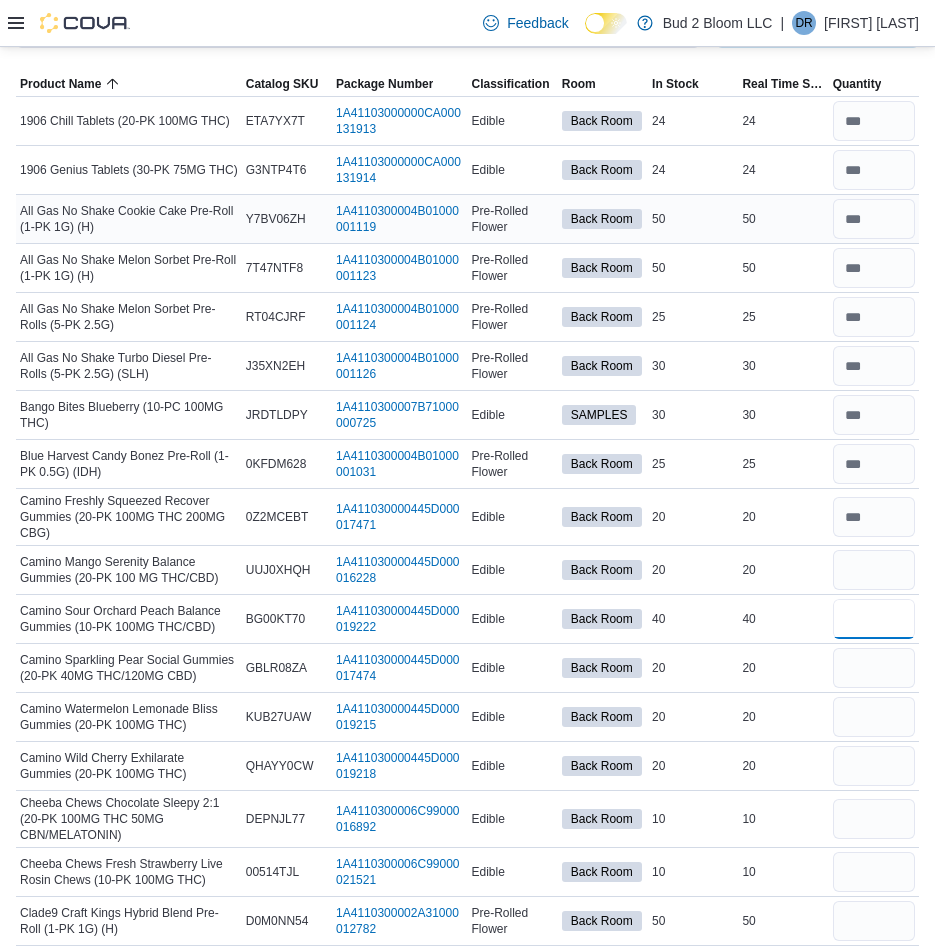 type 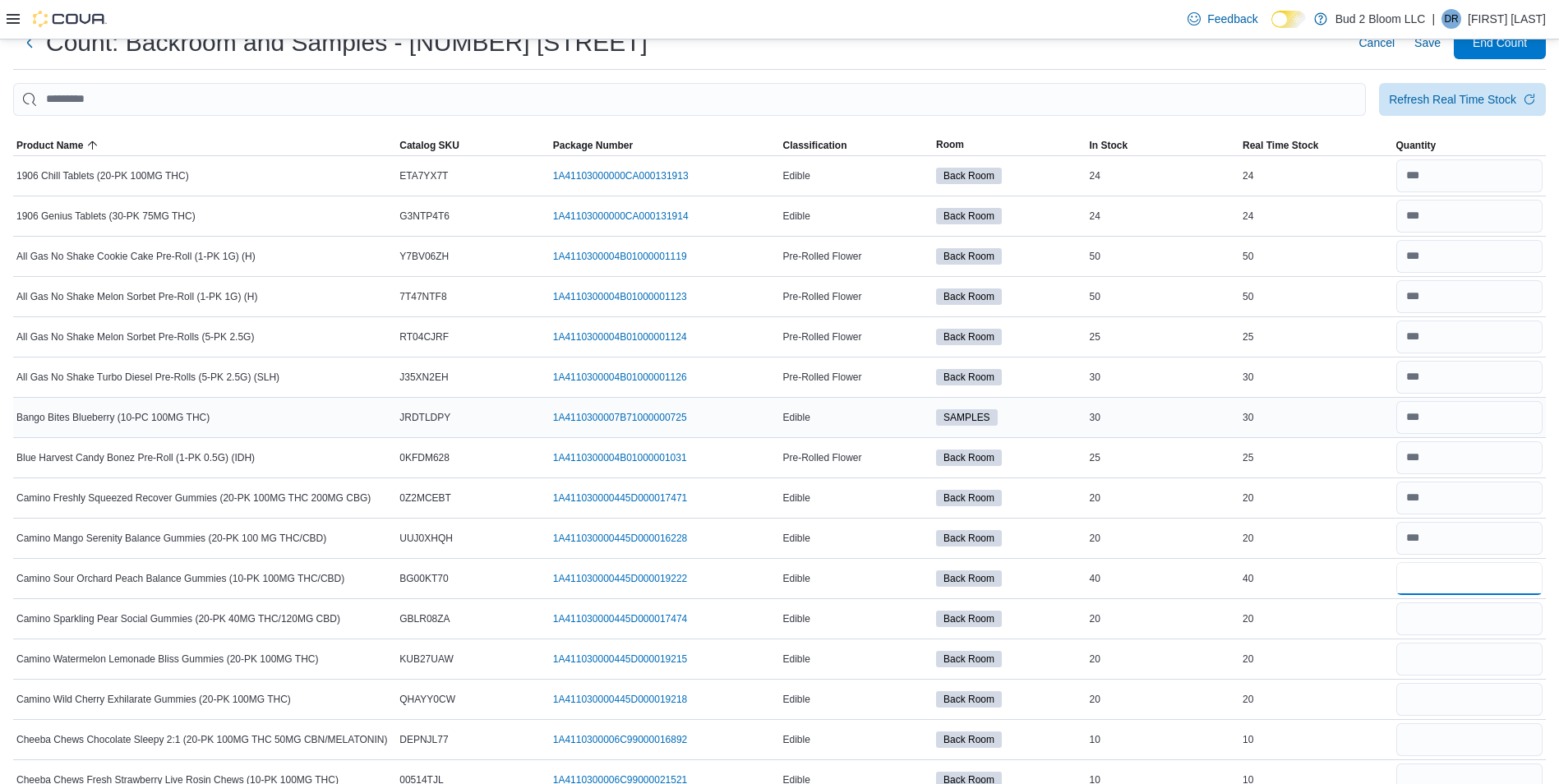 scroll, scrollTop: 0, scrollLeft: 0, axis: both 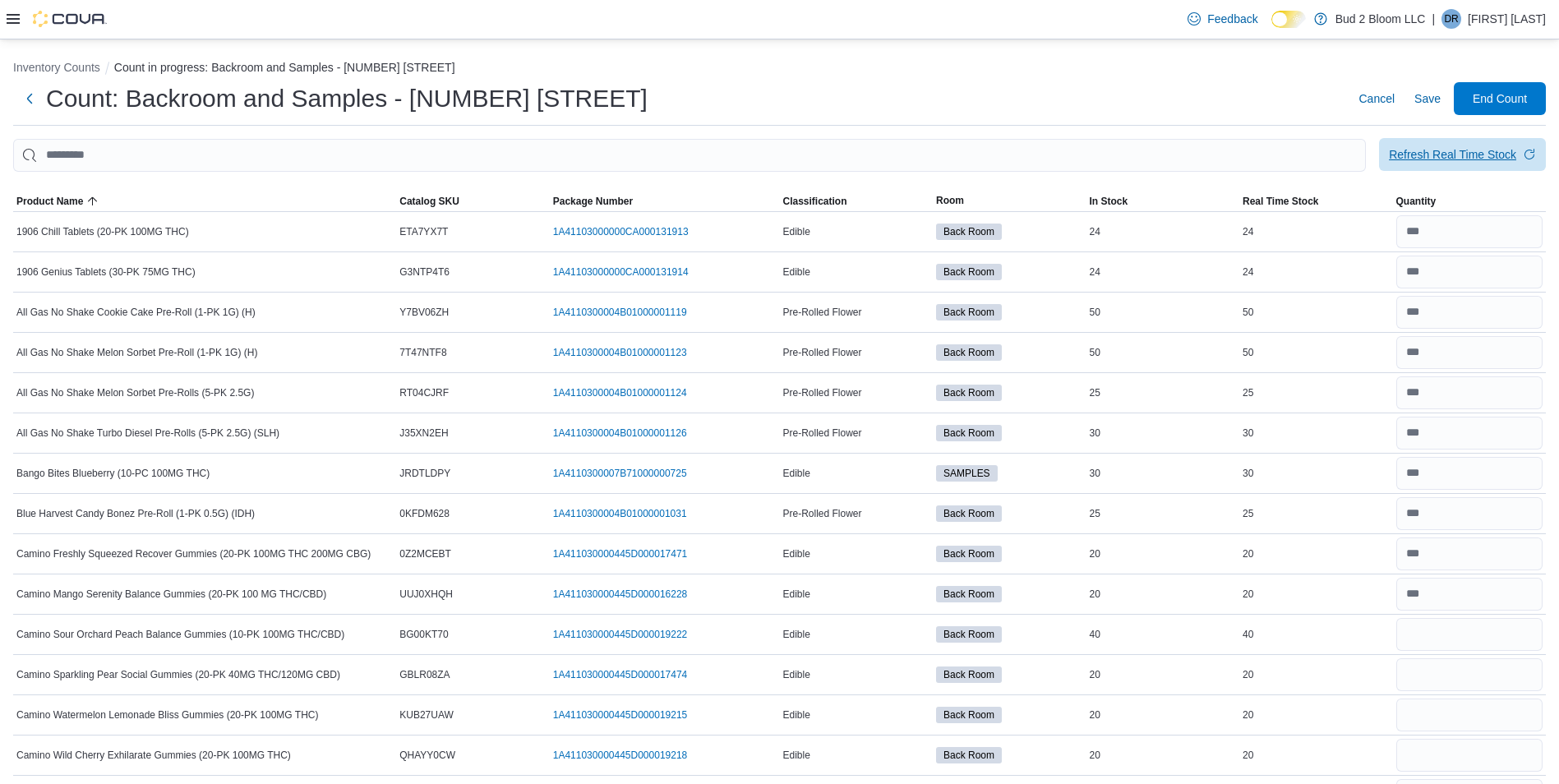 click on "Refresh Real Time Stock" at bounding box center (1452, 154) 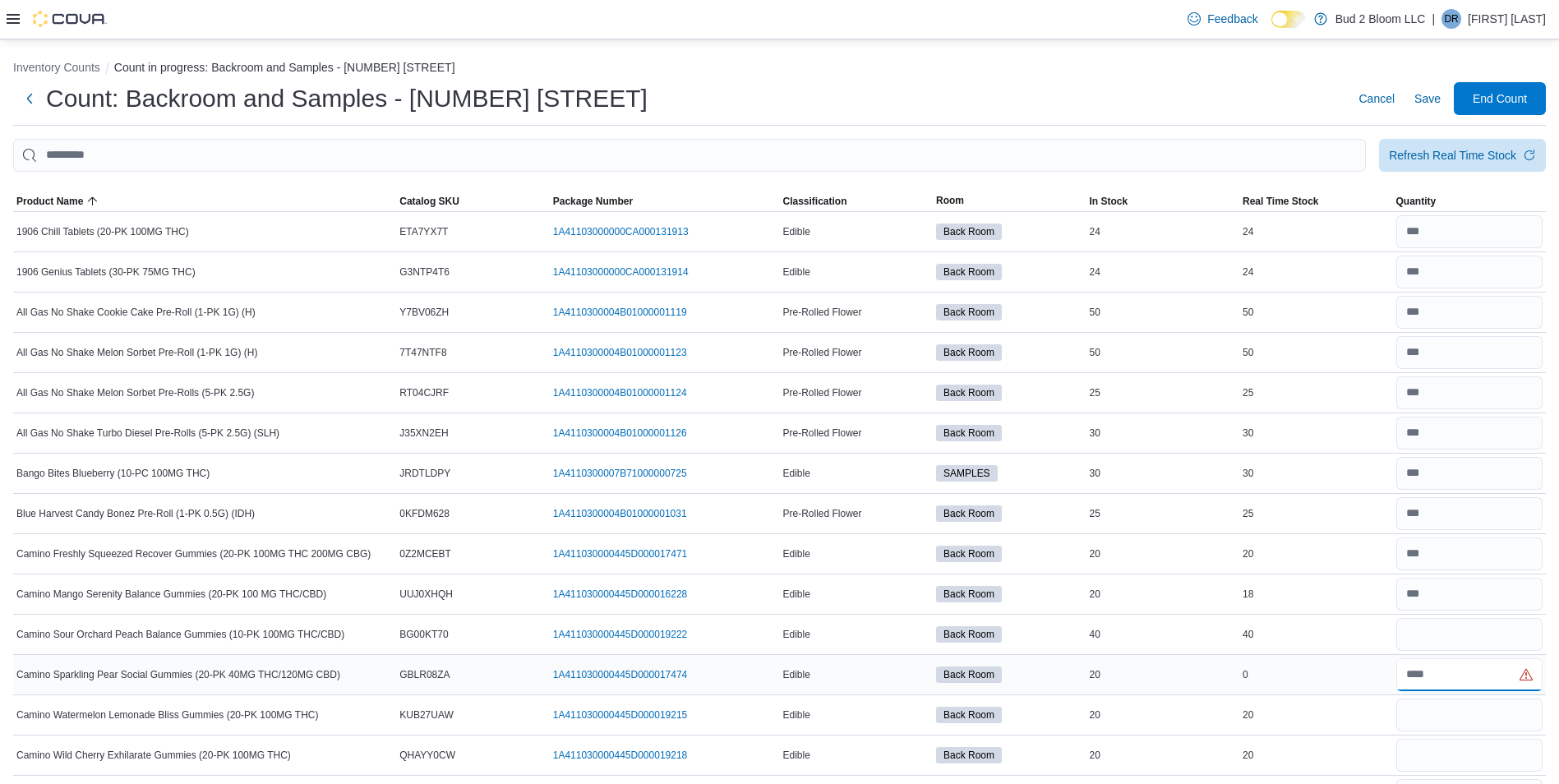 click at bounding box center [1469, 675] 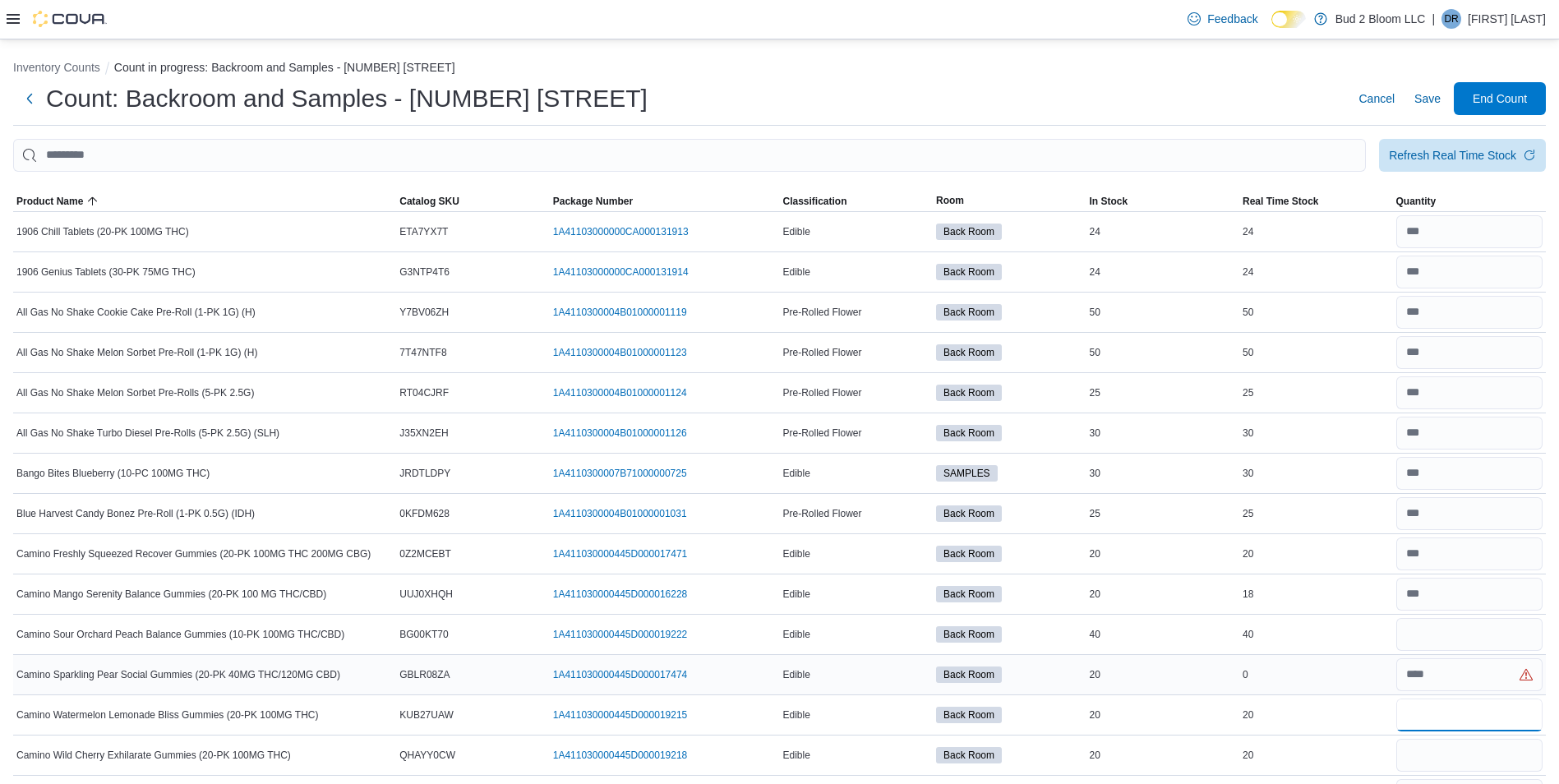 type 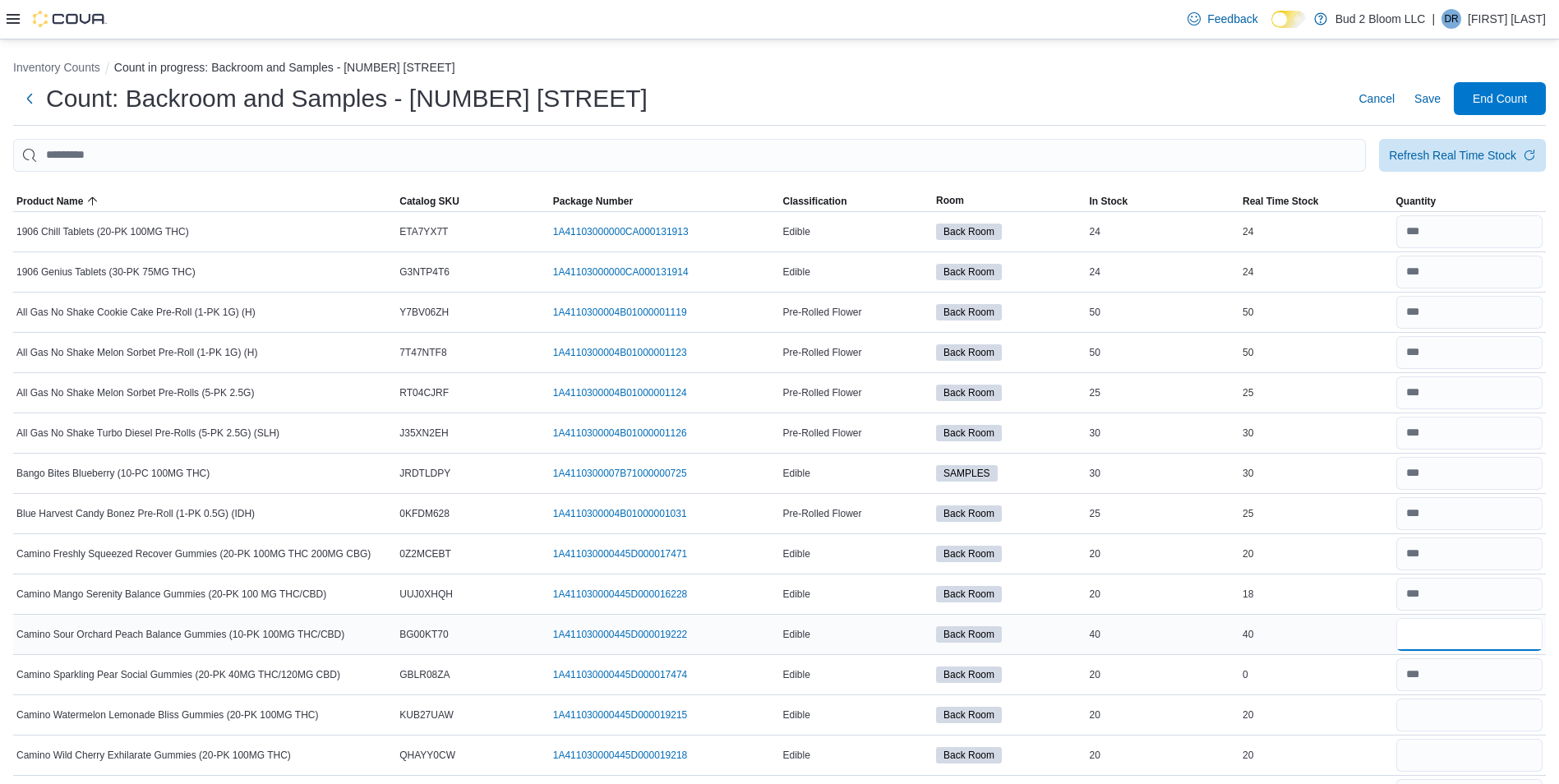 click at bounding box center (1469, 634) 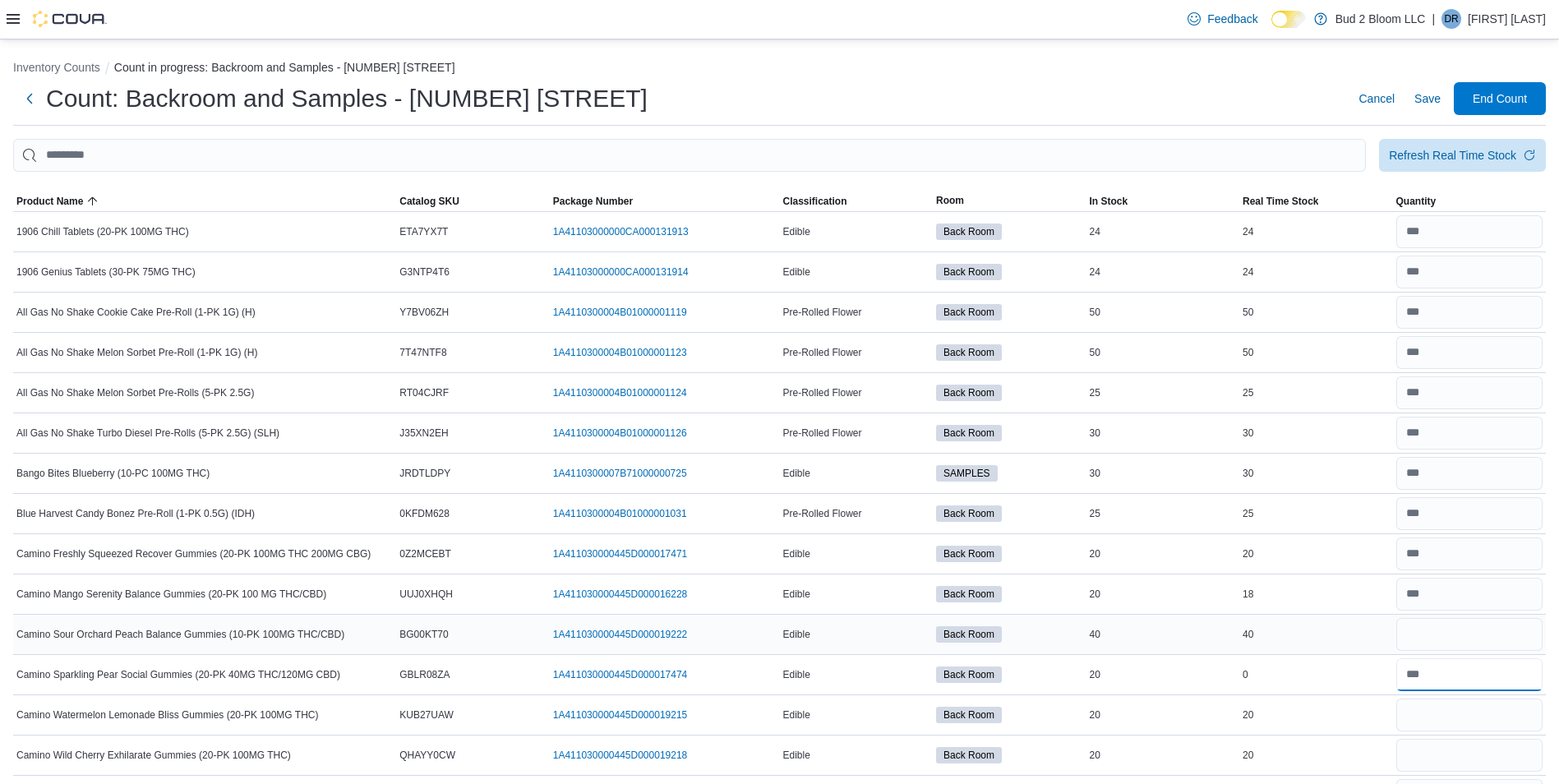 type 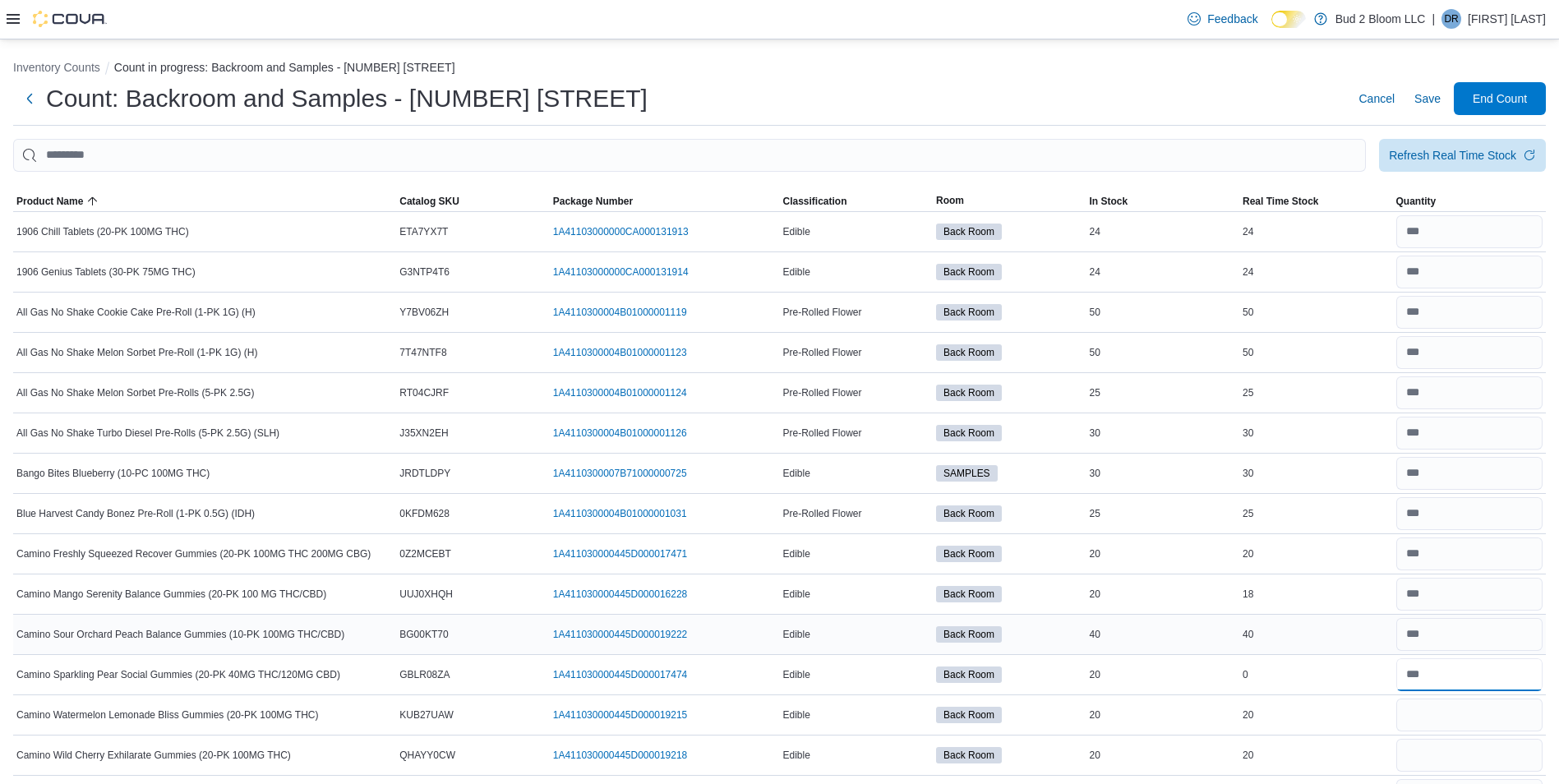 type on "*" 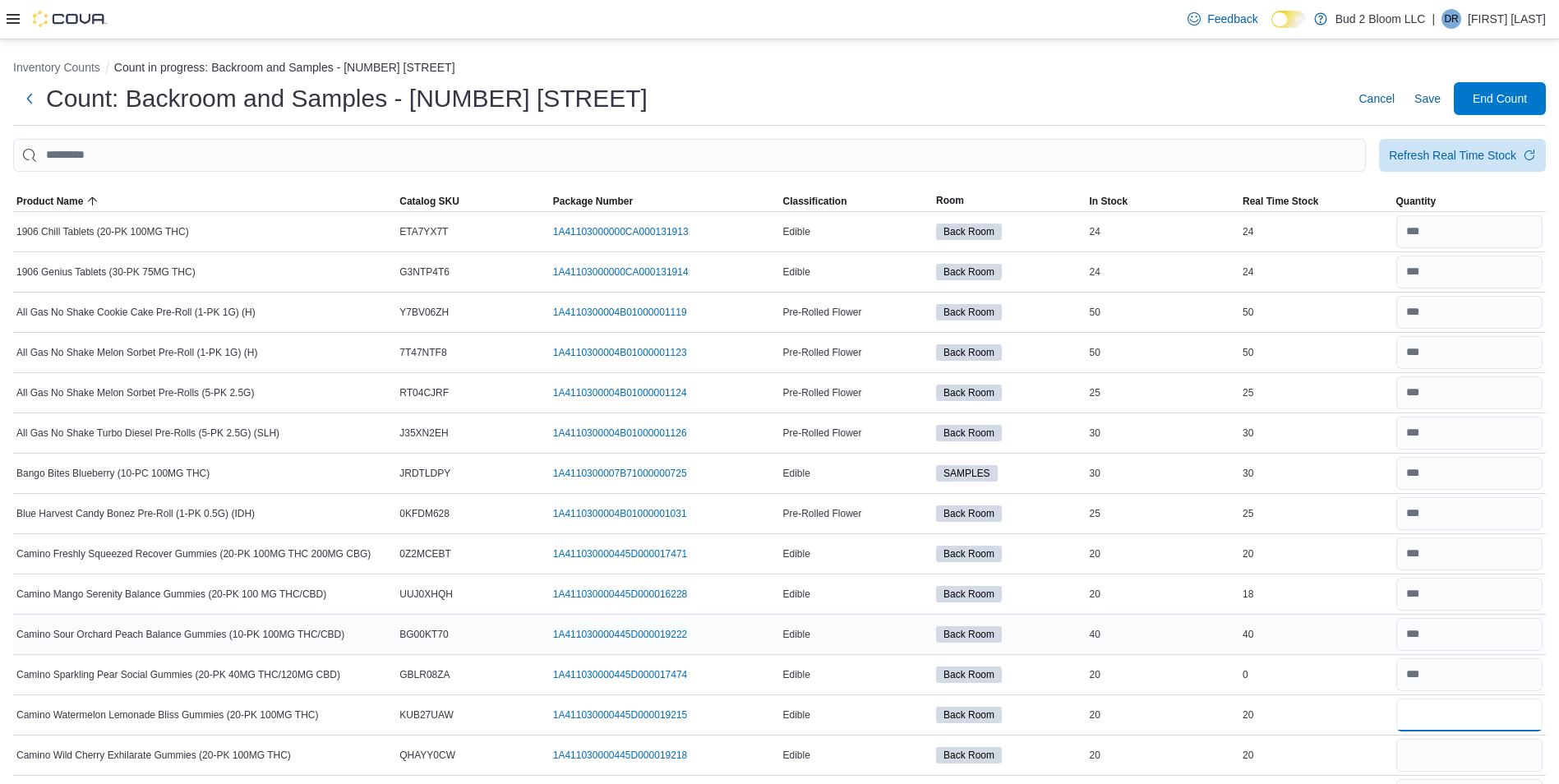 type 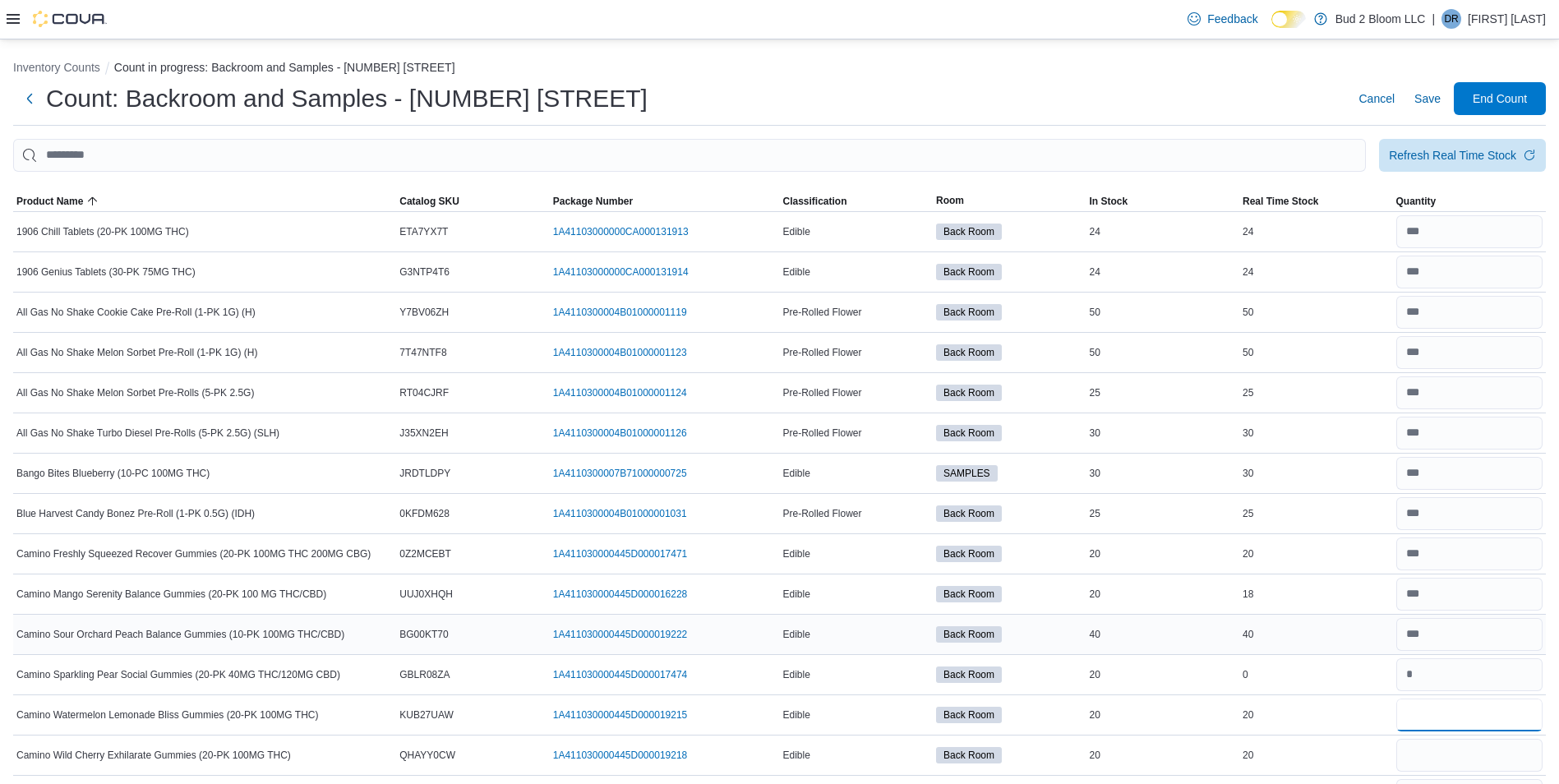type on "**" 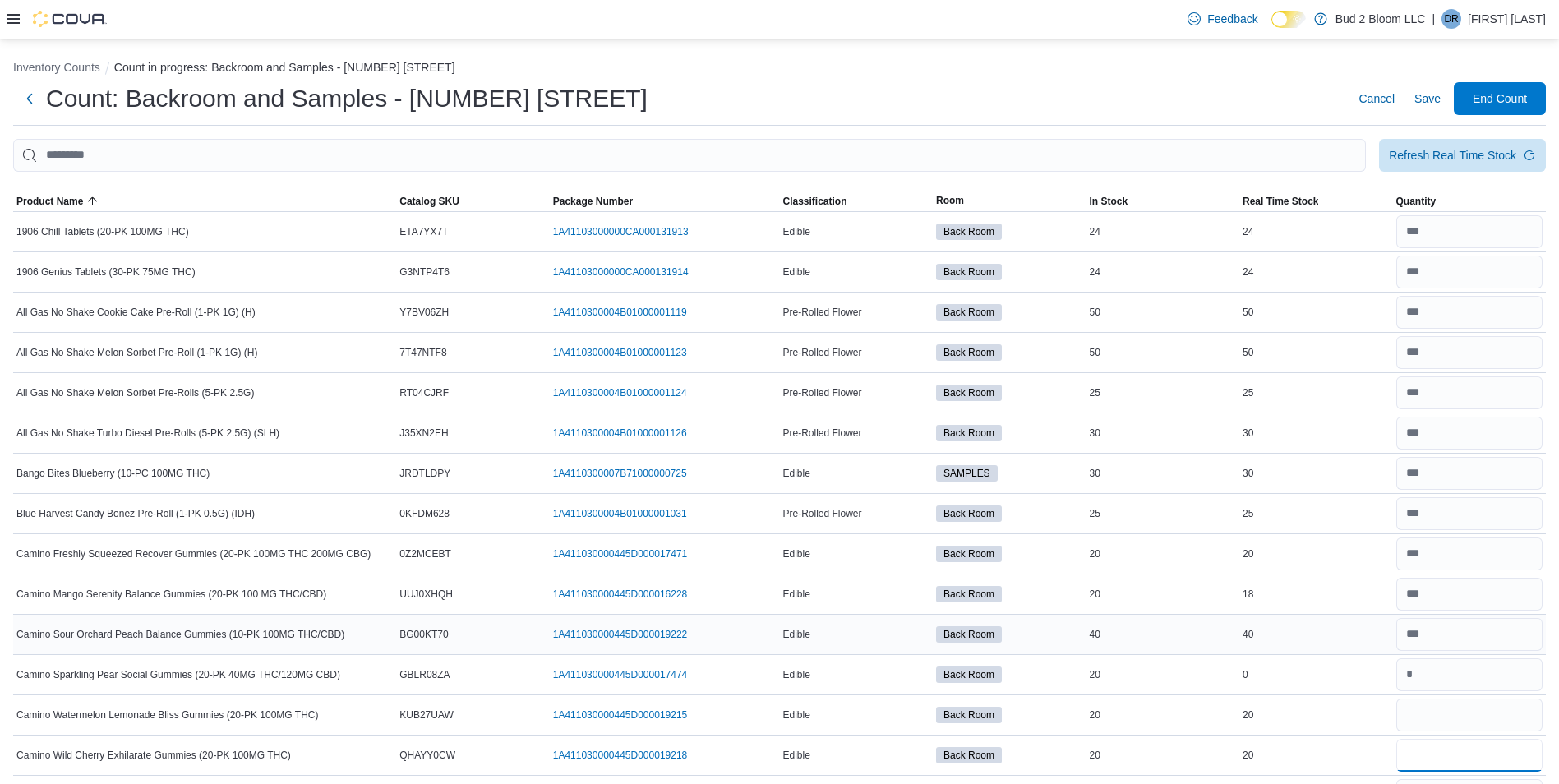 type 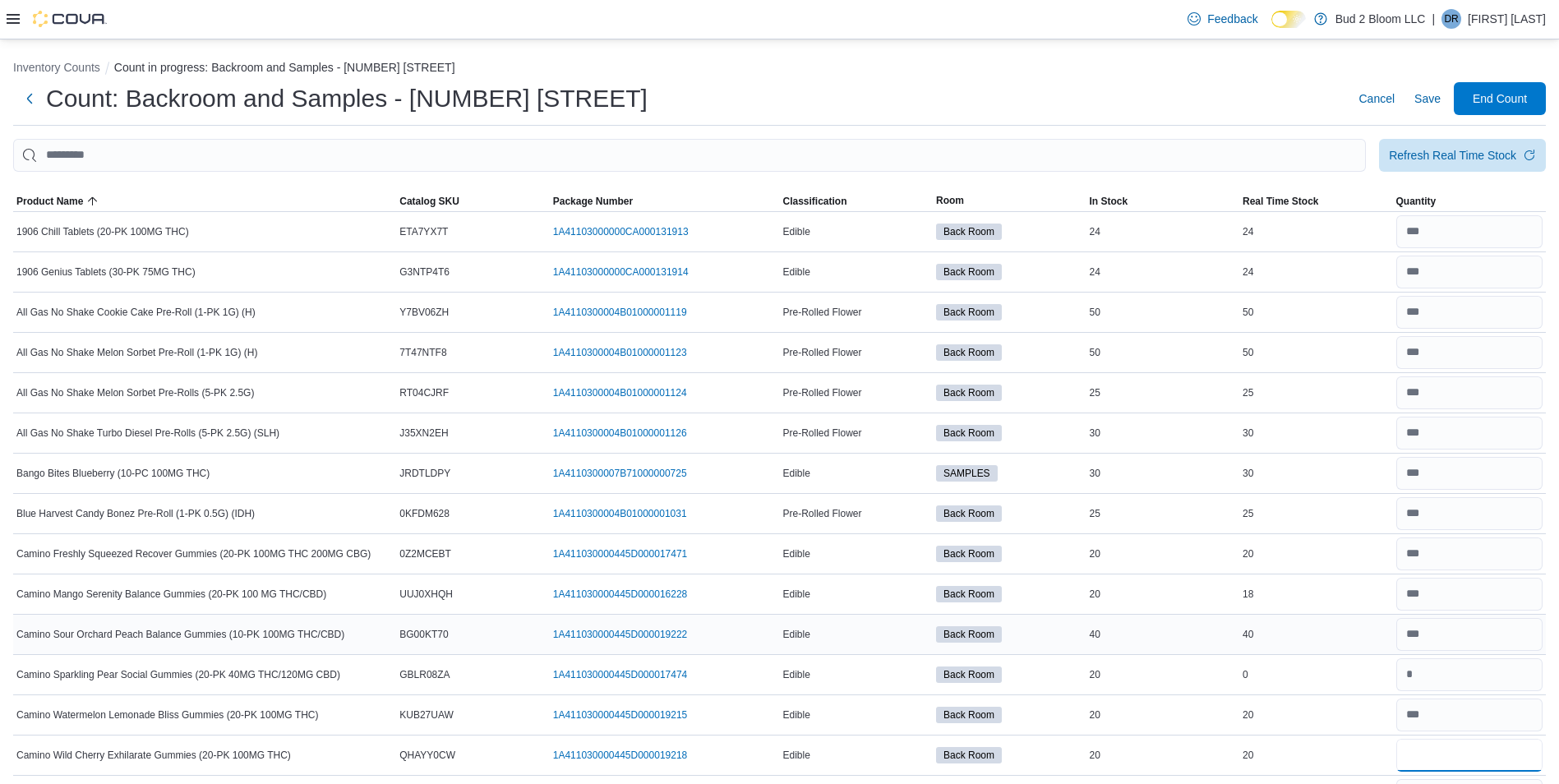 type on "**" 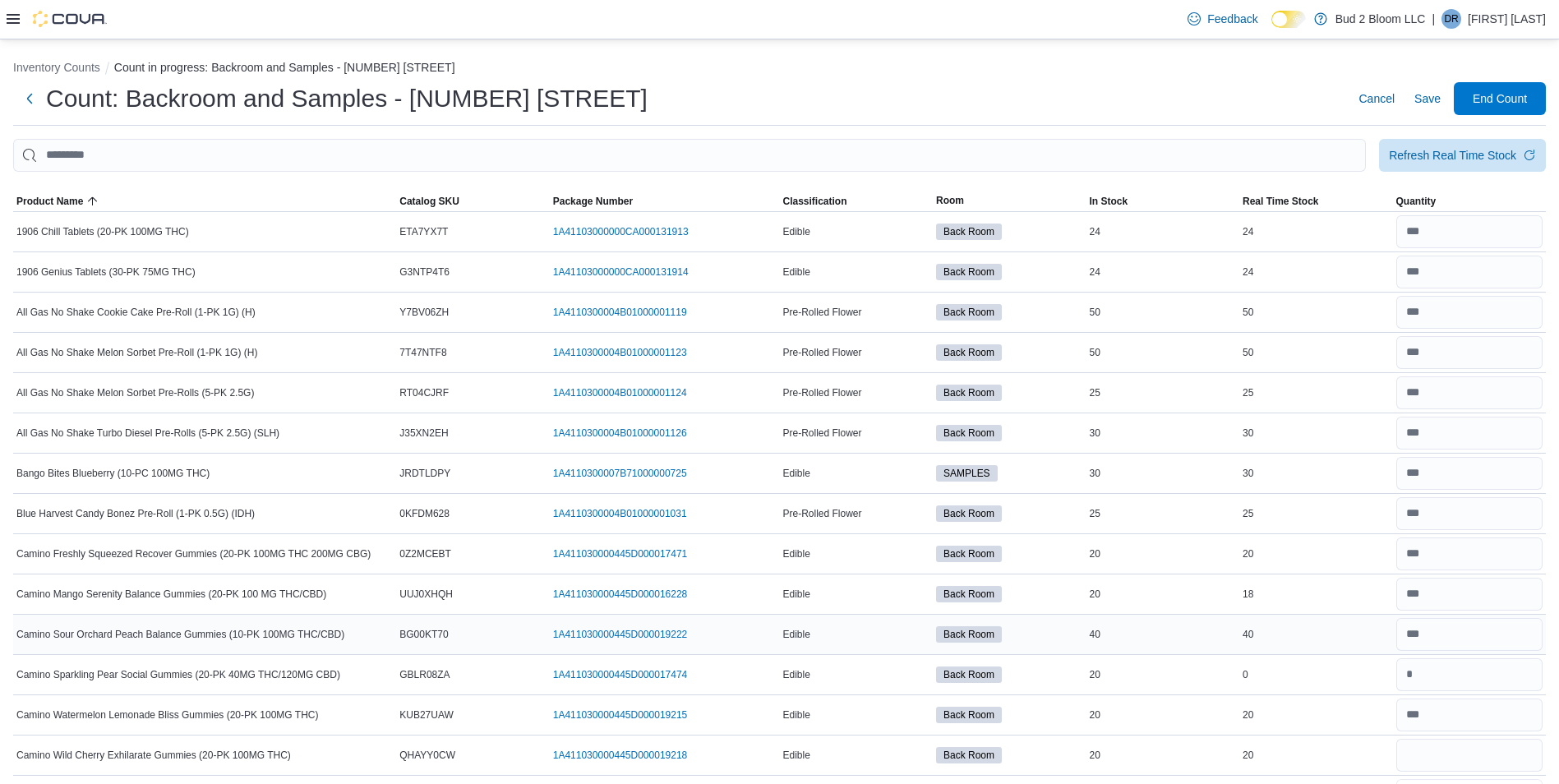 type 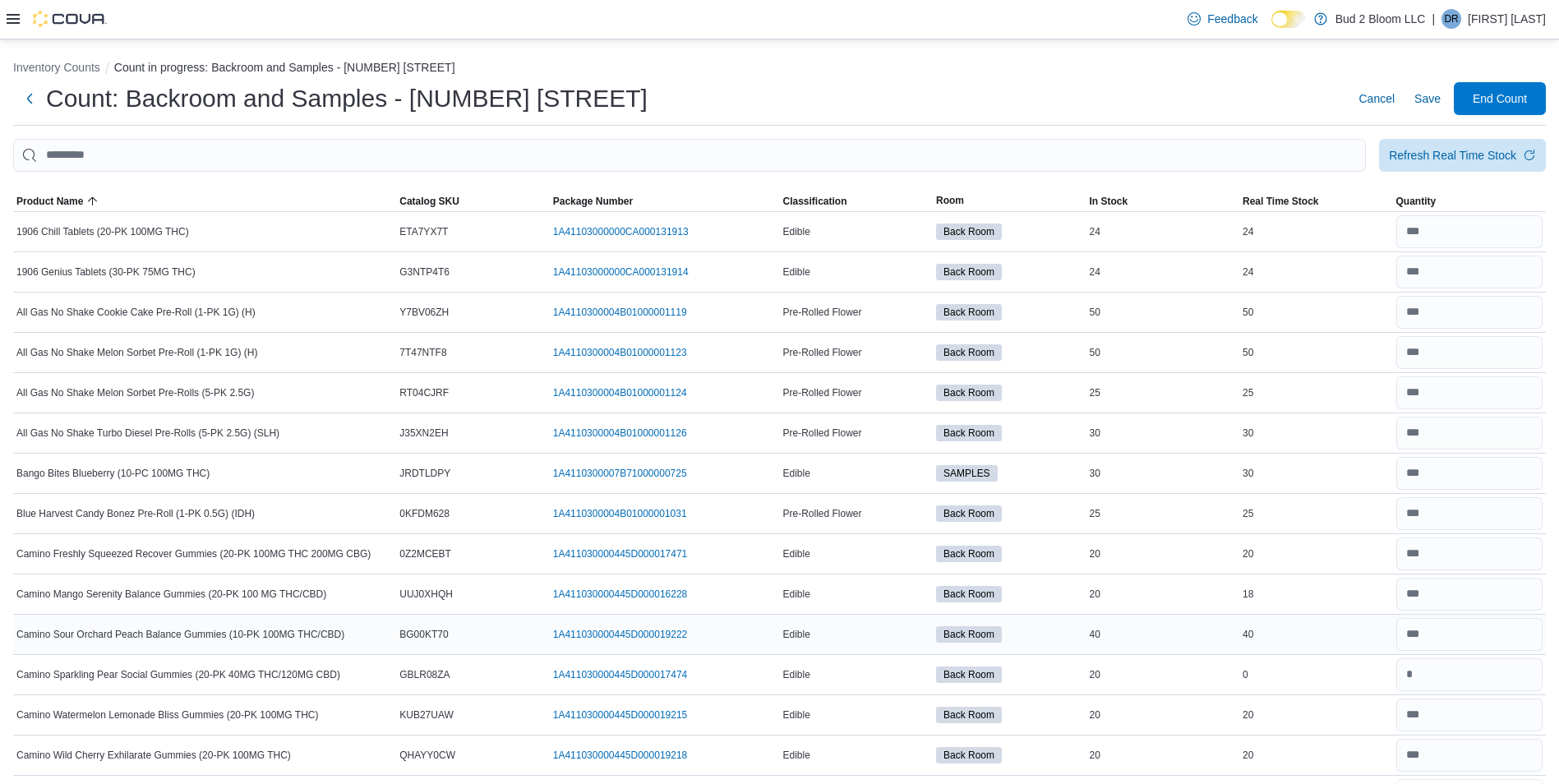 scroll, scrollTop: 28, scrollLeft: 0, axis: vertical 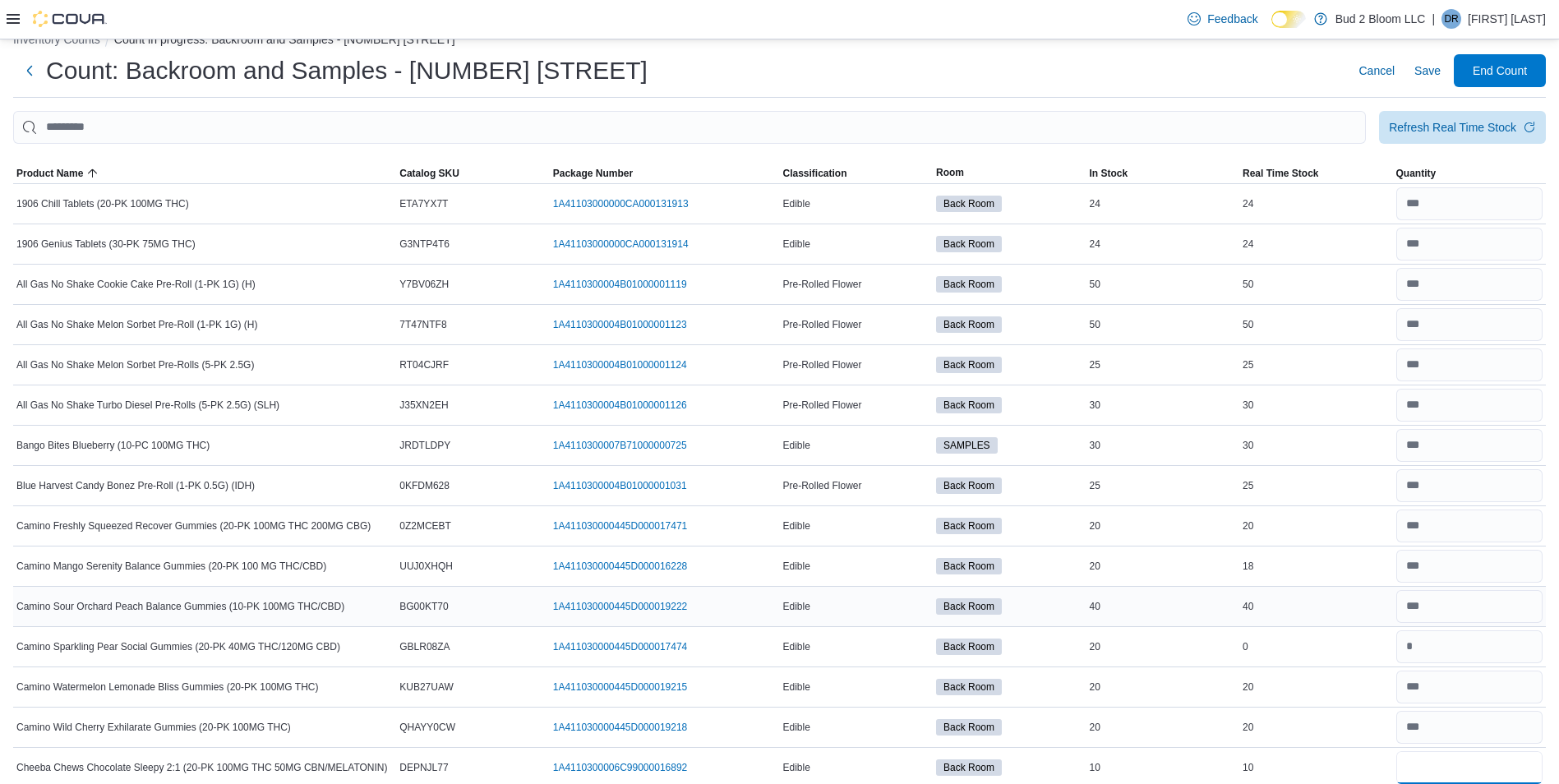 type on "**" 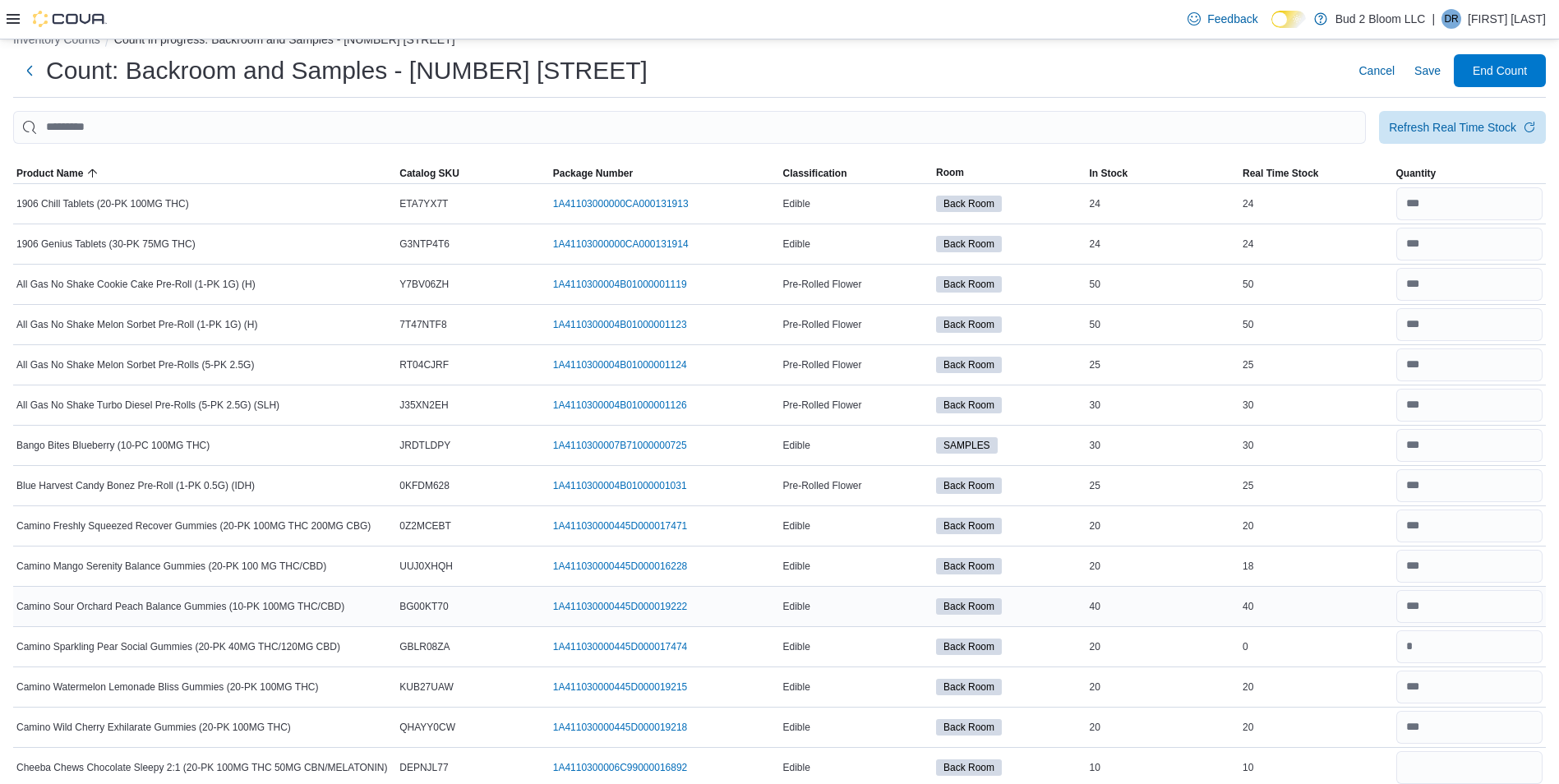 type 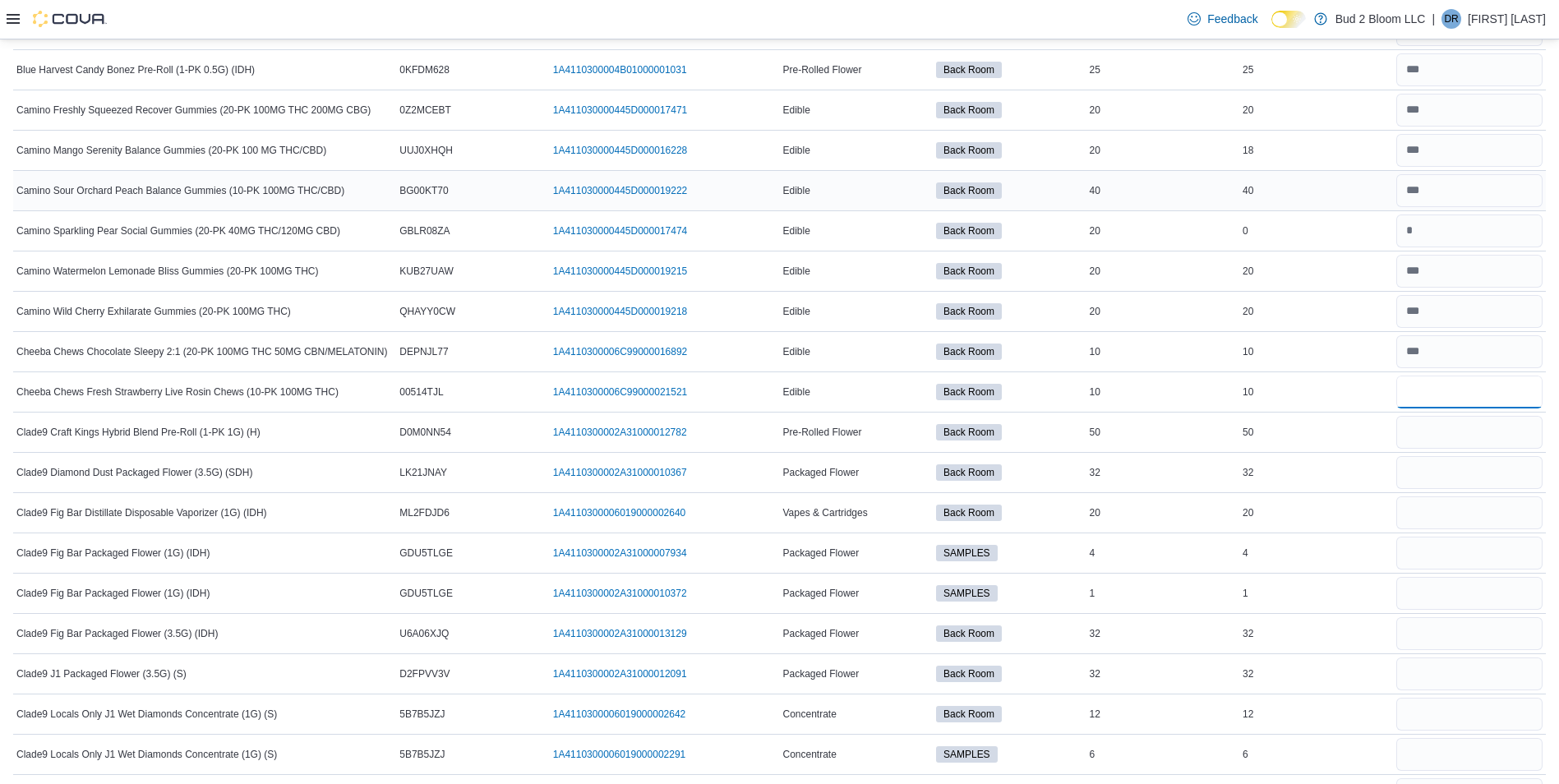 type on "**" 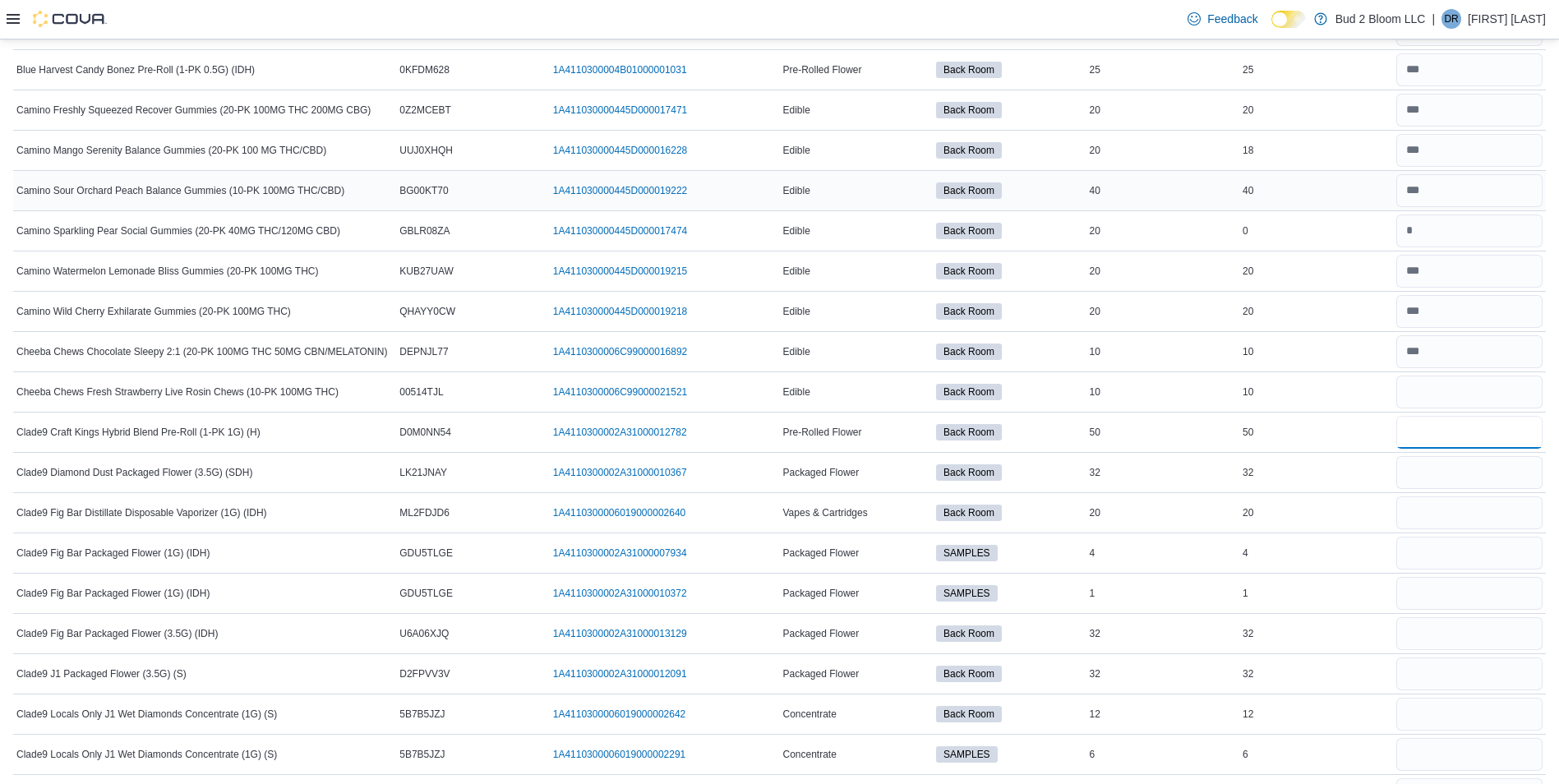 type 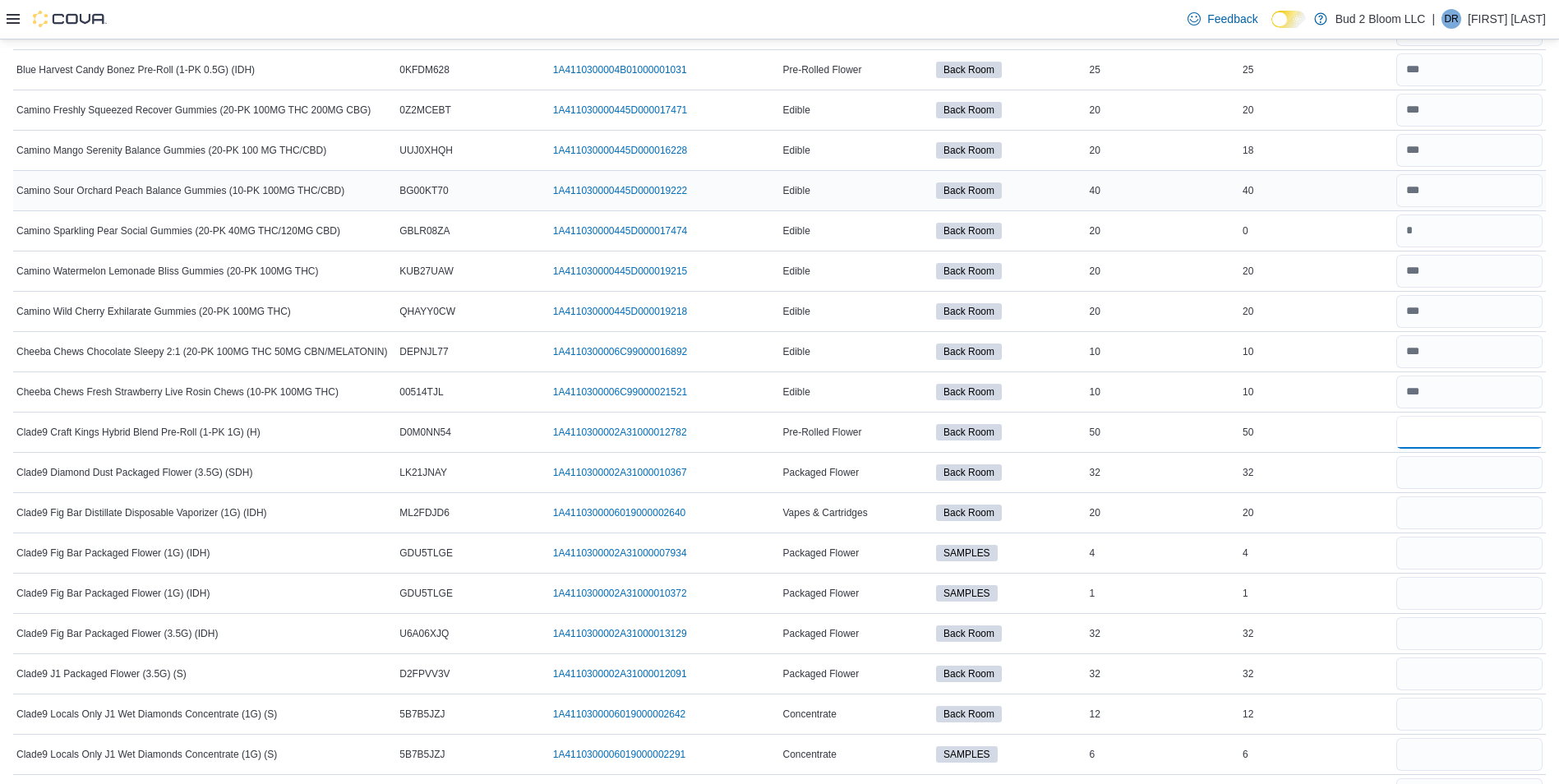 type on "**" 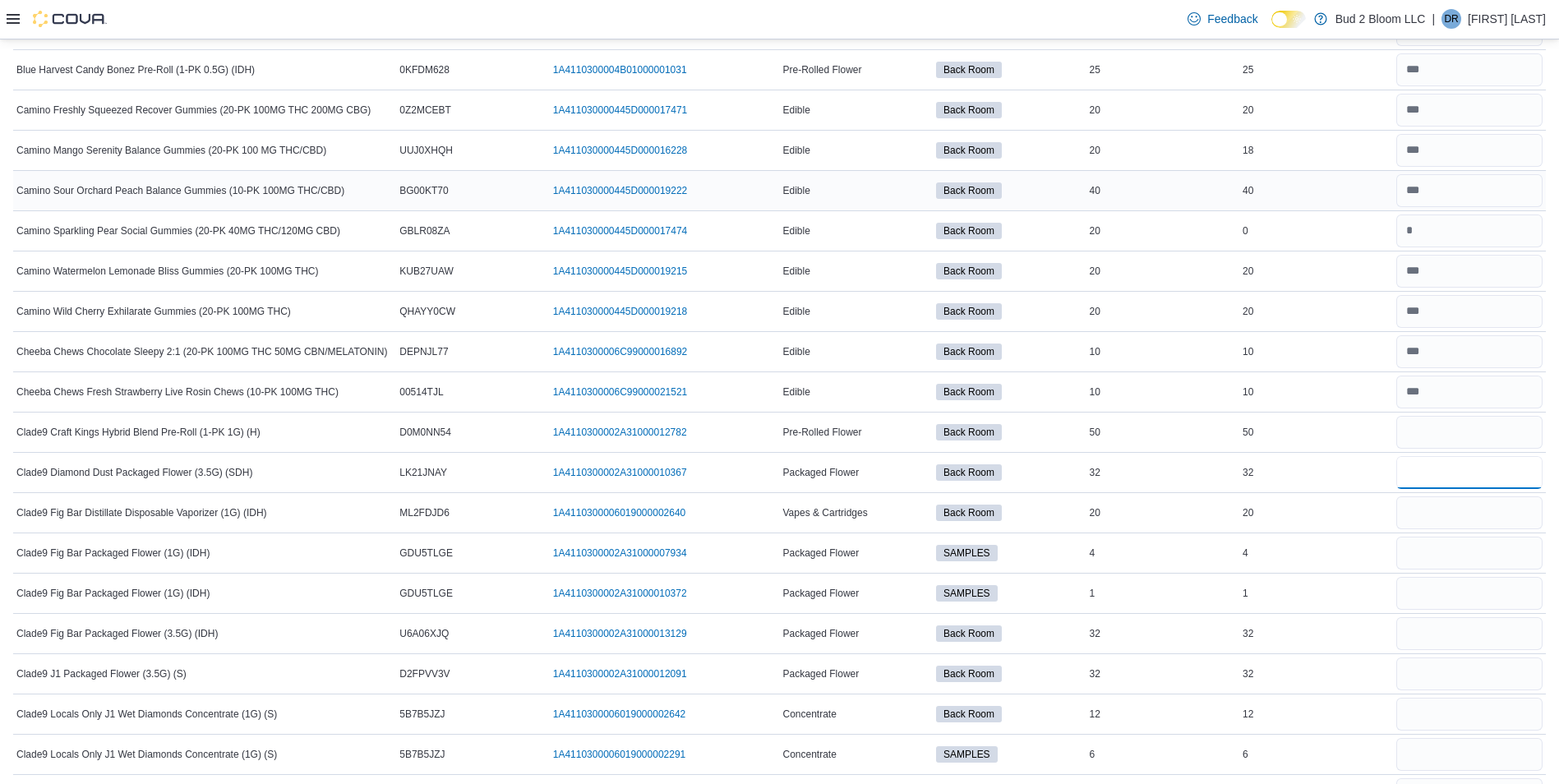 type 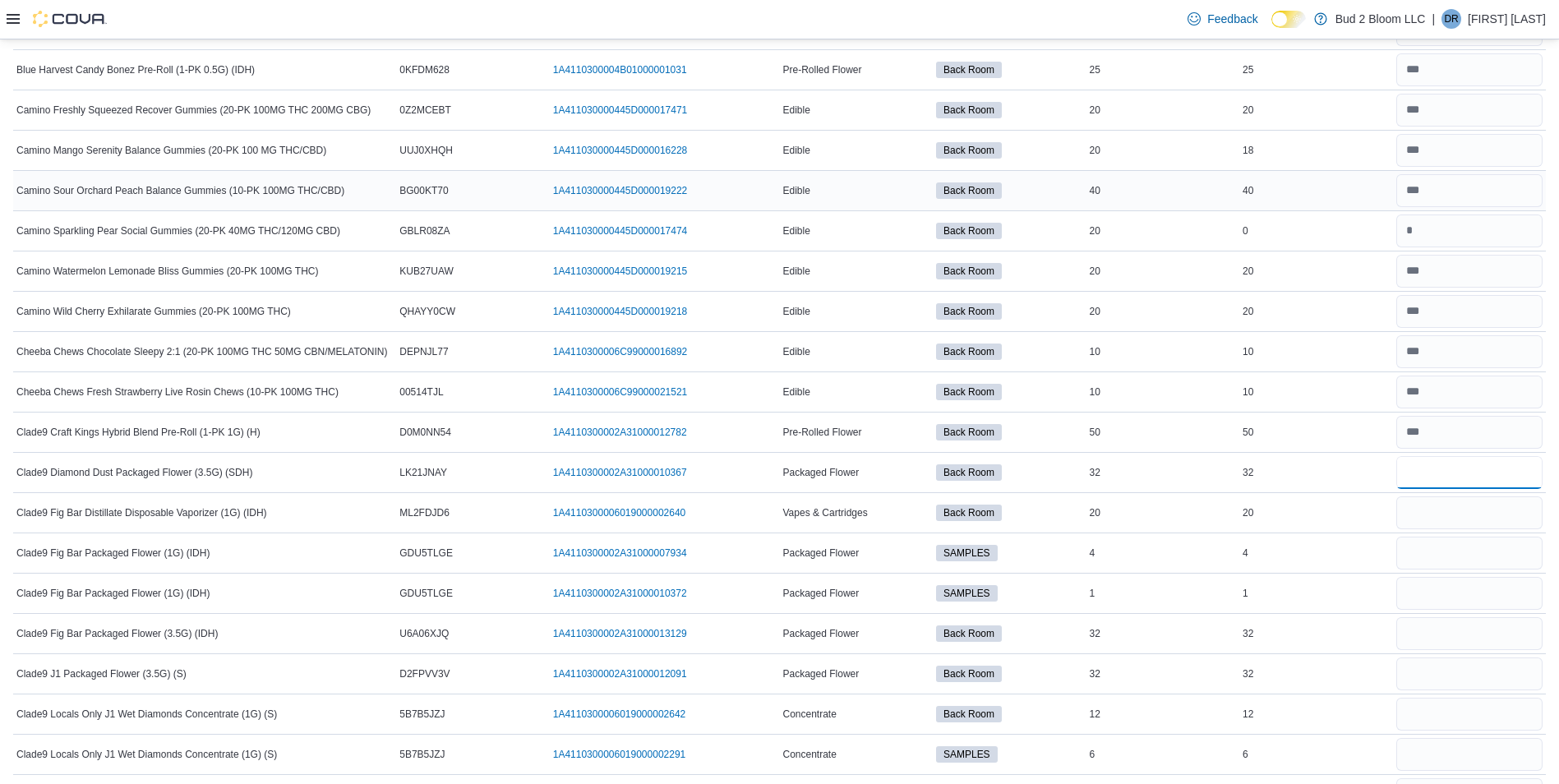type on "**" 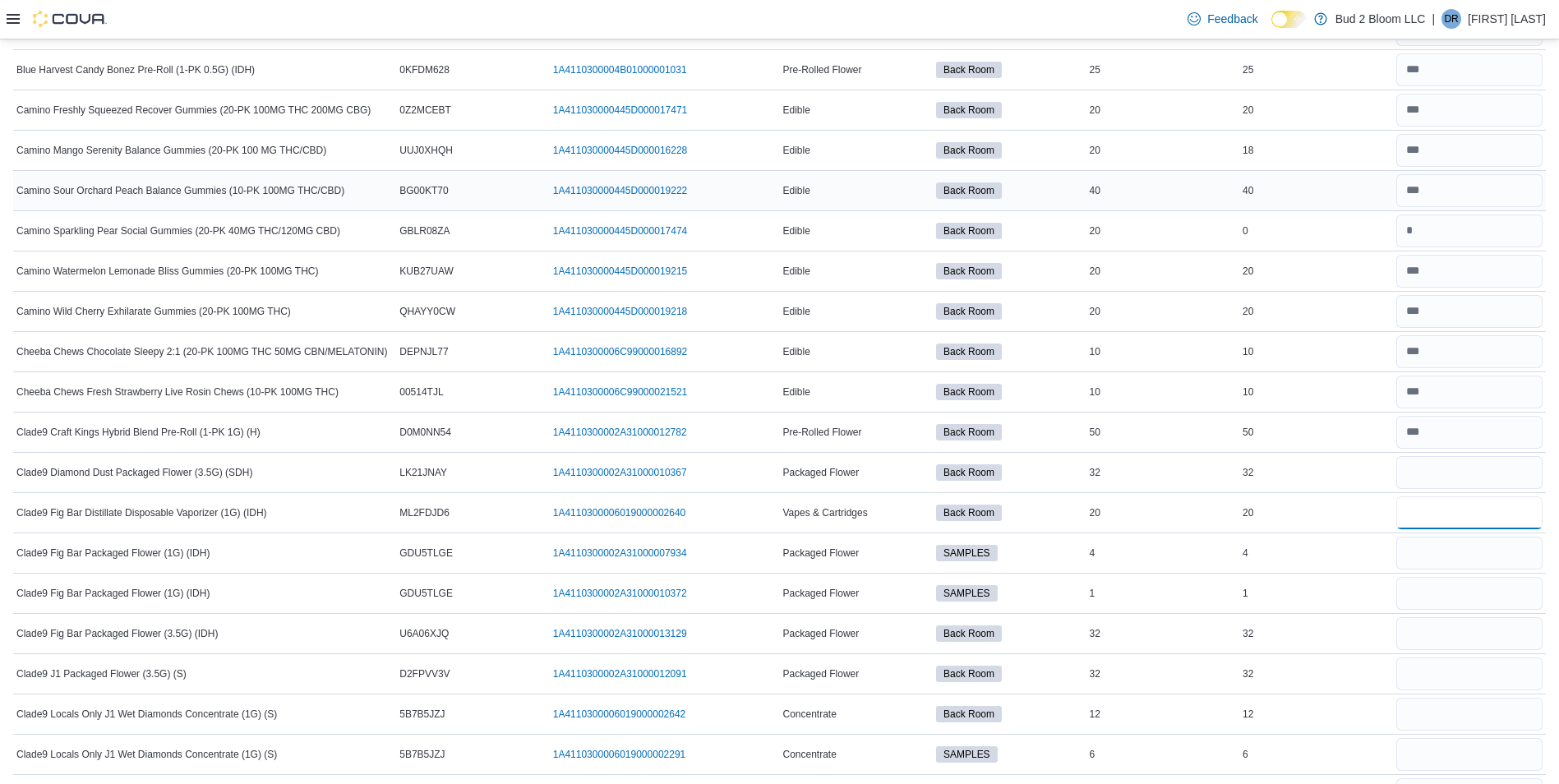 type 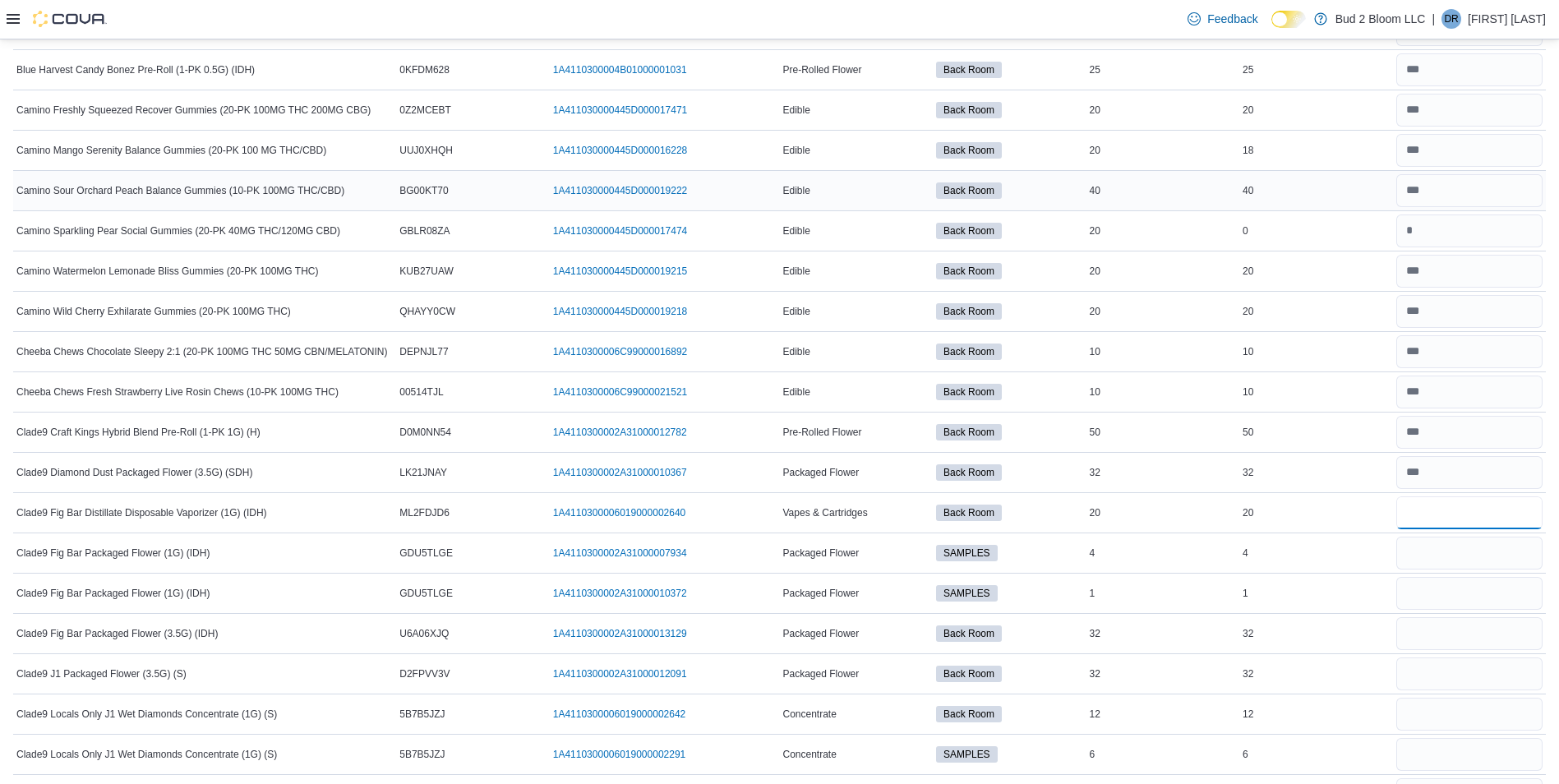 type on "**" 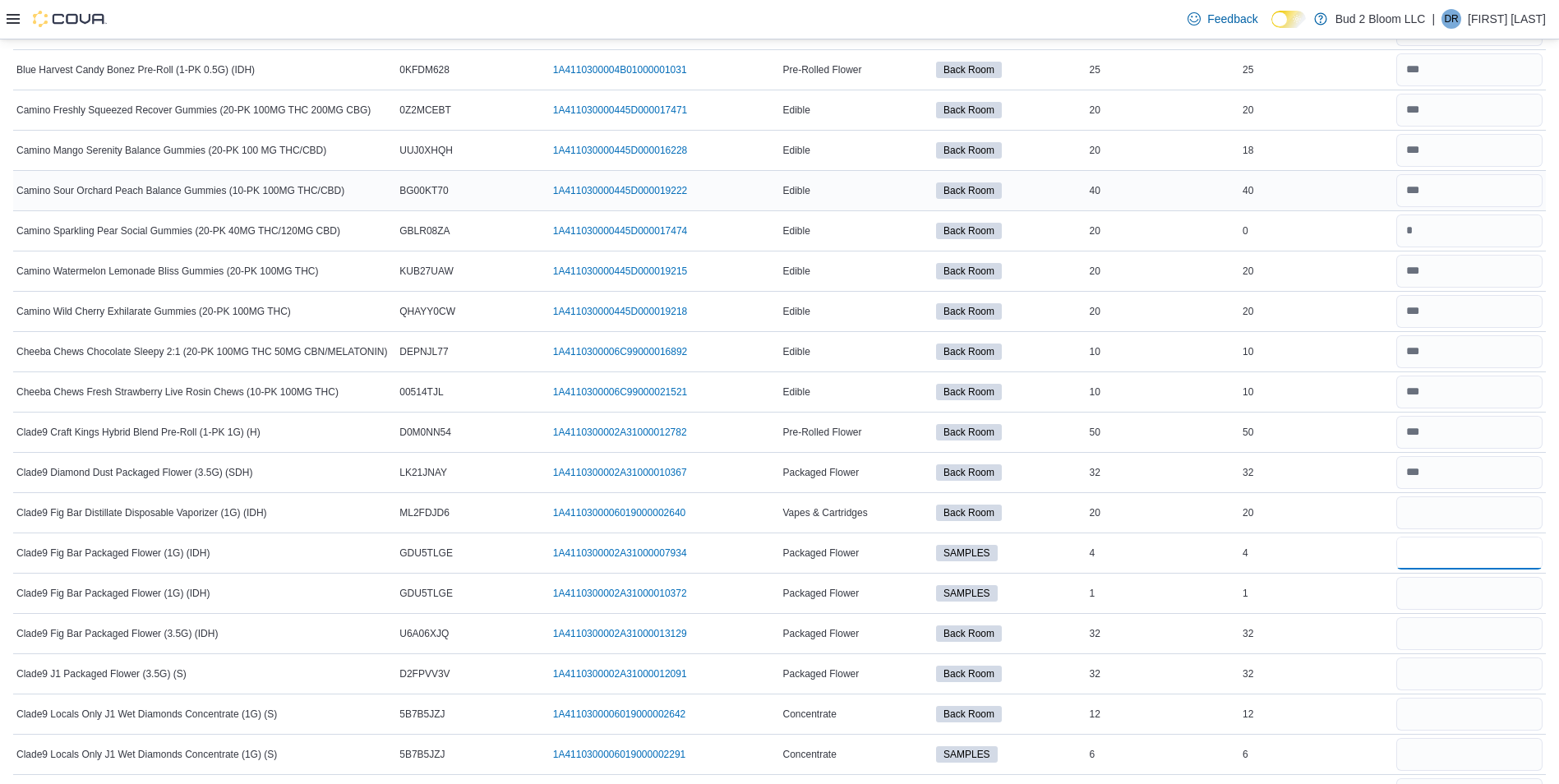 type 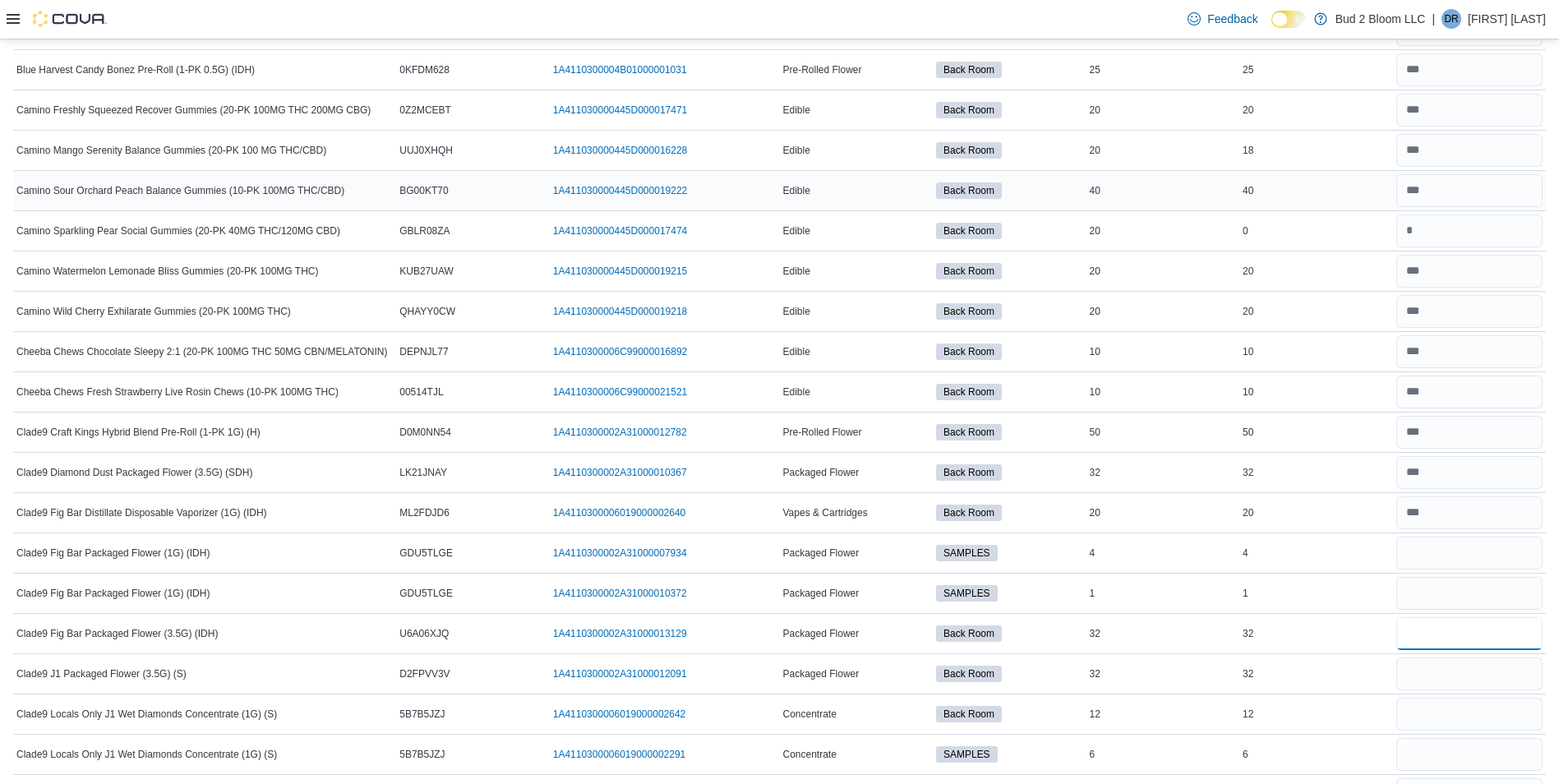 type on "**" 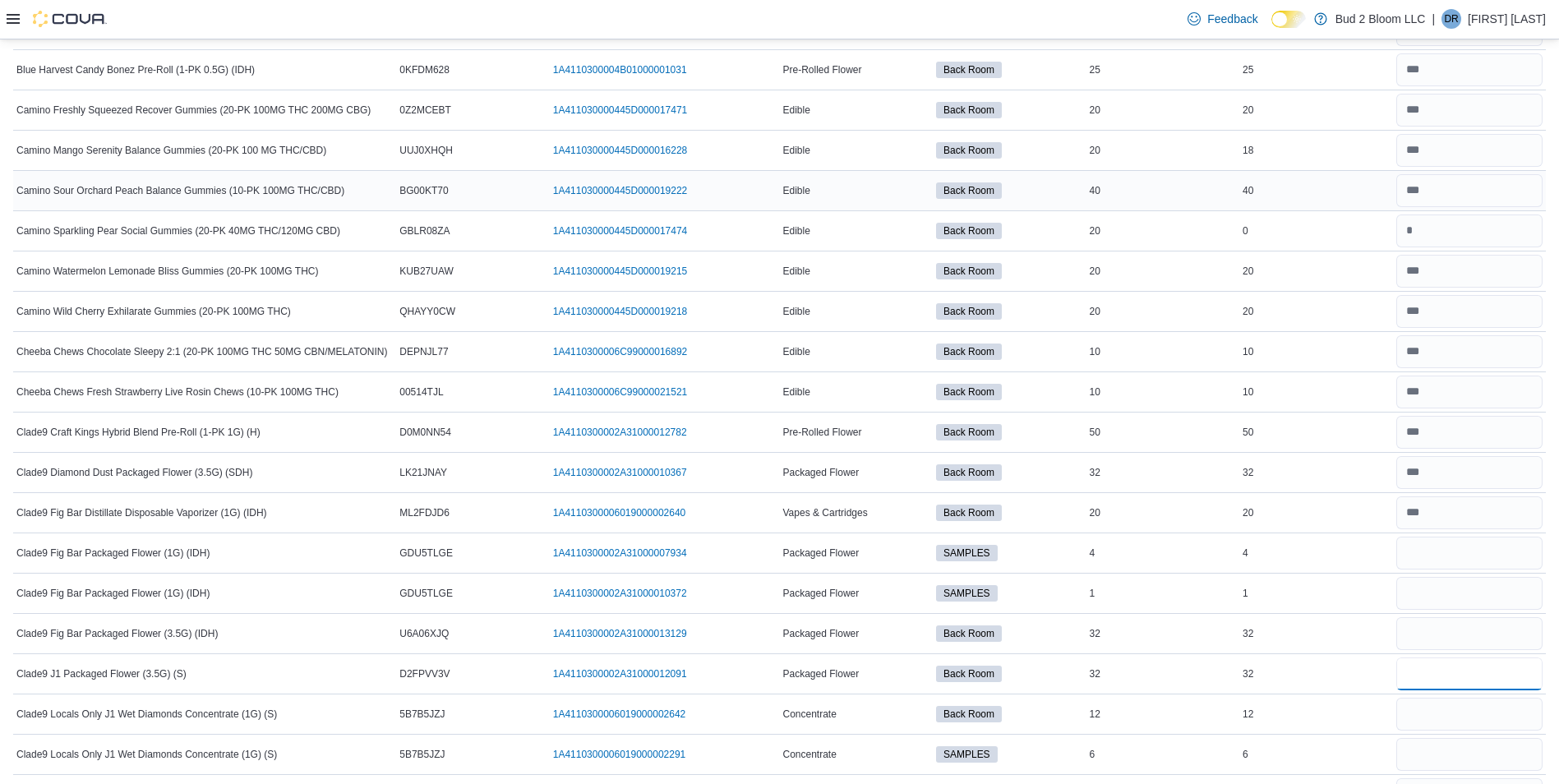 type 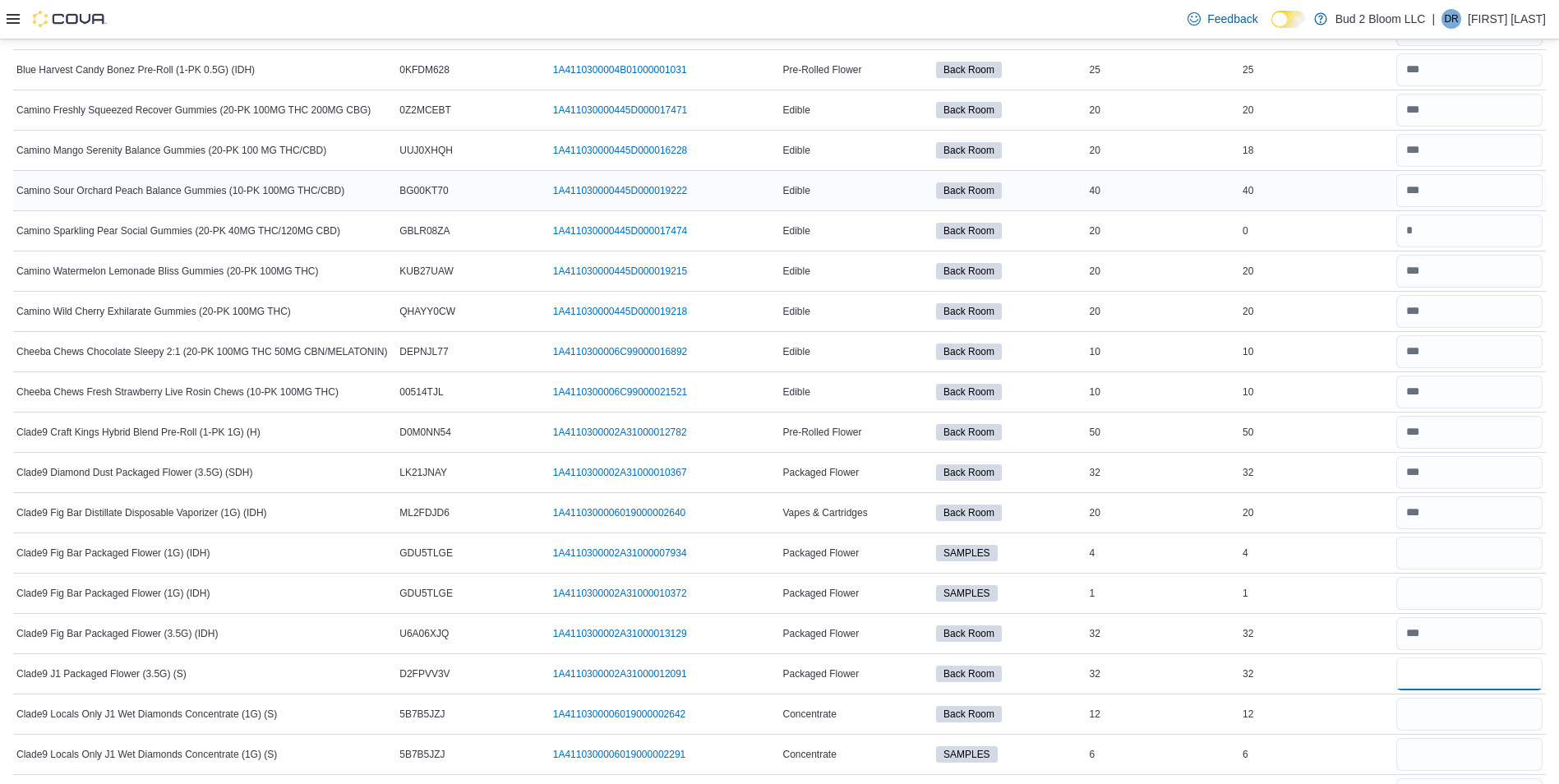 type on "**" 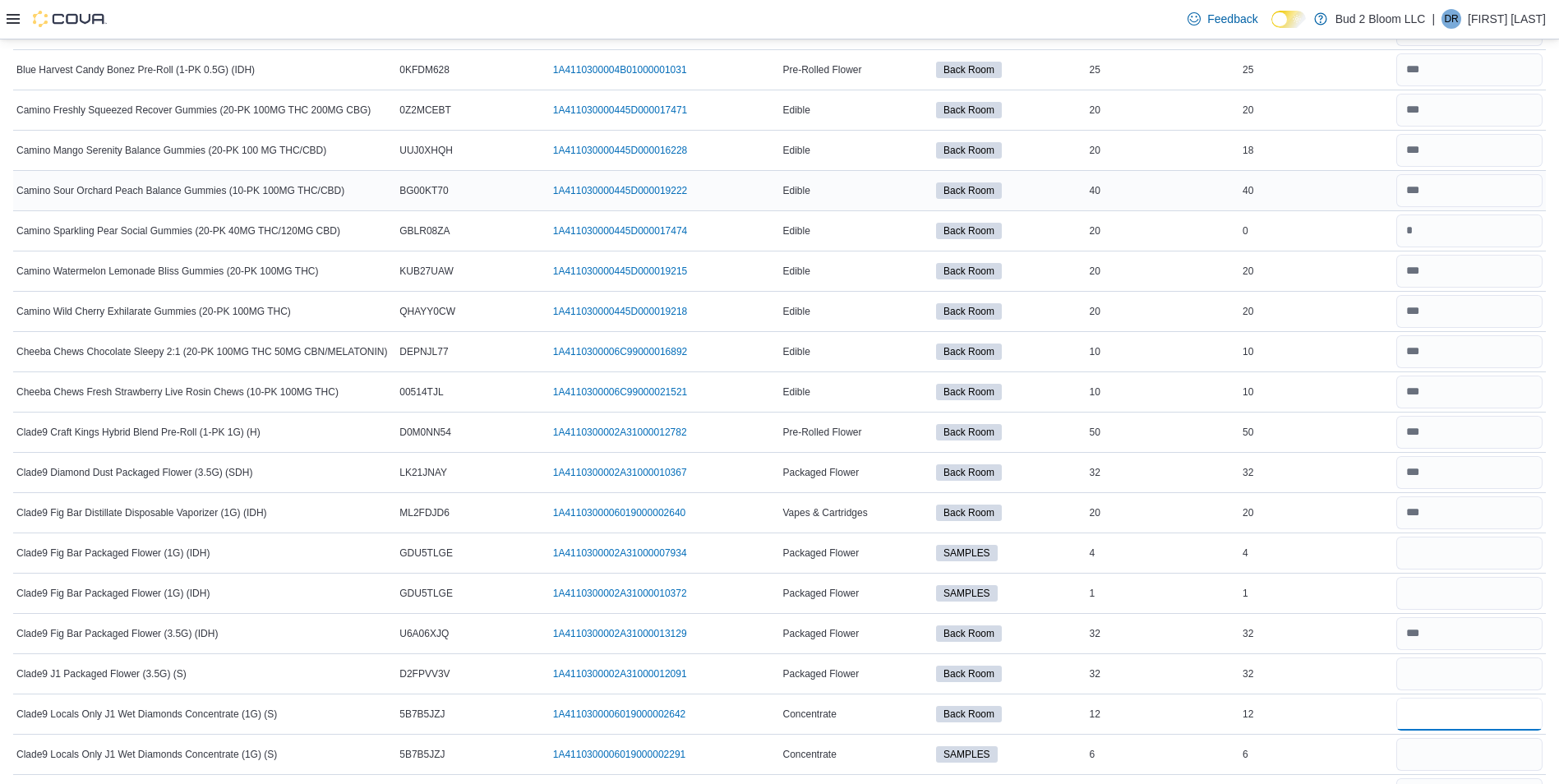 type 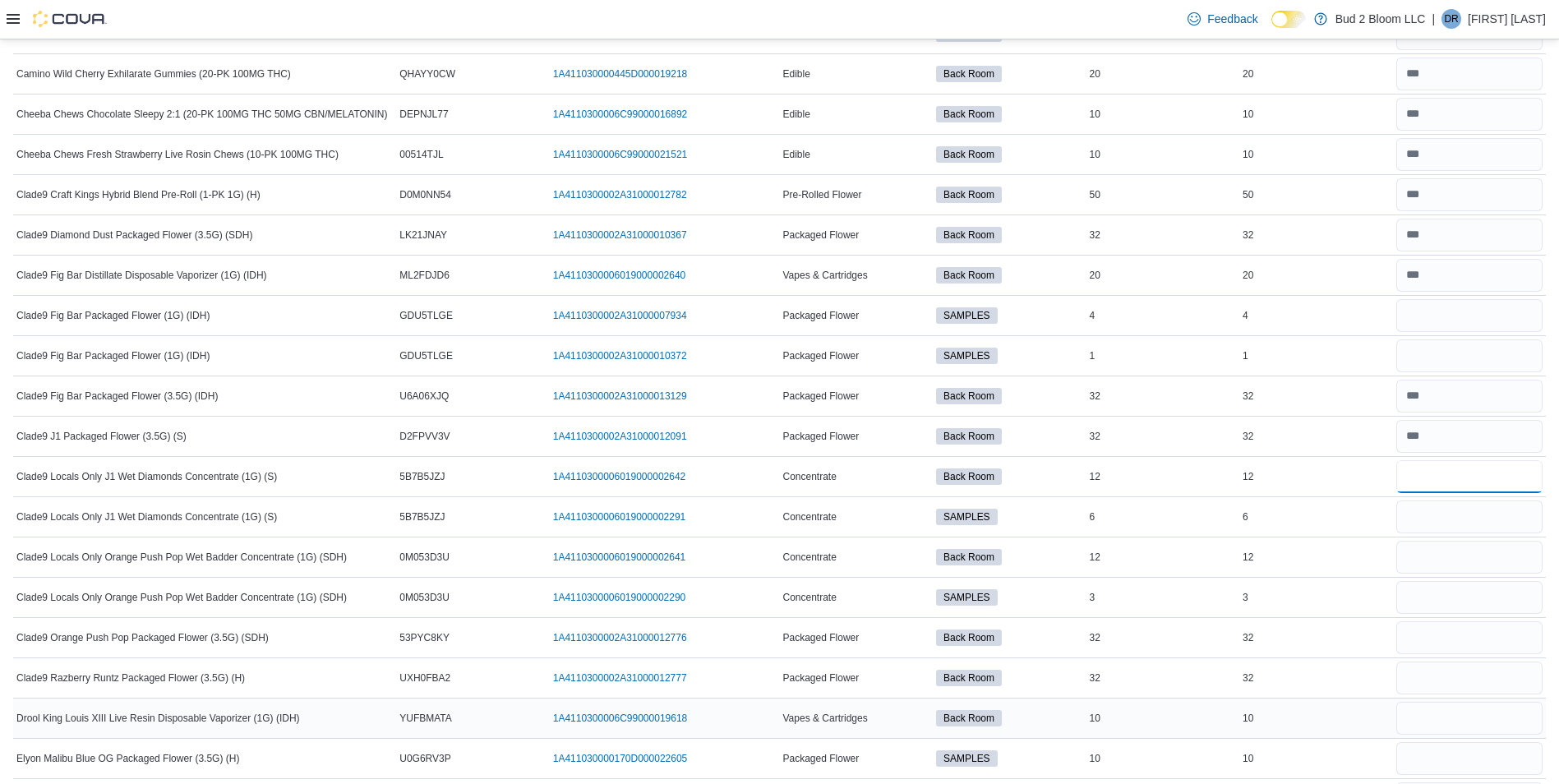 scroll, scrollTop: 772, scrollLeft: 0, axis: vertical 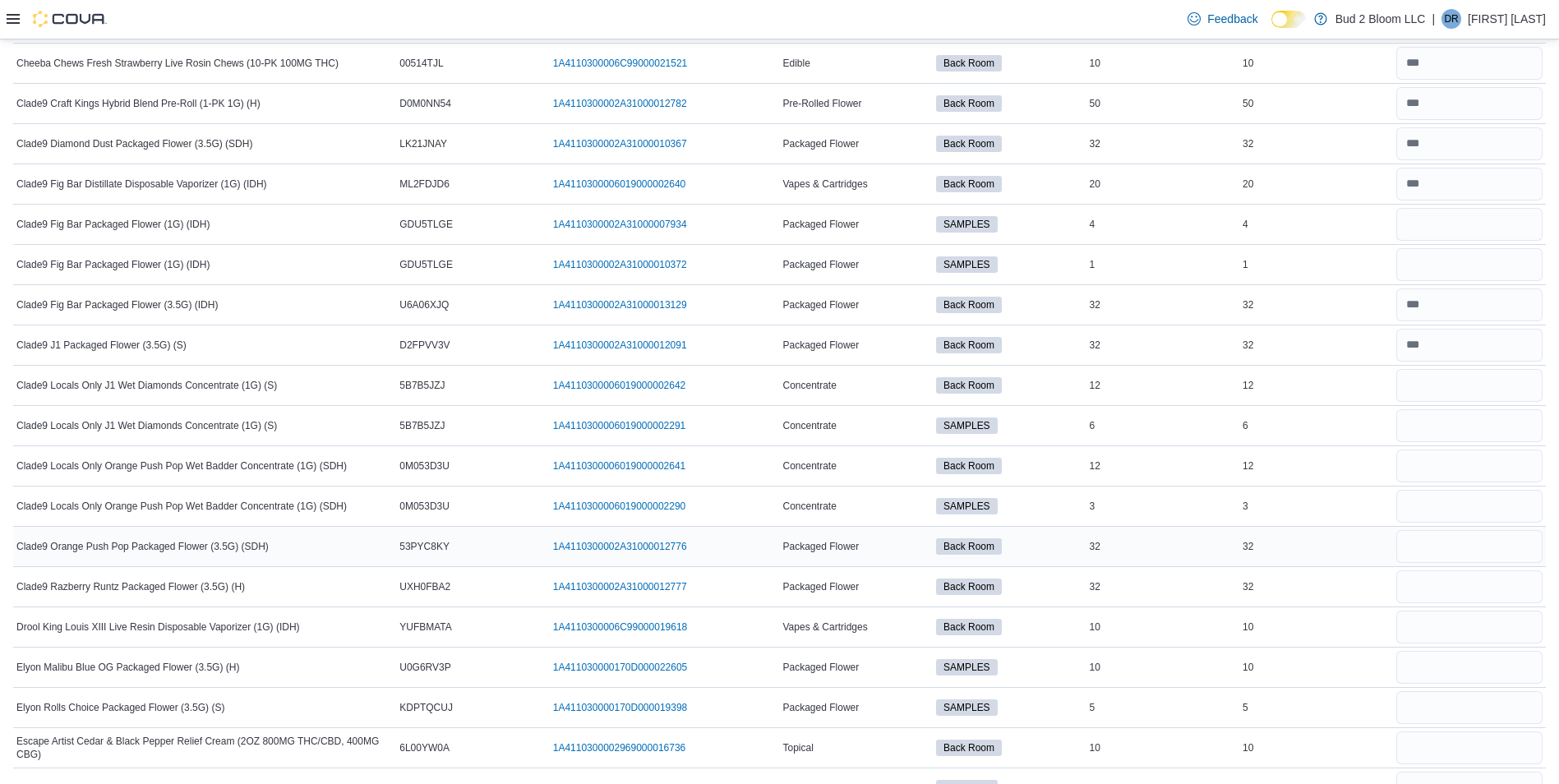 click at bounding box center (1469, 546) 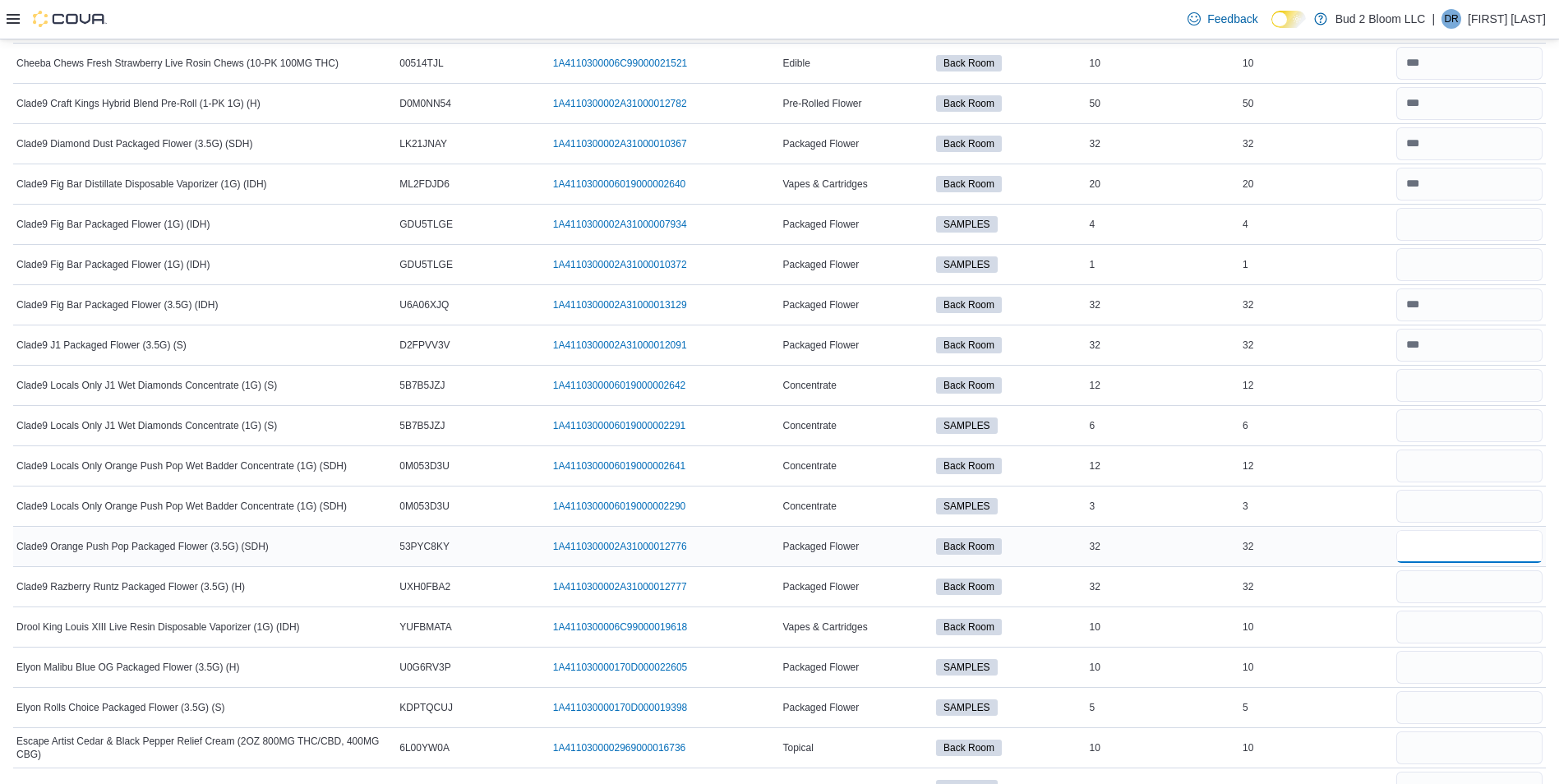 click at bounding box center [1469, 546] 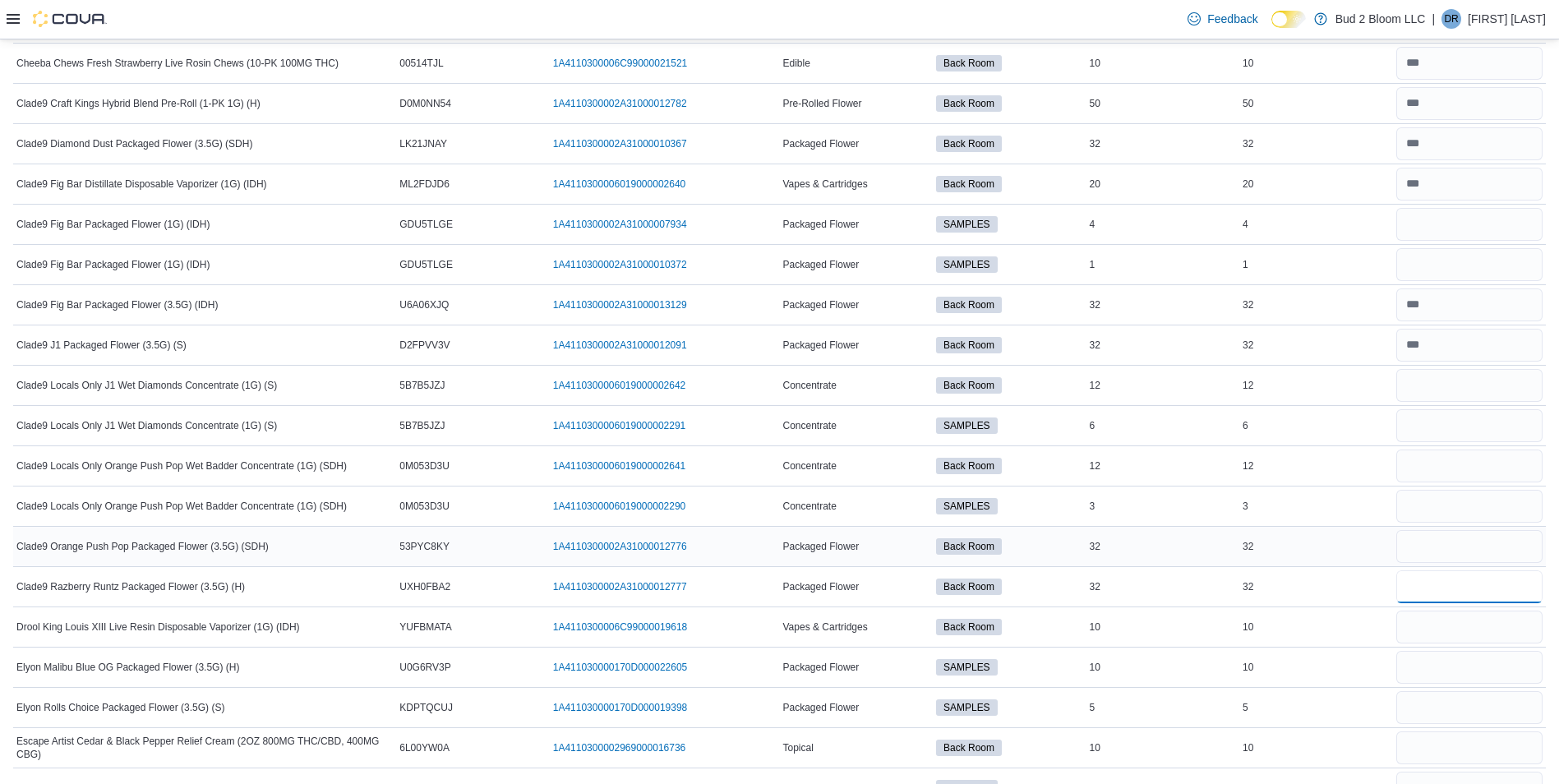 type 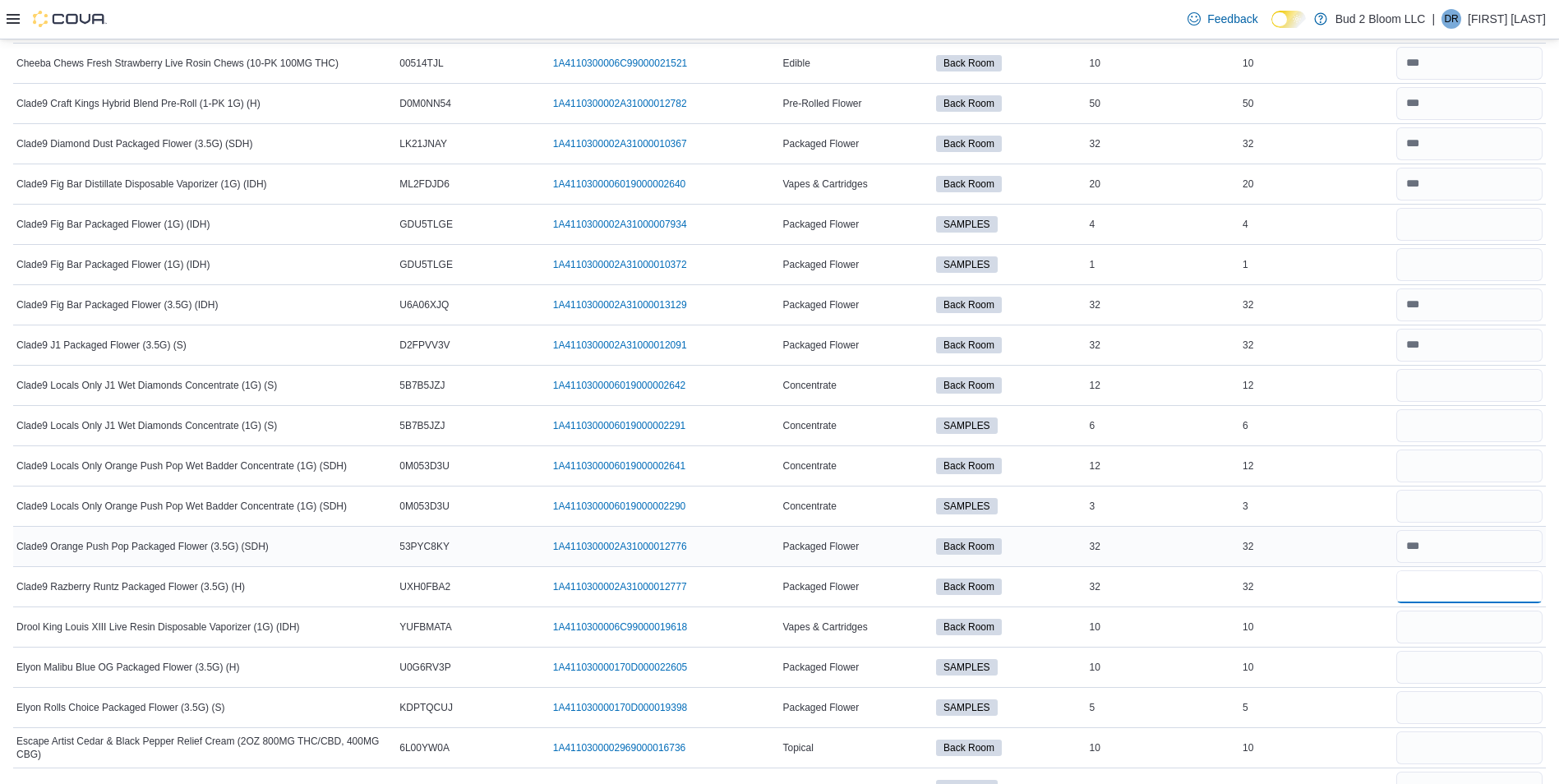 type on "**" 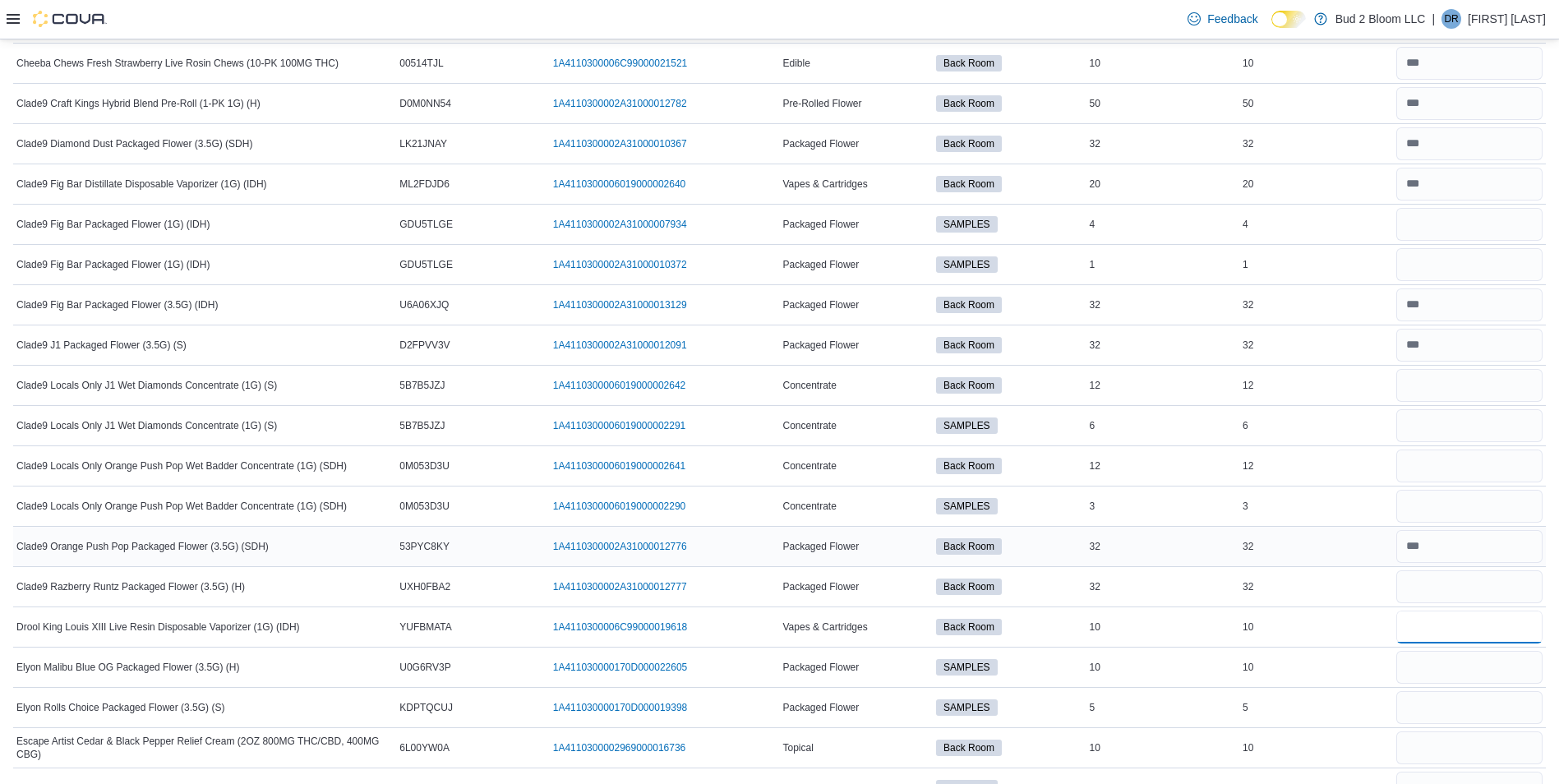 type 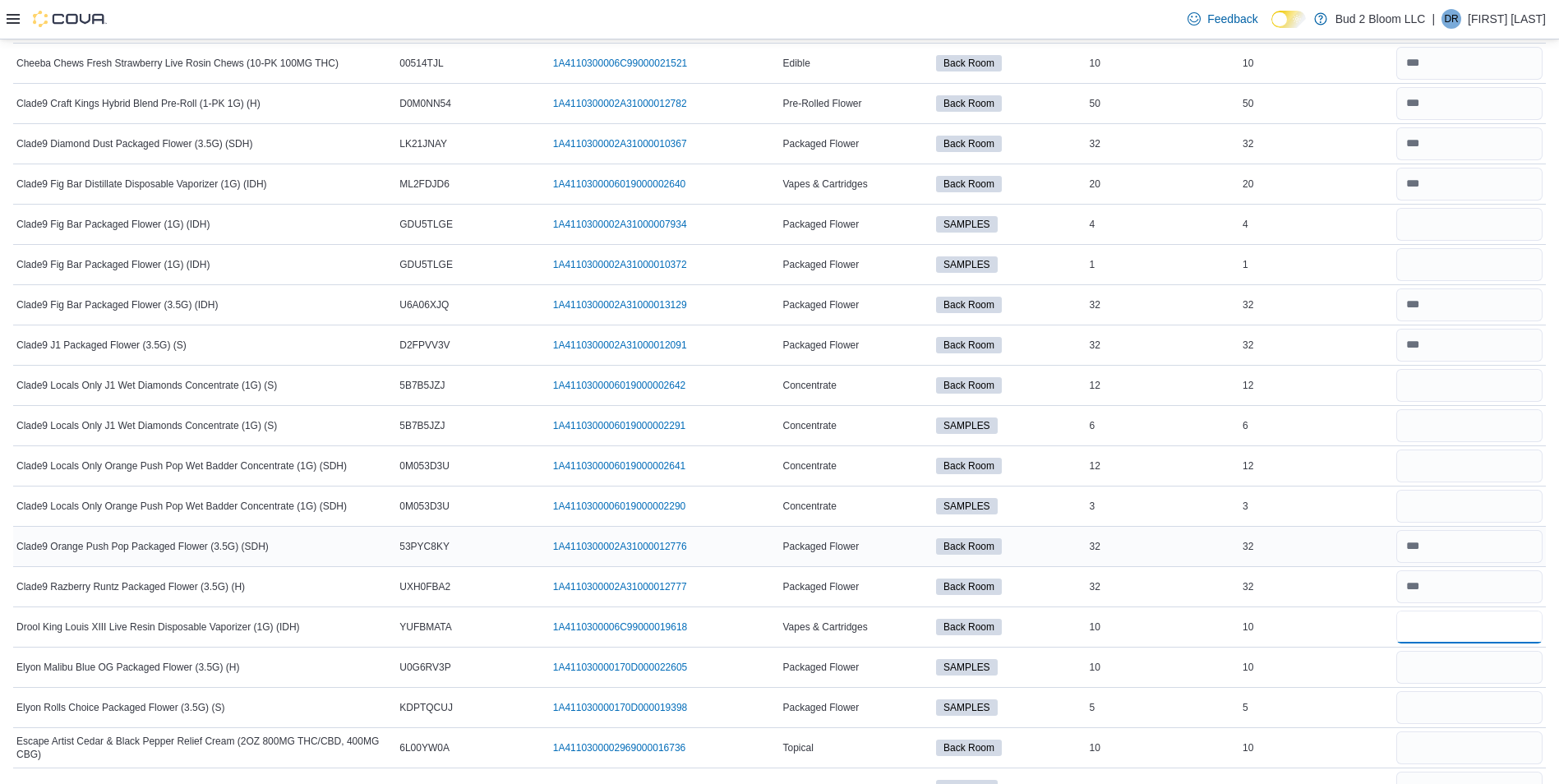 type on "**" 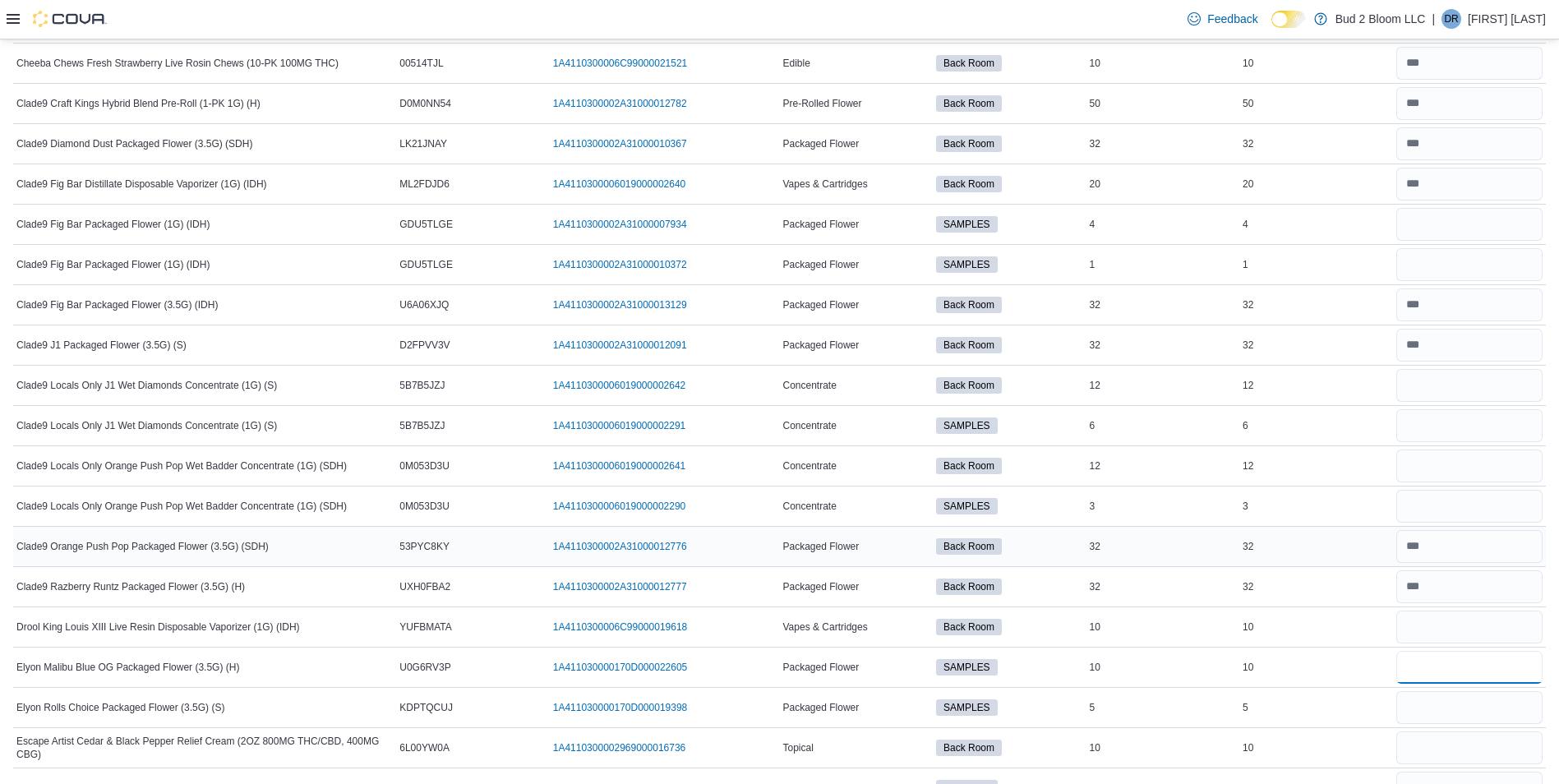 type 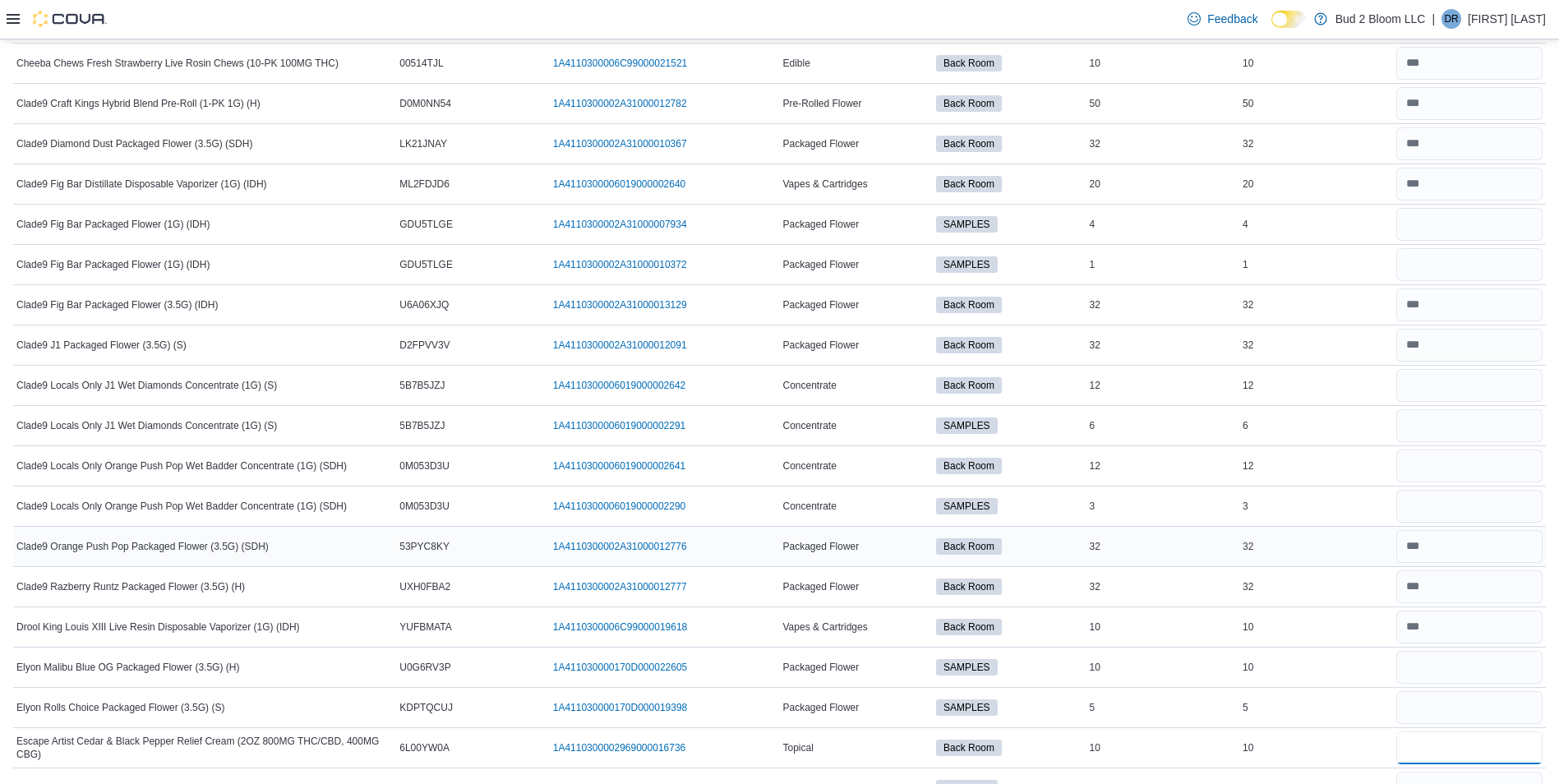 type on "**" 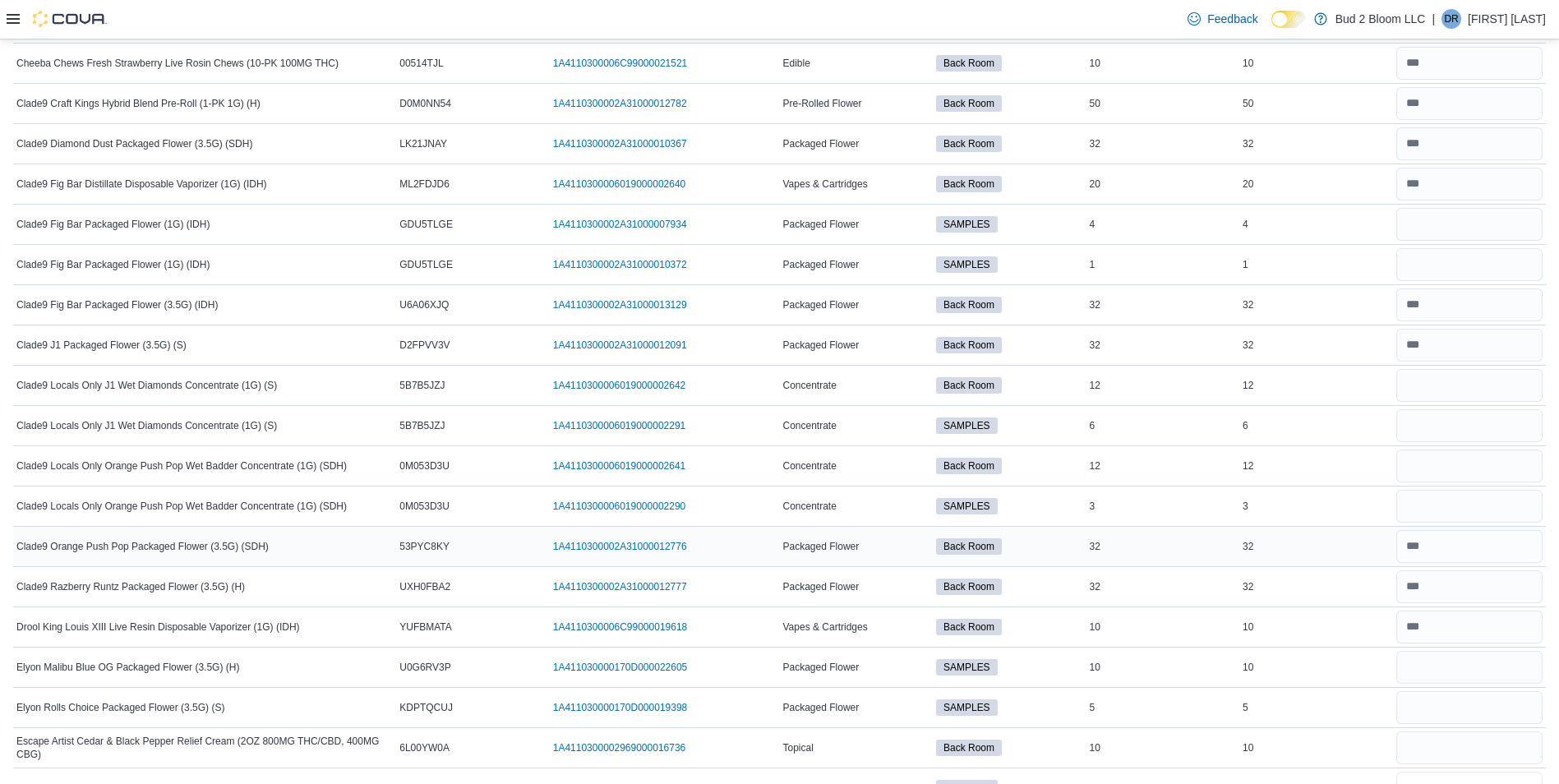 type 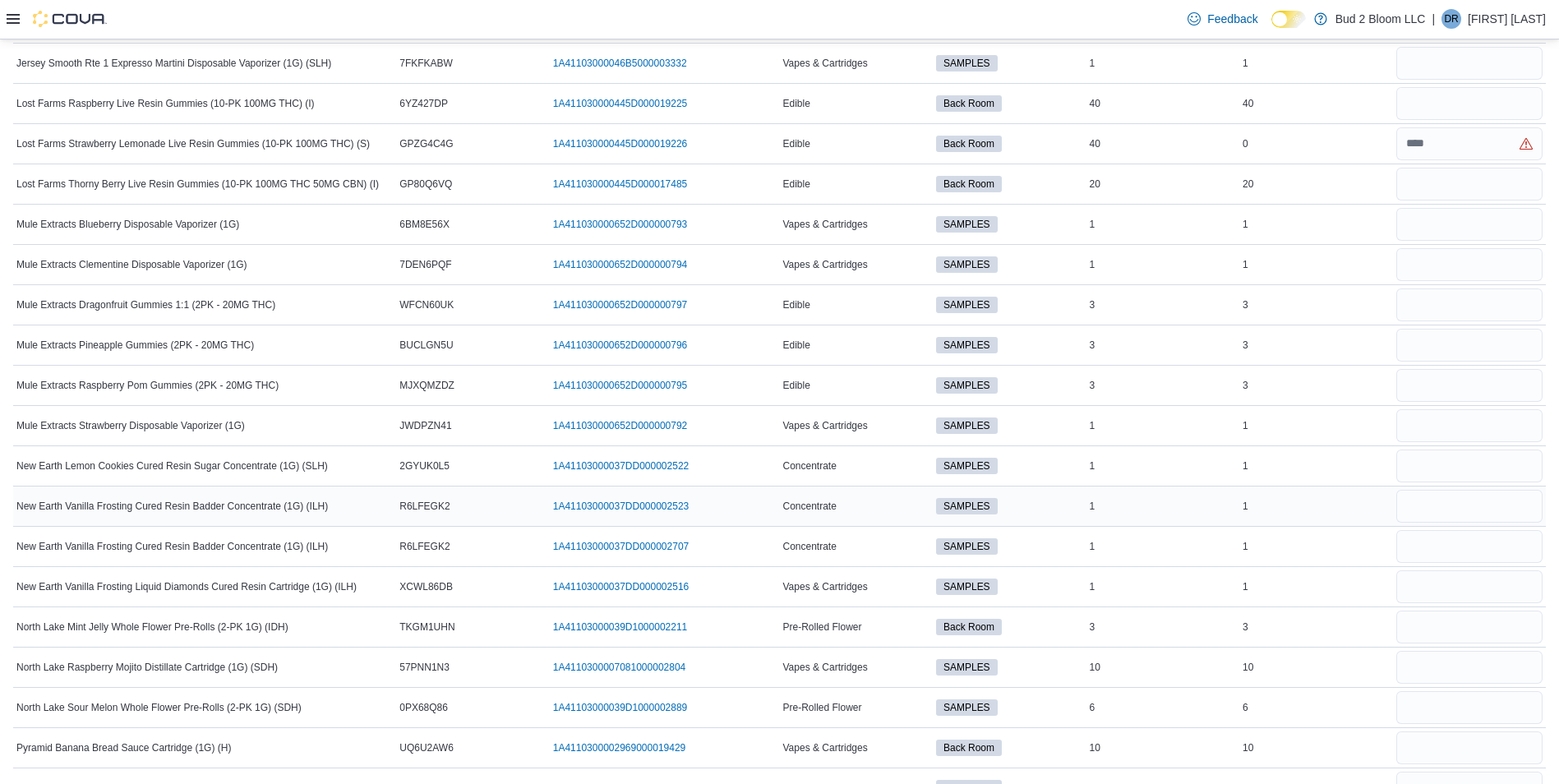 scroll, scrollTop: 2190, scrollLeft: 0, axis: vertical 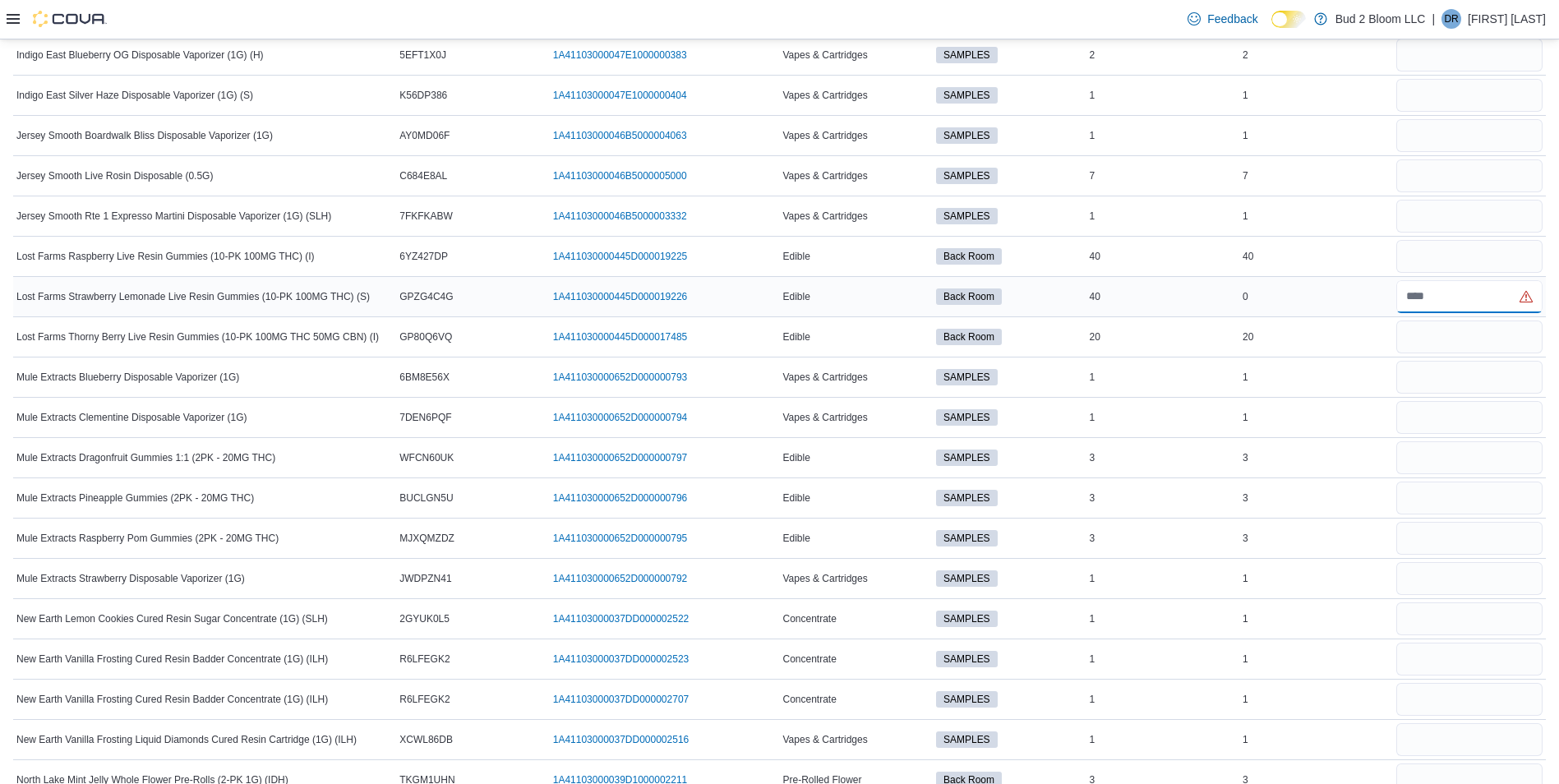 click at bounding box center [1469, 297] 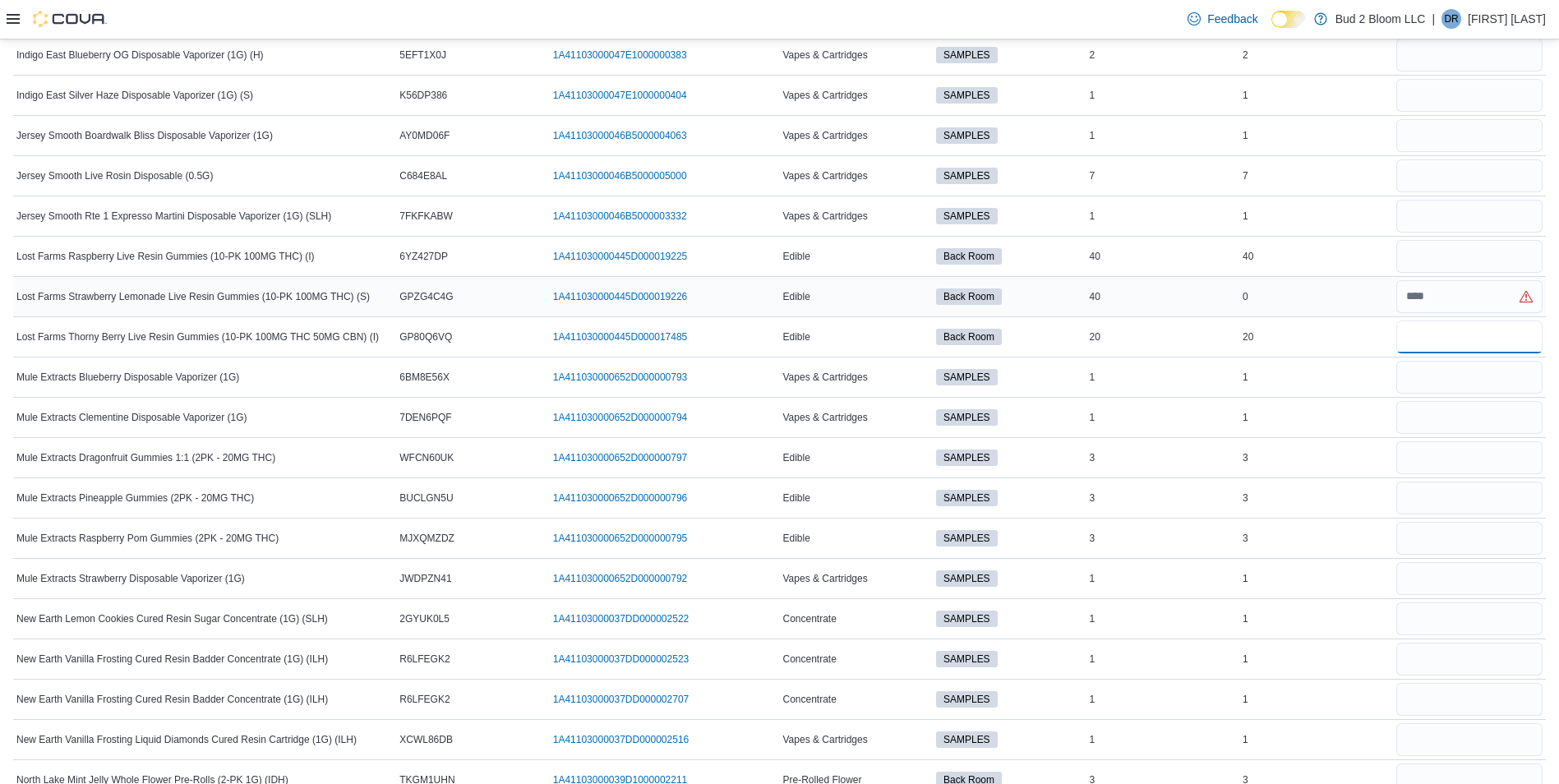type 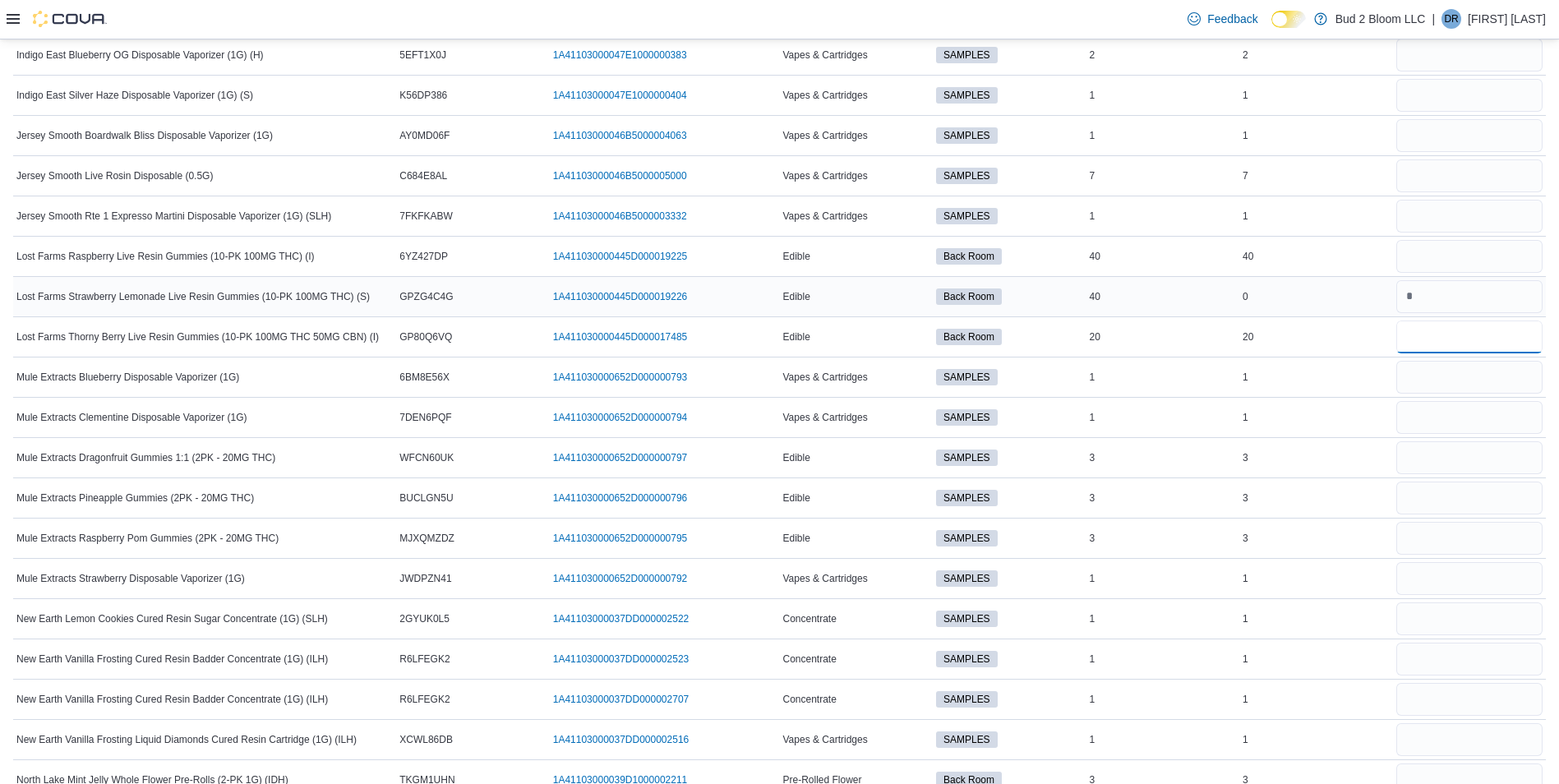 type on "**" 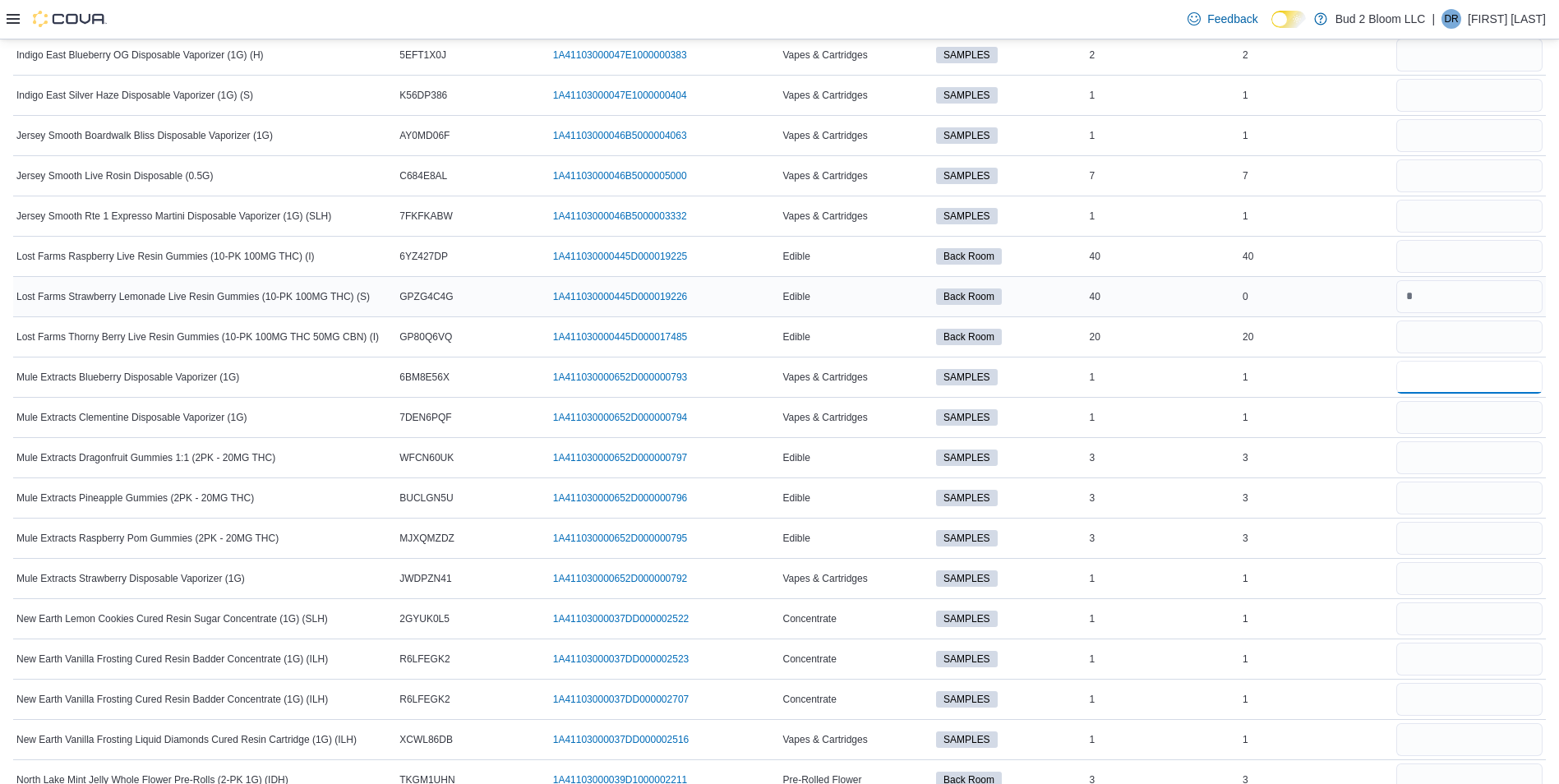 type 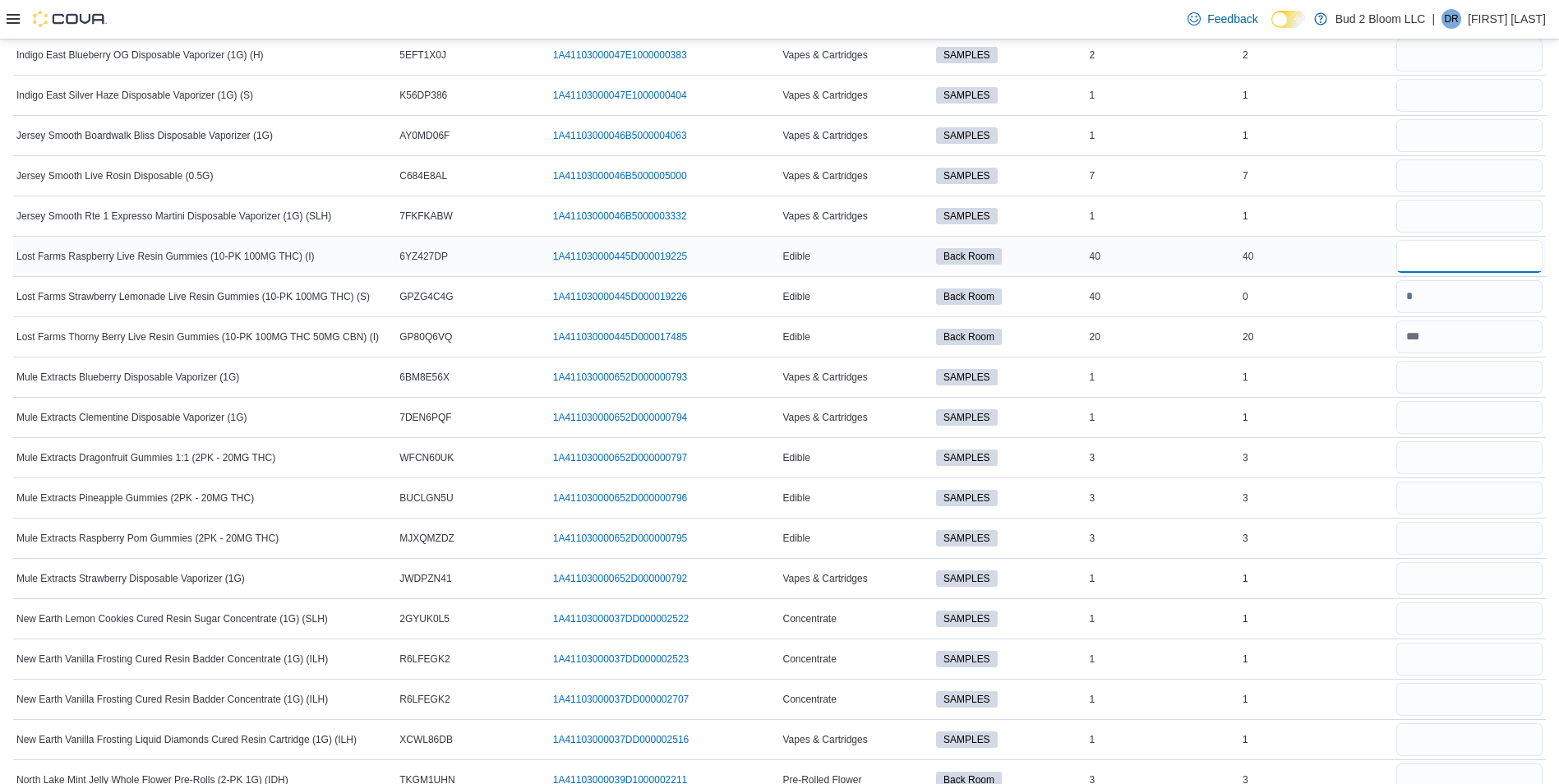 click at bounding box center [1469, 256] 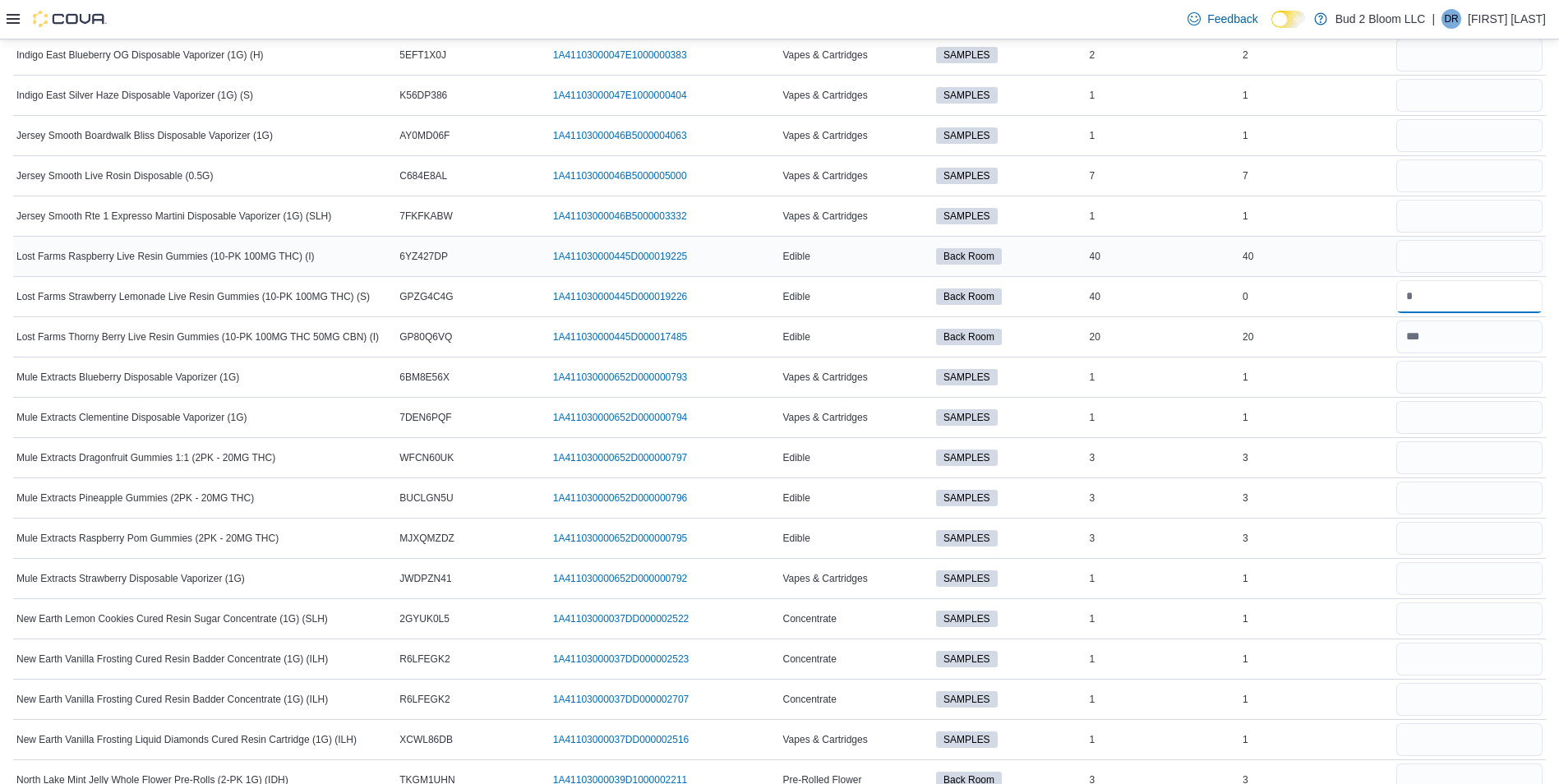 type 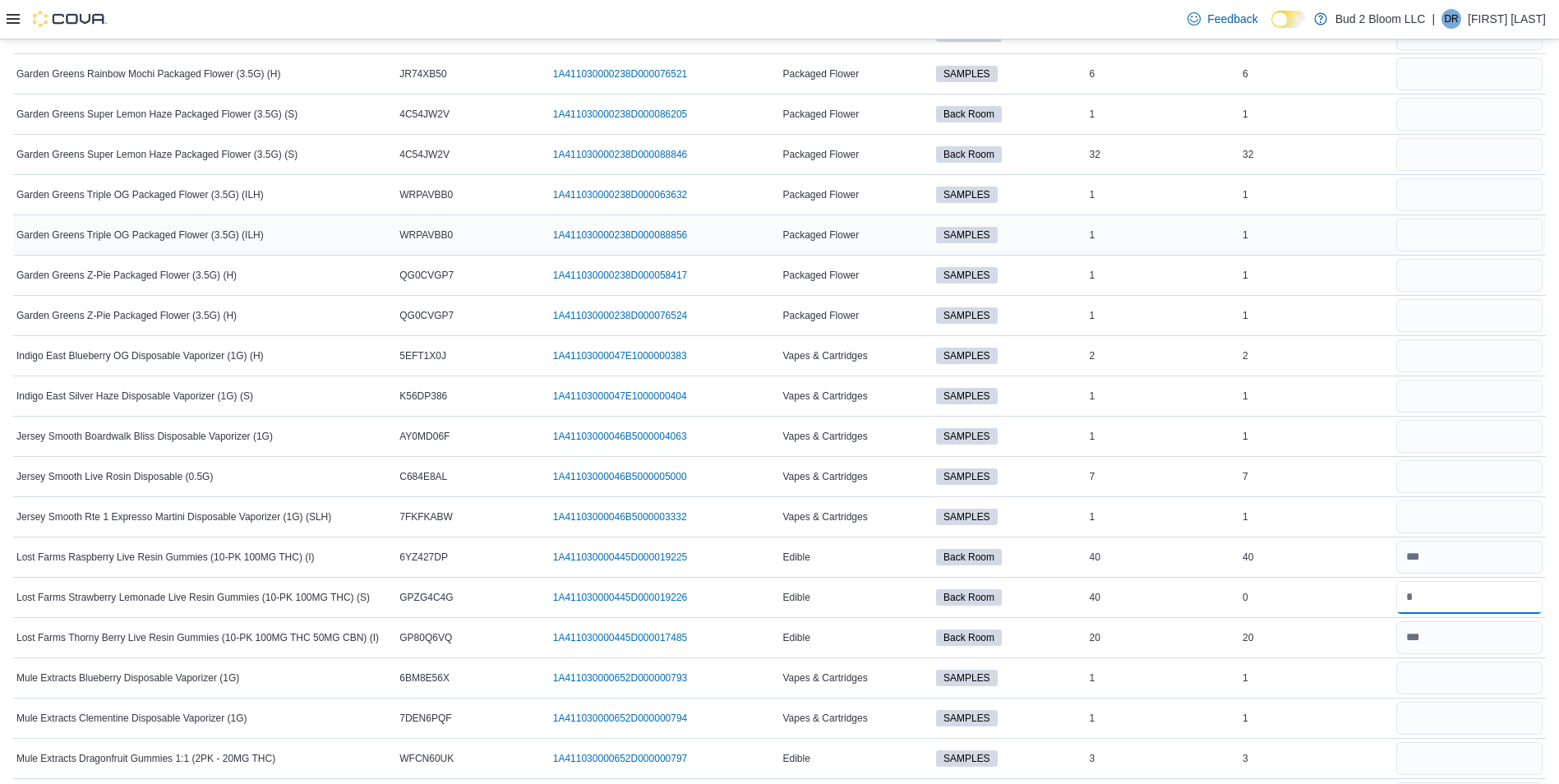 scroll, scrollTop: 1861, scrollLeft: 0, axis: vertical 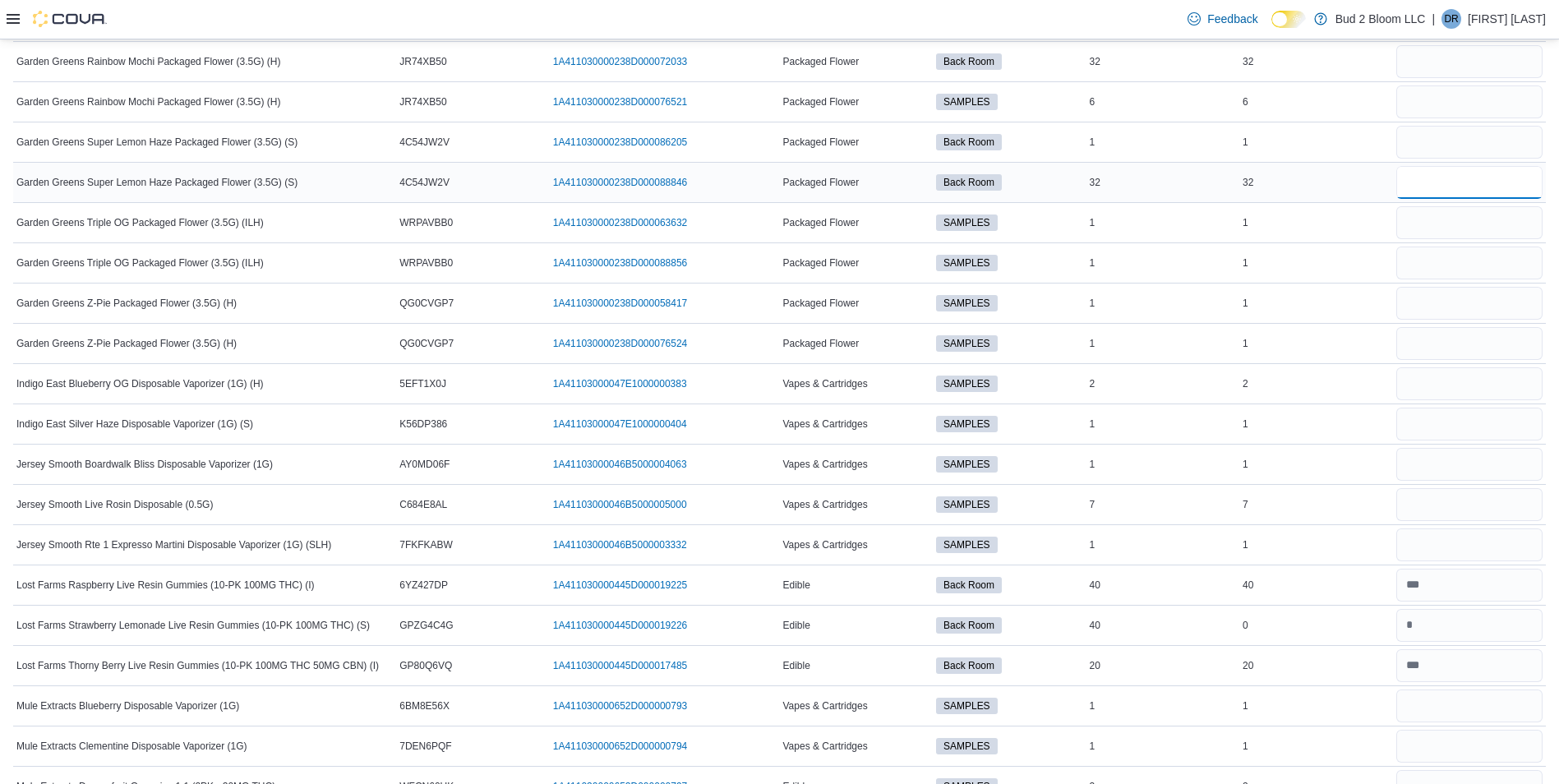 click at bounding box center (1469, 182) 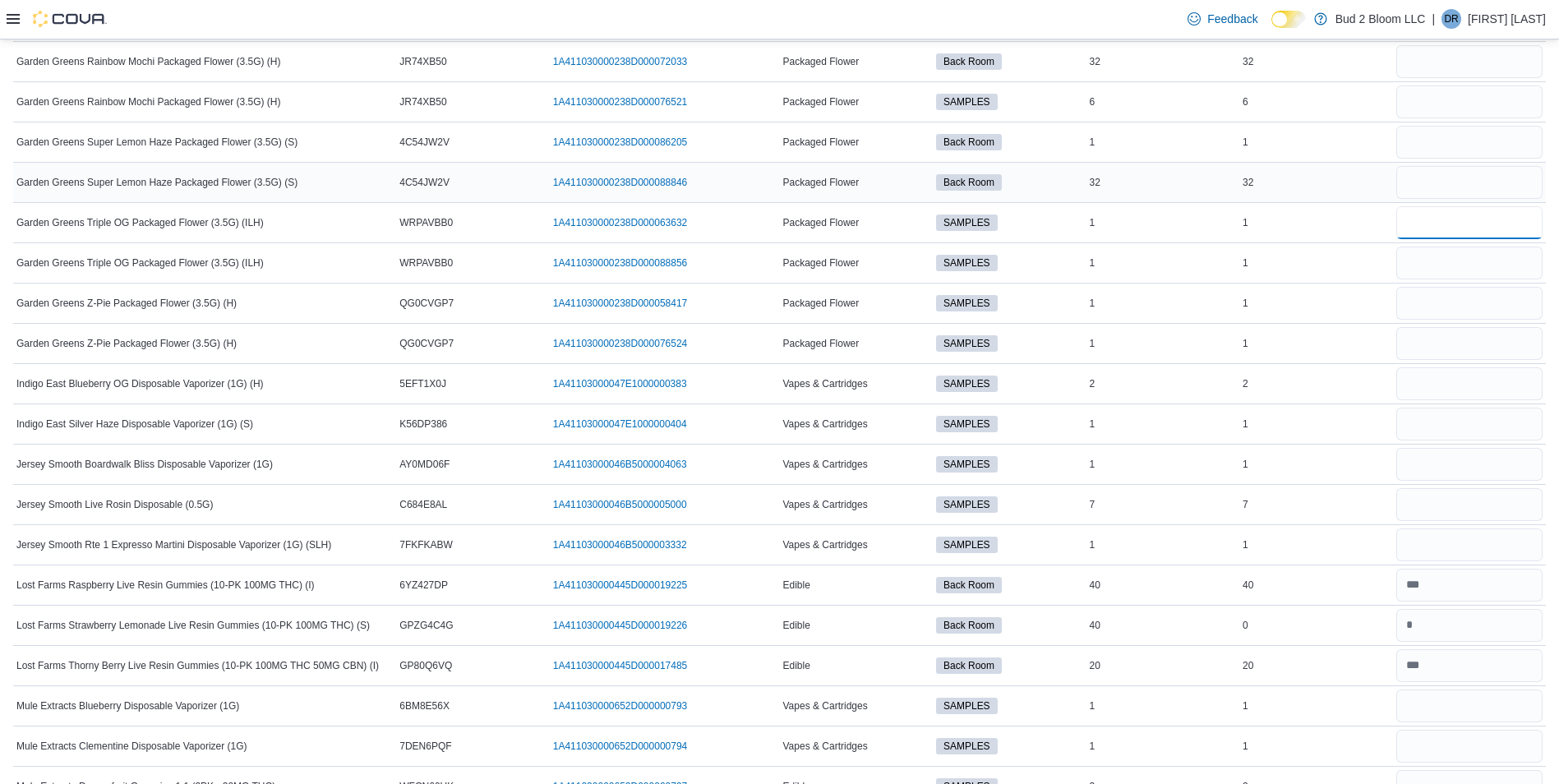 type 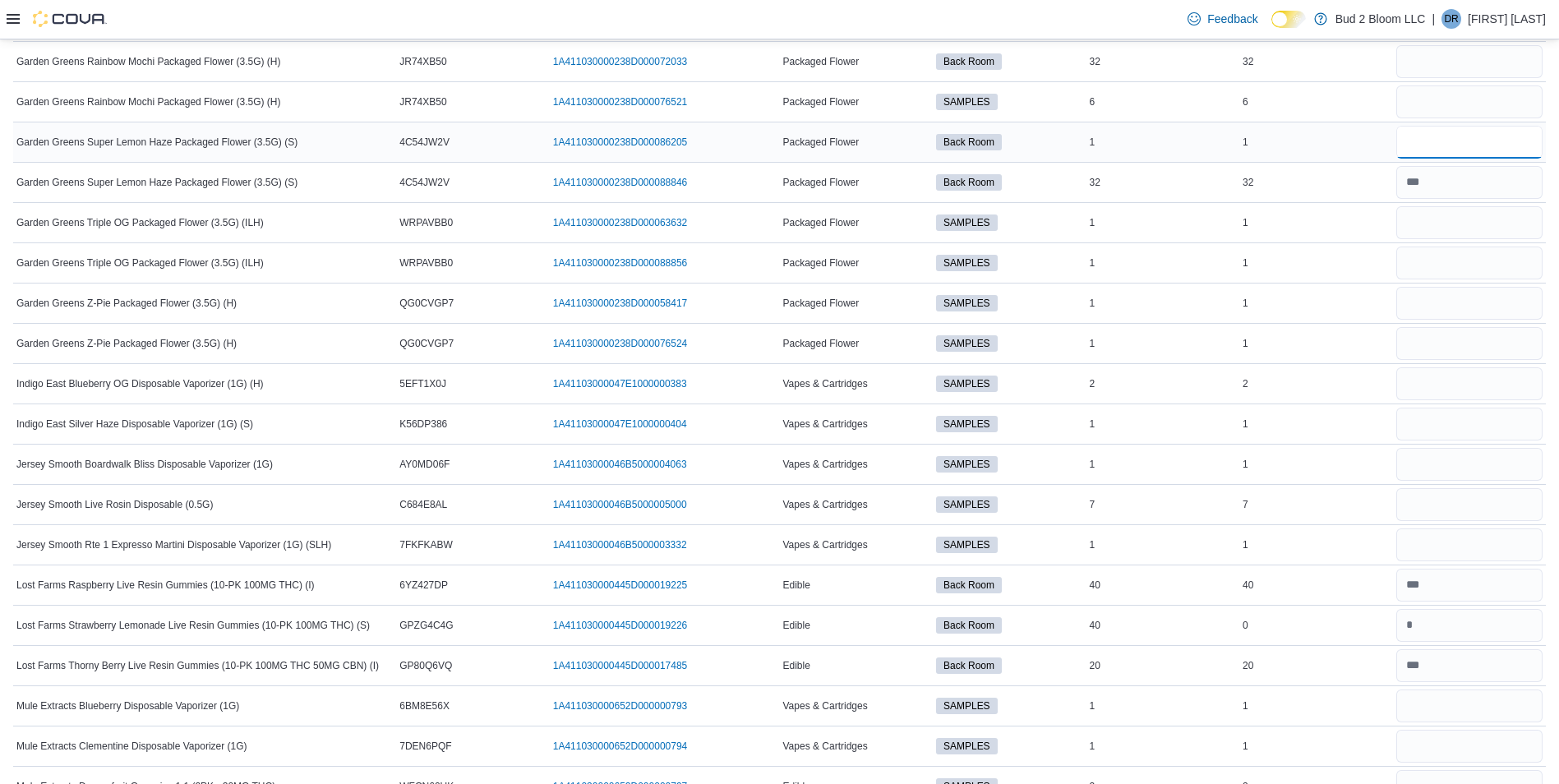 click at bounding box center [1469, 142] 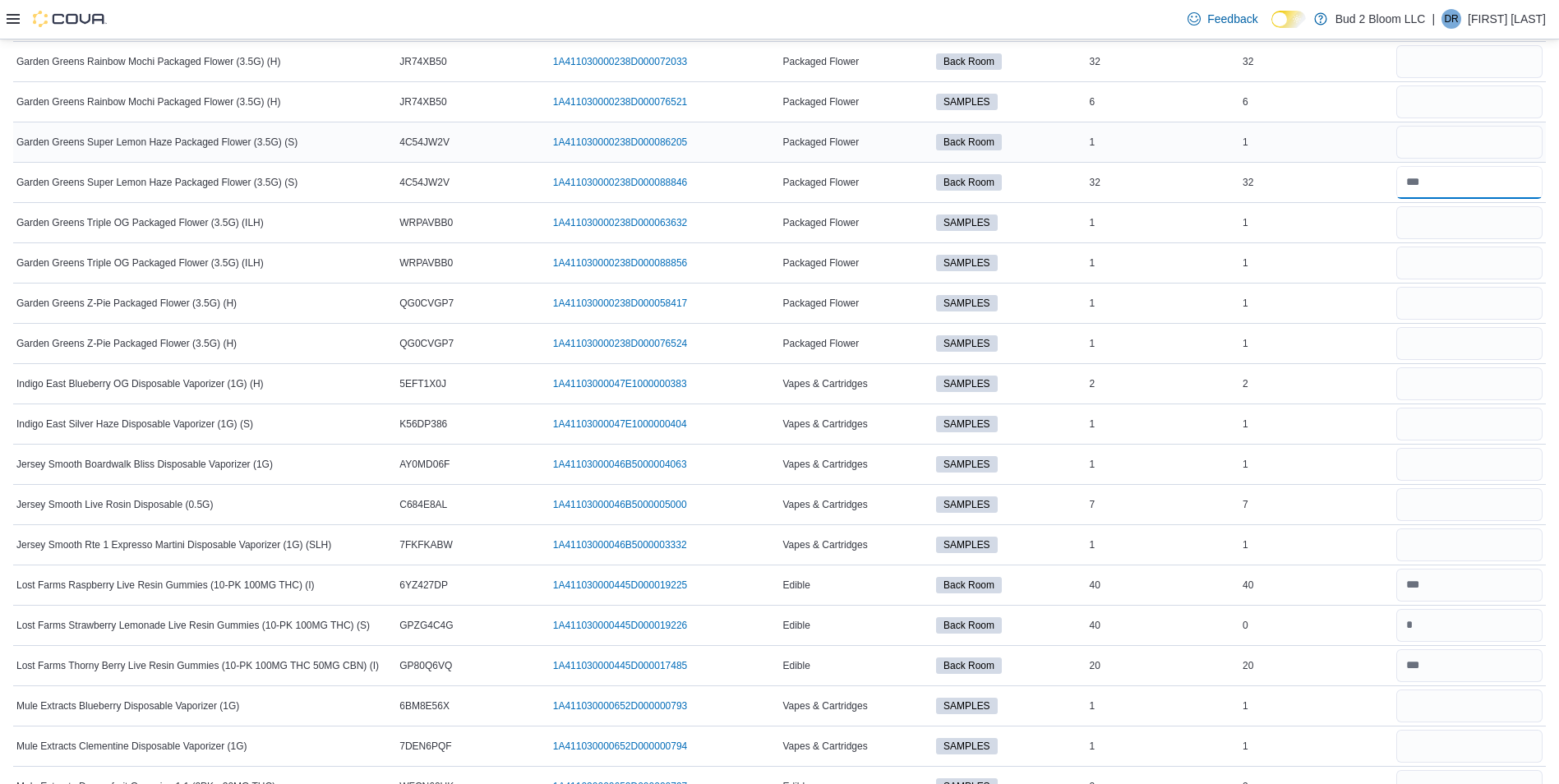 type 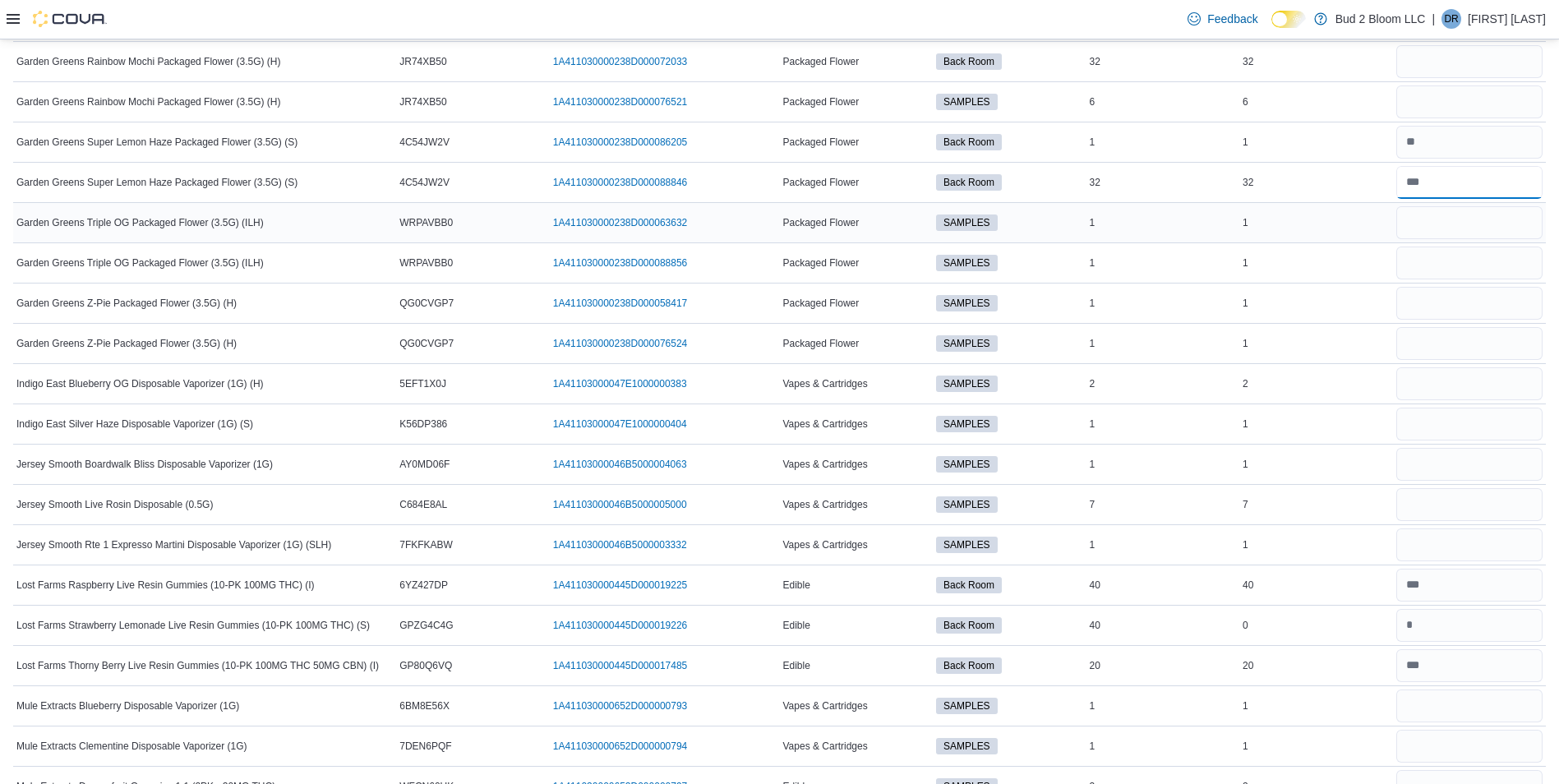 scroll, scrollTop: 1779, scrollLeft: 0, axis: vertical 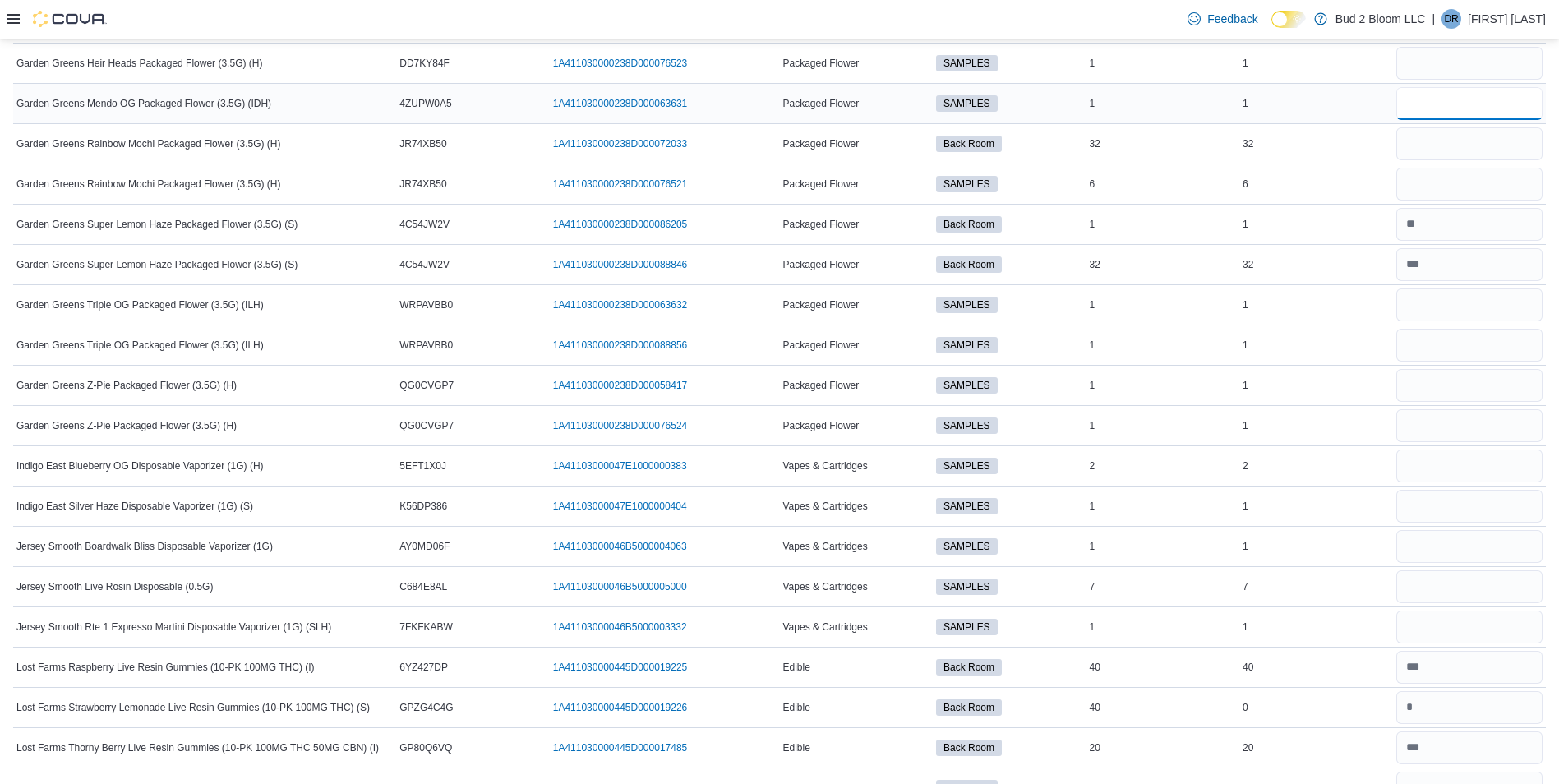 click at bounding box center (1469, 104) 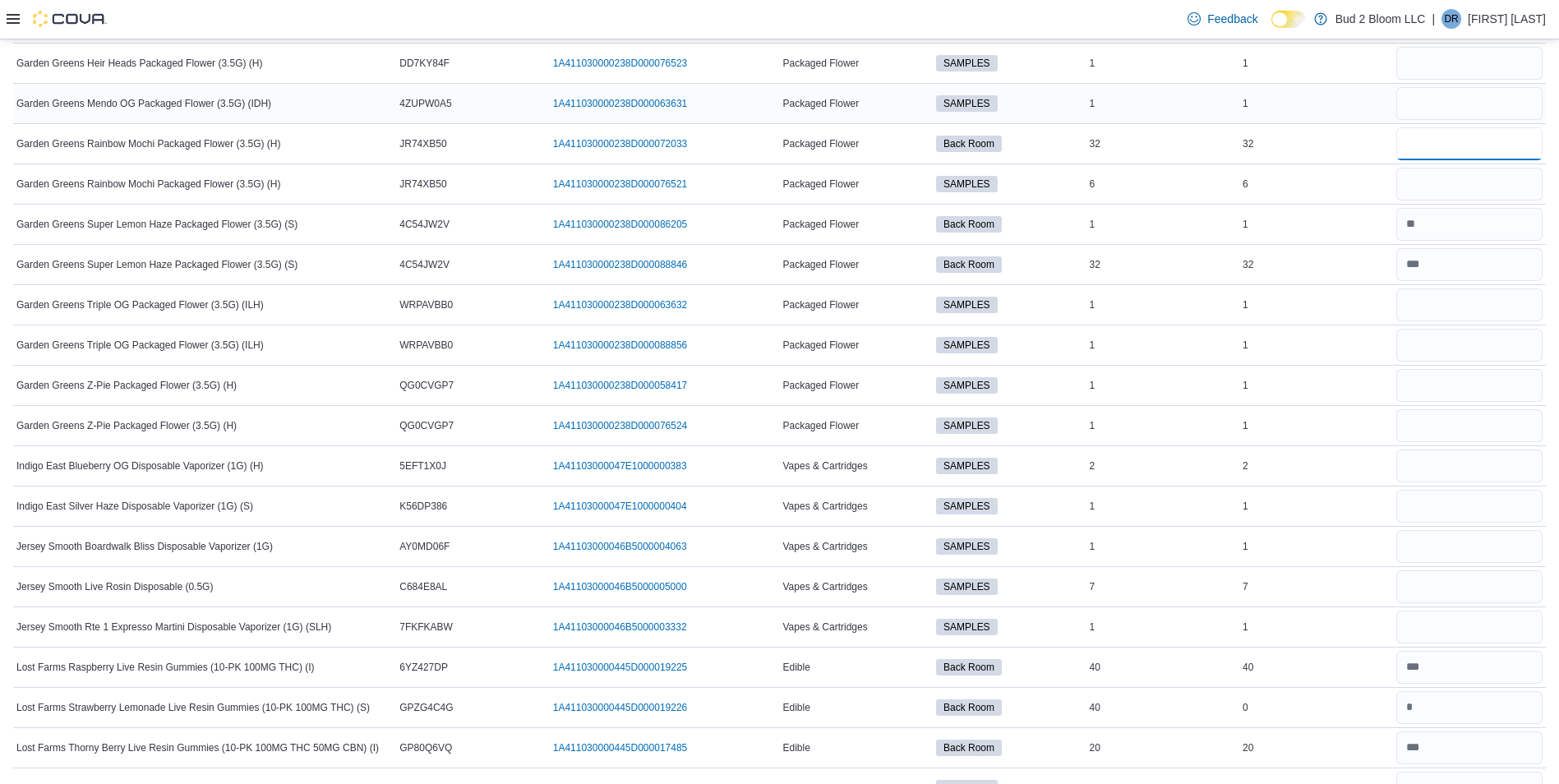 type 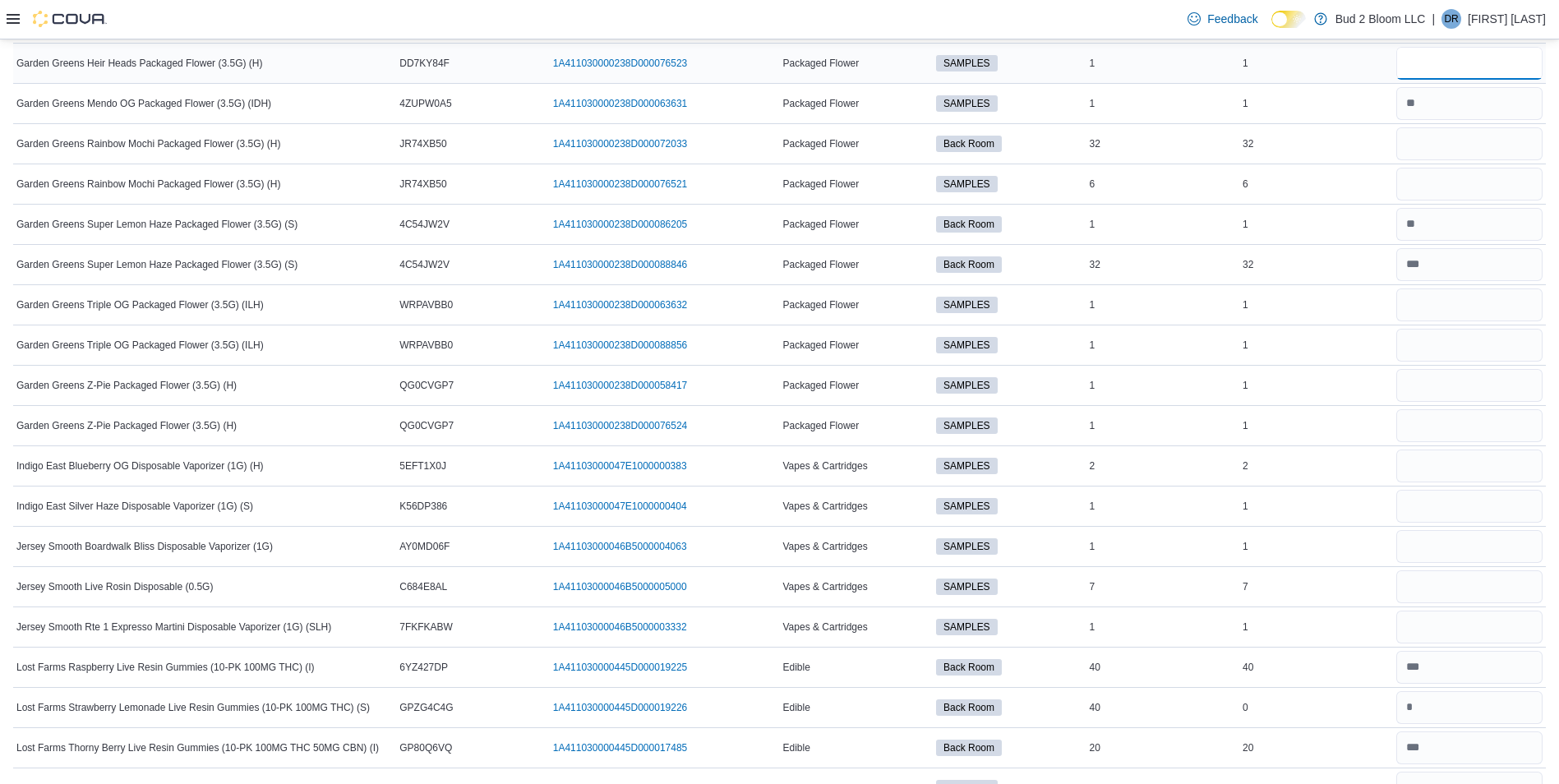 click at bounding box center [1469, 63] 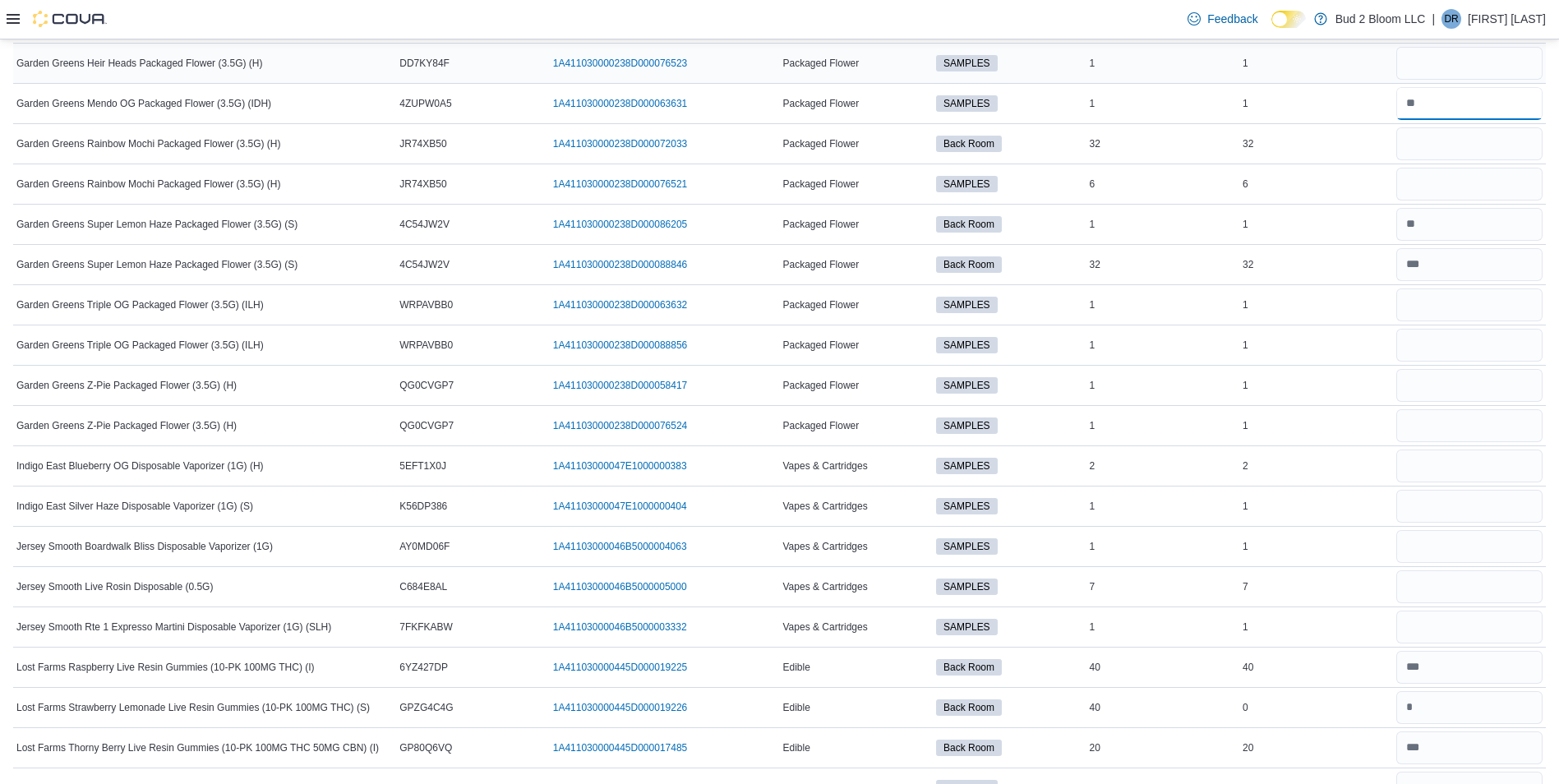 type 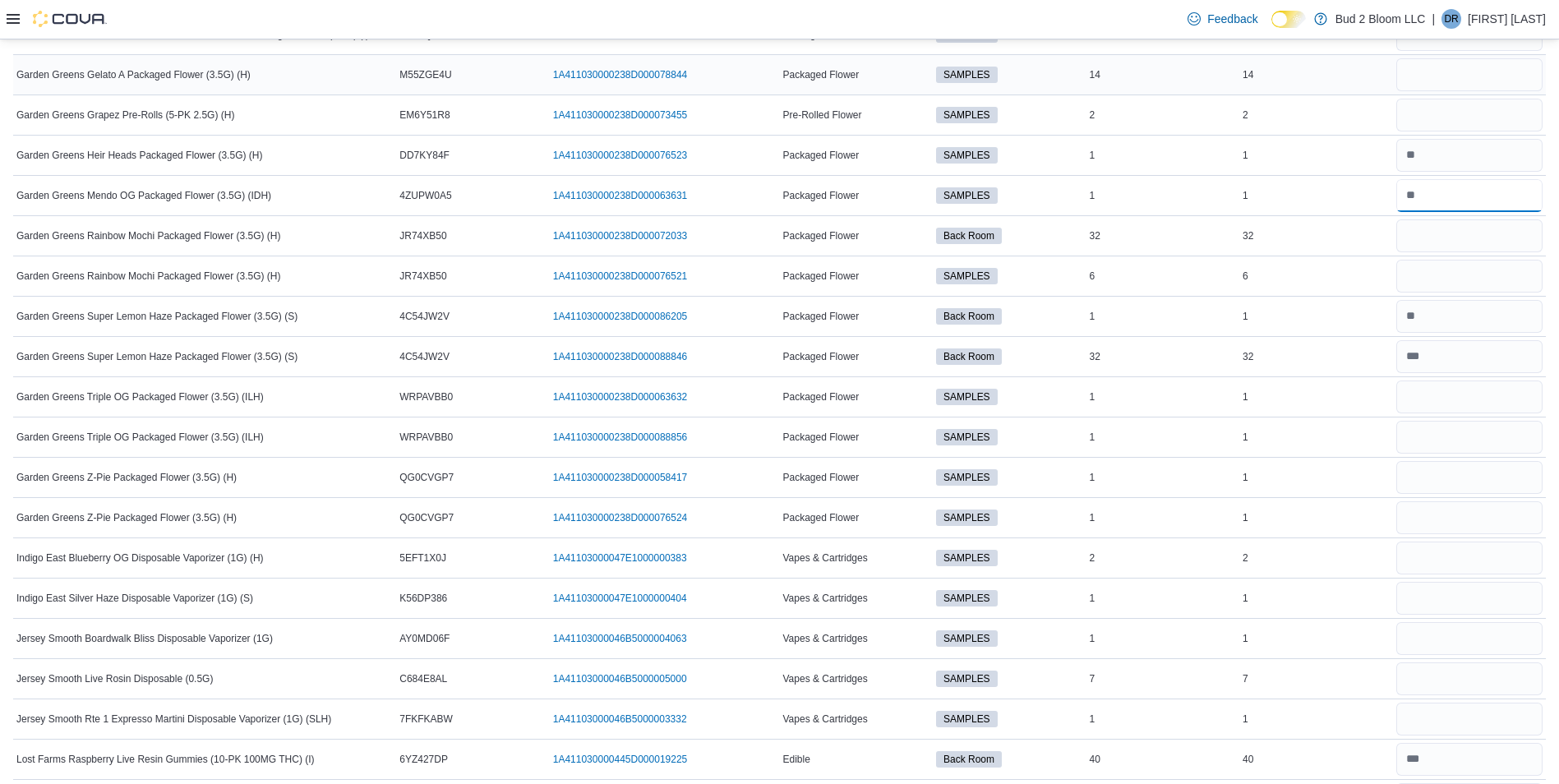 scroll, scrollTop: 1697, scrollLeft: 0, axis: vertical 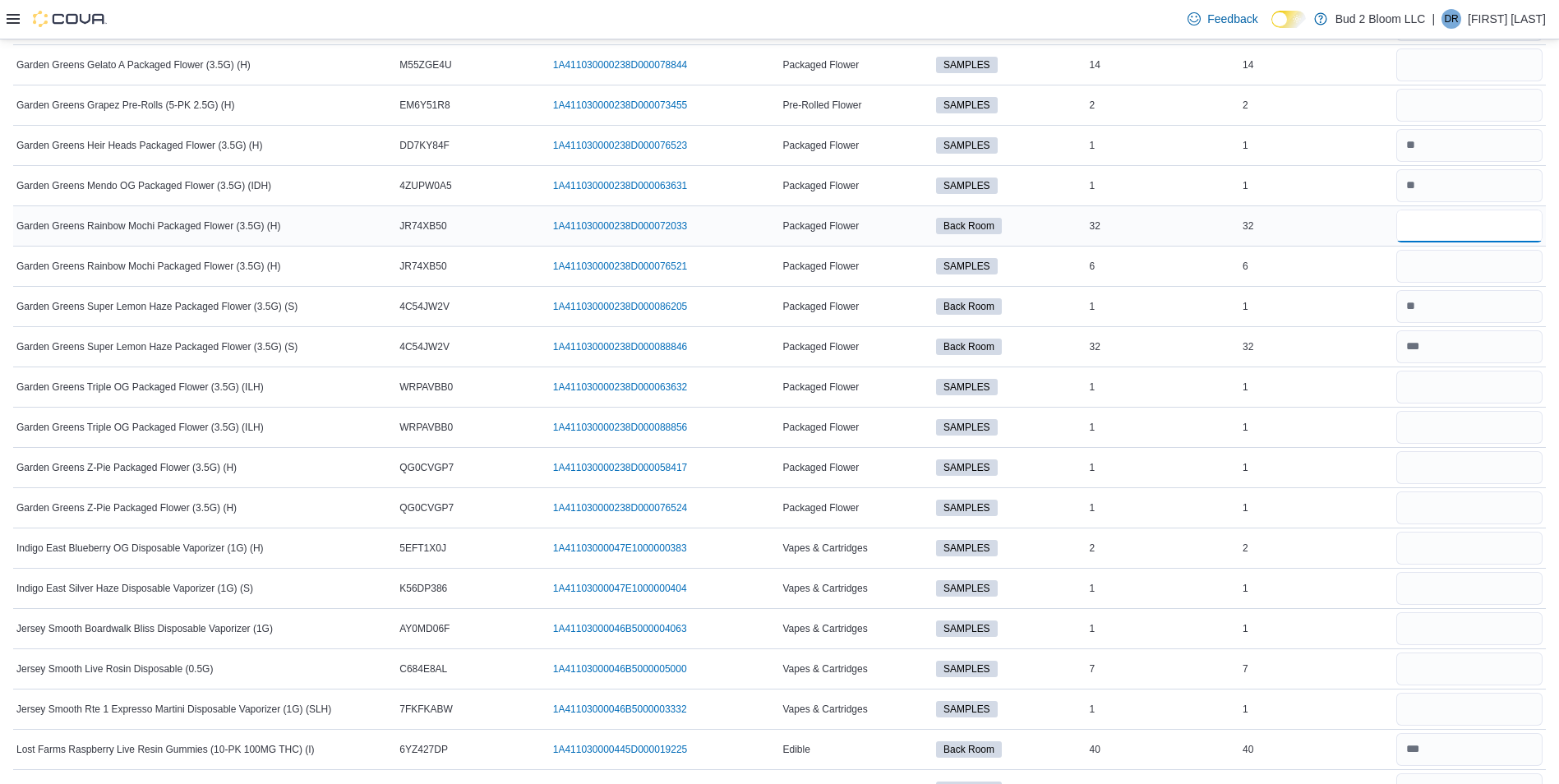 click at bounding box center (1469, 226) 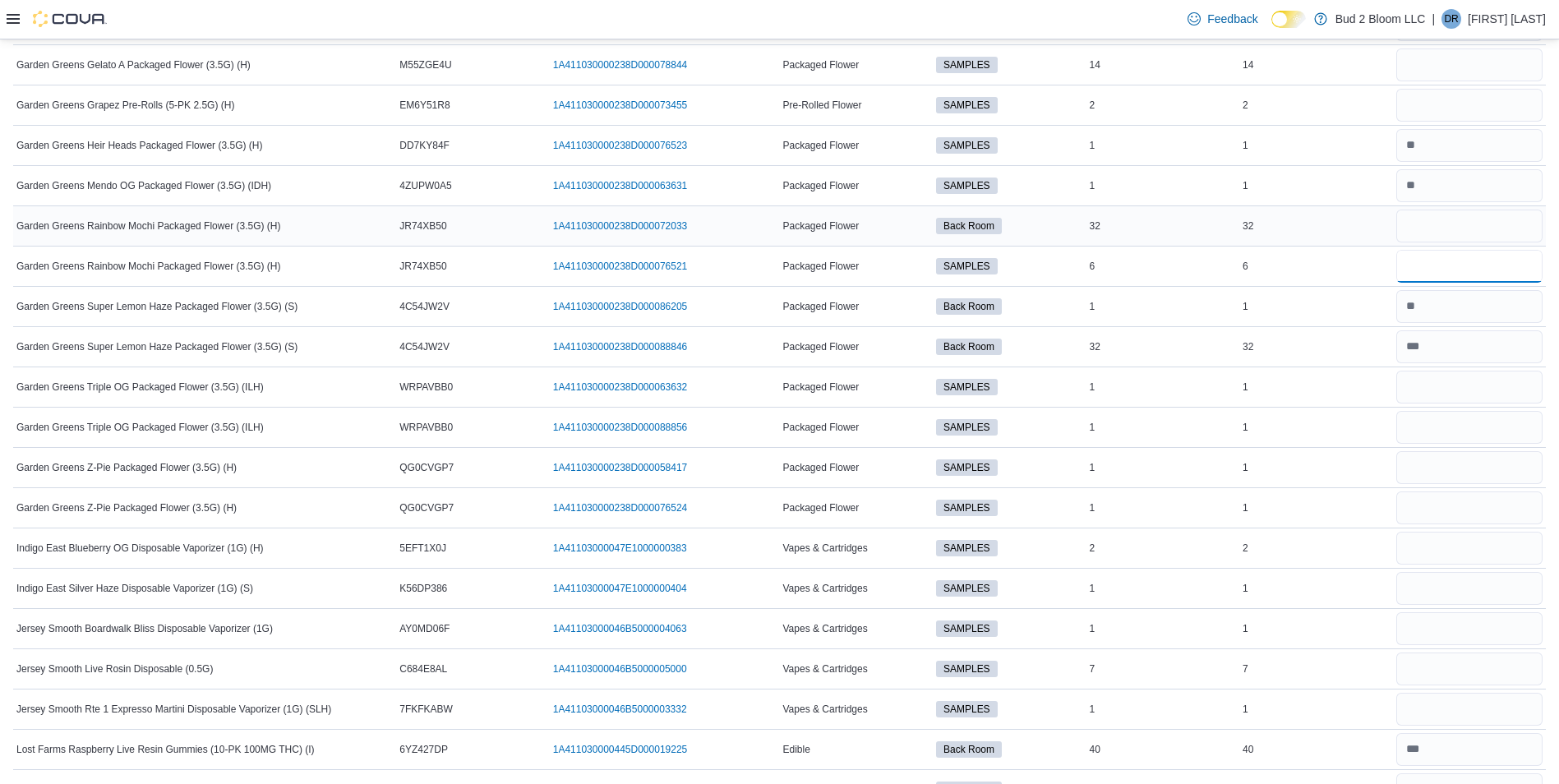 type 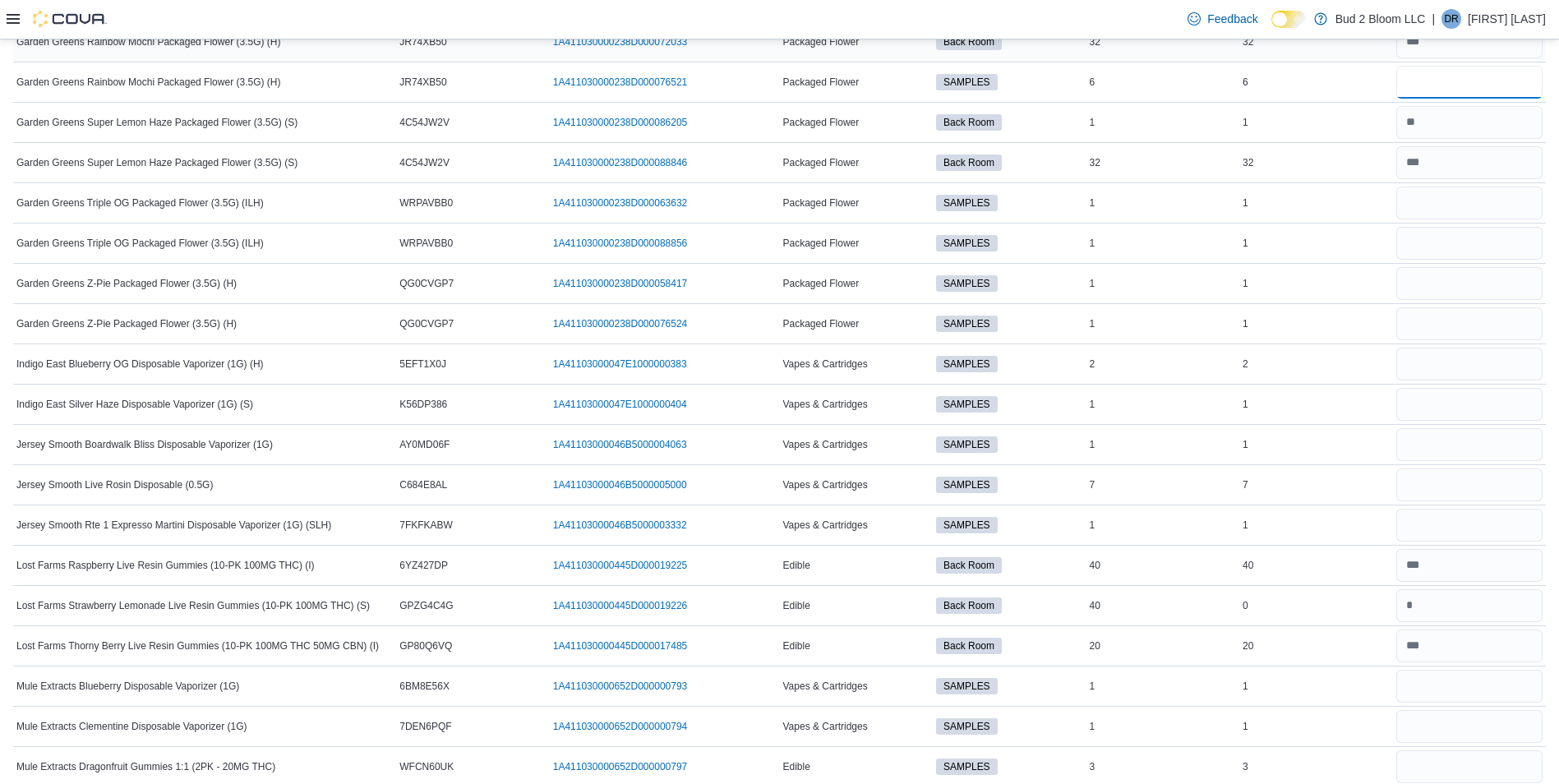 scroll, scrollTop: 1944, scrollLeft: 0, axis: vertical 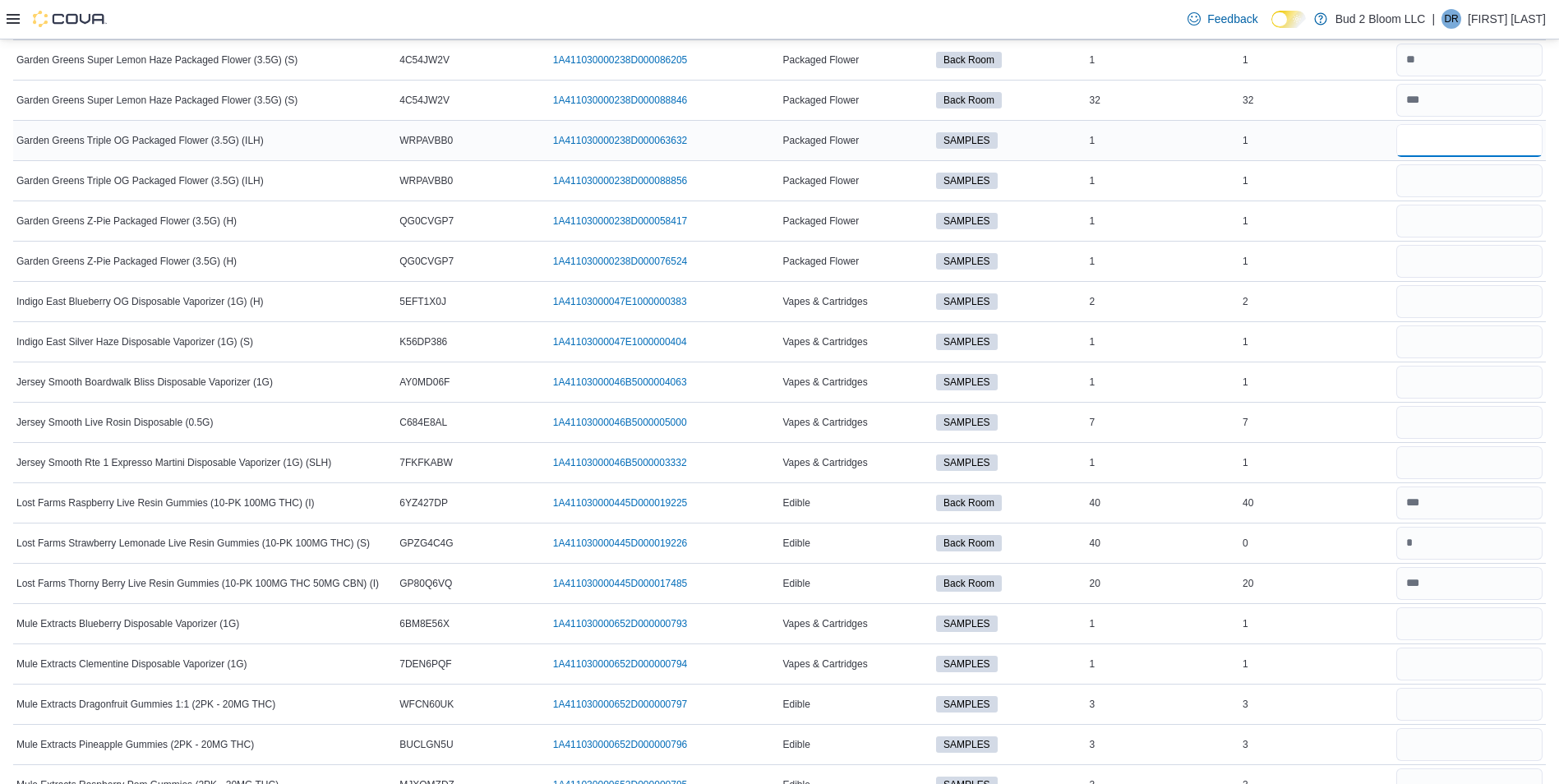 click at bounding box center (1469, 141) 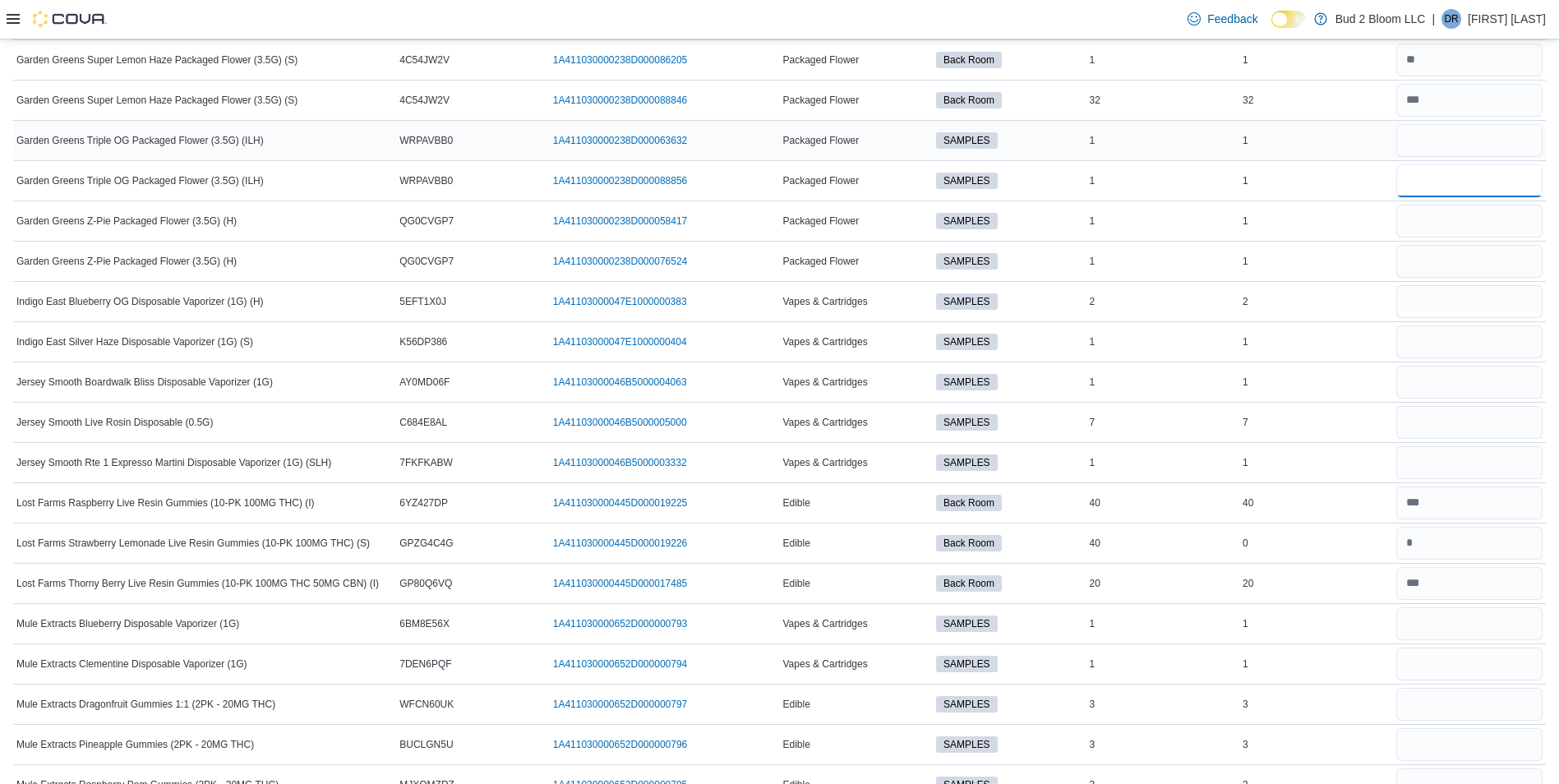 type 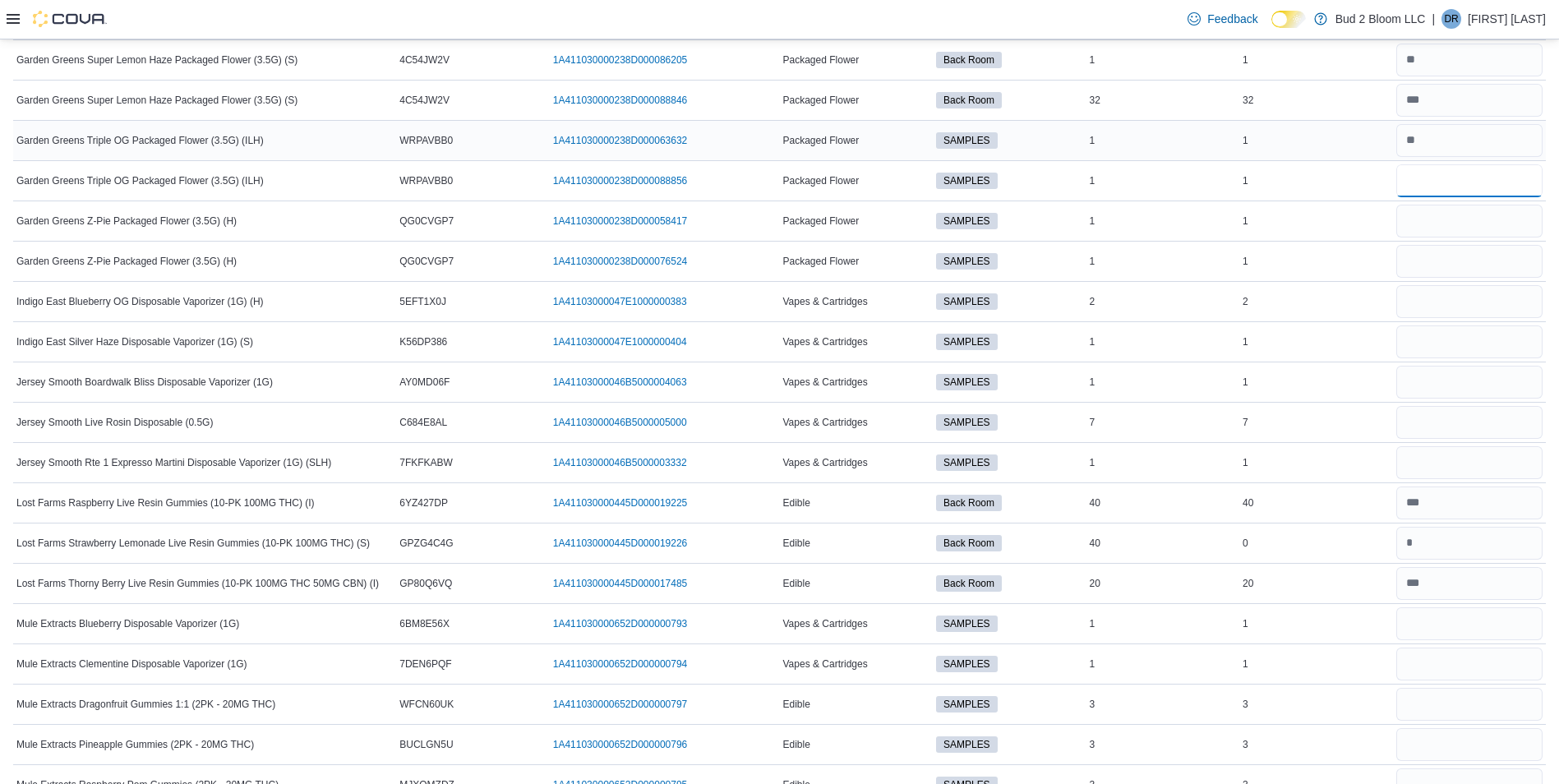 type on "*" 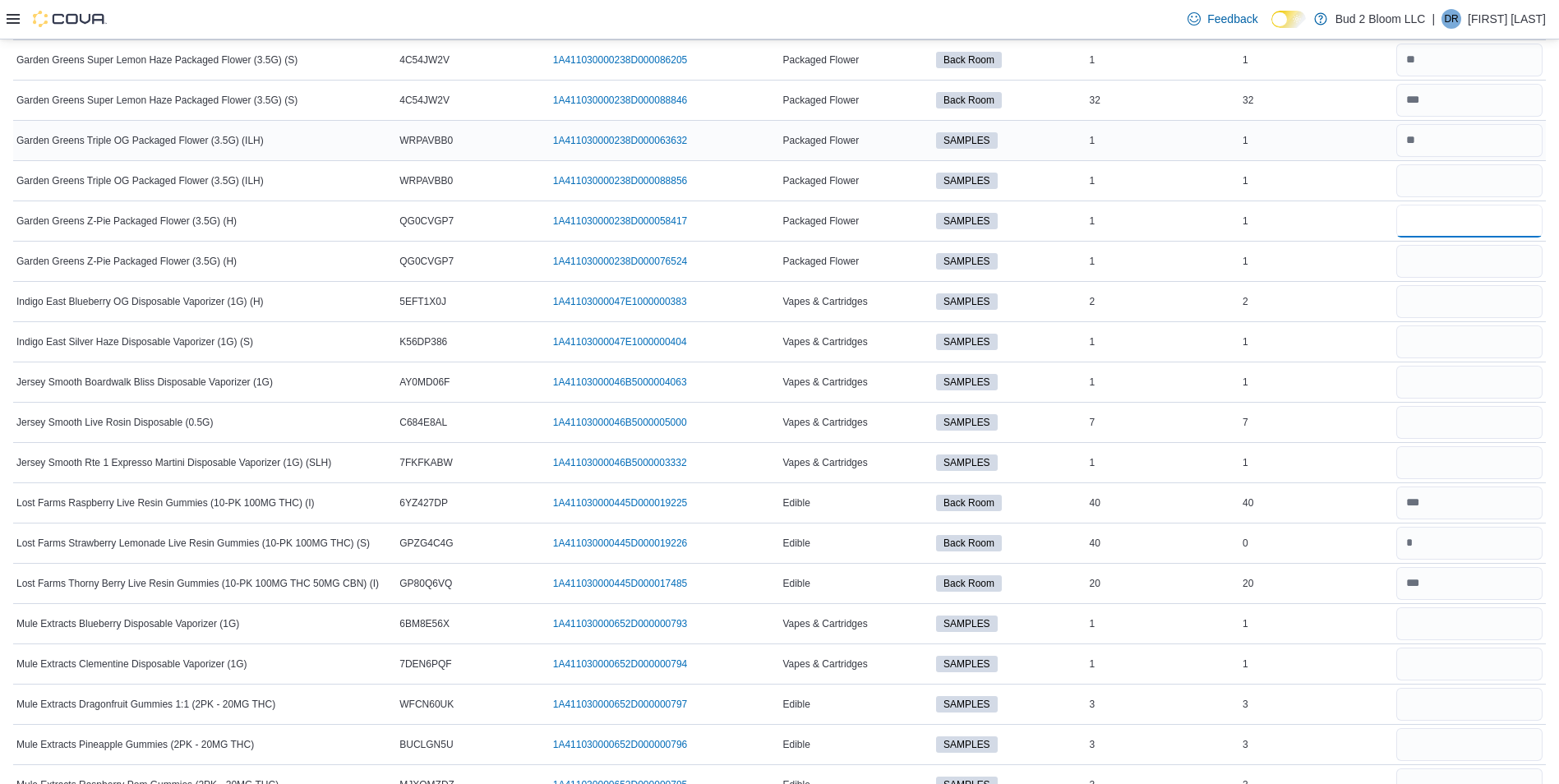 type 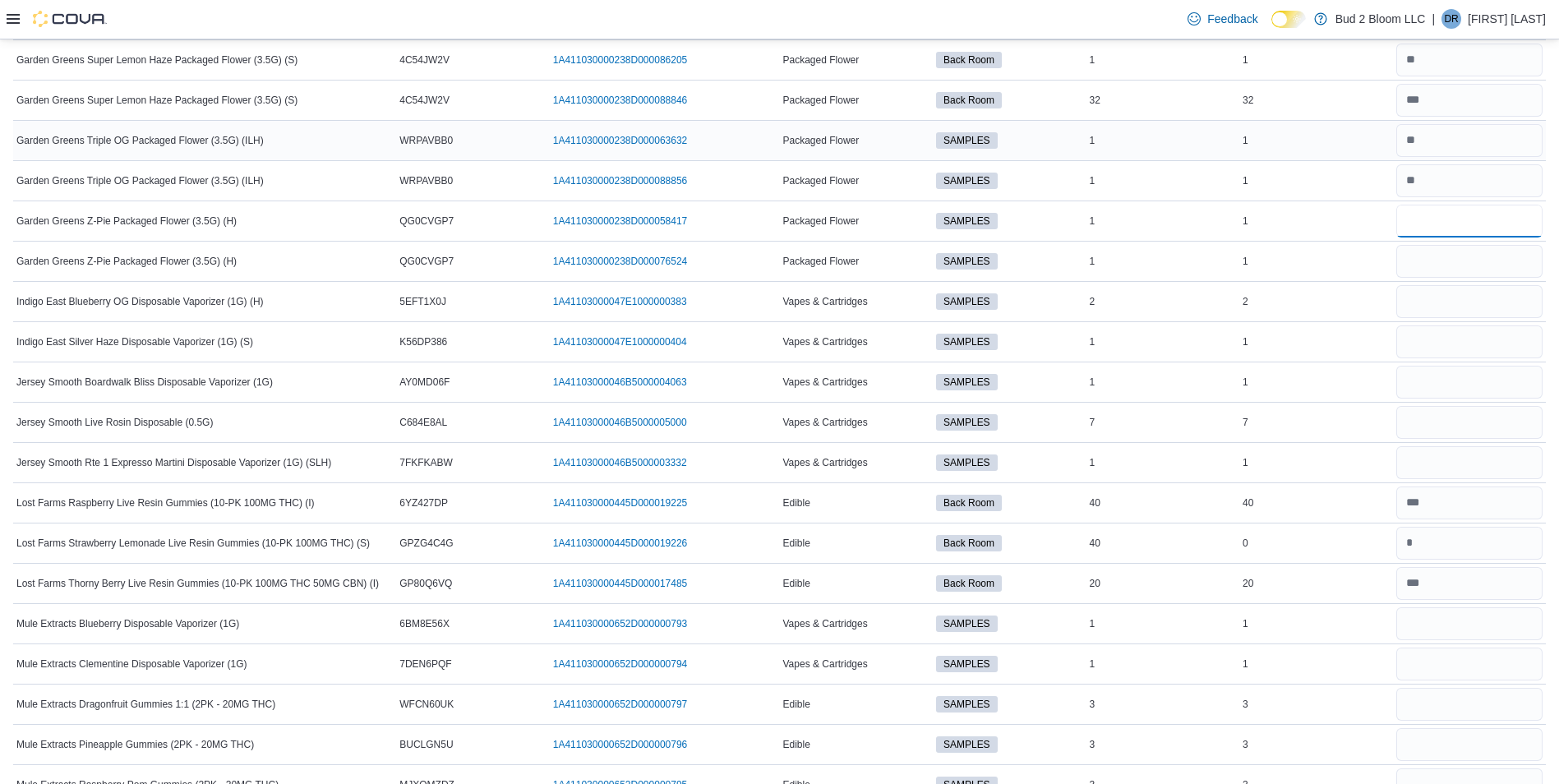 type on "*" 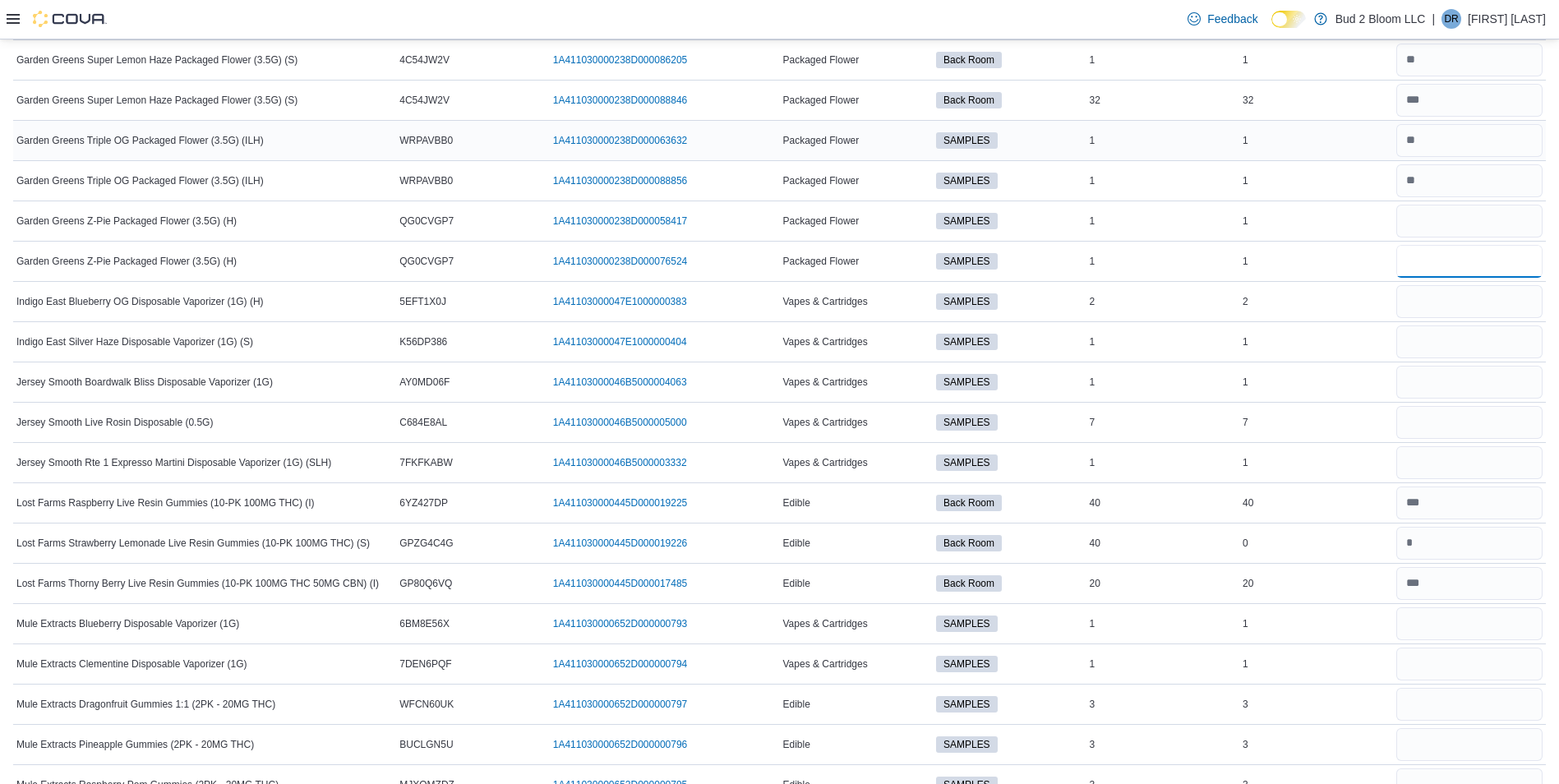 type 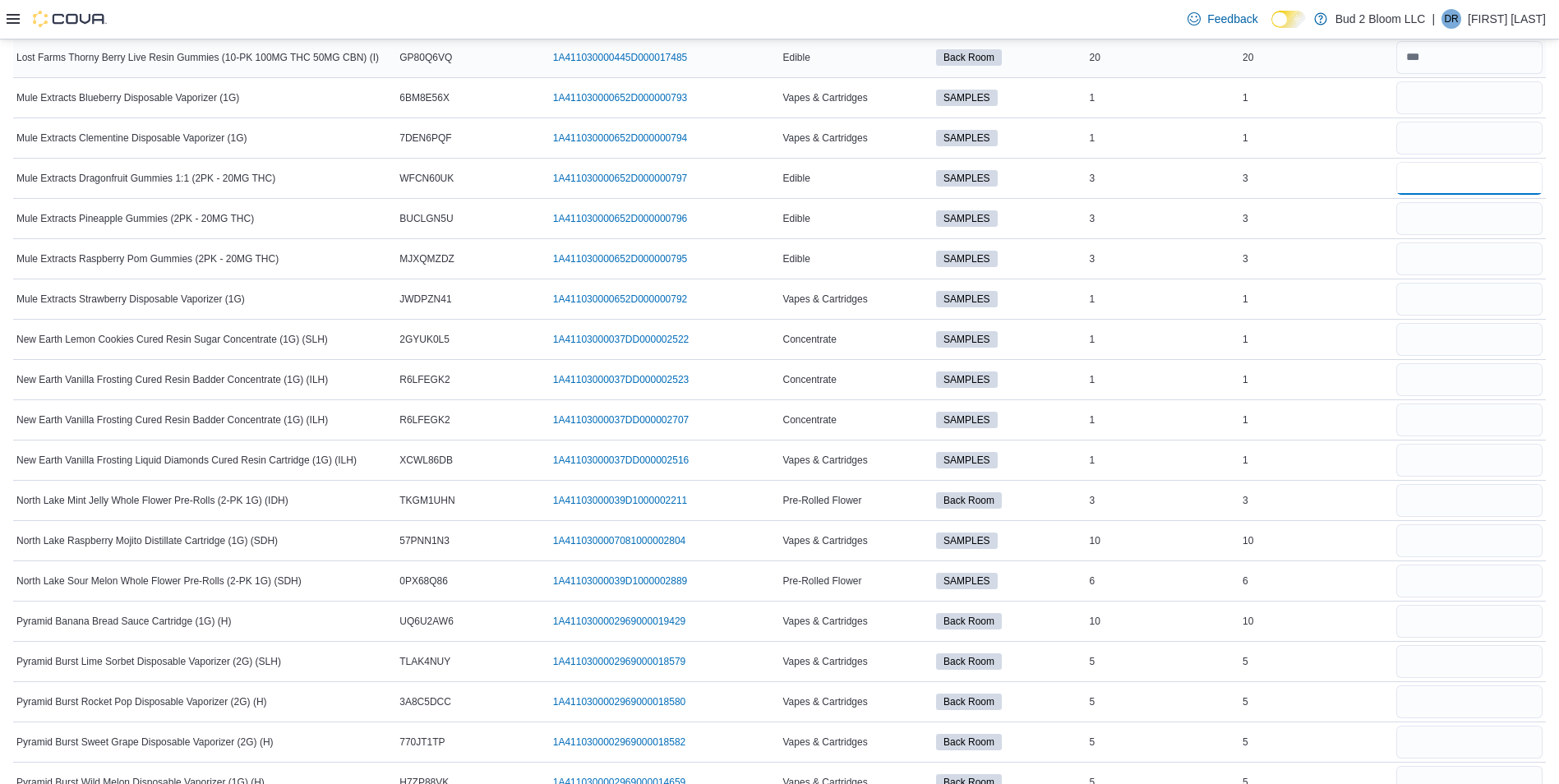 scroll, scrollTop: 2601, scrollLeft: 0, axis: vertical 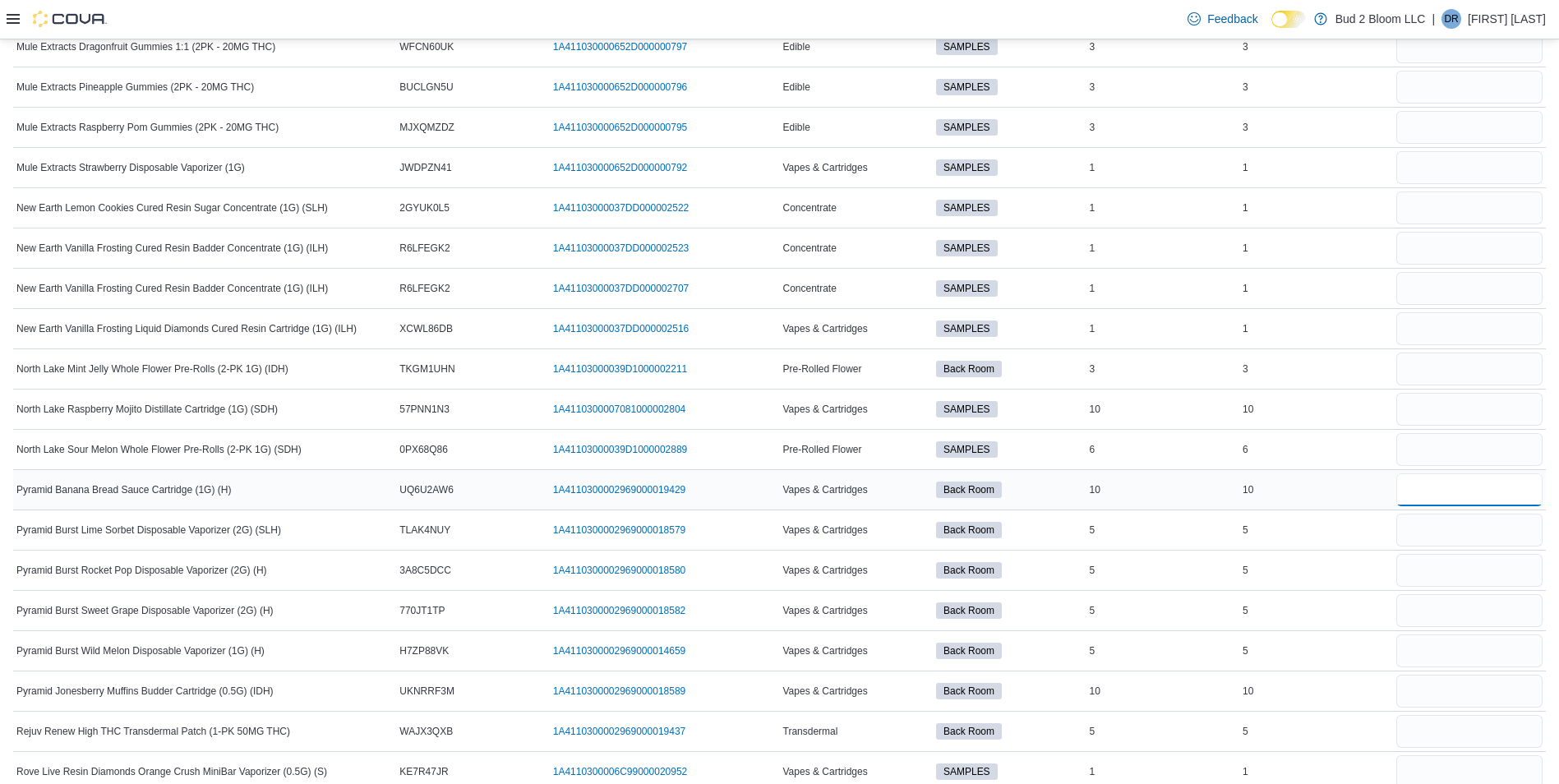 click at bounding box center [1469, 490] 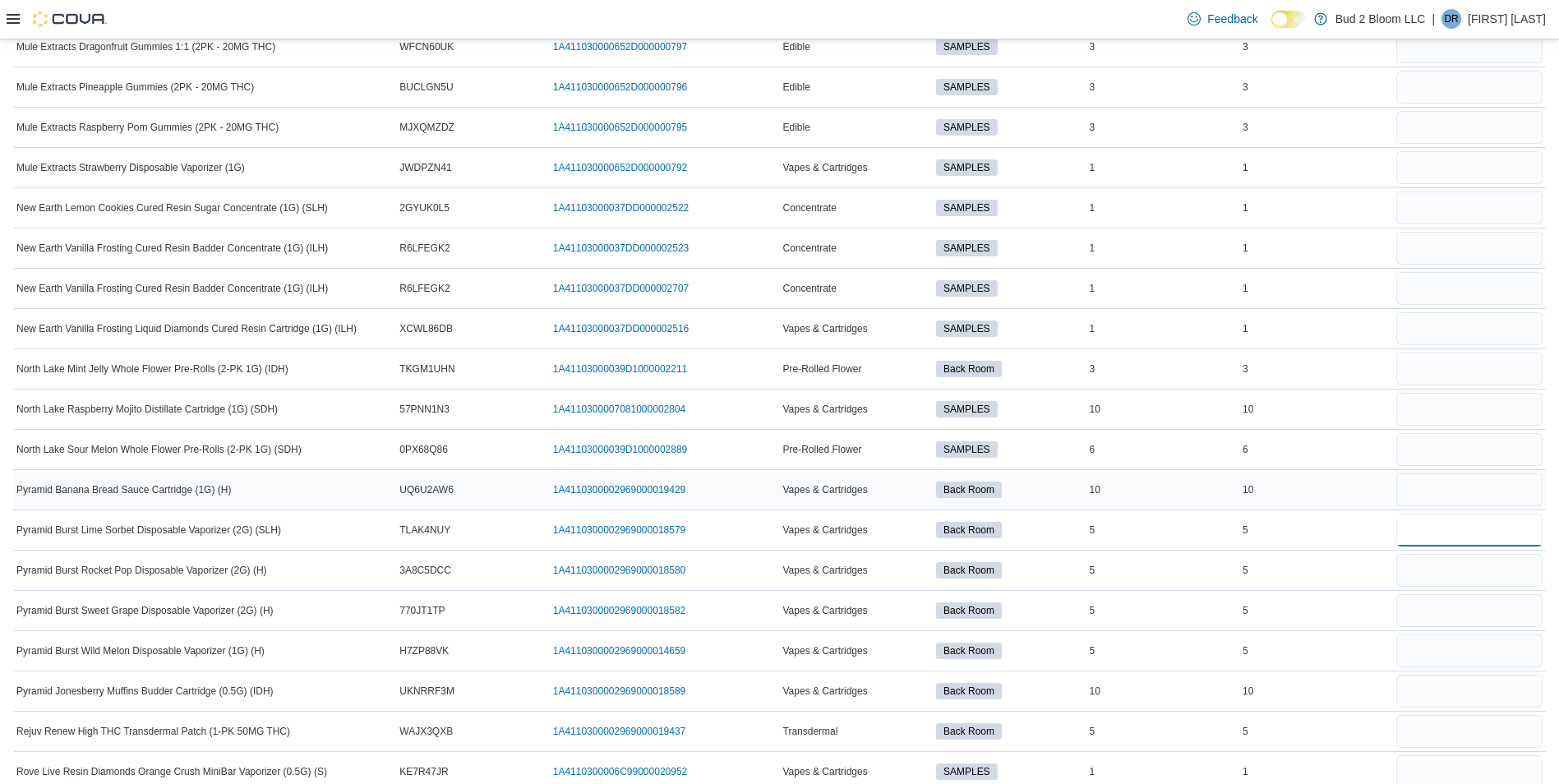 type 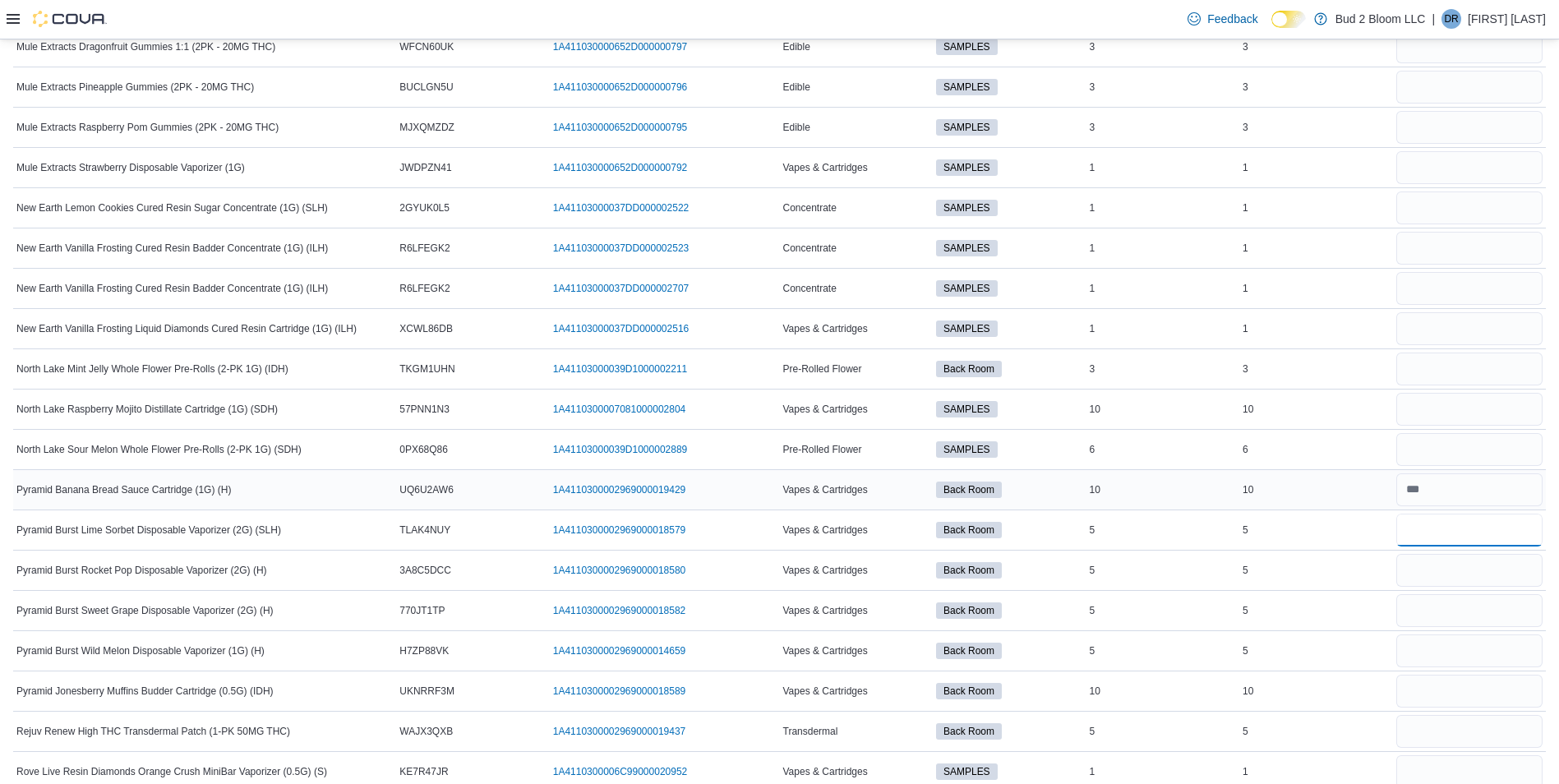type on "*" 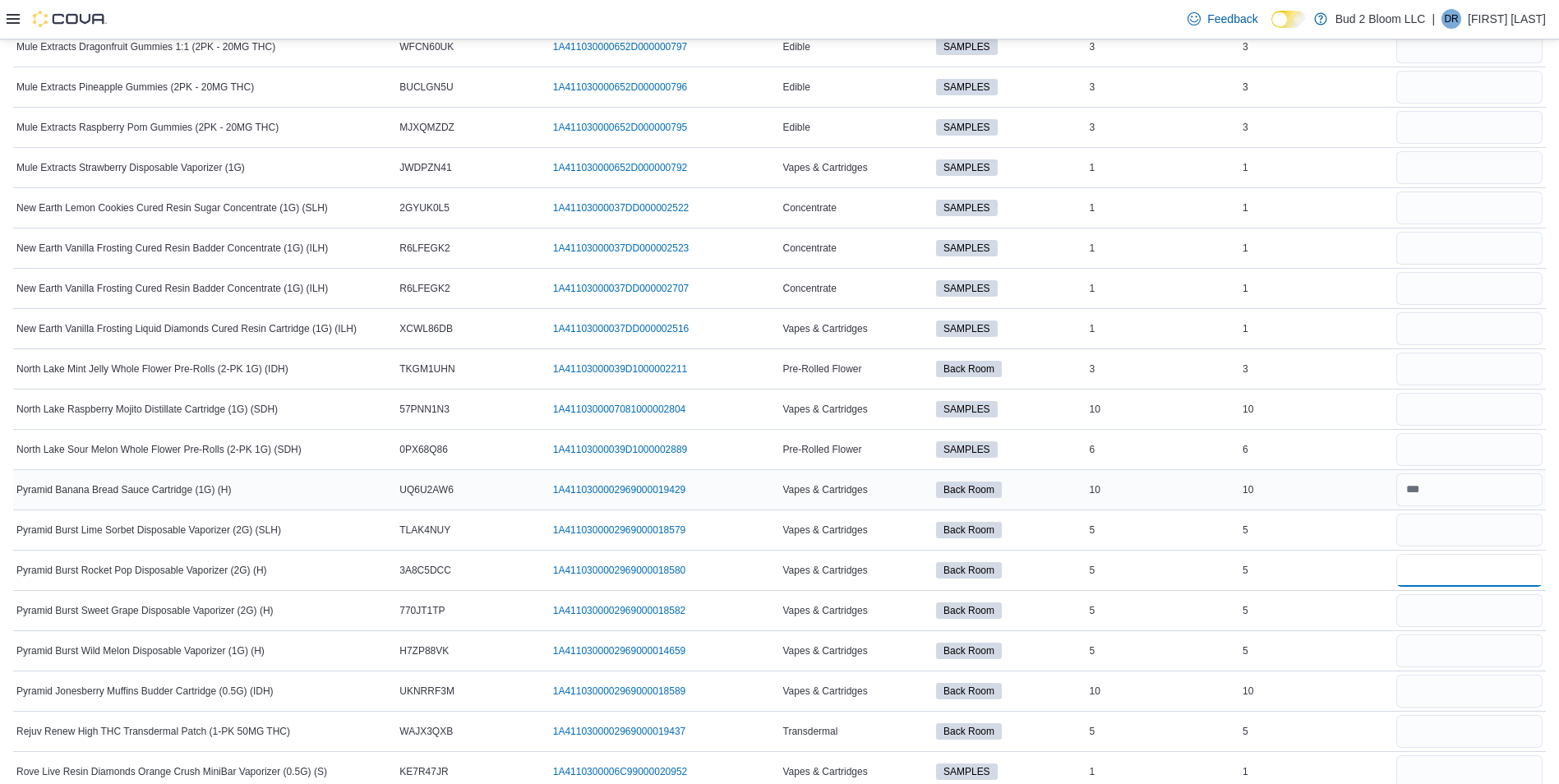 type 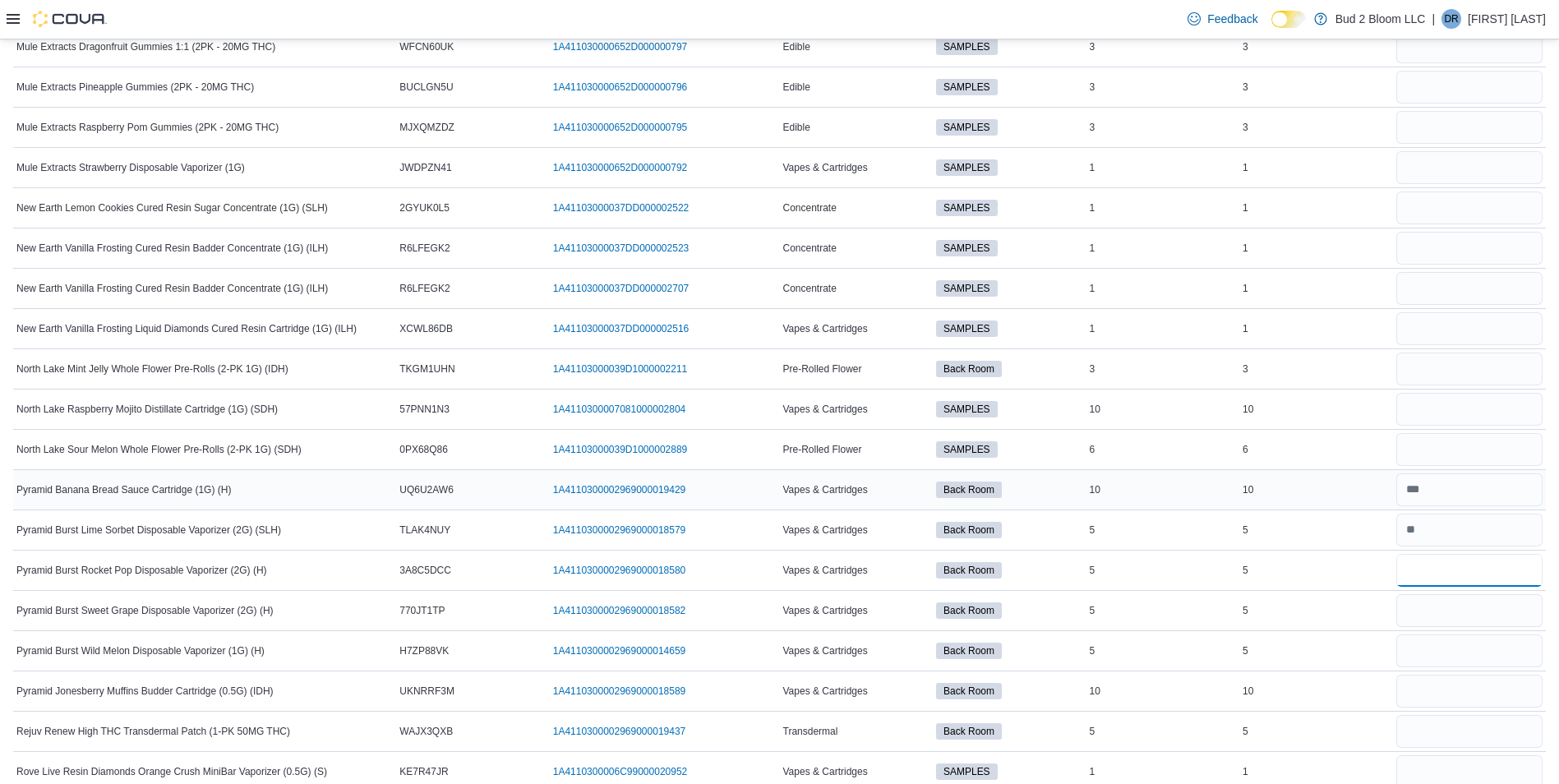 type on "*" 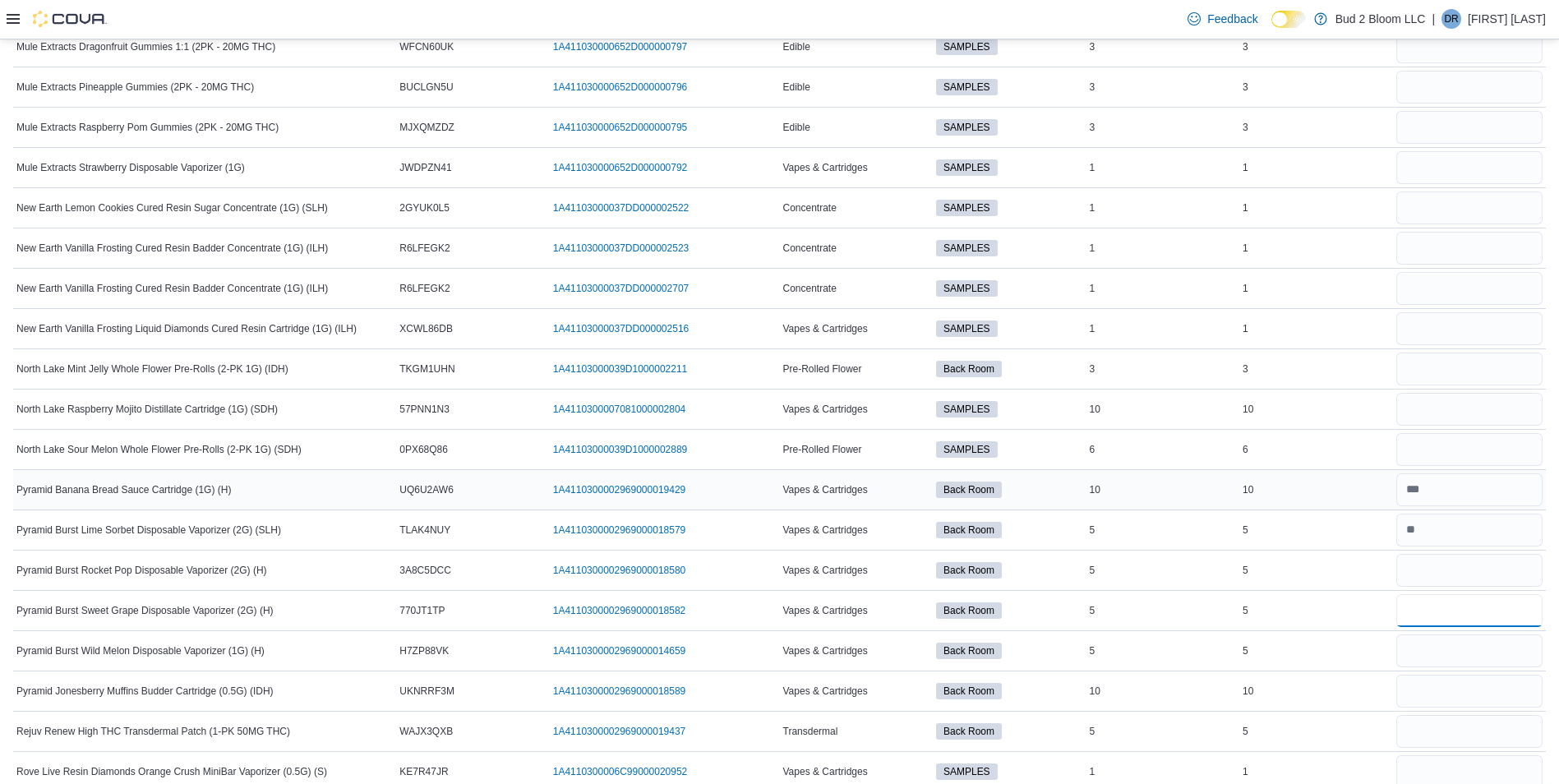 type 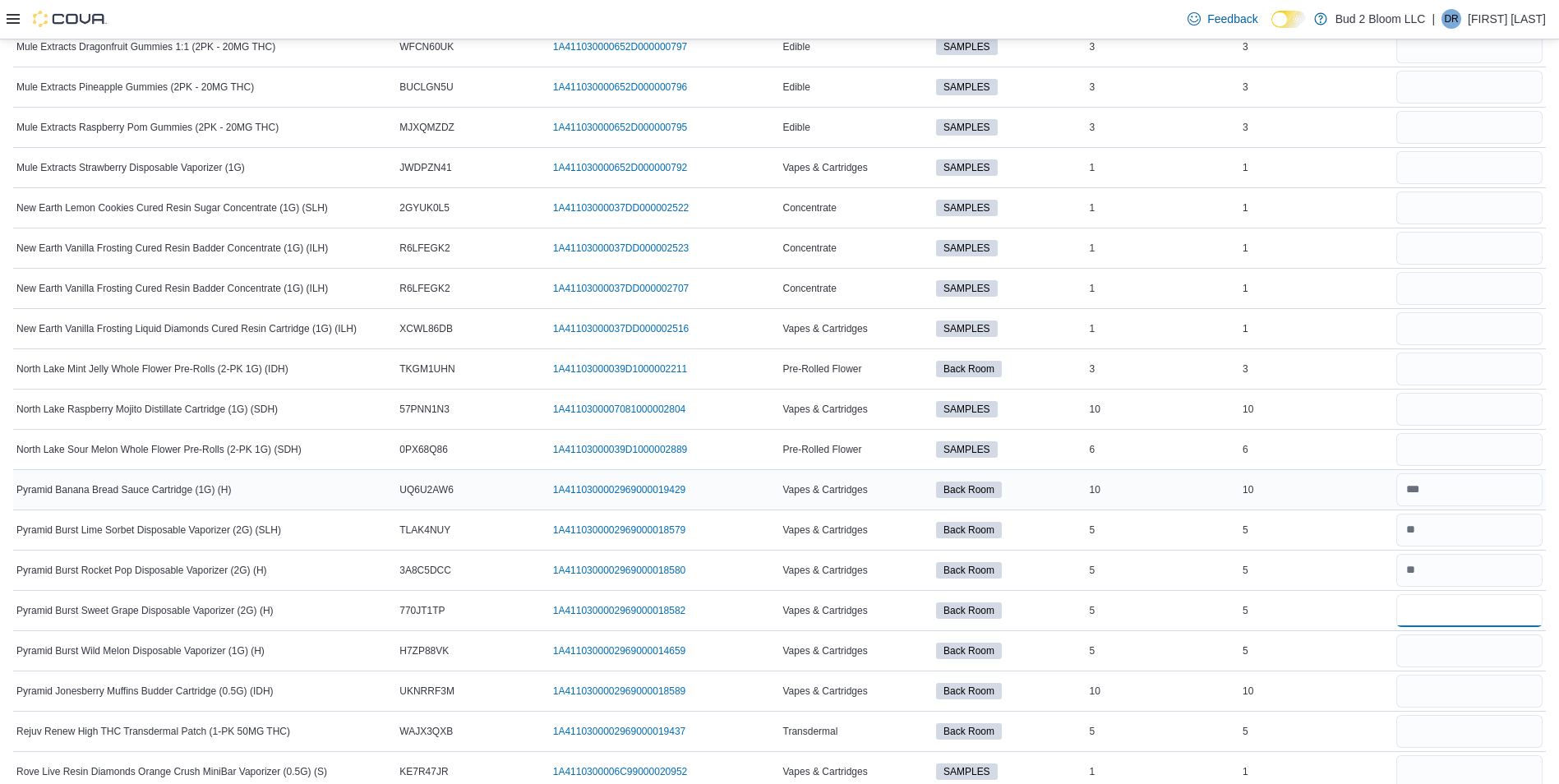 type on "*" 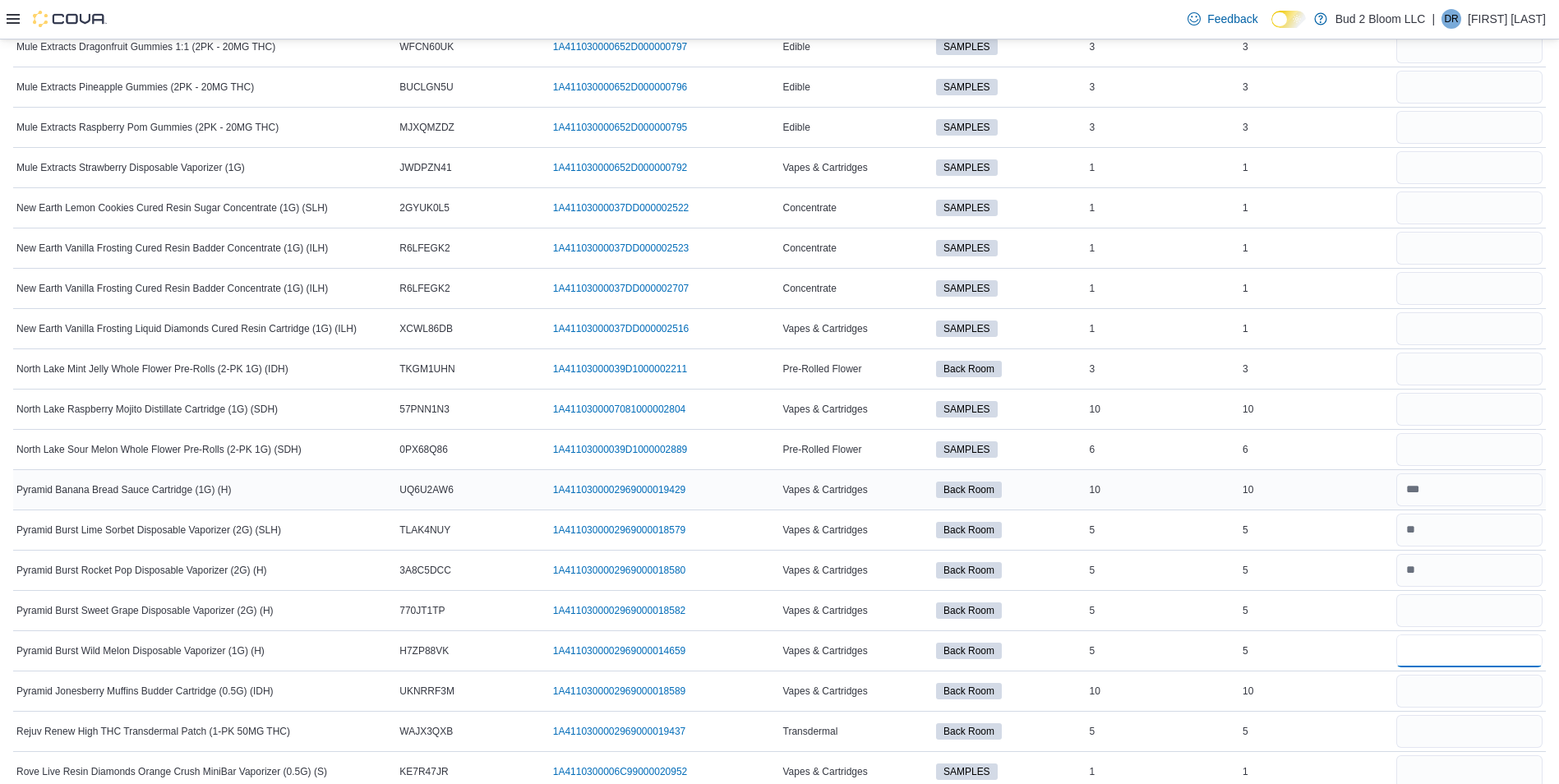 type 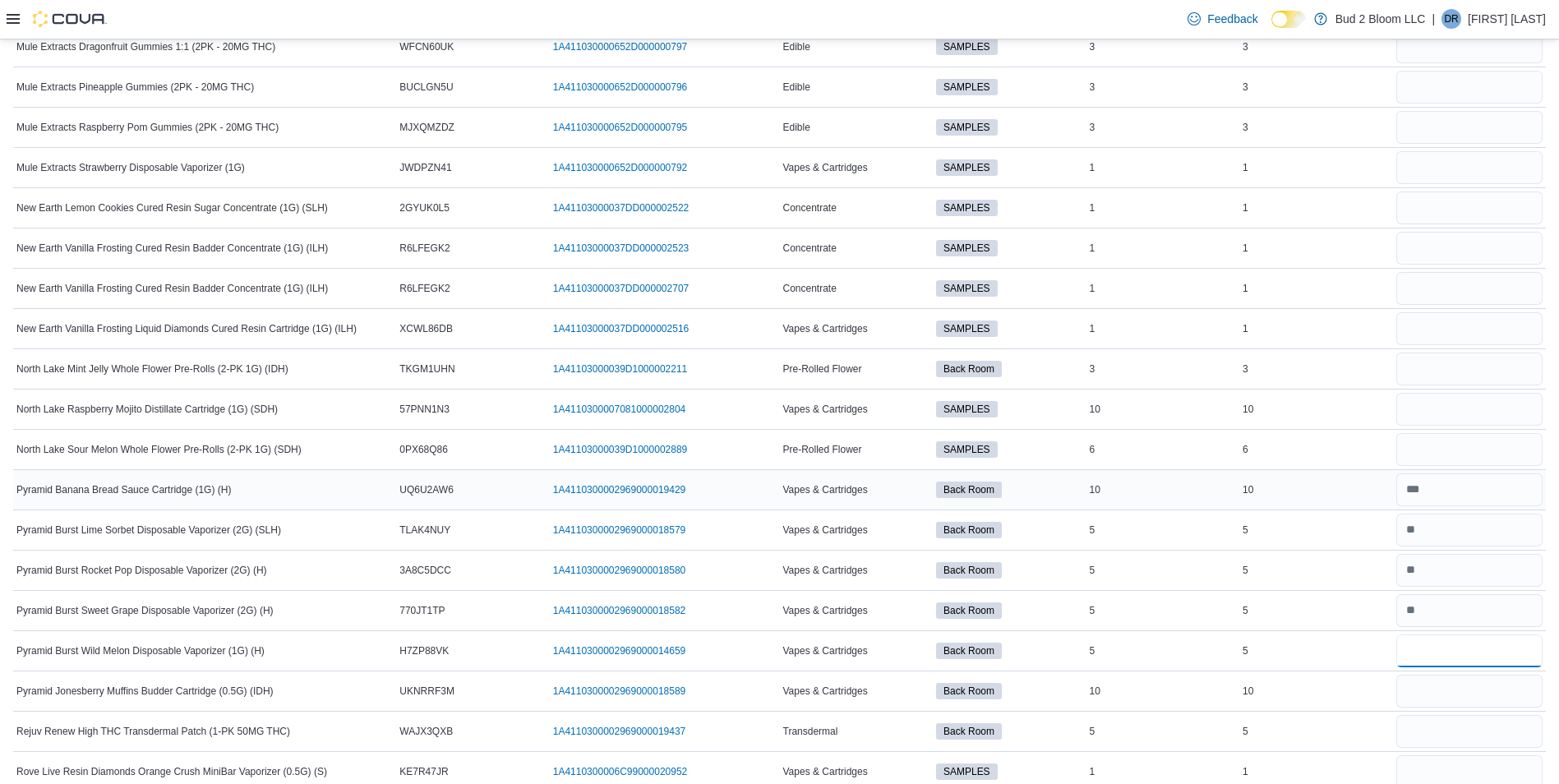 type on "*" 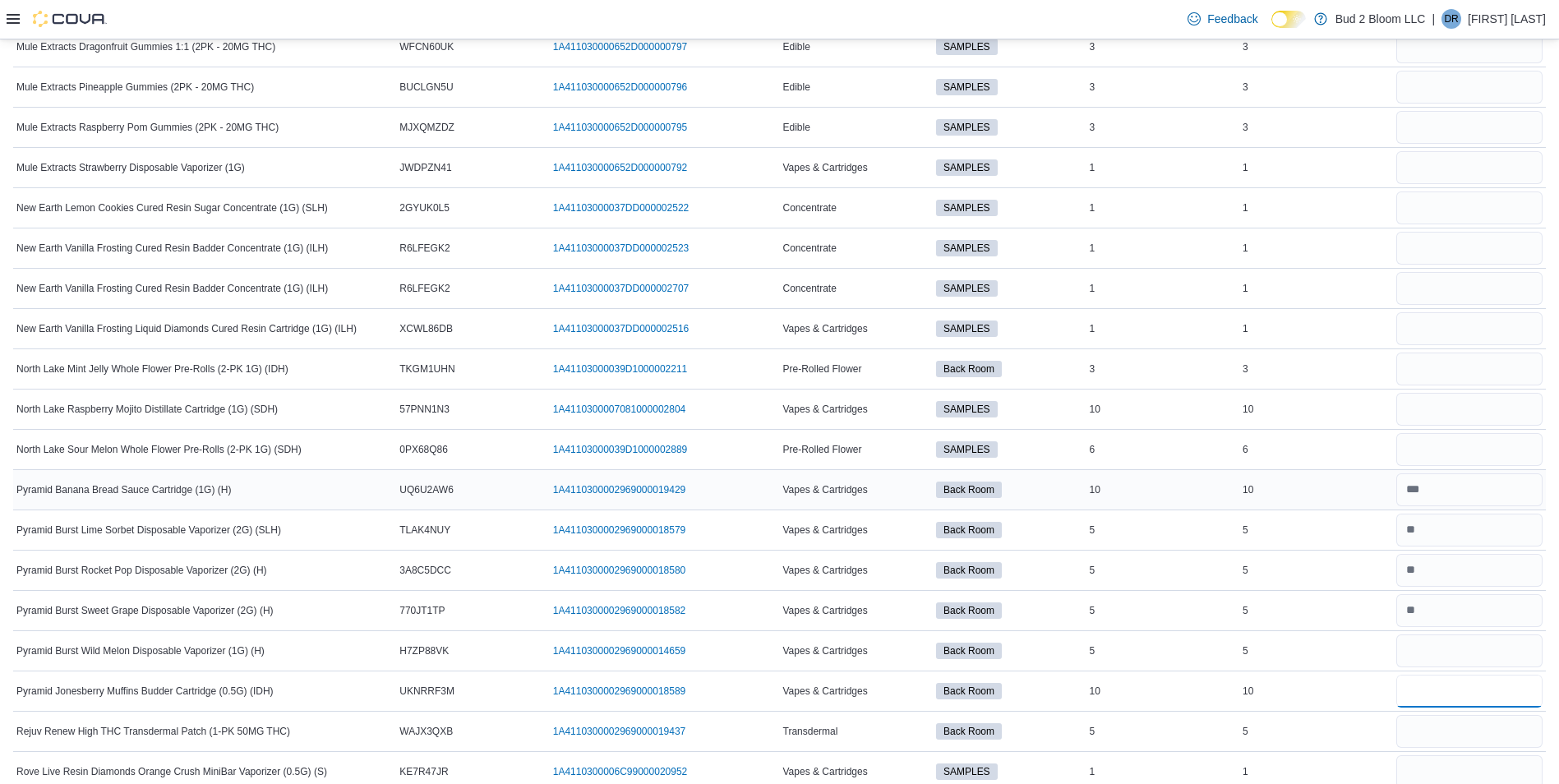 type 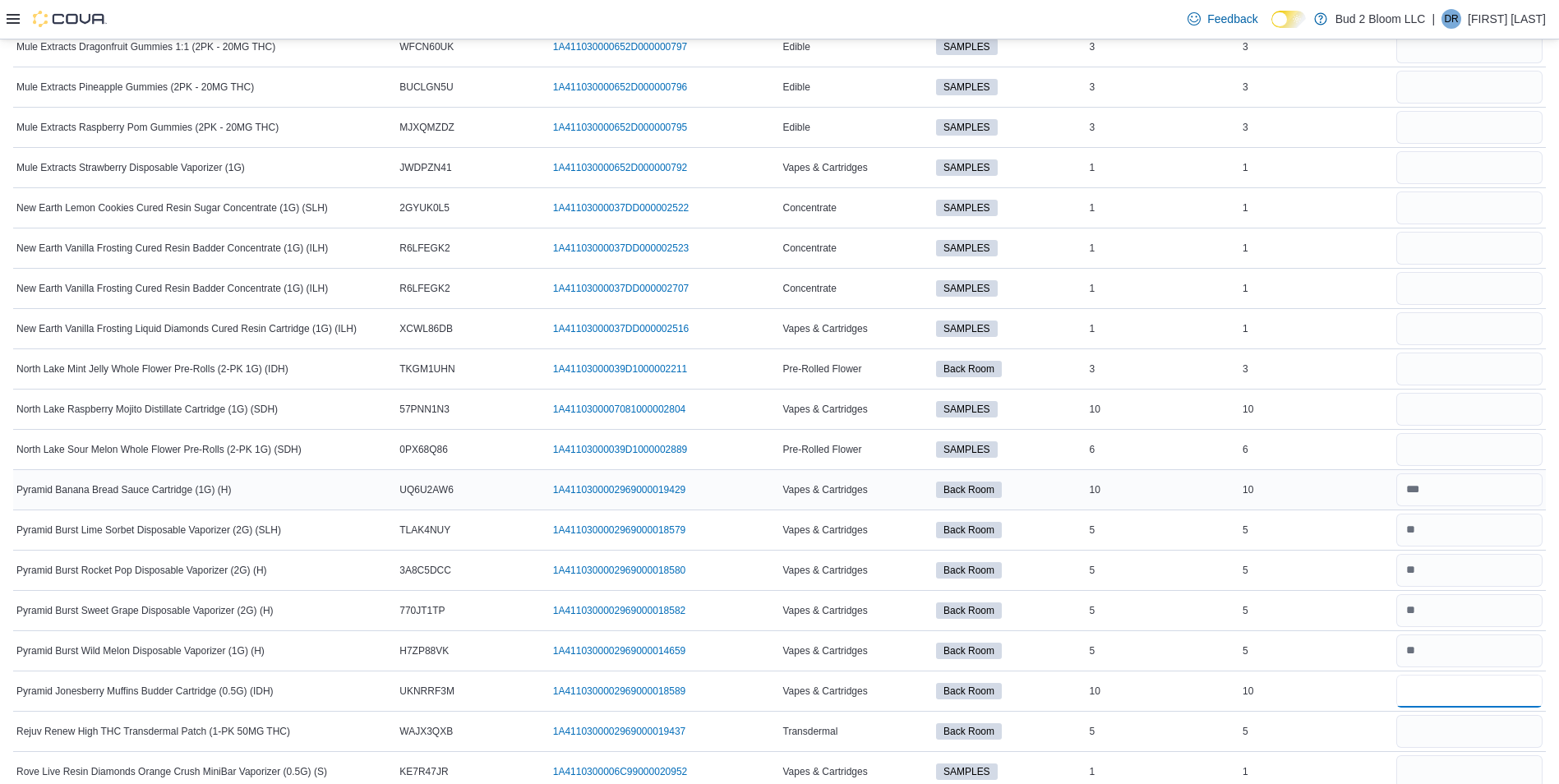 type on "**" 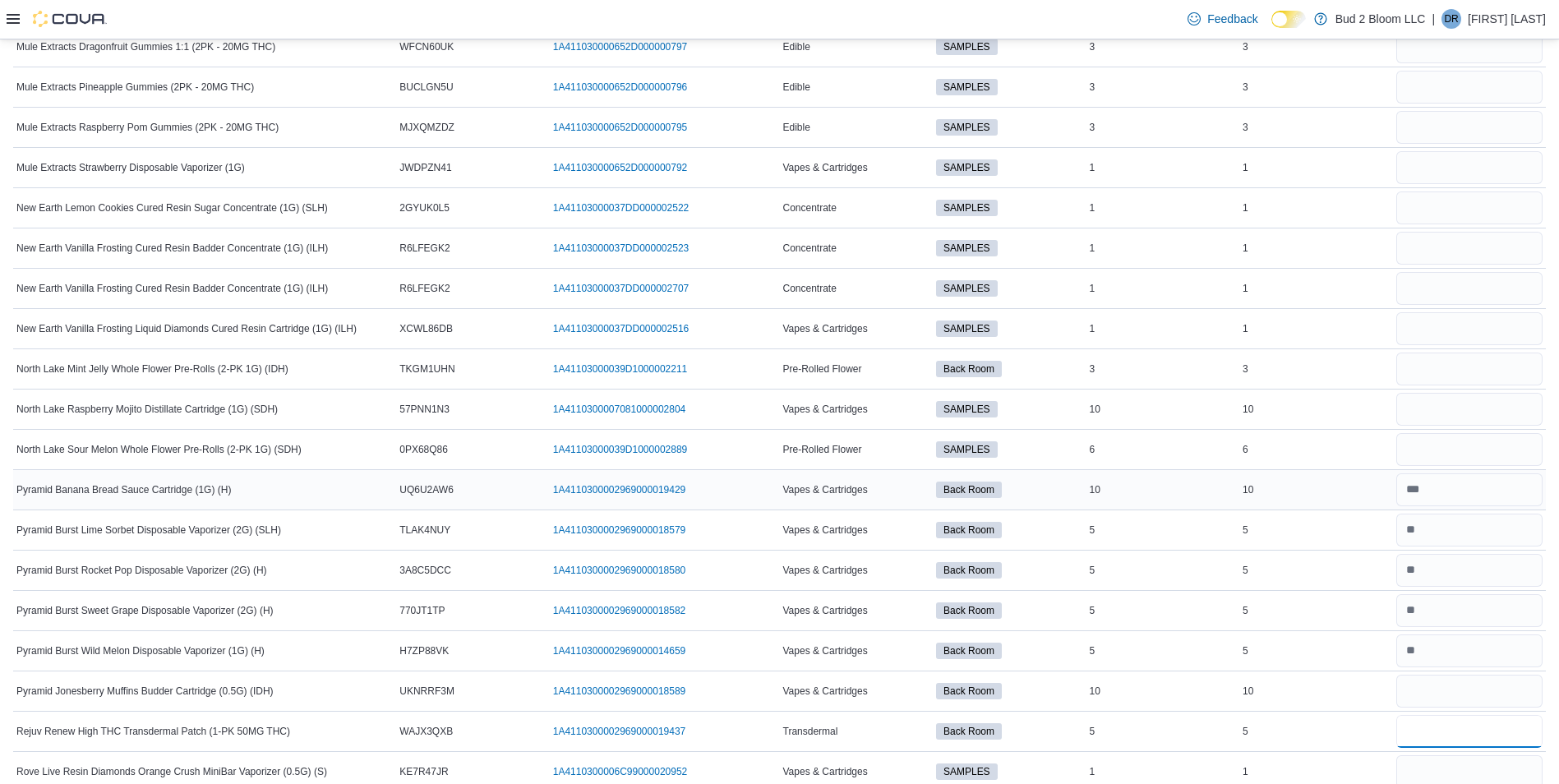 type 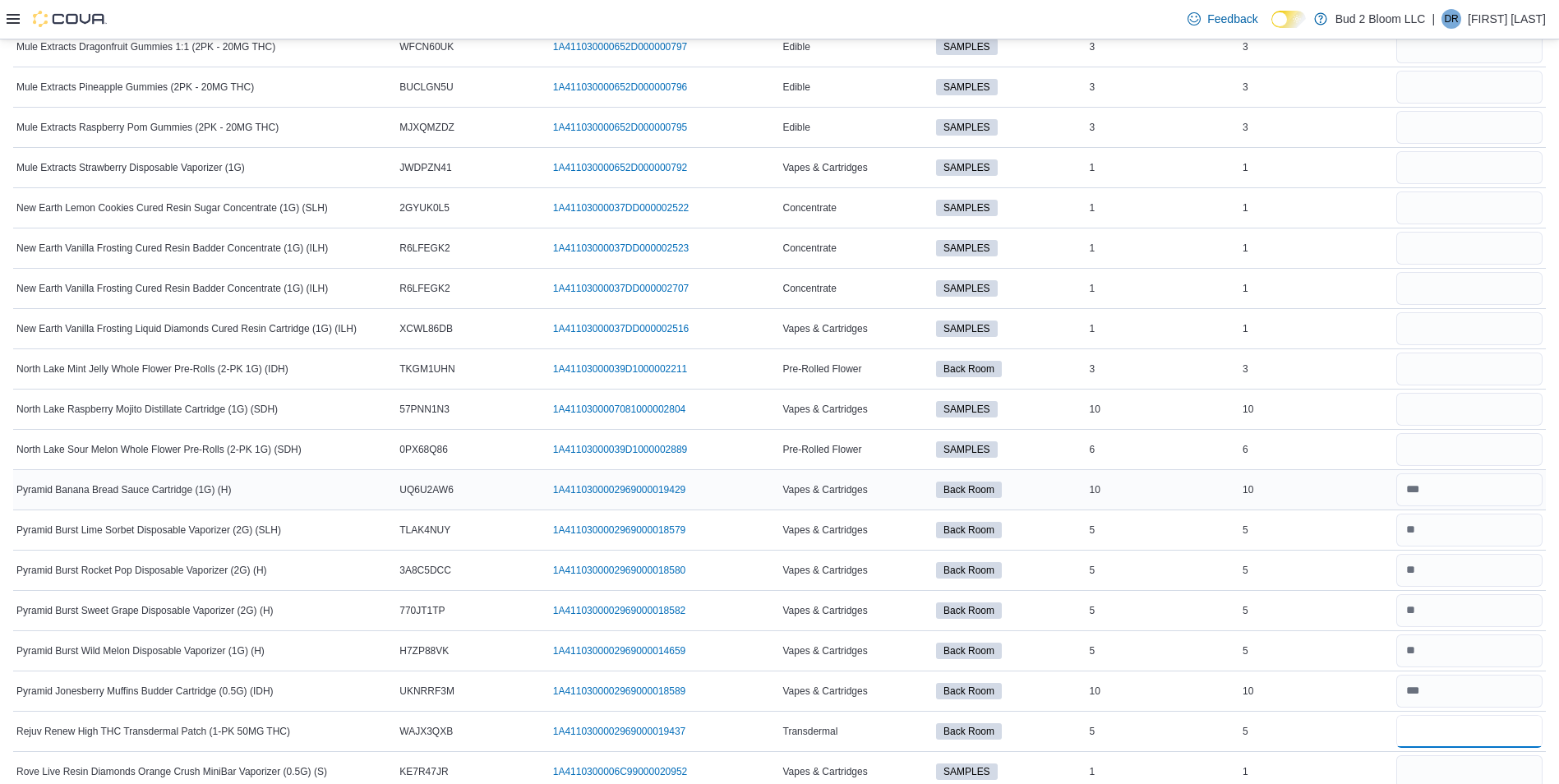 type on "*" 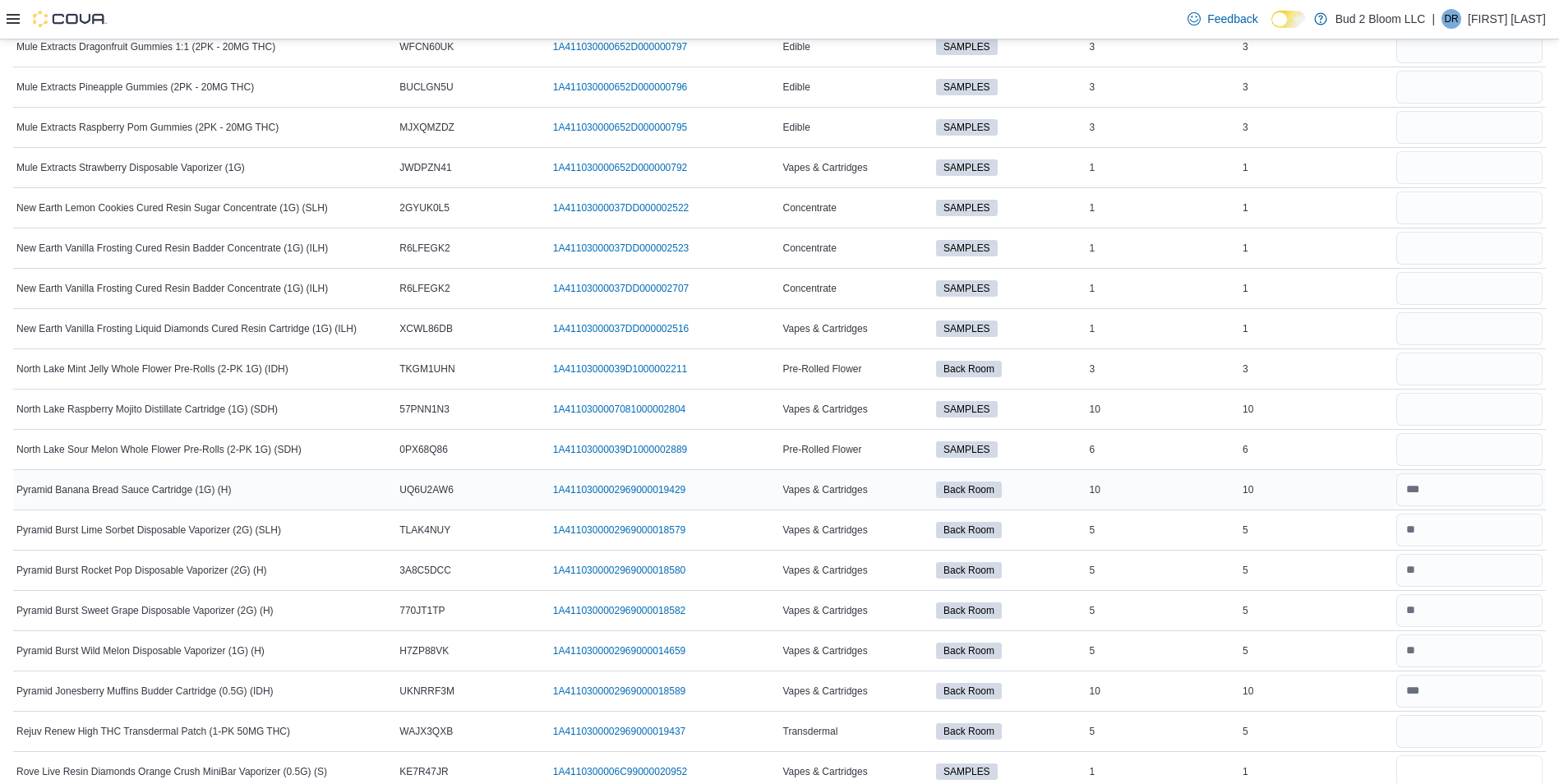 type 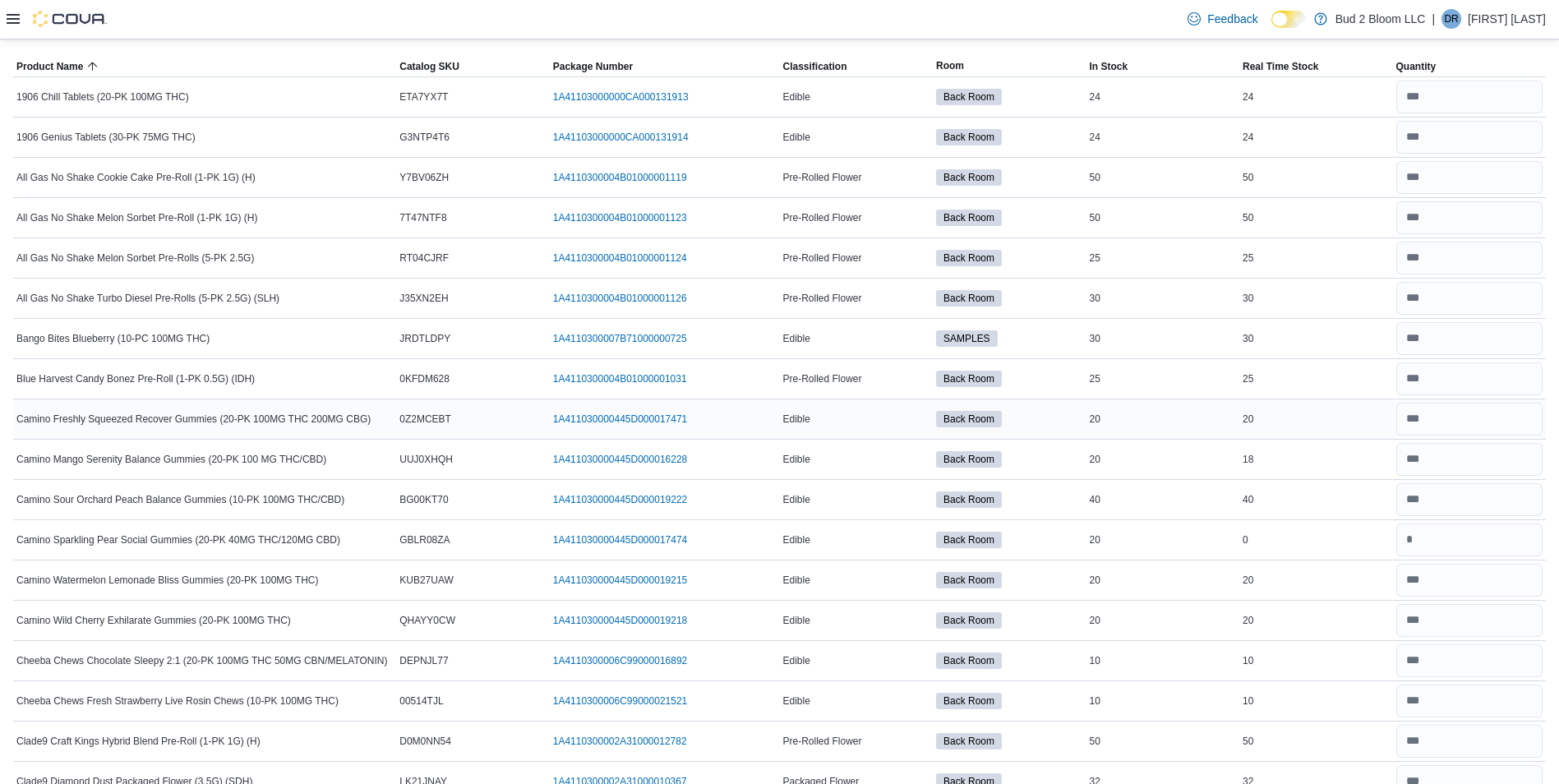 scroll, scrollTop: 0, scrollLeft: 0, axis: both 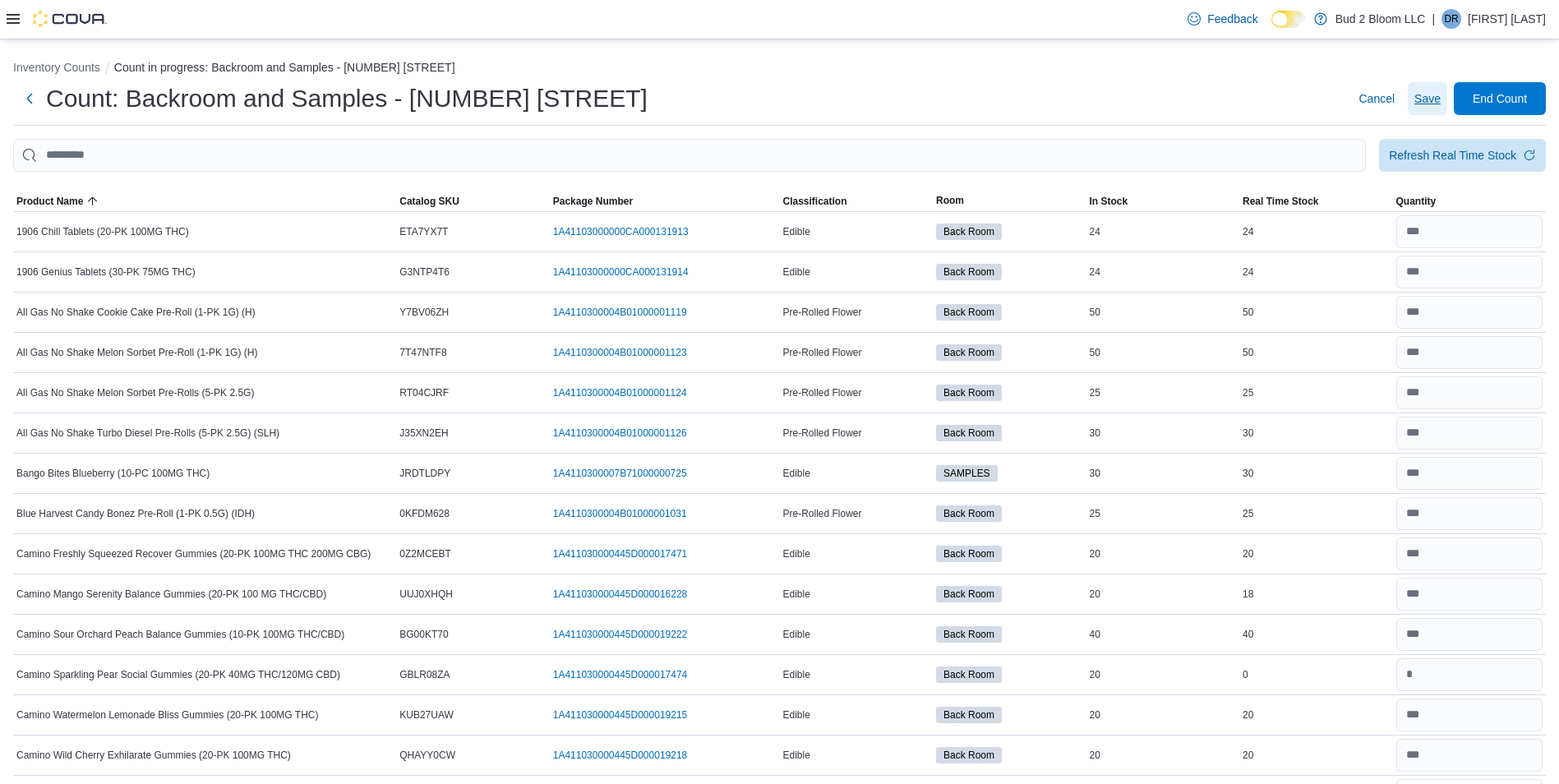 click on "Save" at bounding box center [1428, 99] 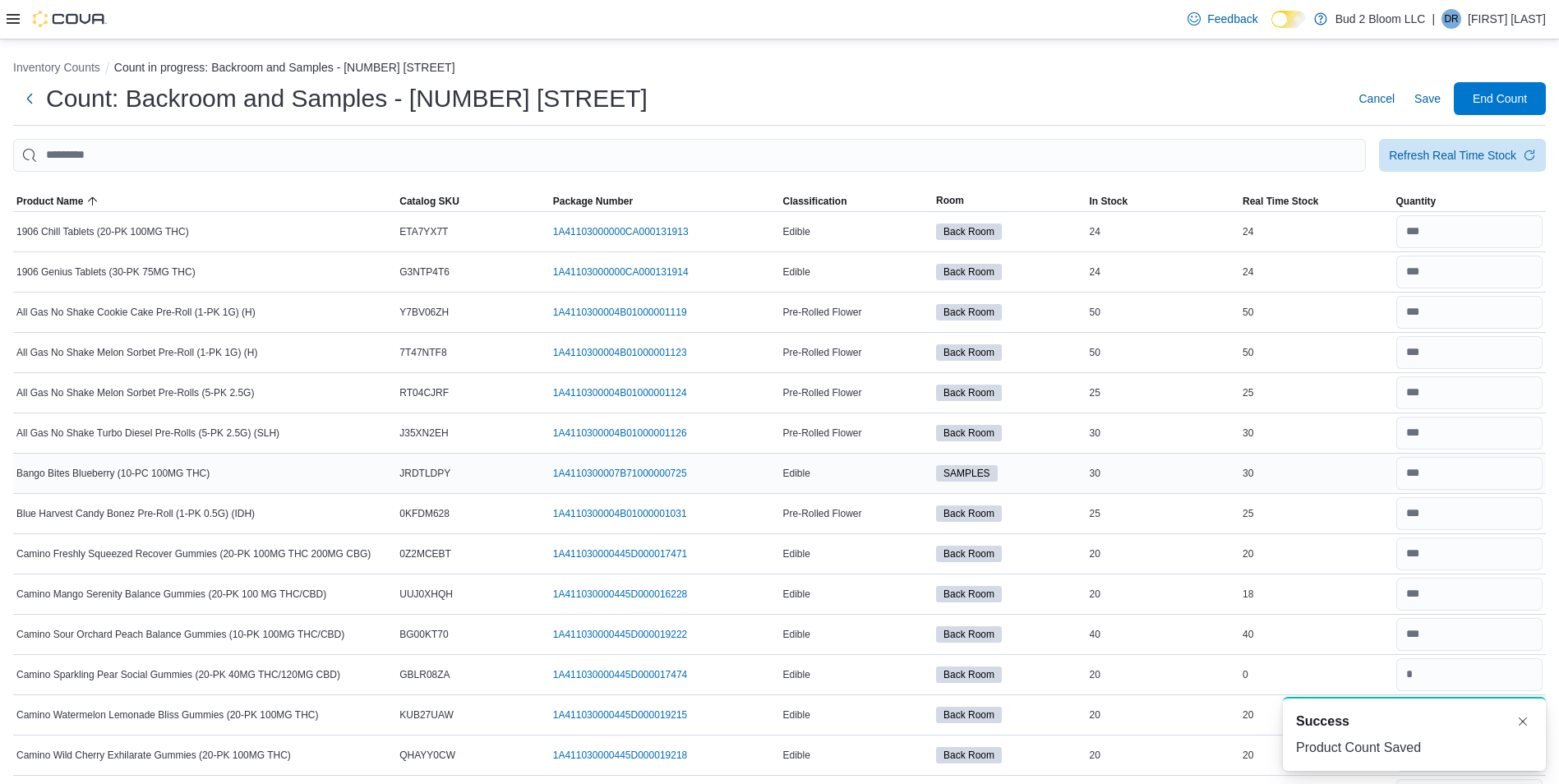 scroll, scrollTop: 0, scrollLeft: 0, axis: both 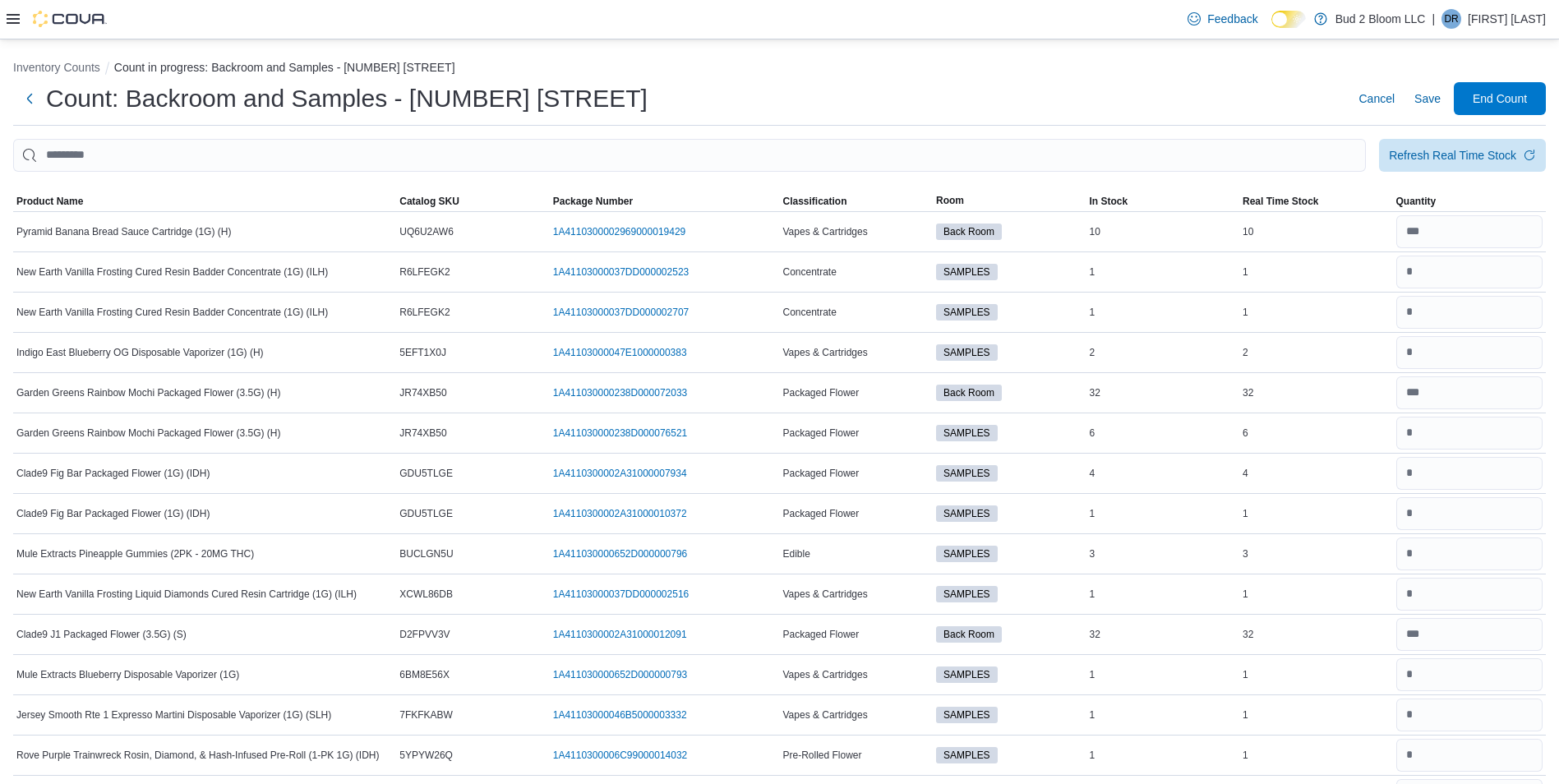 click 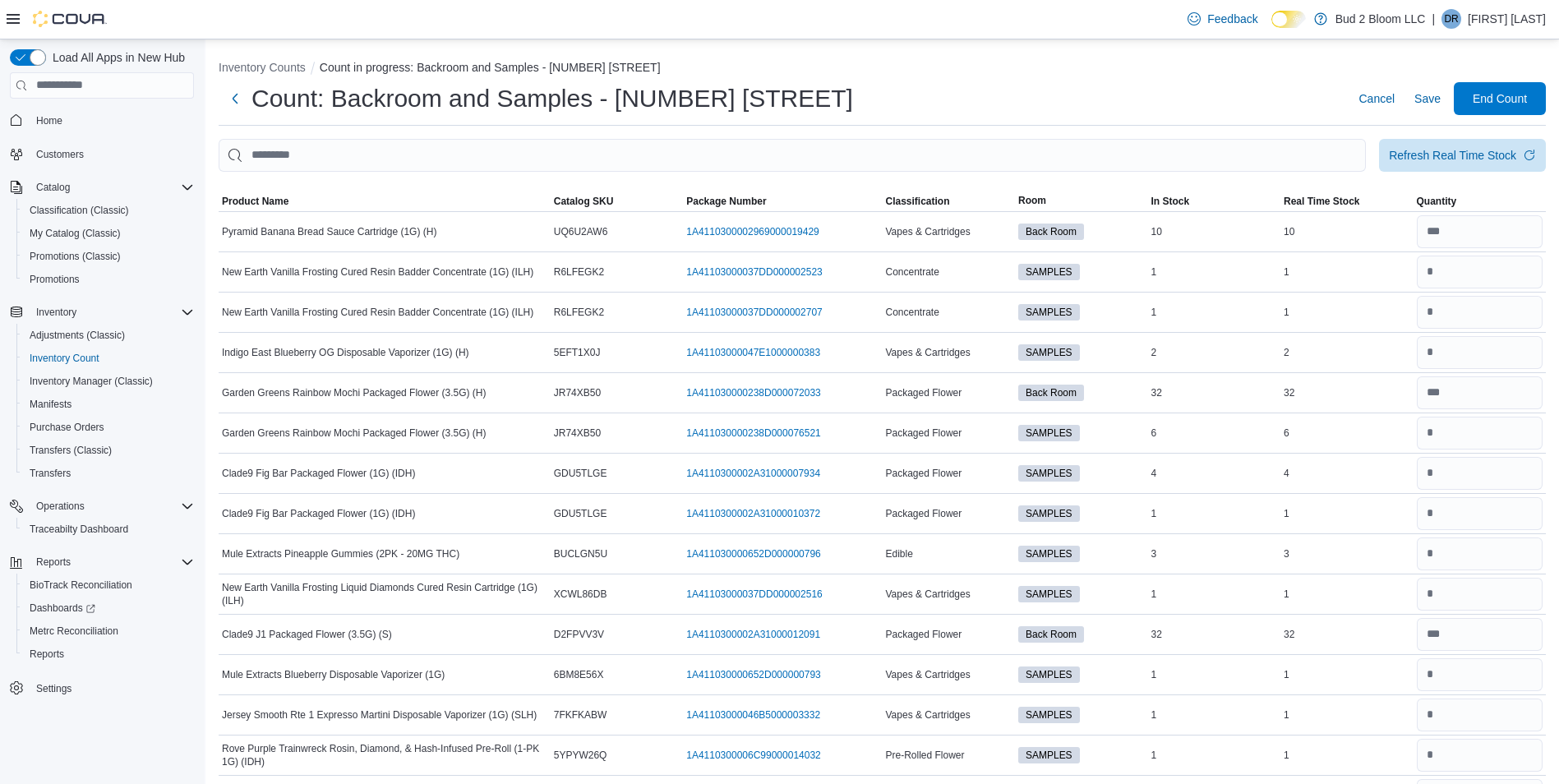 click 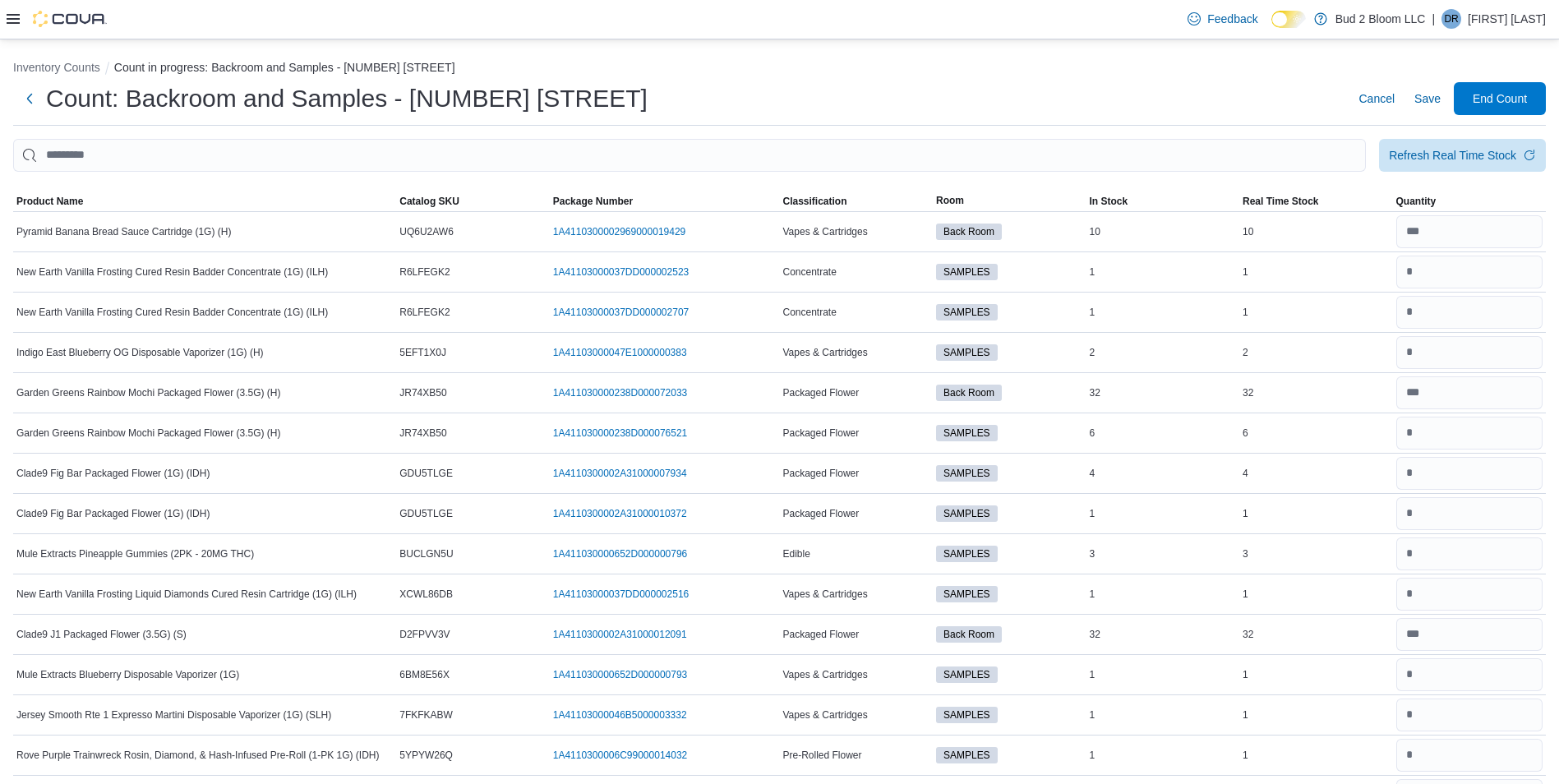 click 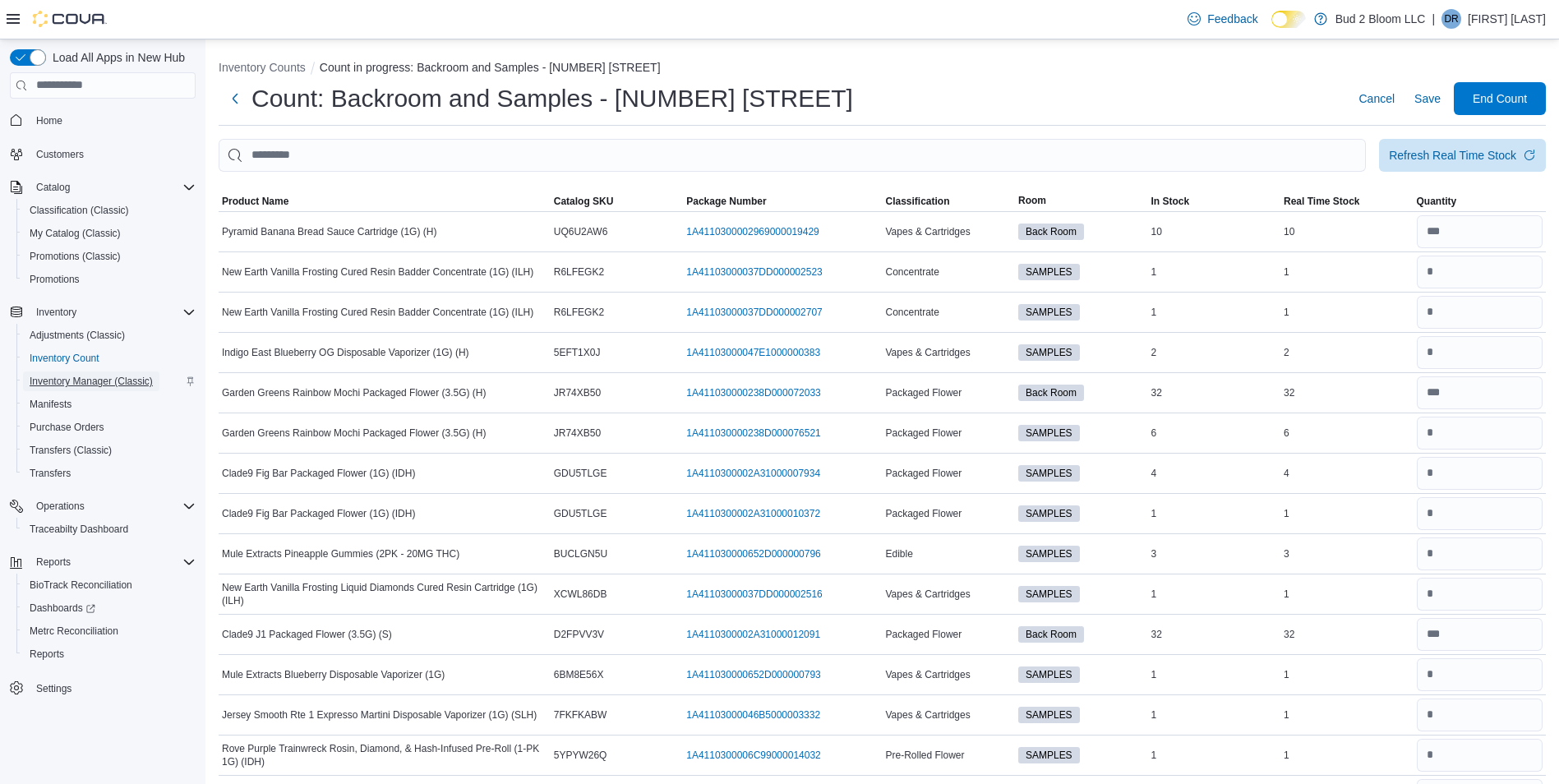 click on "Inventory Manager (Classic)" at bounding box center [91, 381] 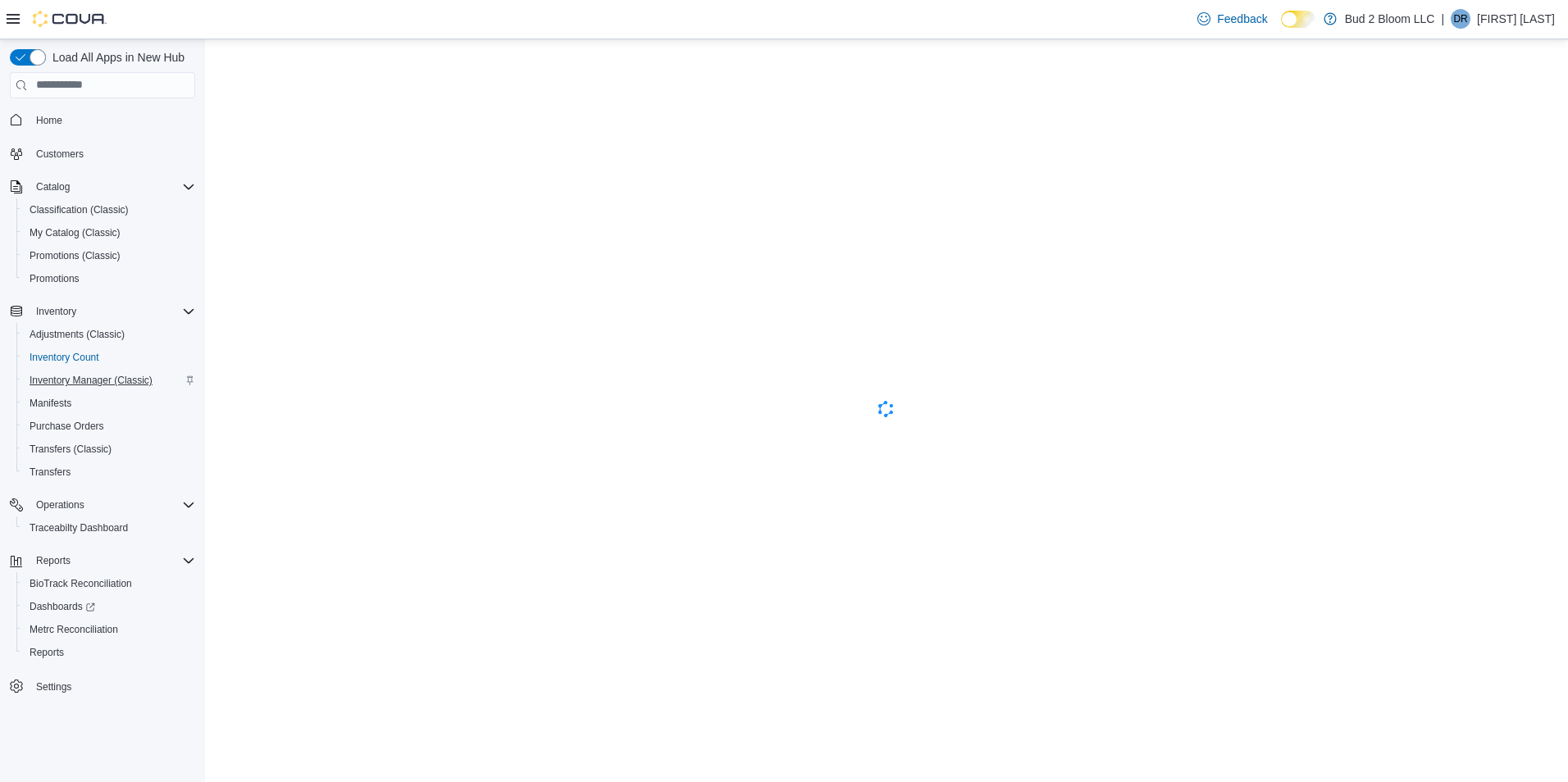 scroll, scrollTop: 0, scrollLeft: 0, axis: both 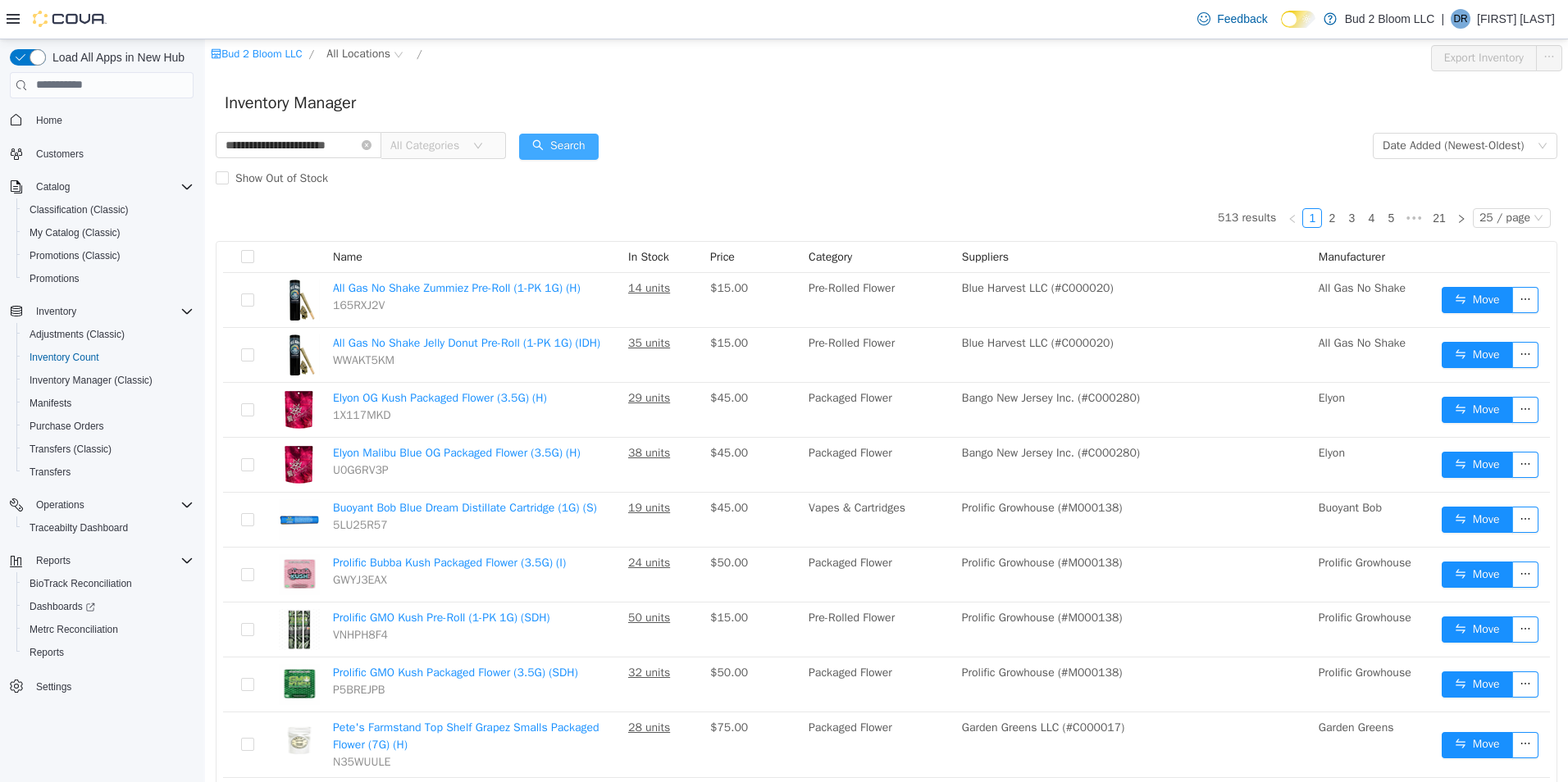 type on "**********" 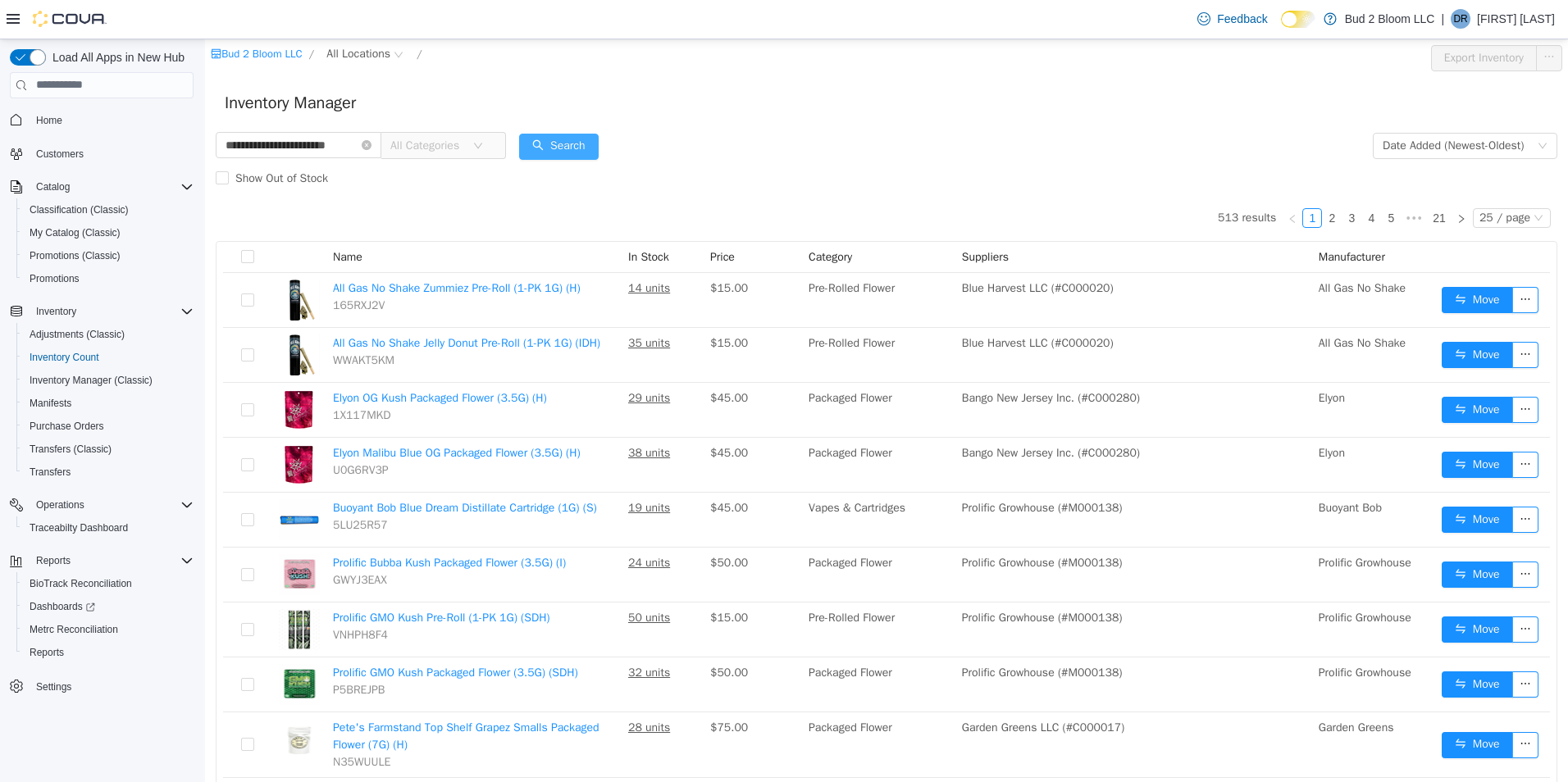 click on "Search" at bounding box center (558, 146) 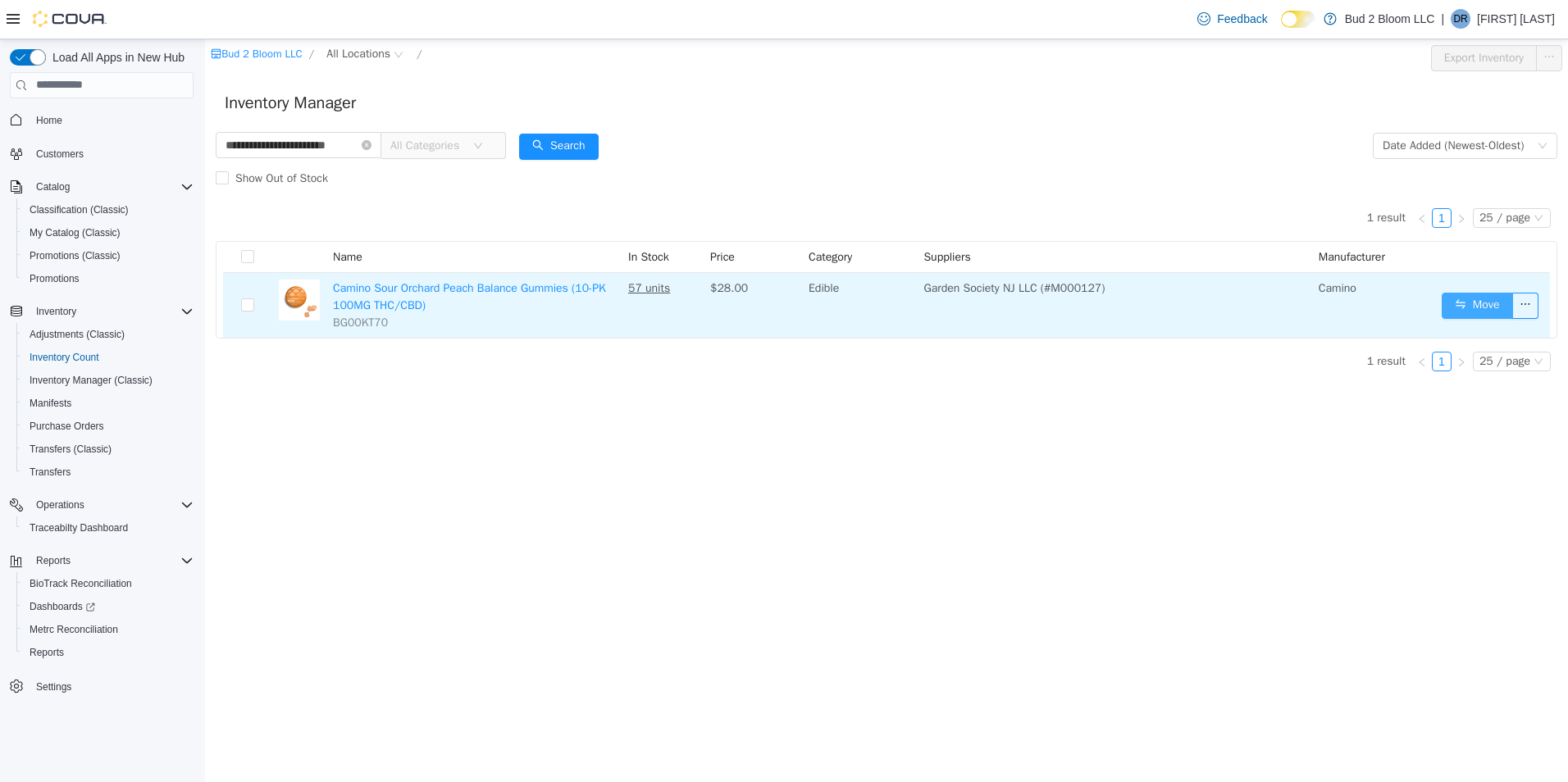click on "Move" at bounding box center [1477, 305] 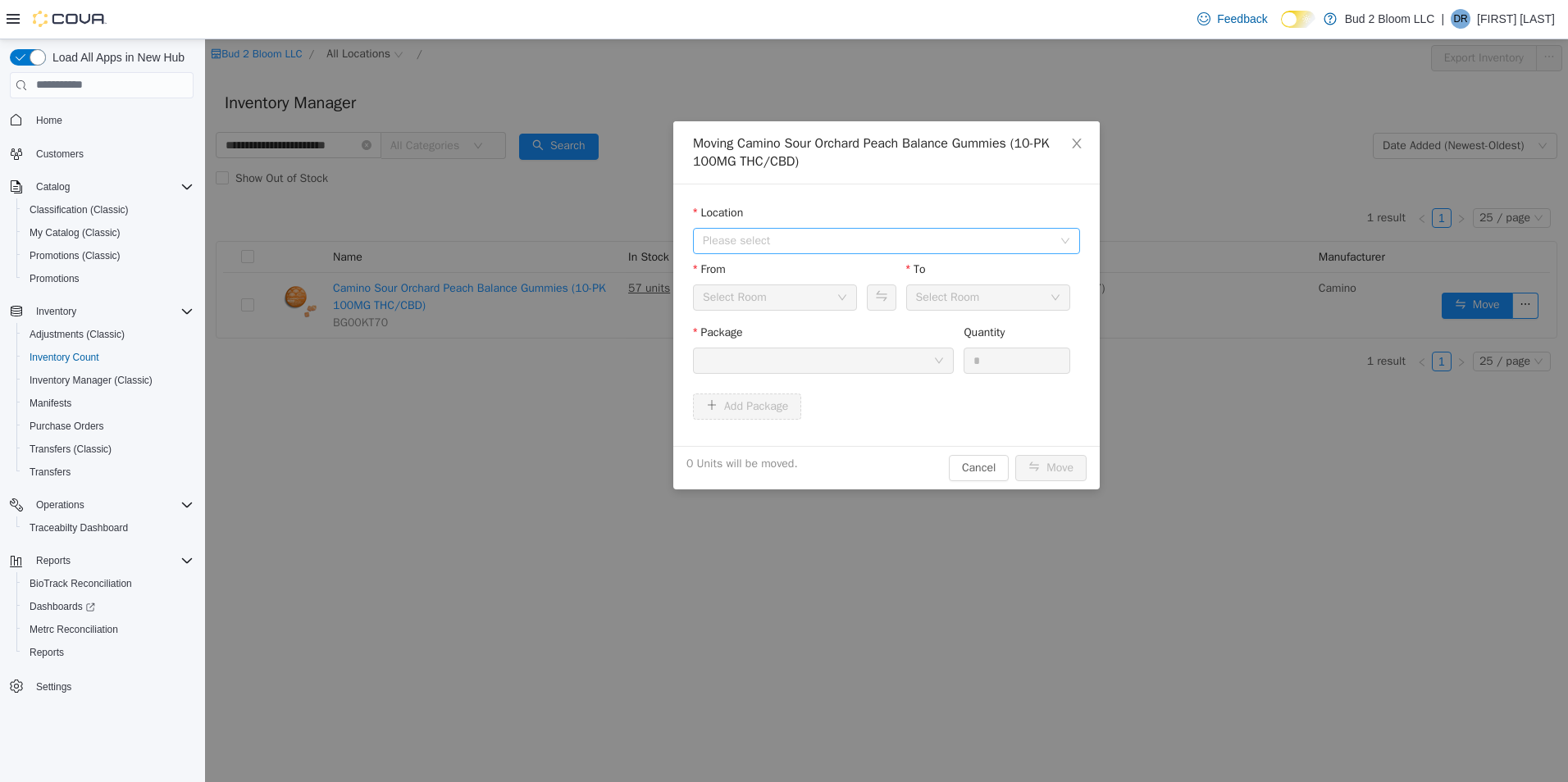 click on "Please select" at bounding box center (877, 240) 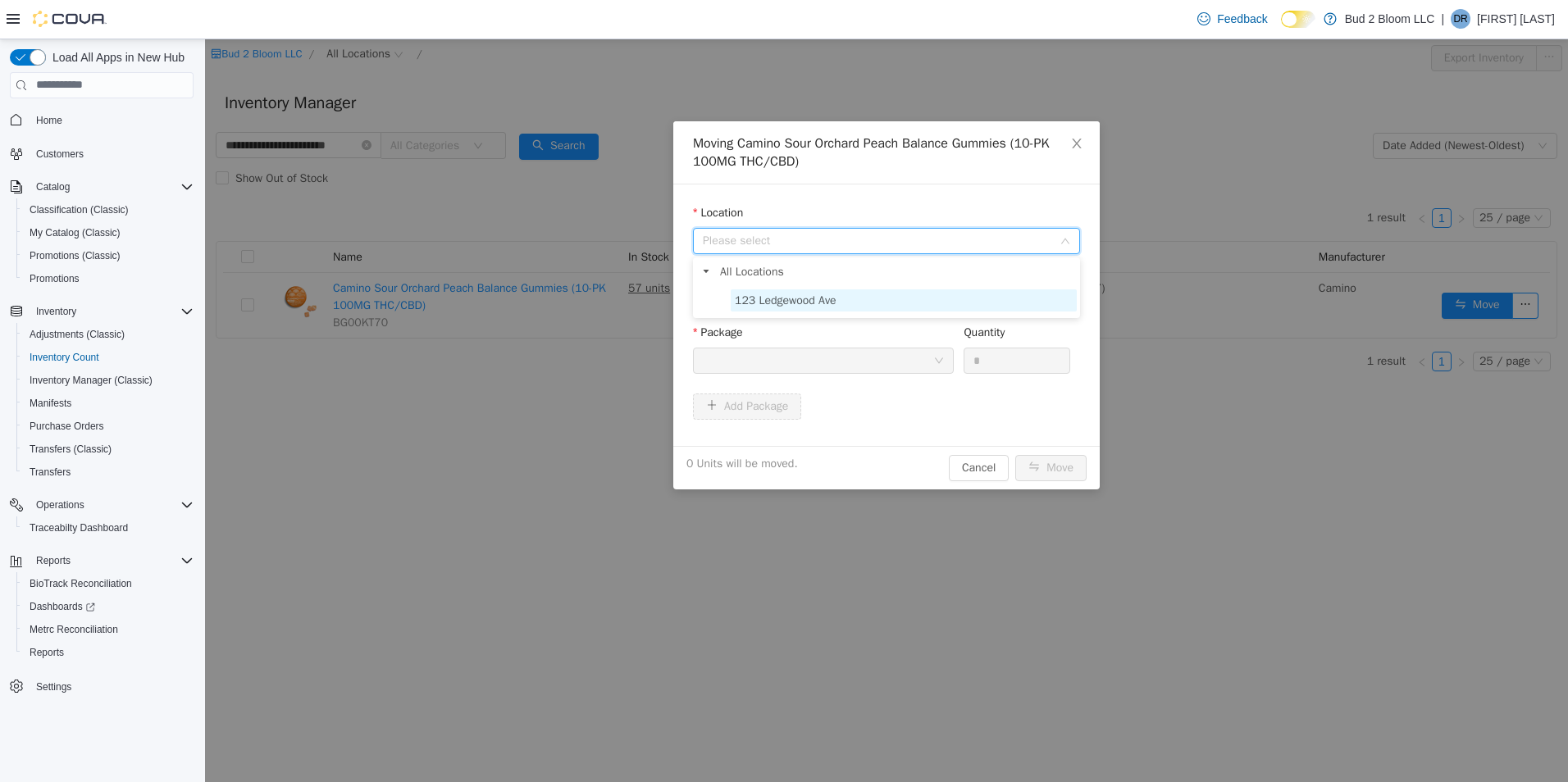 click on "123 Ledgewood Ave" at bounding box center (786, 299) 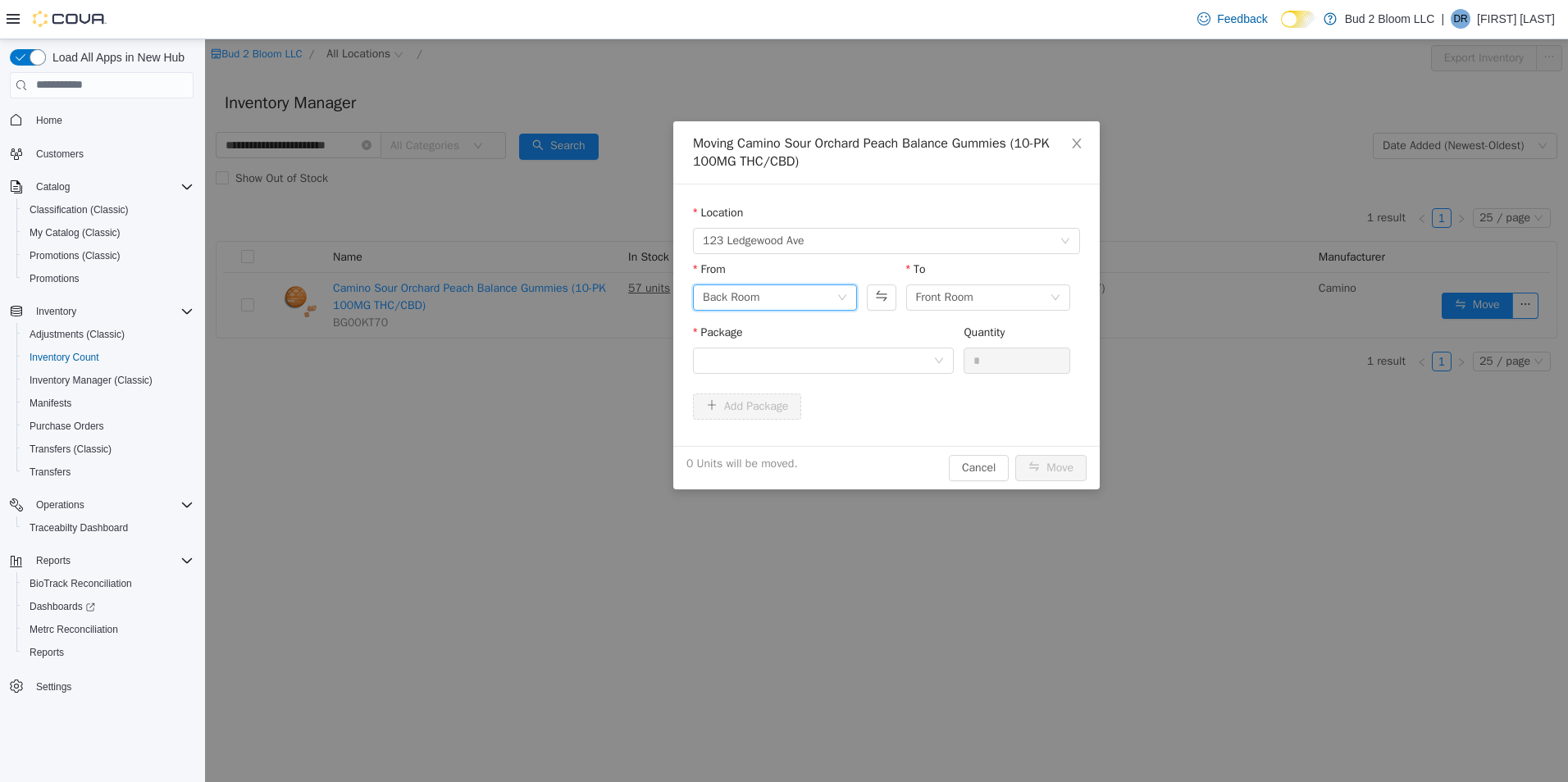 click on "Back Room" at bounding box center [769, 297] 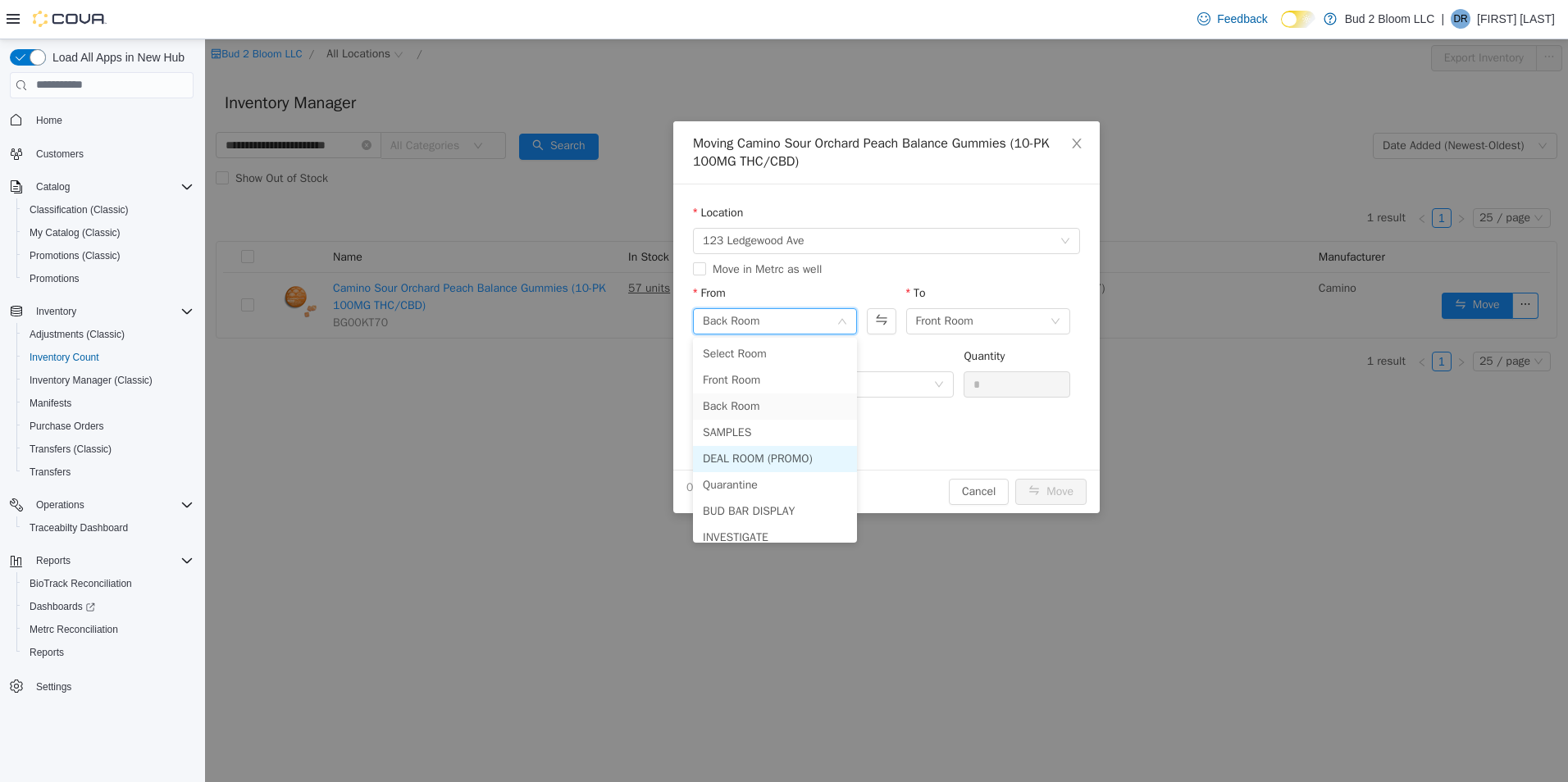 click on "DEAL ROOM (PROMO)" at bounding box center (775, 458) 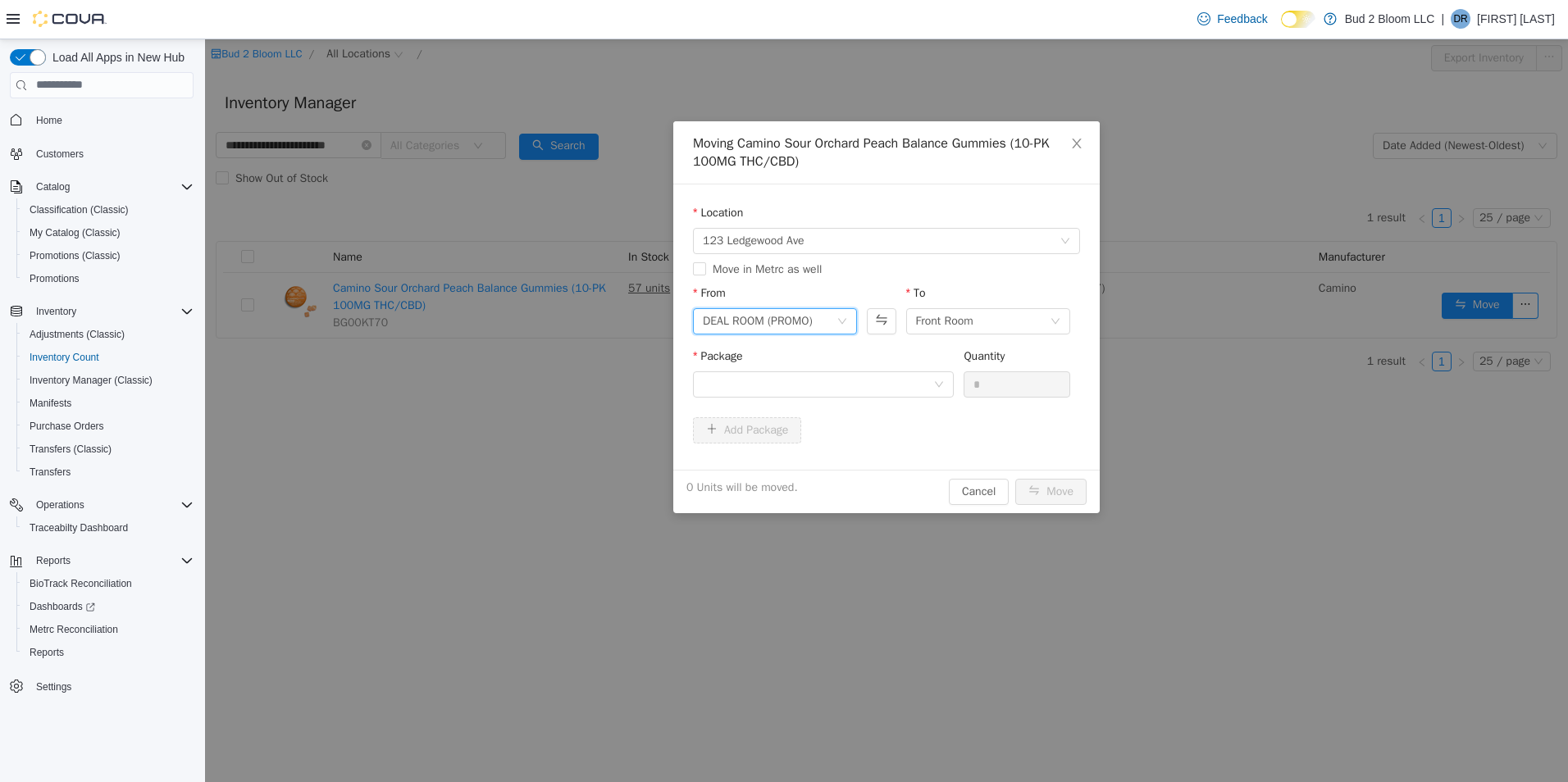 click on "From DEAL ROOM (PROMO)   To Front Room" at bounding box center (887, 315) 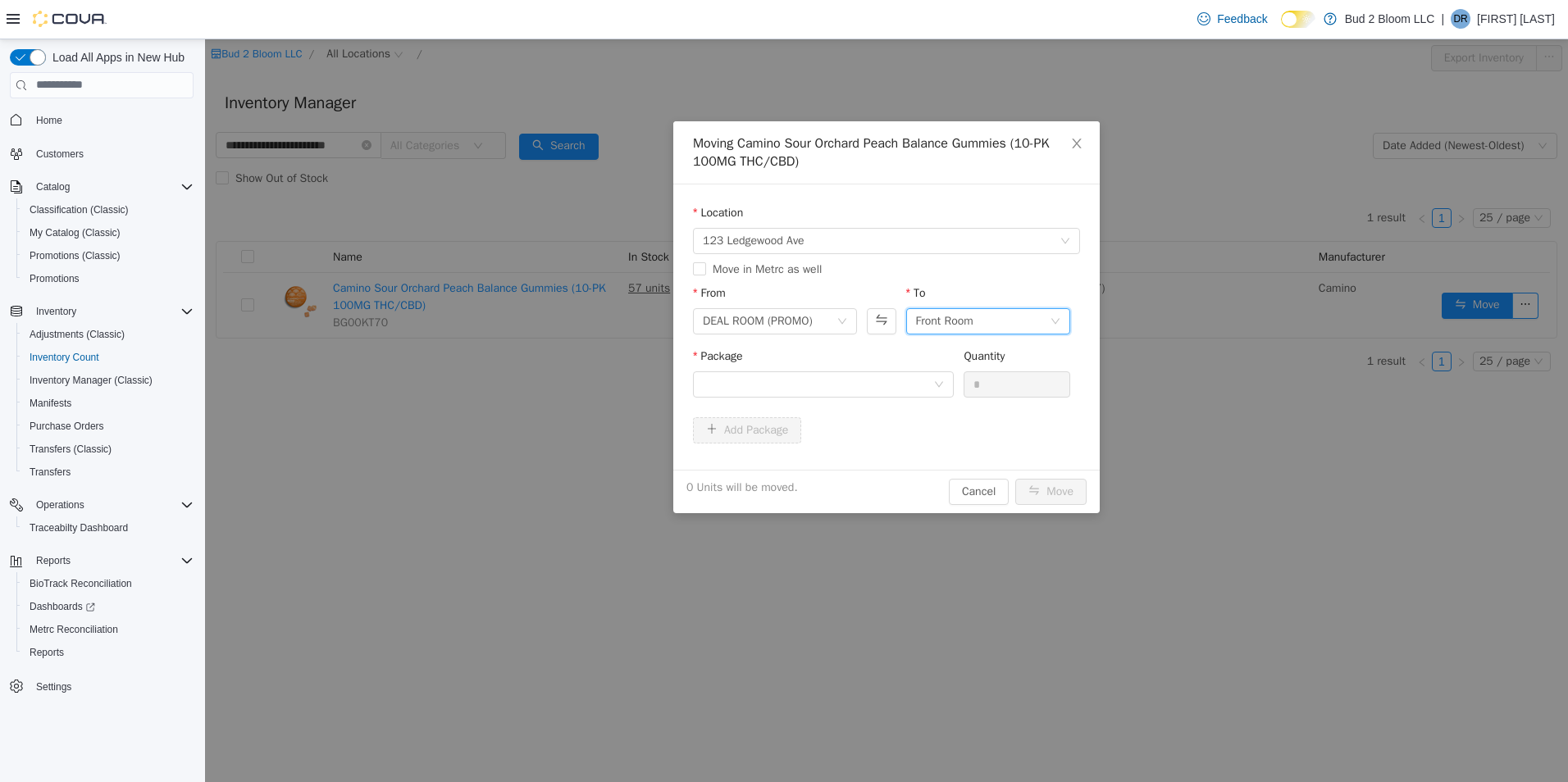 click on "Front Room" at bounding box center (945, 321) 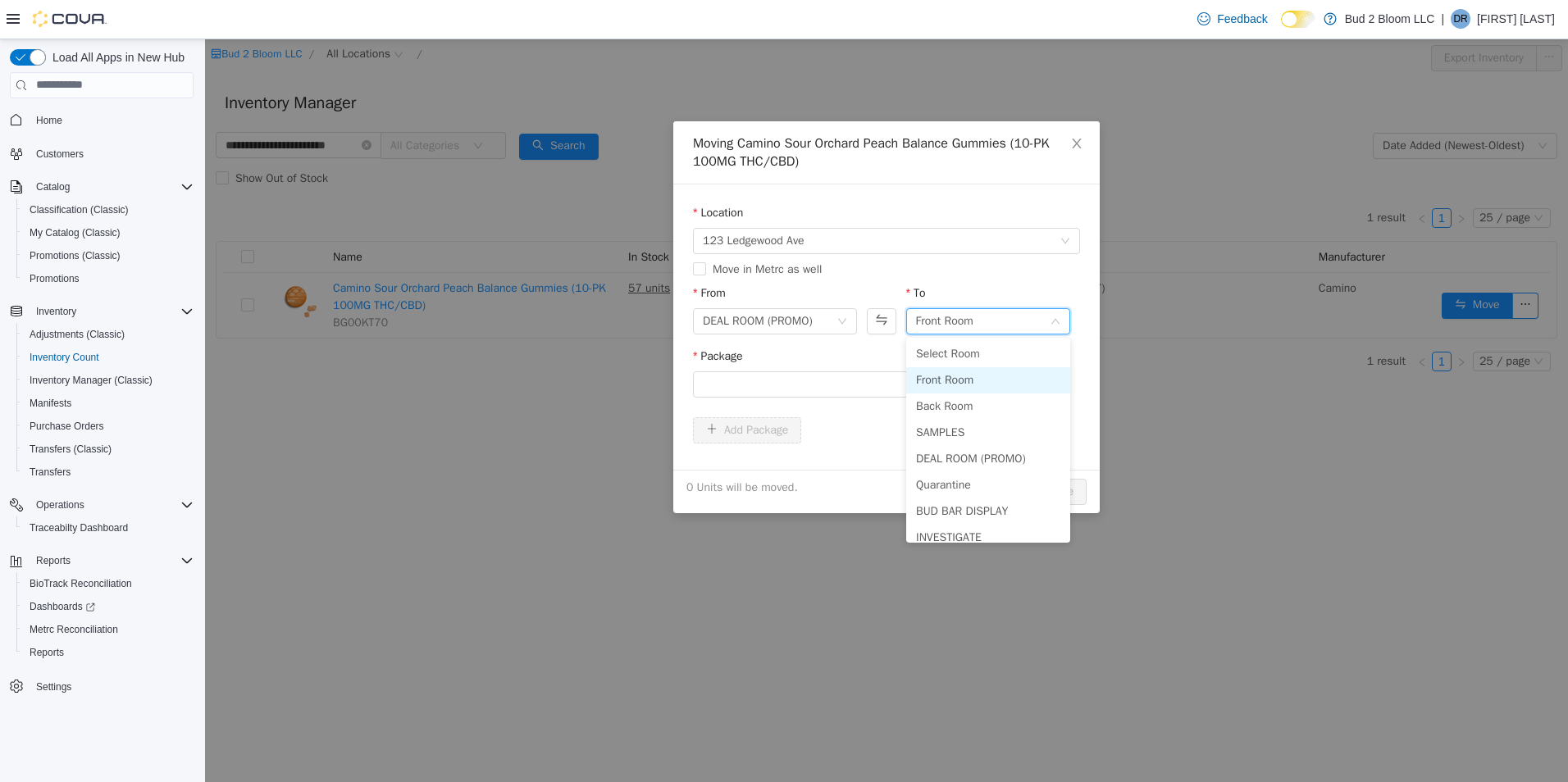 click on "Front Room" at bounding box center [988, 380] 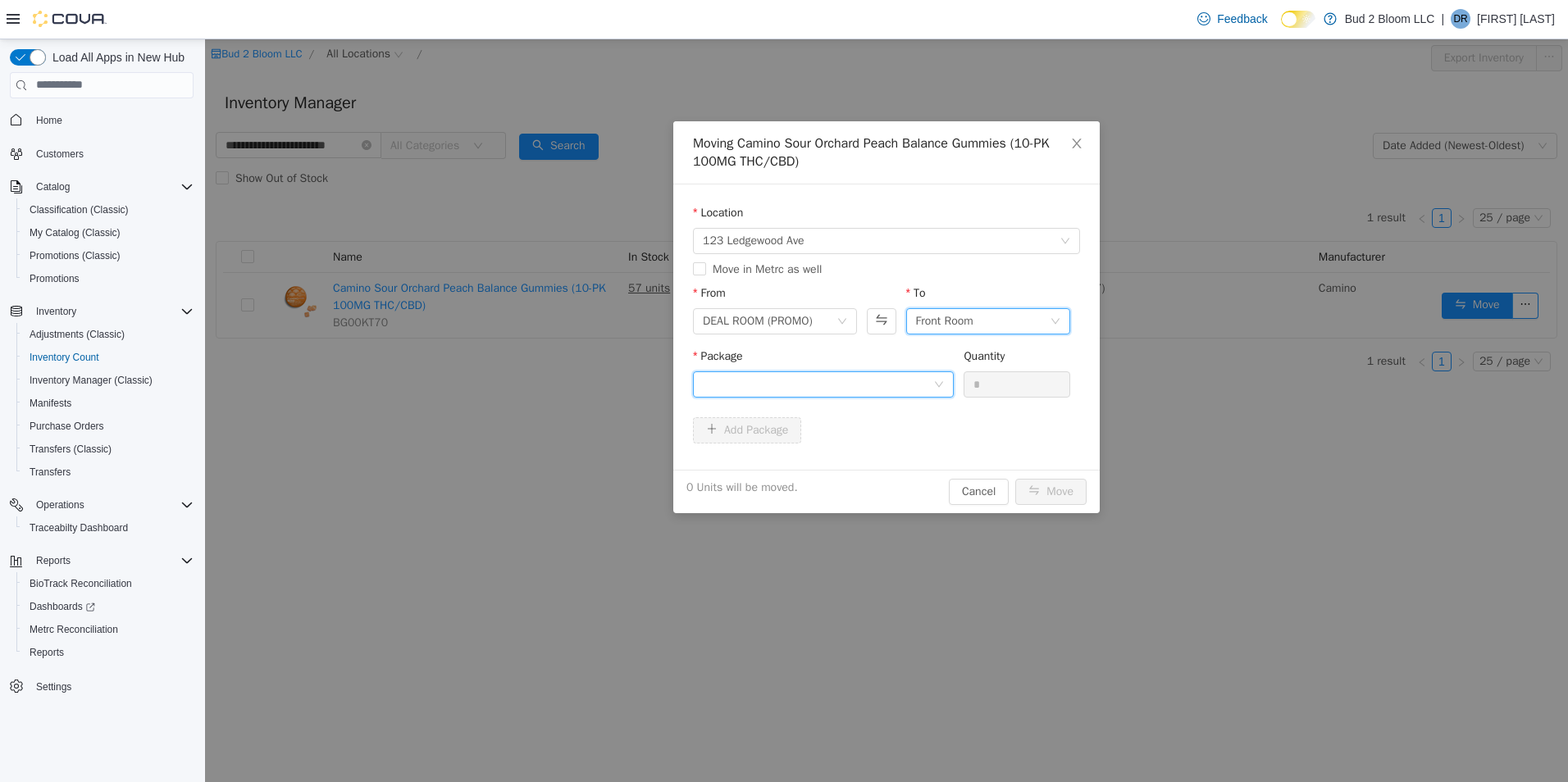click at bounding box center (818, 384) 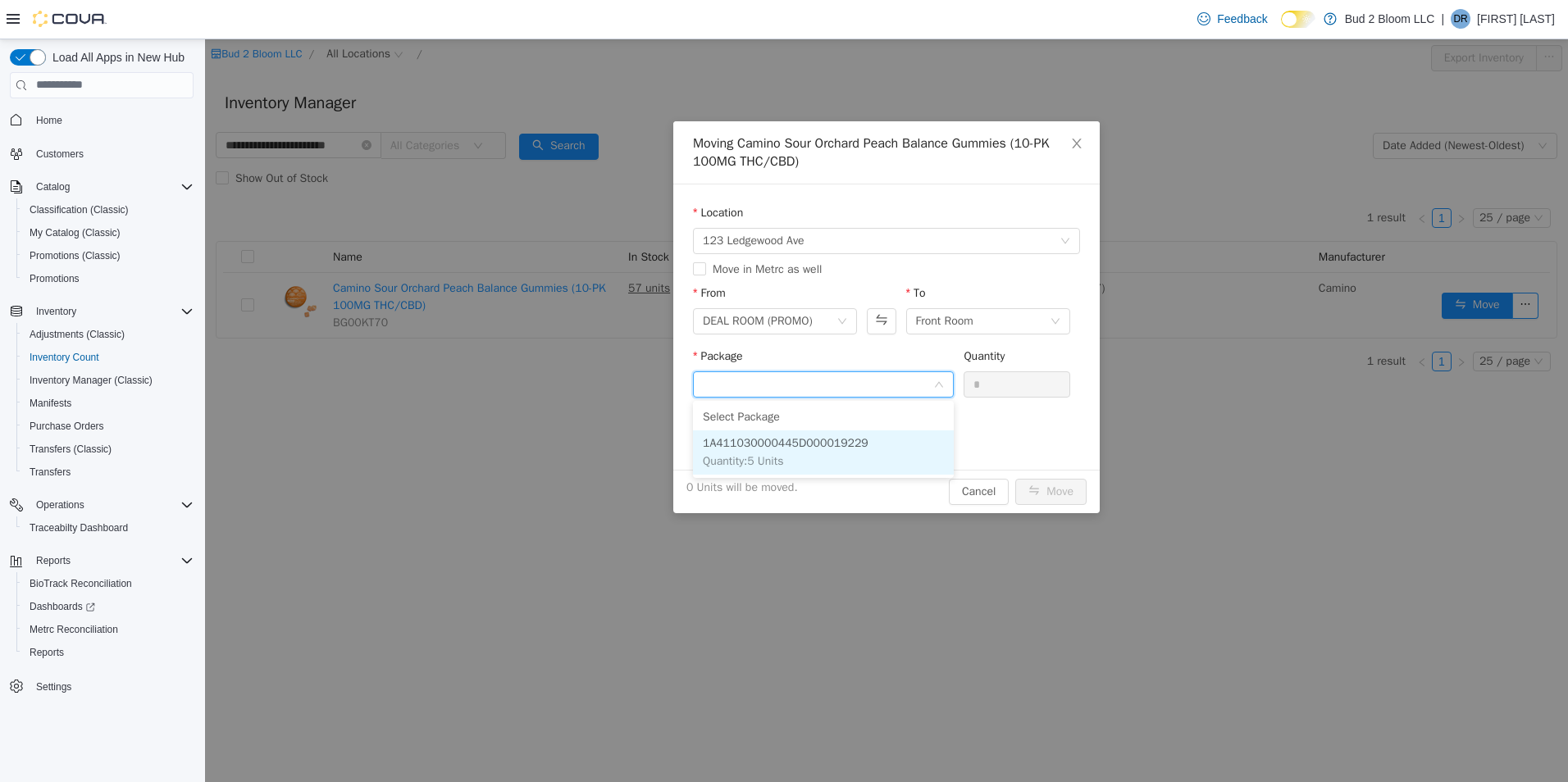 click on "1A411030000445D000019229" at bounding box center [786, 442] 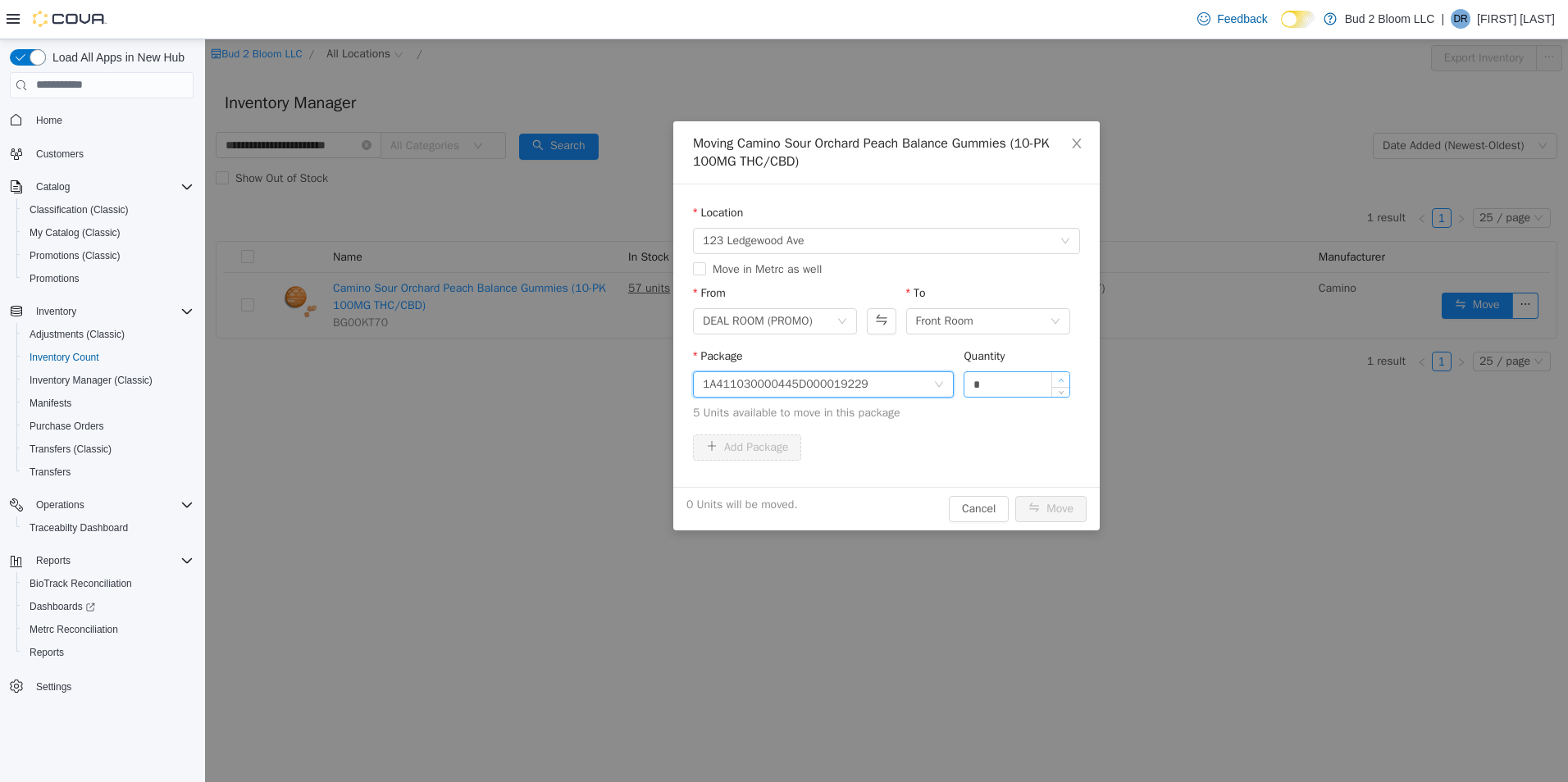 type on "*" 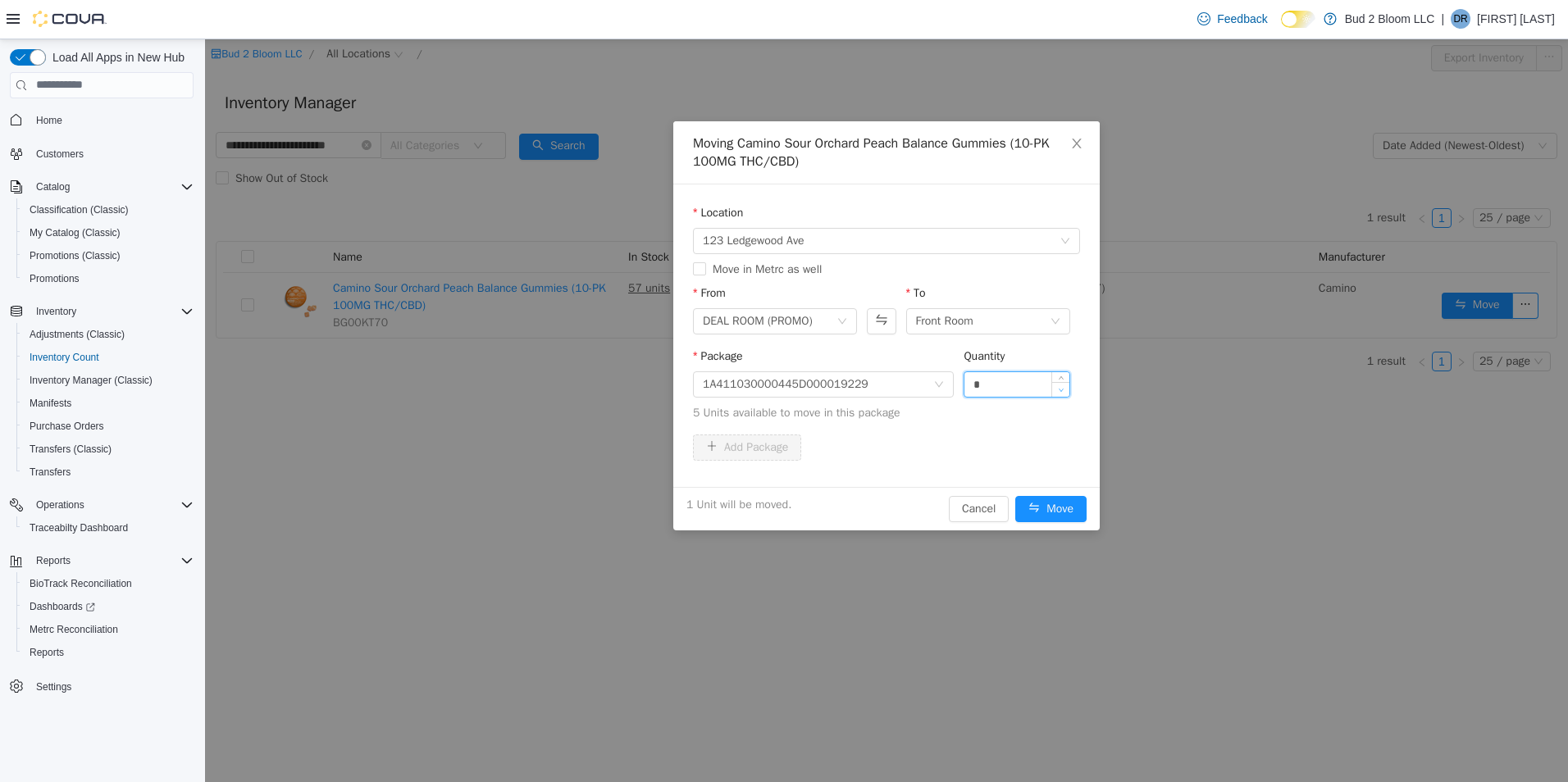 click 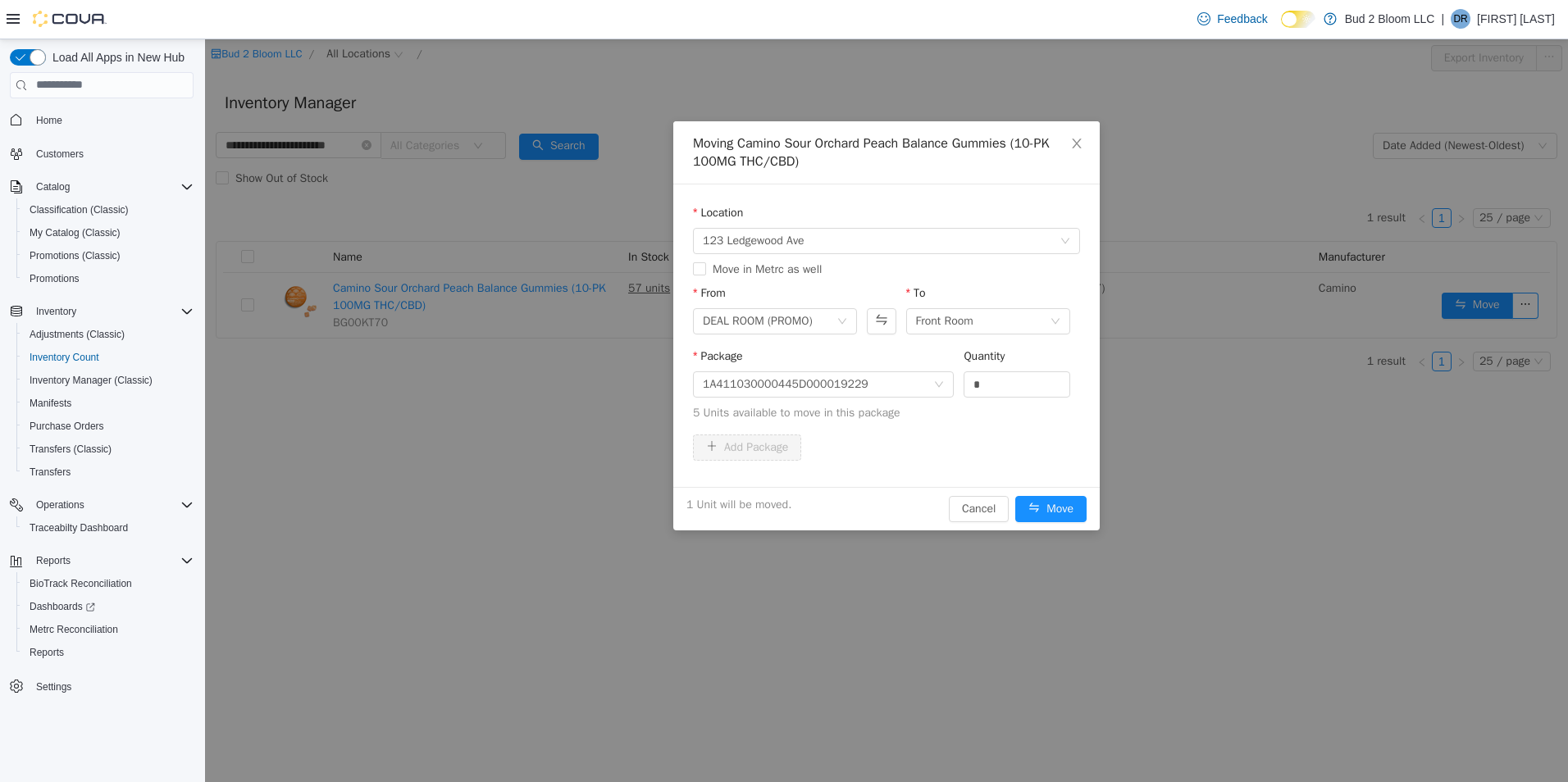 click on "1 Unit will be moved. Cancel Move" at bounding box center [887, 507] 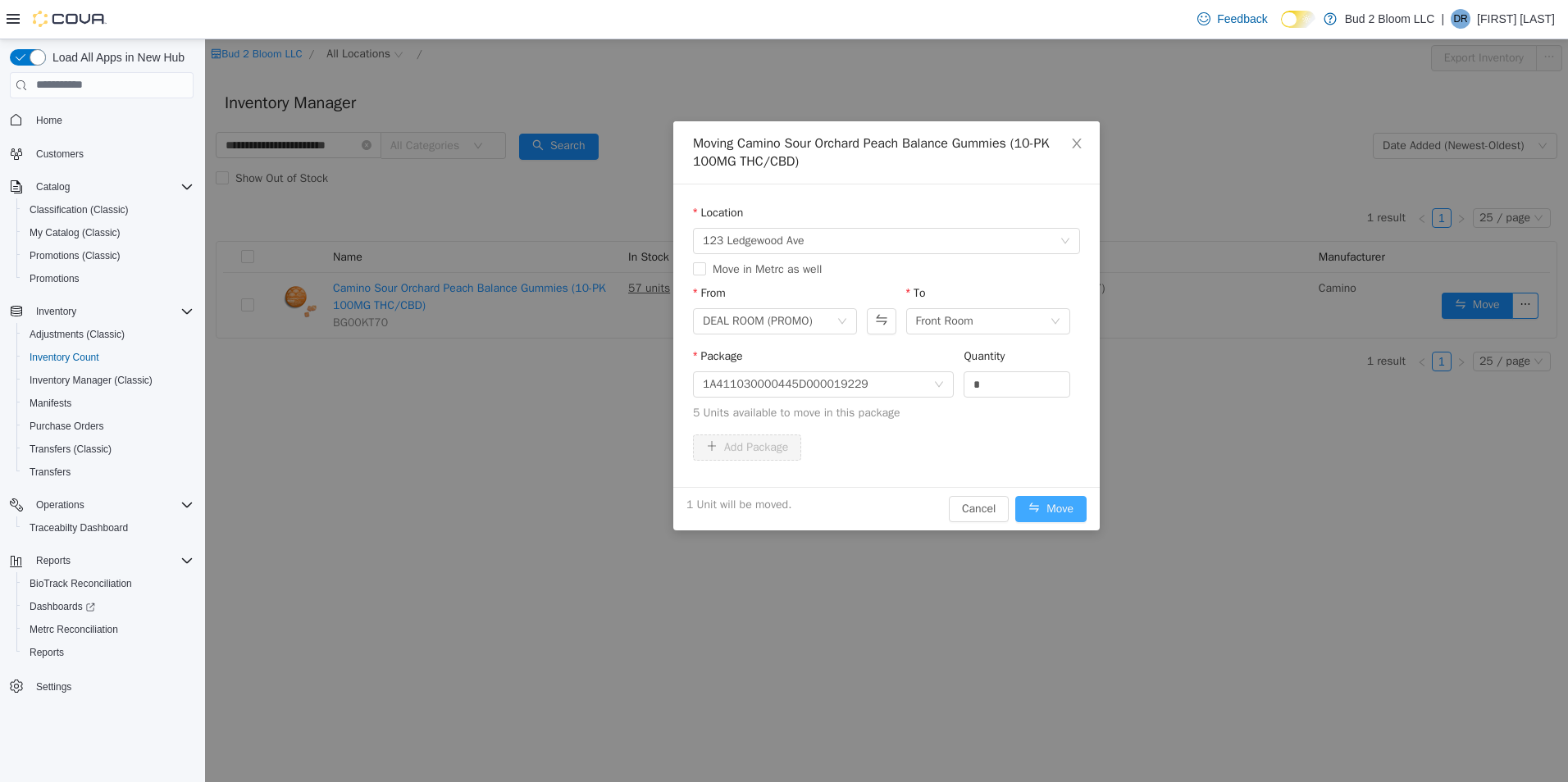 click on "Move" at bounding box center (1051, 508) 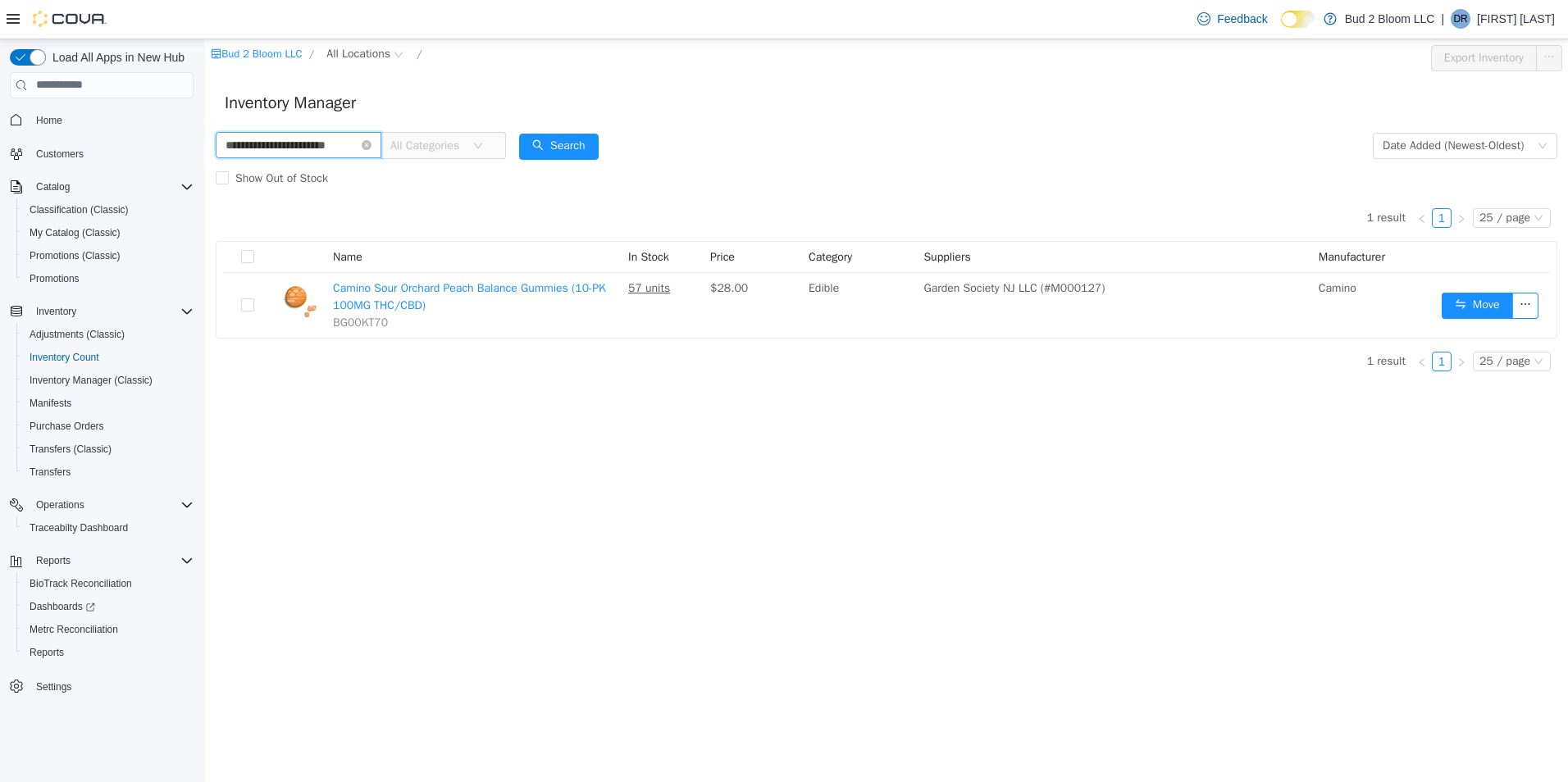 click on "**********" at bounding box center (299, 144) 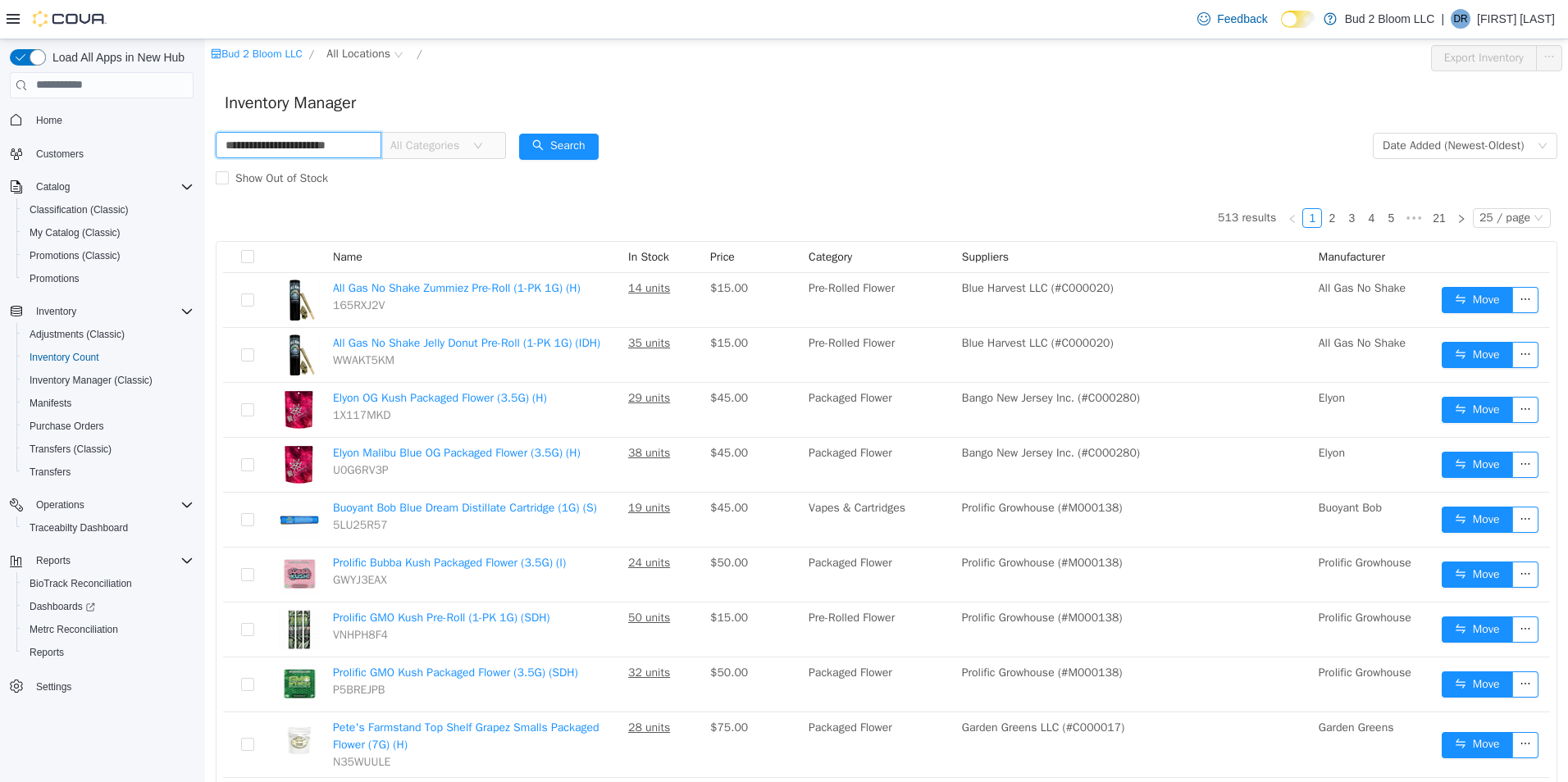 scroll, scrollTop: 0, scrollLeft: 21, axis: horizontal 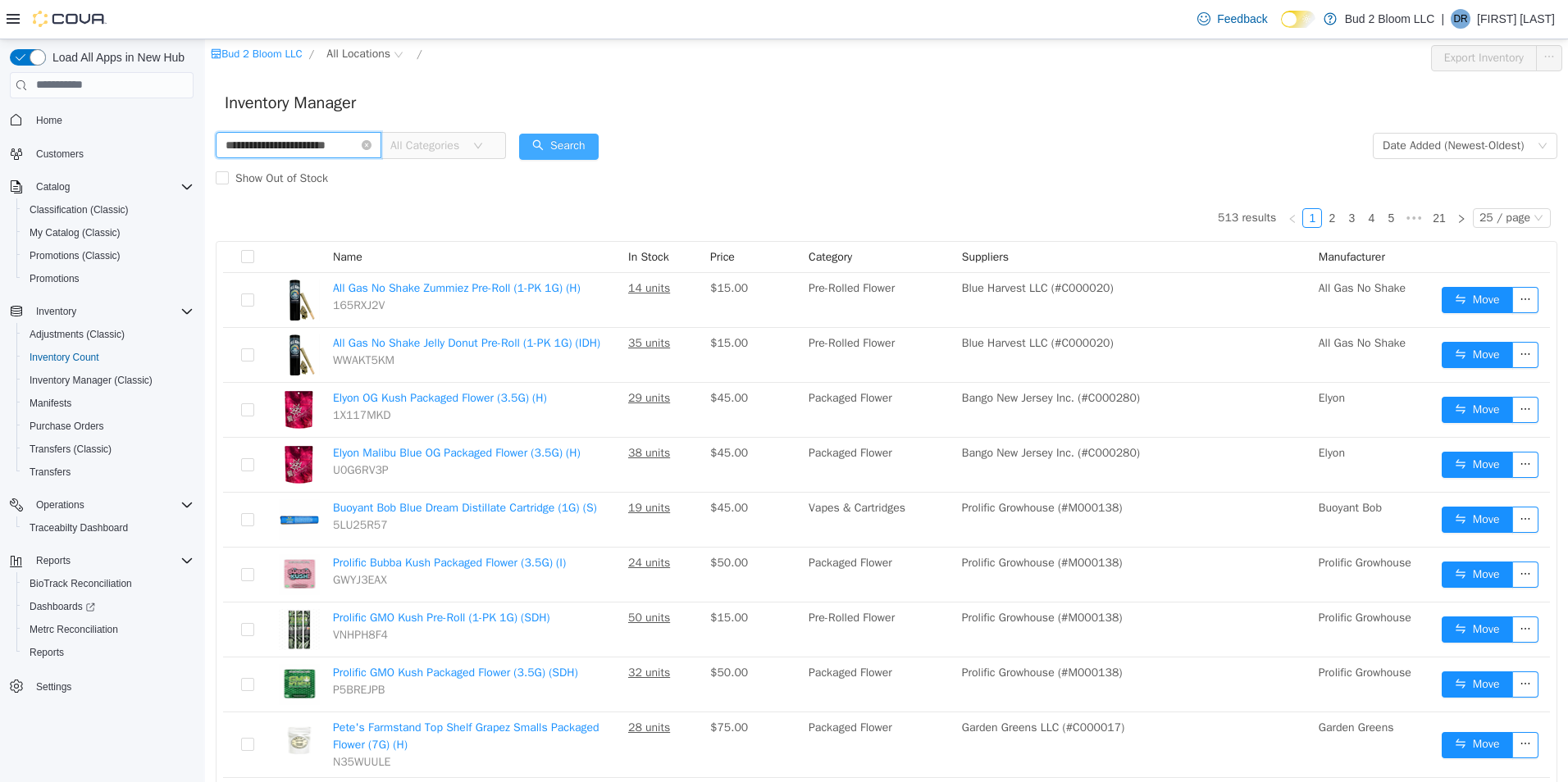 type on "**********" 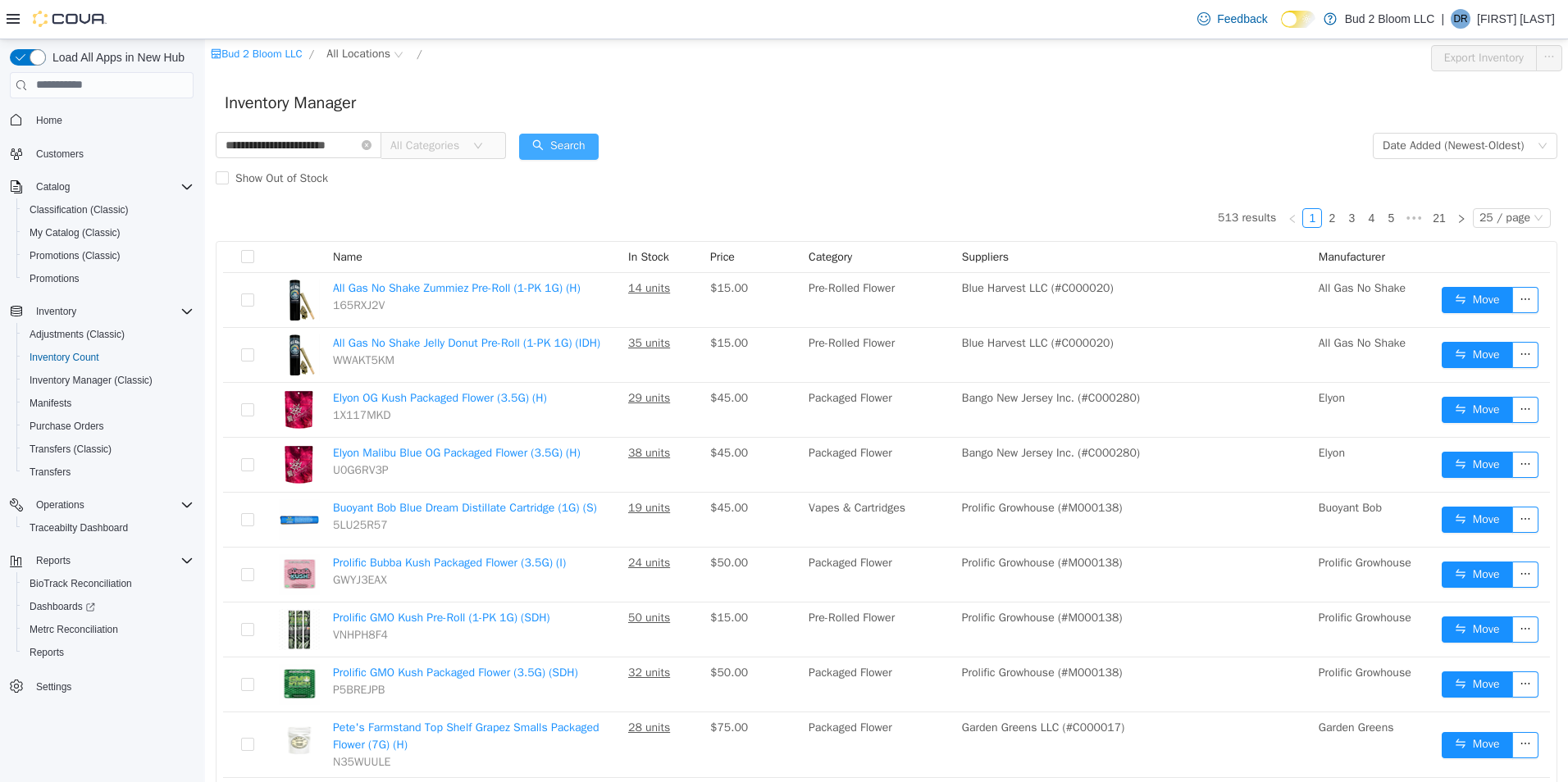 scroll, scrollTop: 0, scrollLeft: 0, axis: both 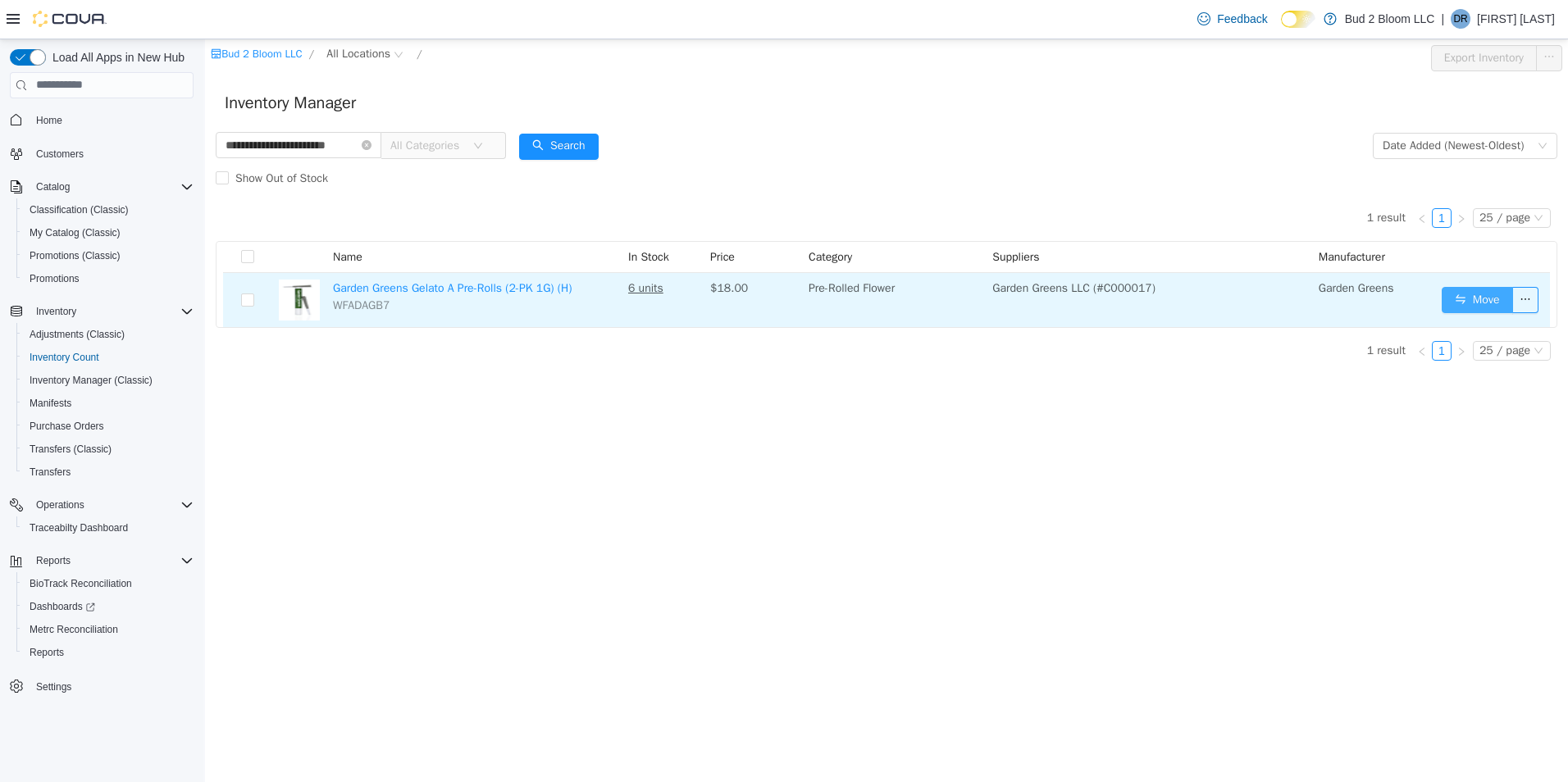 click on "Move" at bounding box center (1477, 299) 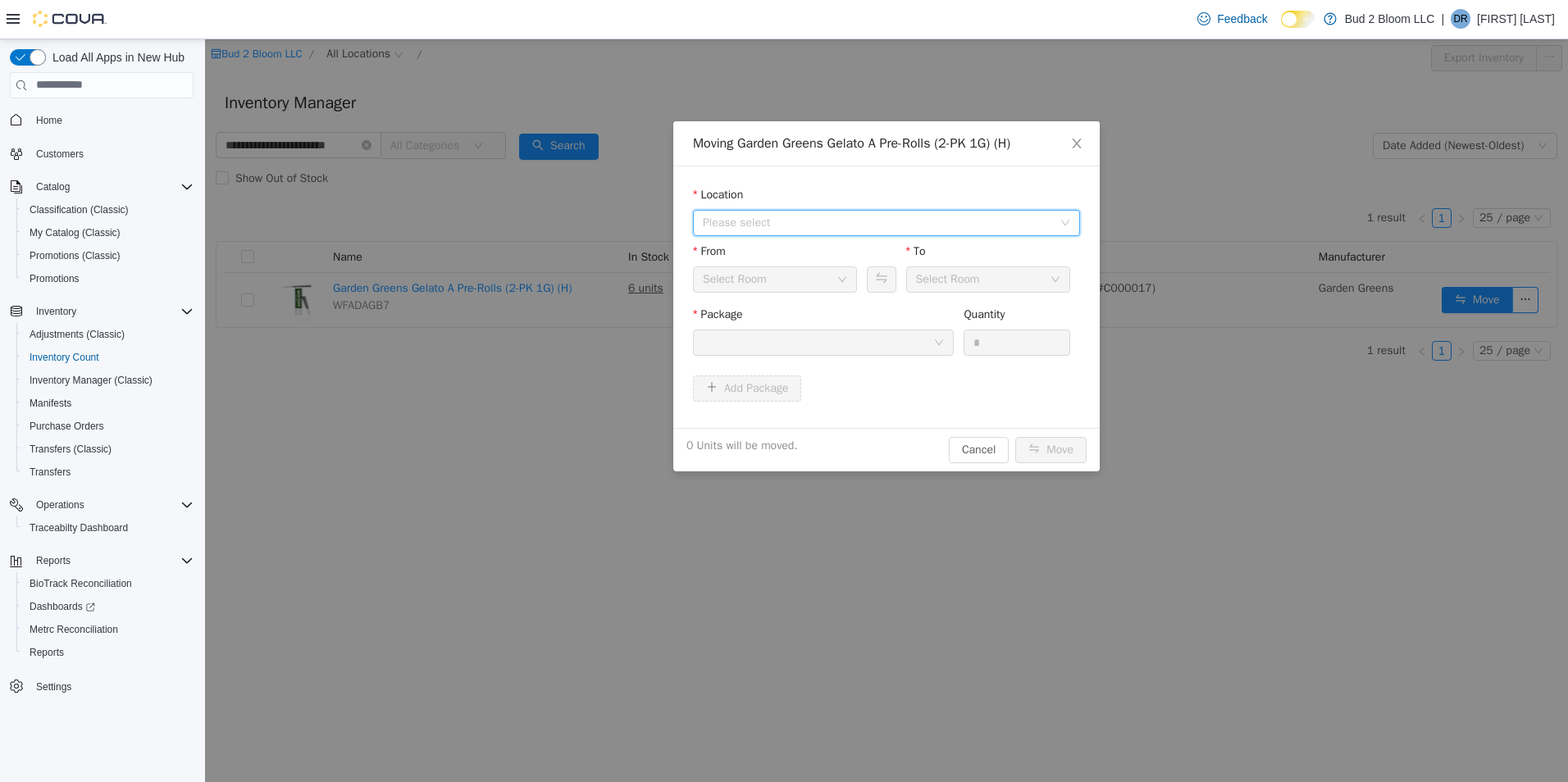 click on "Please select" at bounding box center [877, 222] 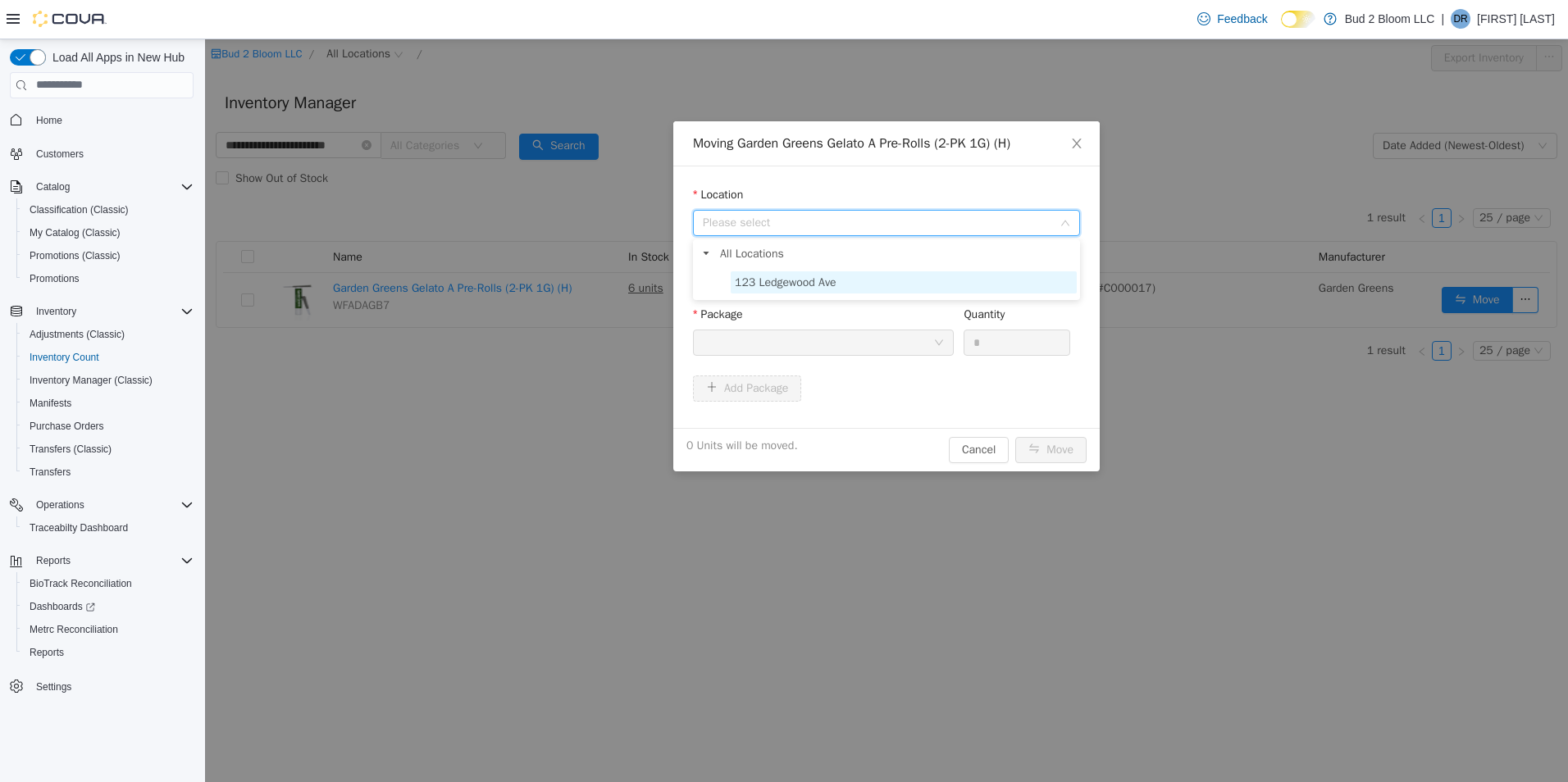 click on "123 Ledgewood Ave" at bounding box center (904, 281) 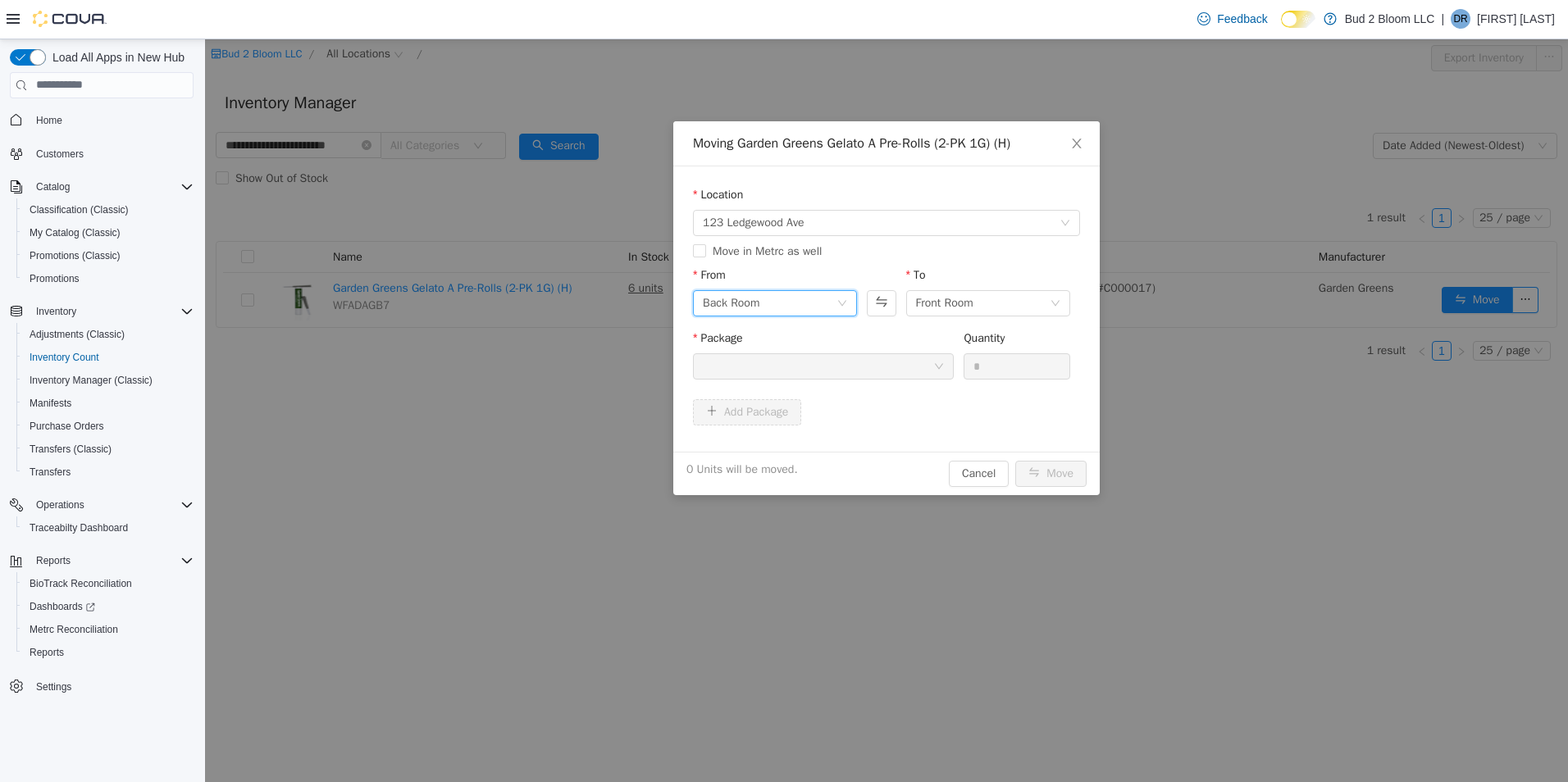 click on "Back Room" at bounding box center (769, 302) 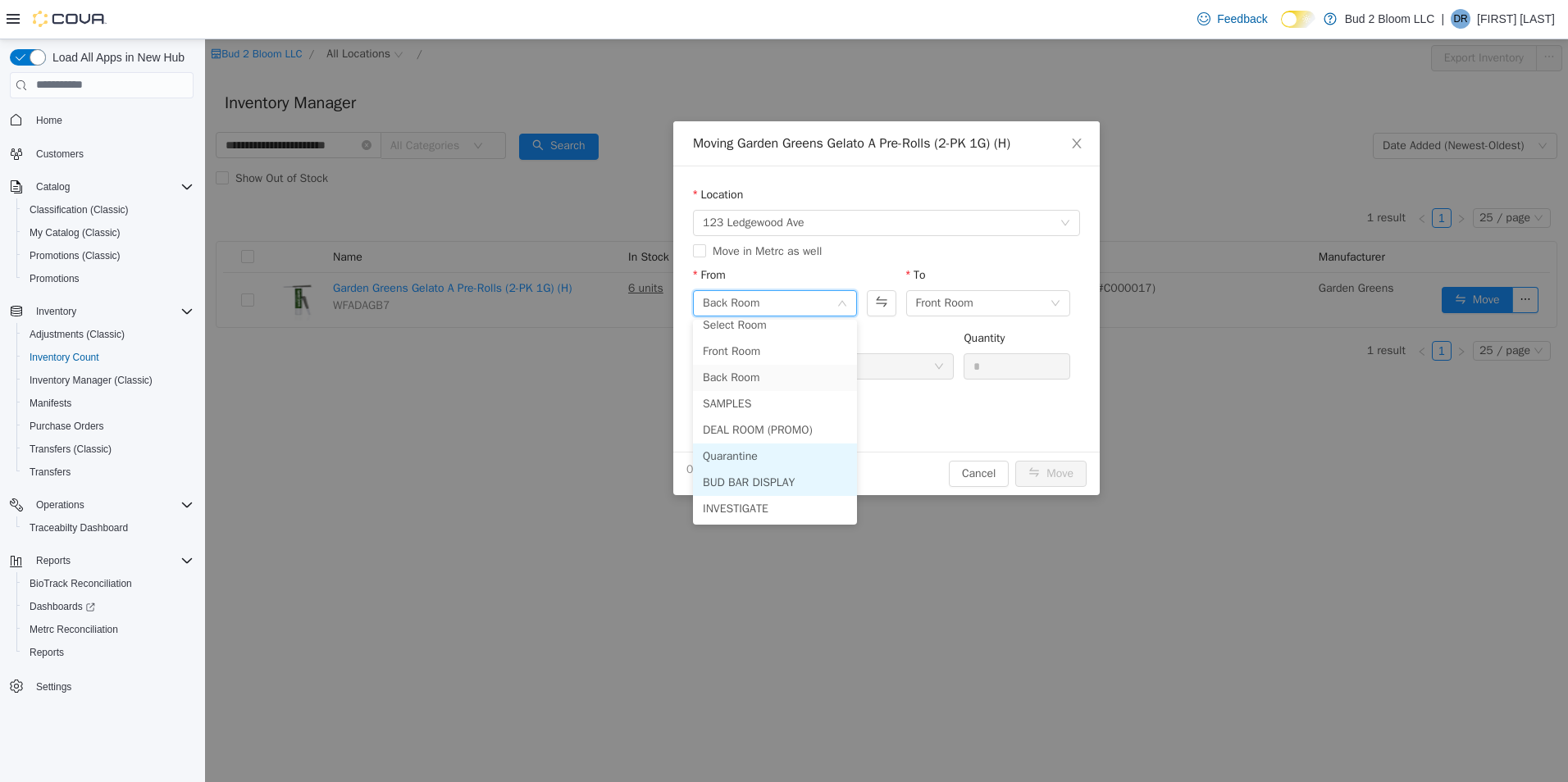 scroll, scrollTop: 11, scrollLeft: 0, axis: vertical 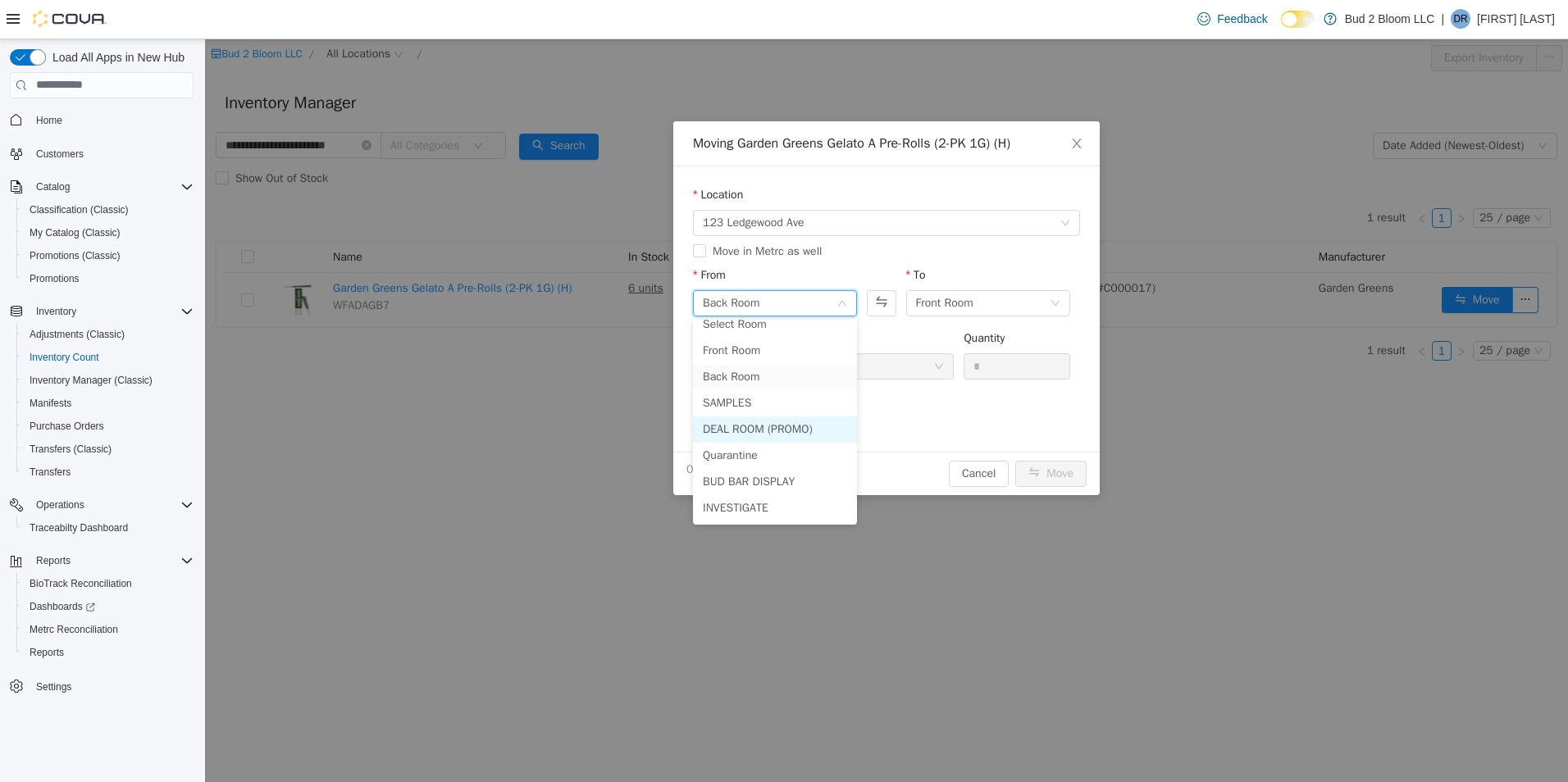 click on "DEAL ROOM (PROMO)" at bounding box center [775, 429] 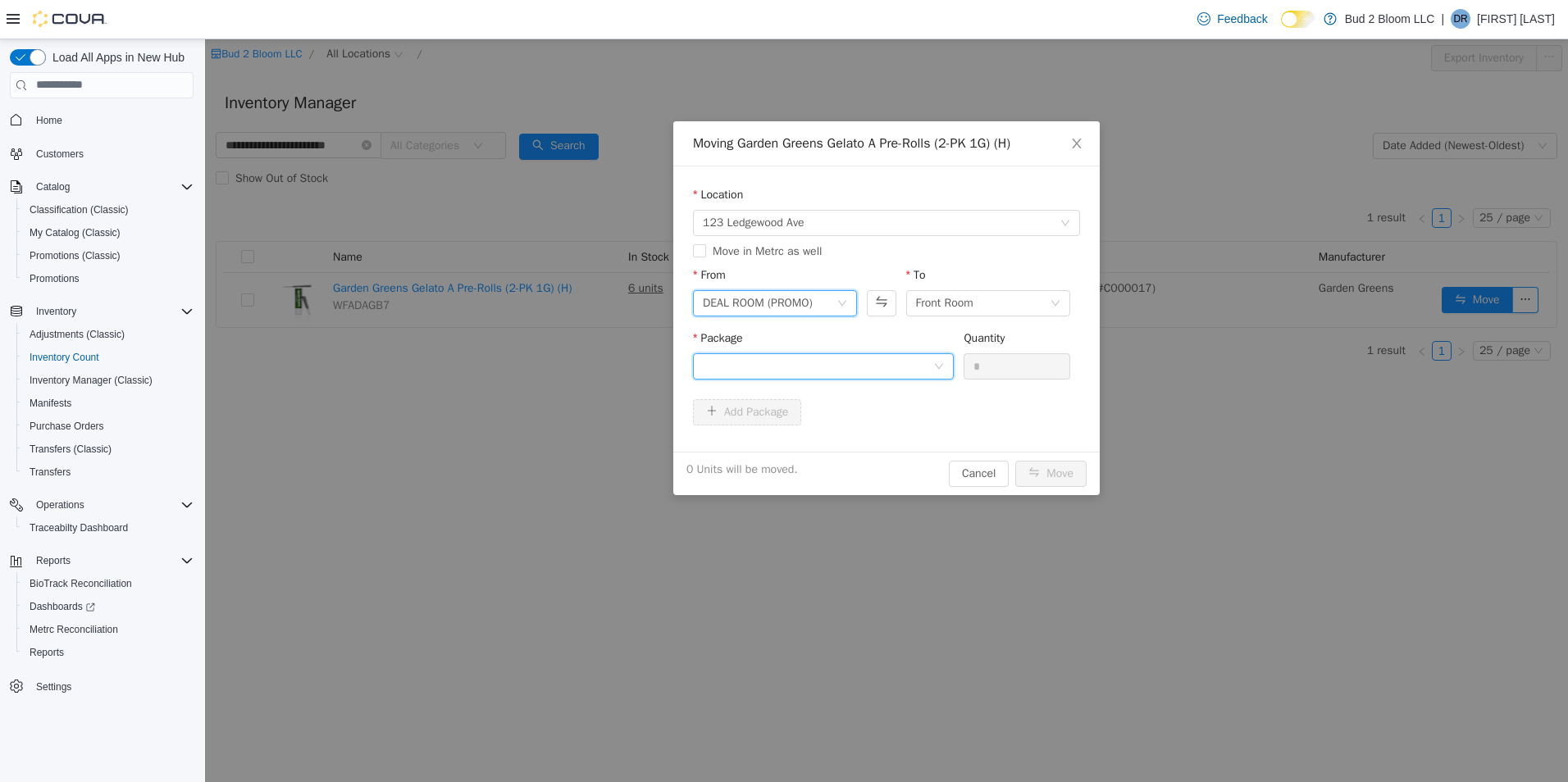 click at bounding box center (818, 366) 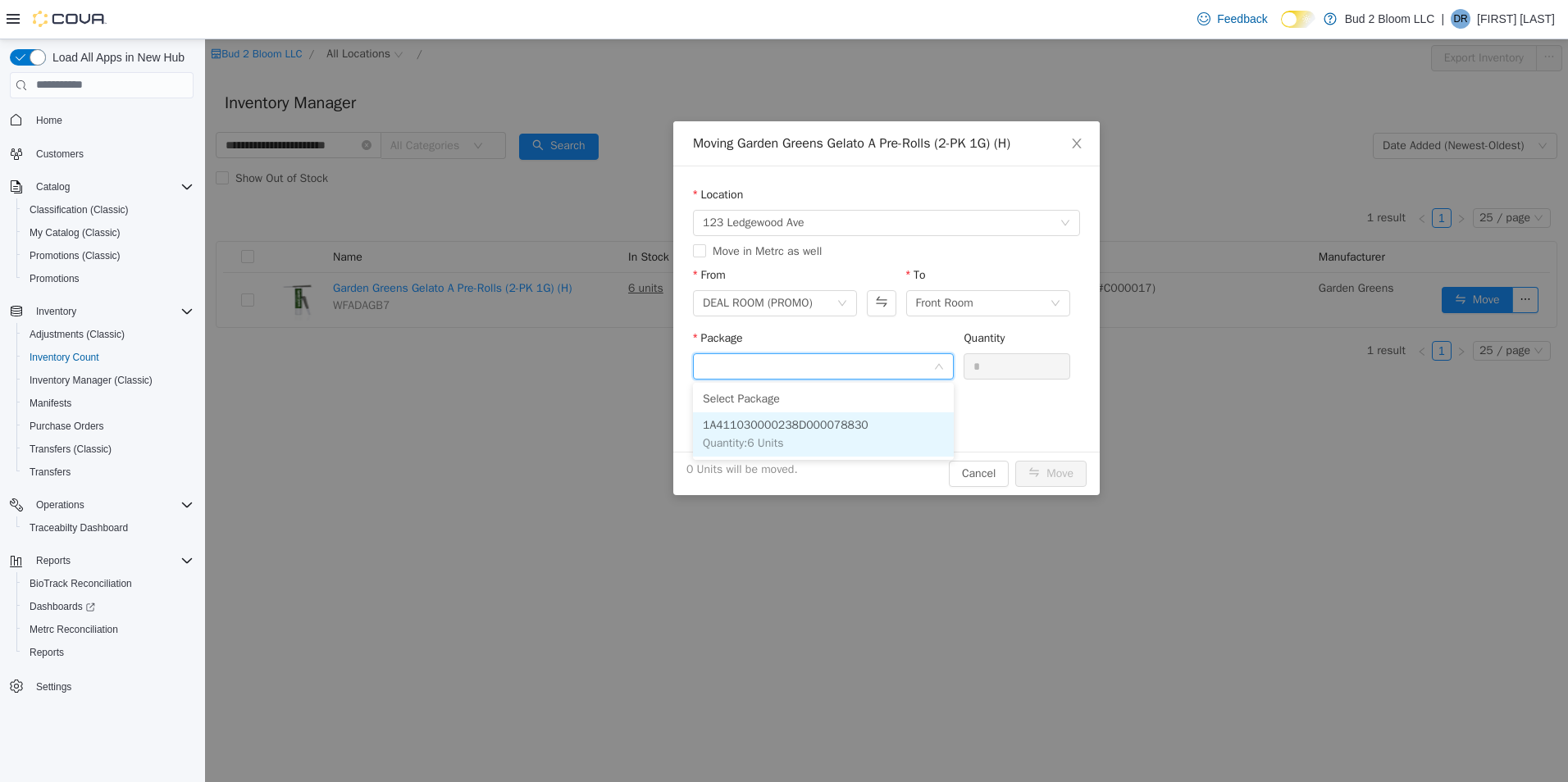 click on "1A411030000238D000078830" at bounding box center (786, 424) 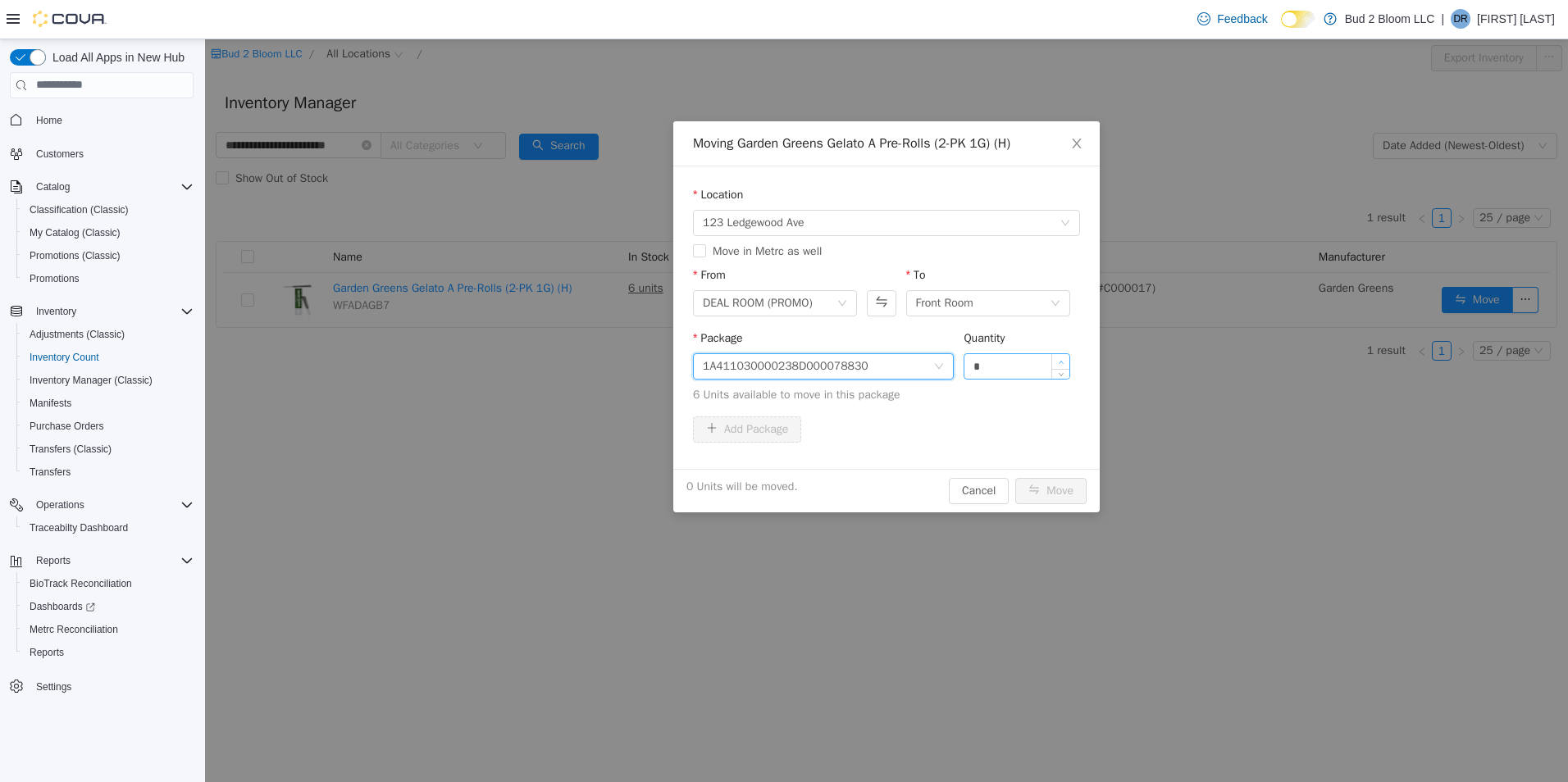 type on "*" 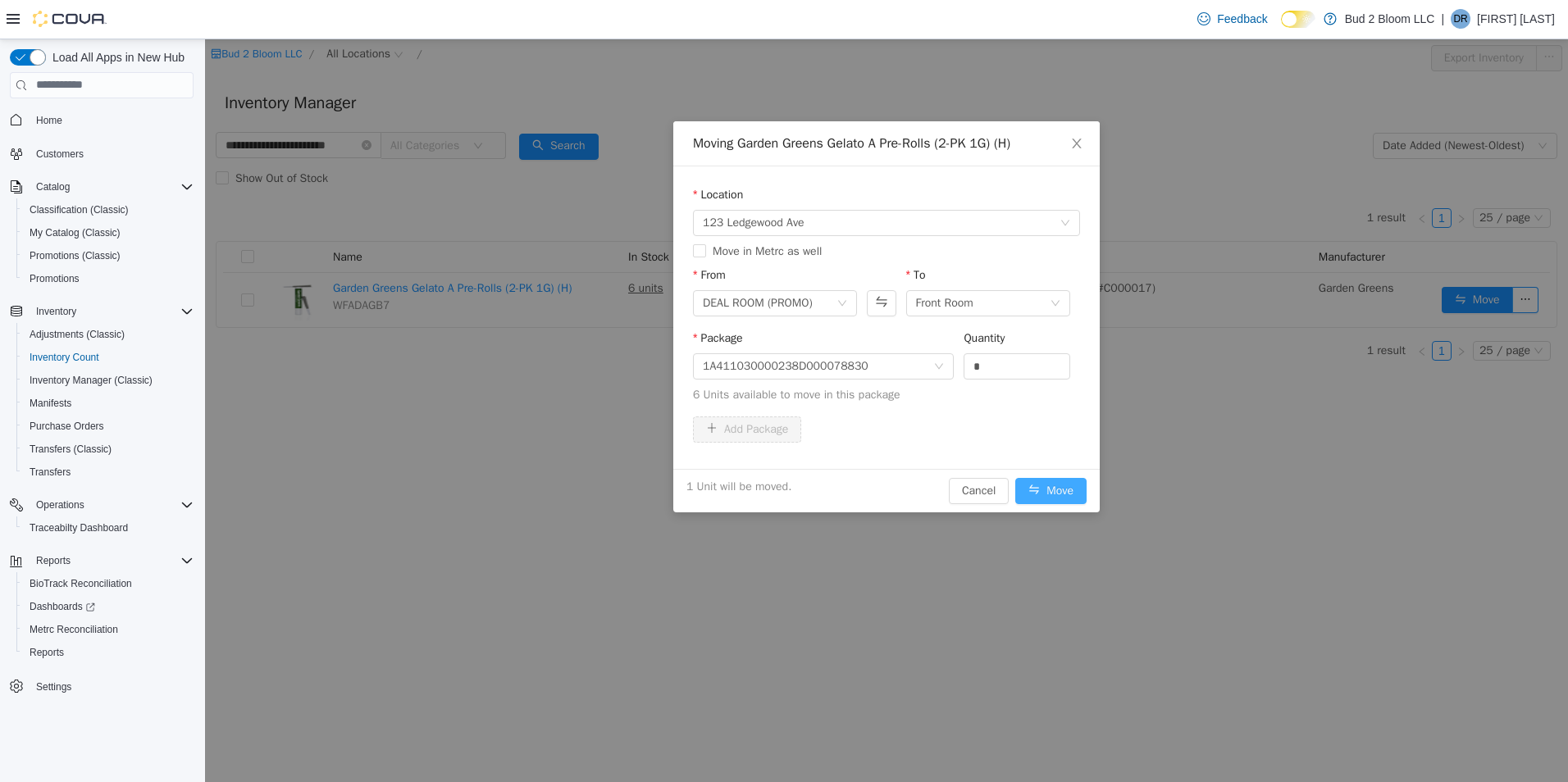 click on "Move" at bounding box center (1051, 490) 